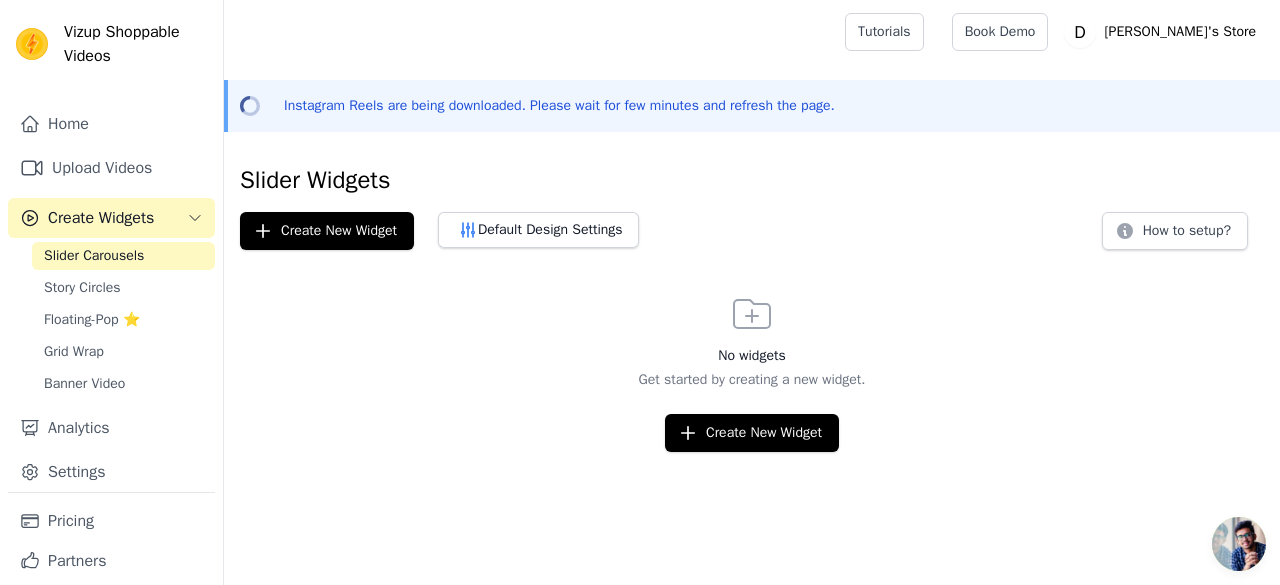 scroll, scrollTop: 0, scrollLeft: 0, axis: both 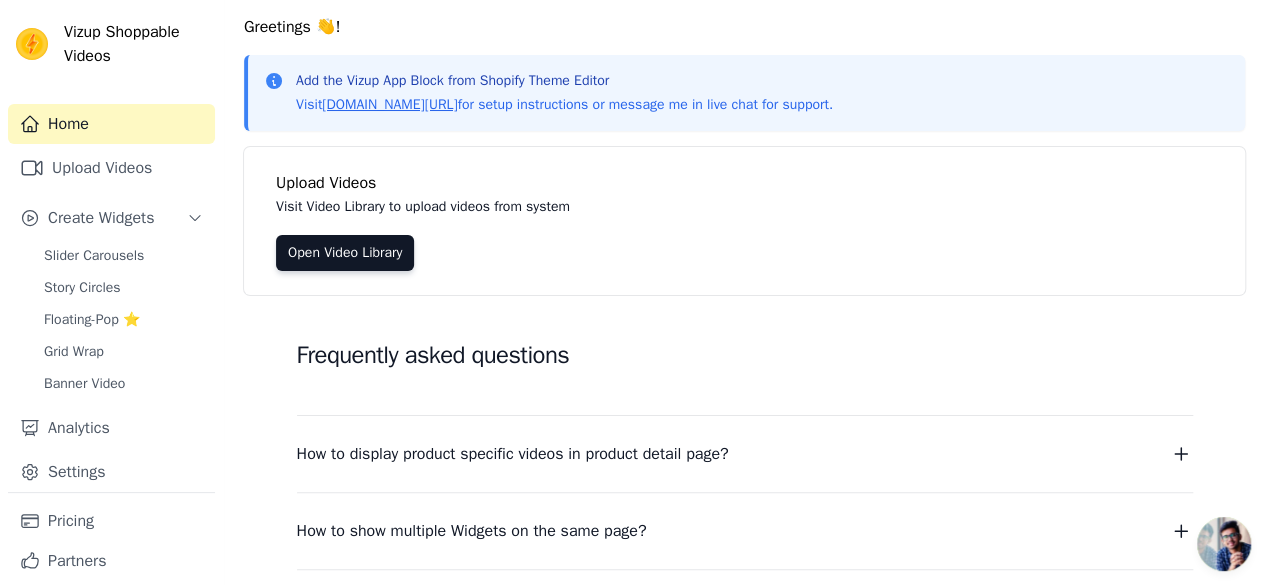 click 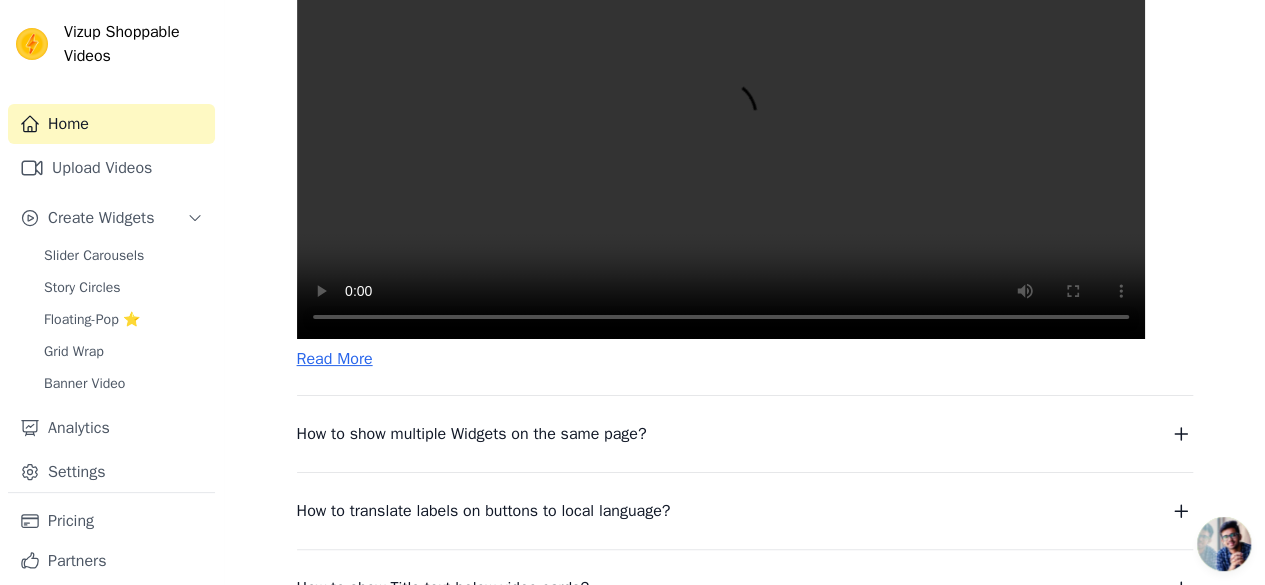 scroll, scrollTop: 865, scrollLeft: 0, axis: vertical 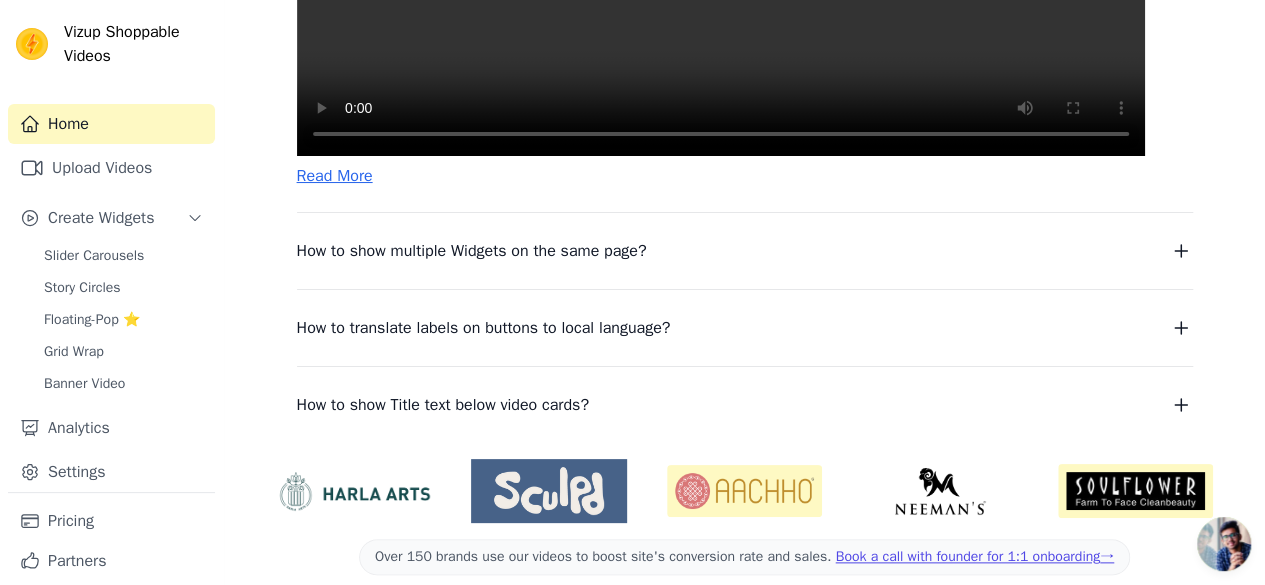 click 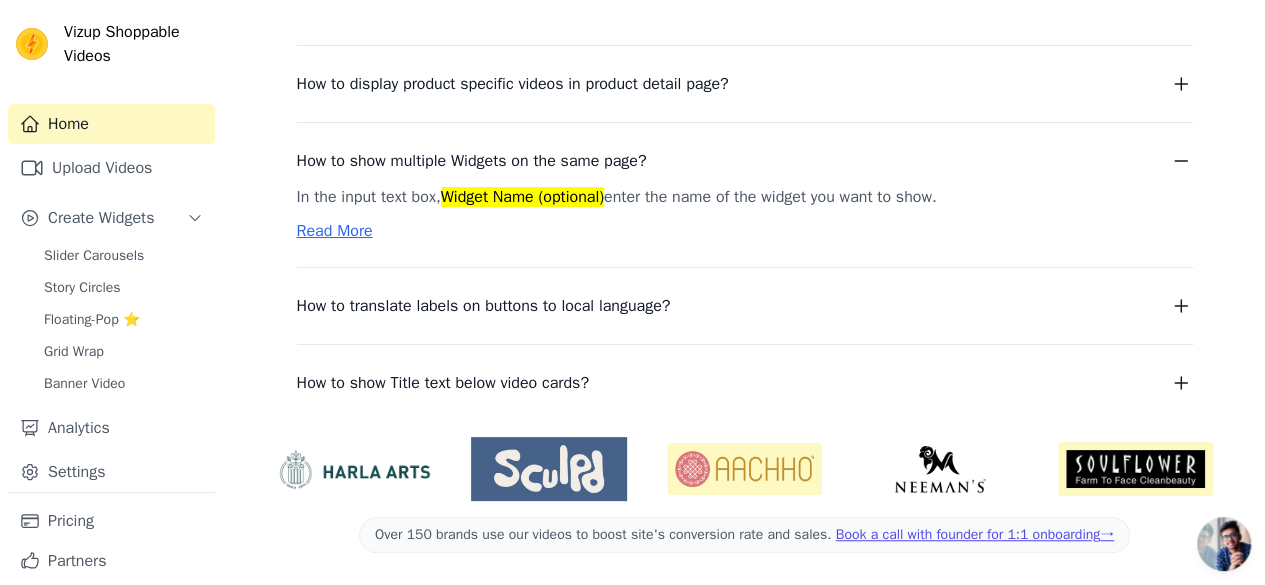 scroll, scrollTop: 433, scrollLeft: 0, axis: vertical 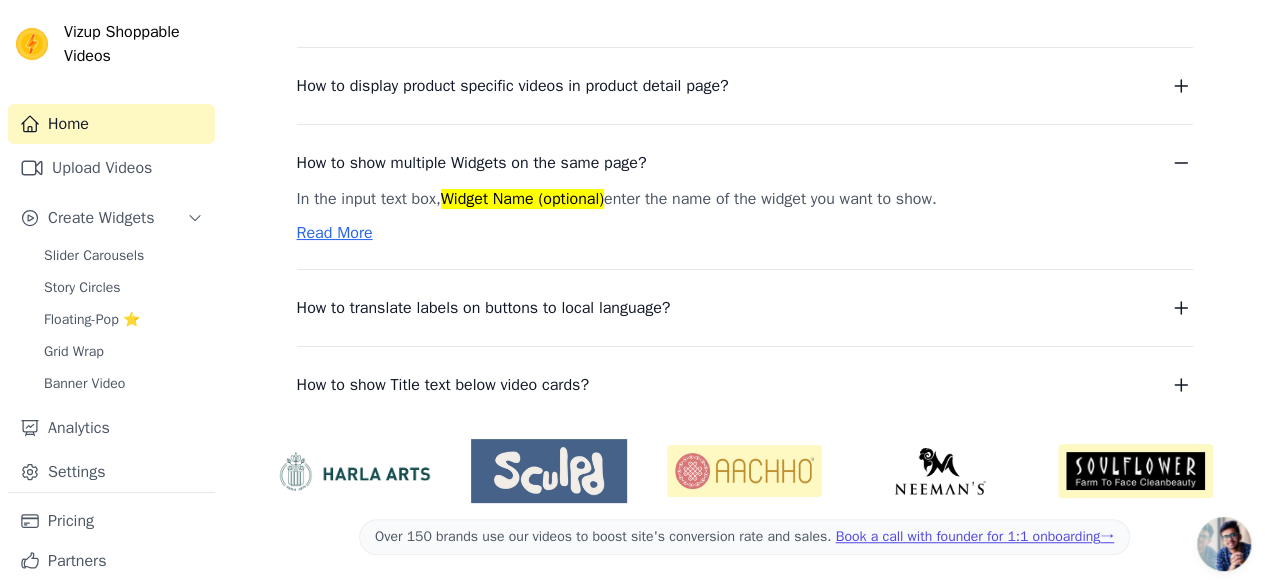 click on "Read More" at bounding box center (335, 233) 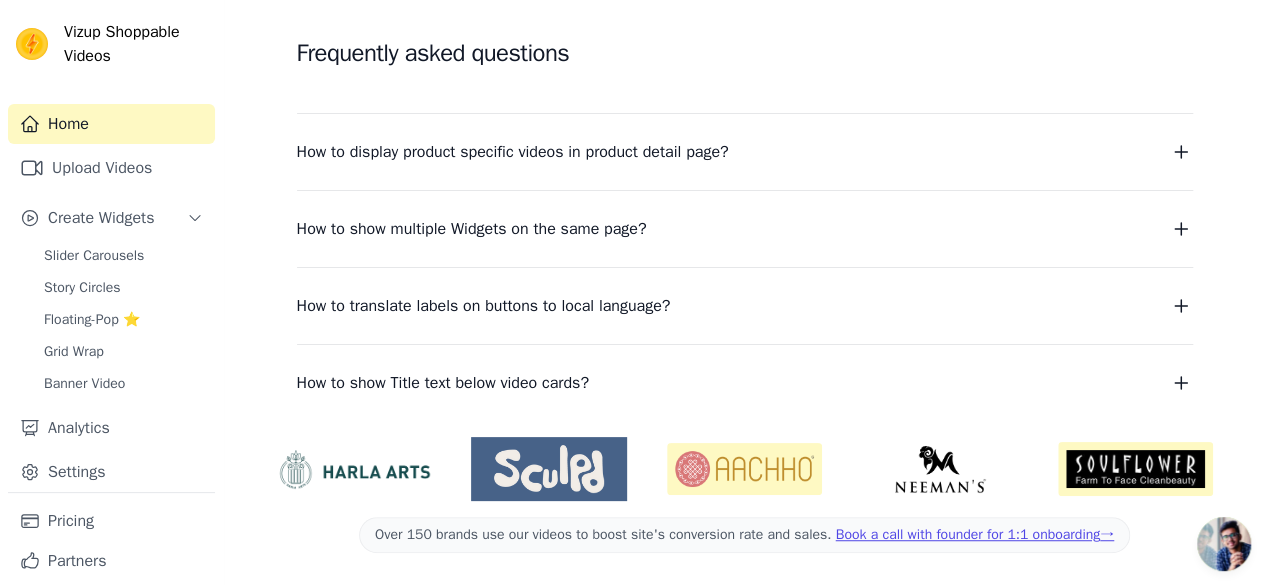 scroll, scrollTop: 365, scrollLeft: 0, axis: vertical 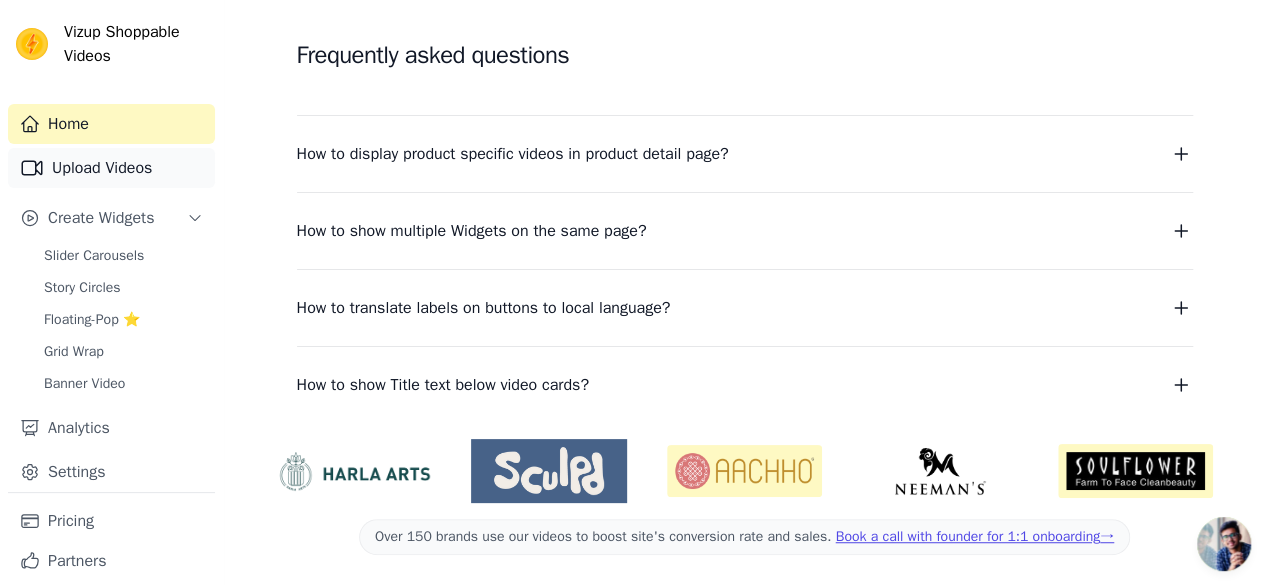click on "Upload Videos" at bounding box center (111, 168) 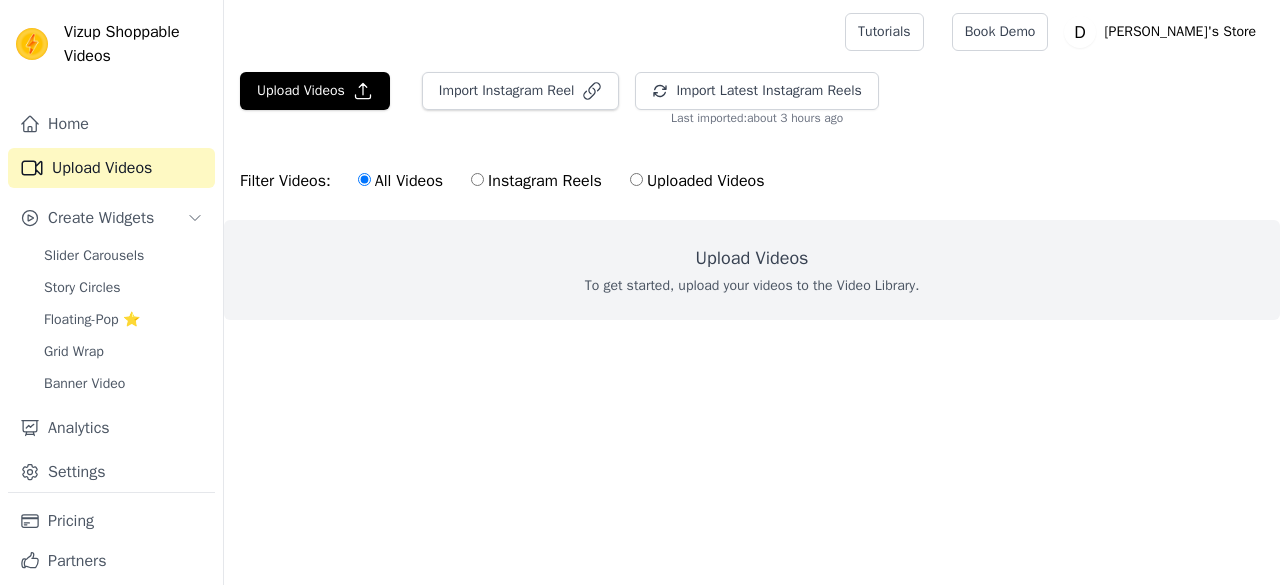 scroll, scrollTop: 0, scrollLeft: 0, axis: both 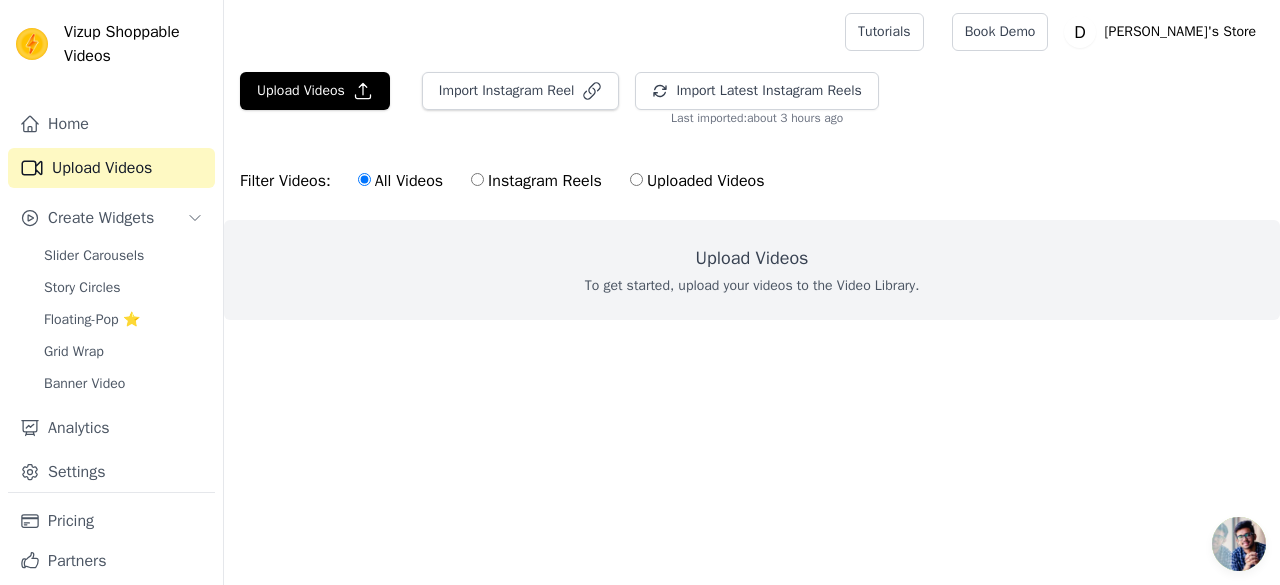 click on "Instagram Reels" at bounding box center (536, 181) 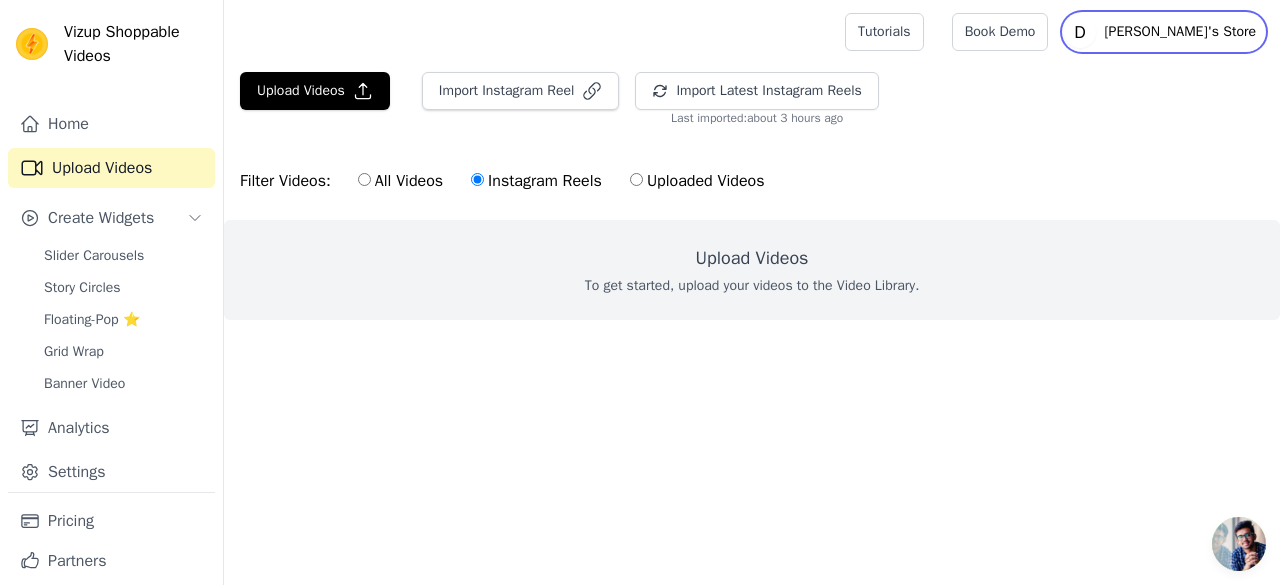 click on "[PERSON_NAME]'s Store" at bounding box center [1180, 32] 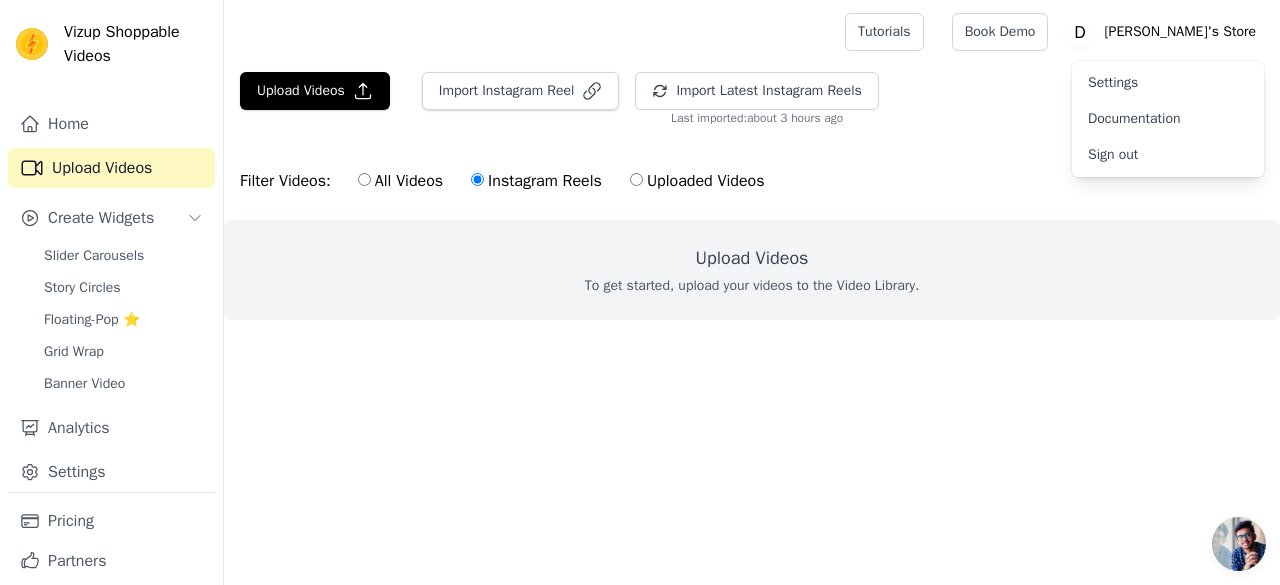 click on "Settings" at bounding box center [1168, 83] 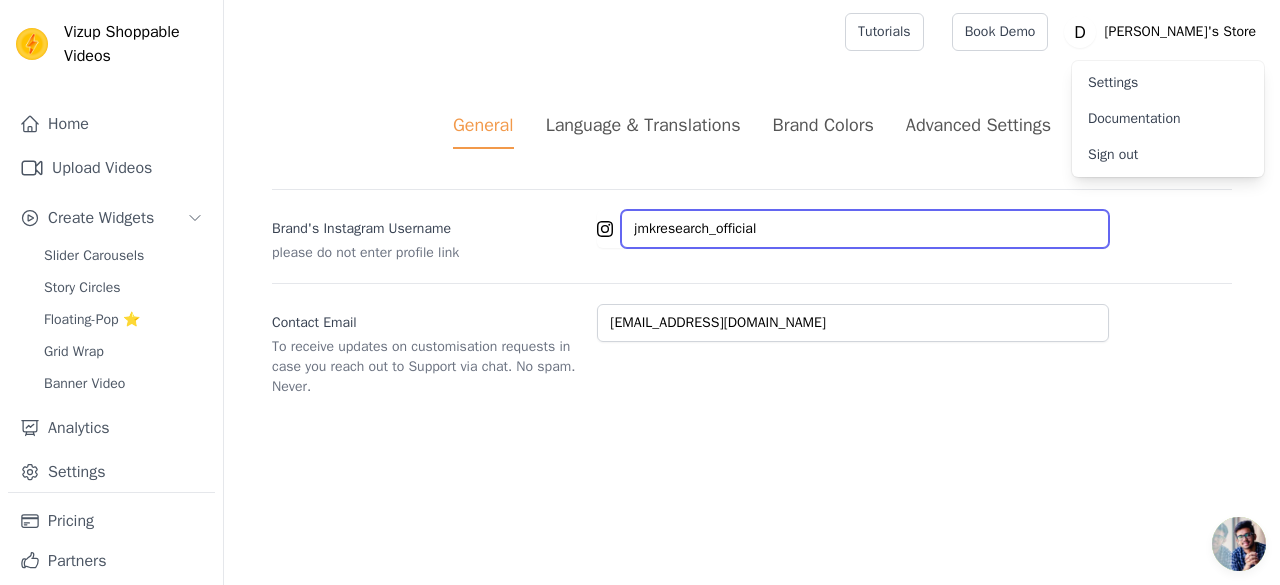 click on "jmkresearch_official" at bounding box center (865, 229) 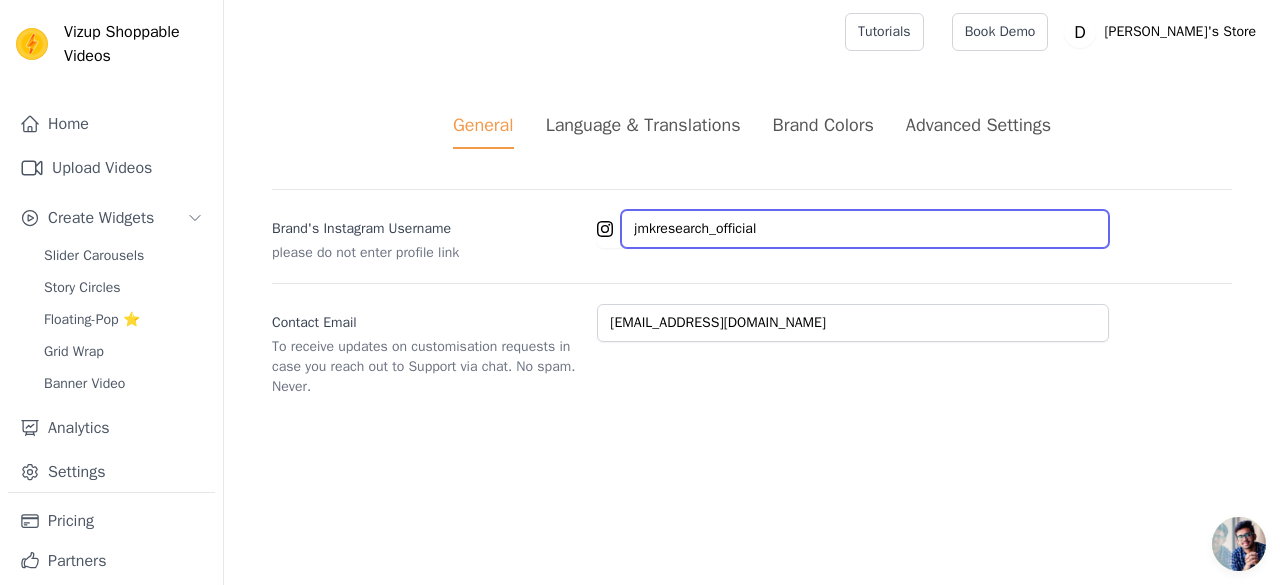 paste on "https://www.instagram.com/dharini_ethnics" 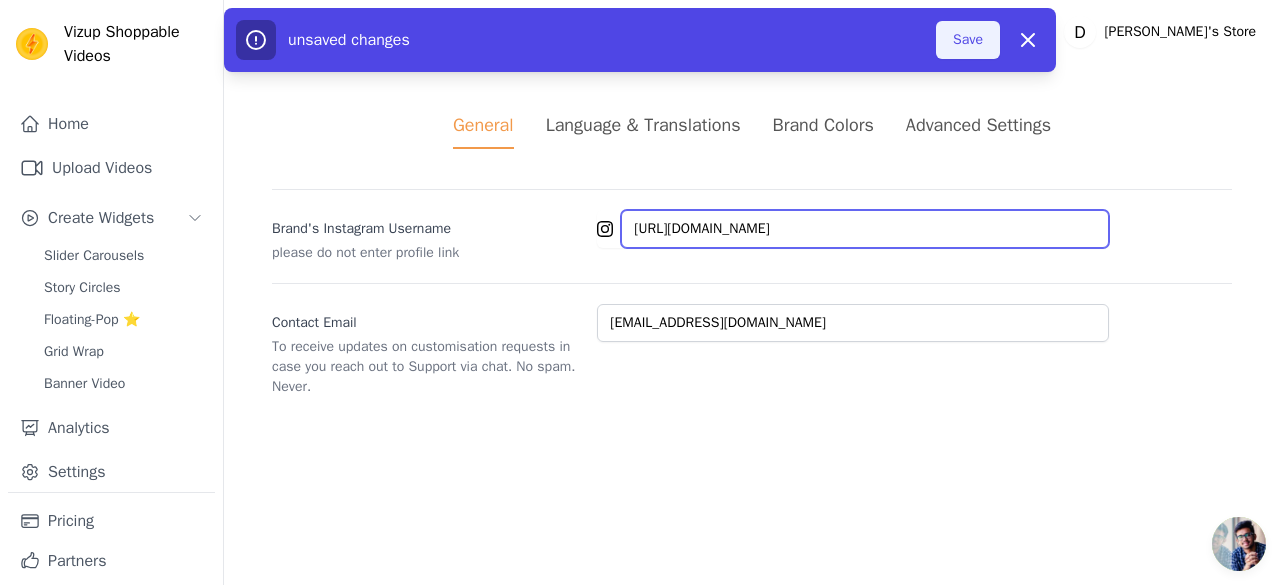 type on "https://www.instagram.com/dharini_ethnics" 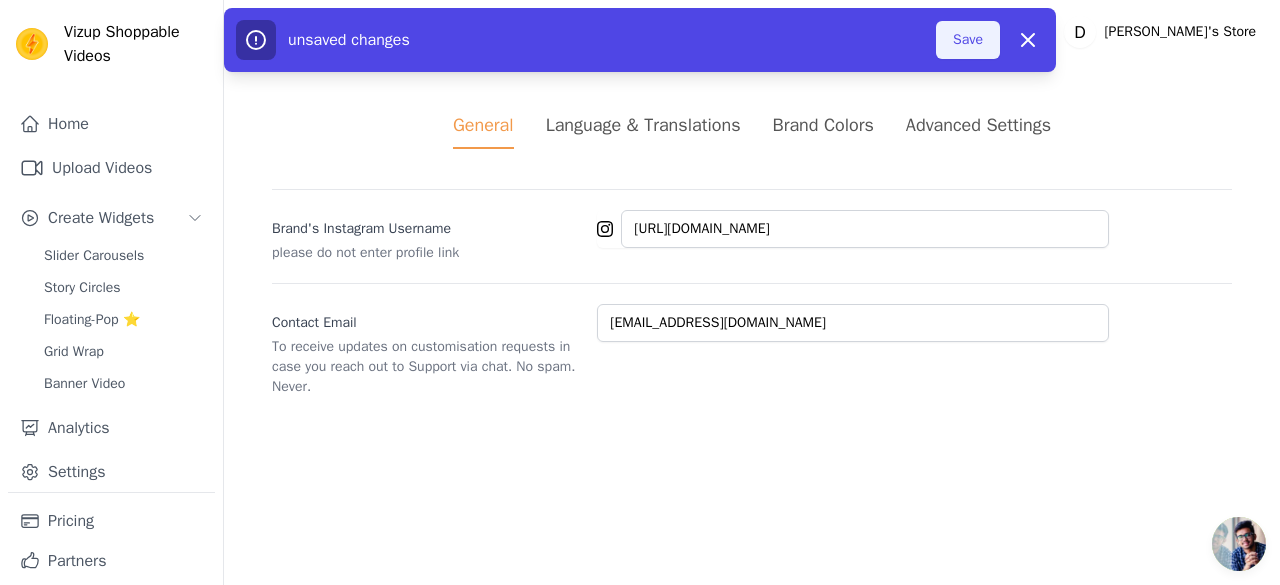 click on "Save" at bounding box center (968, 40) 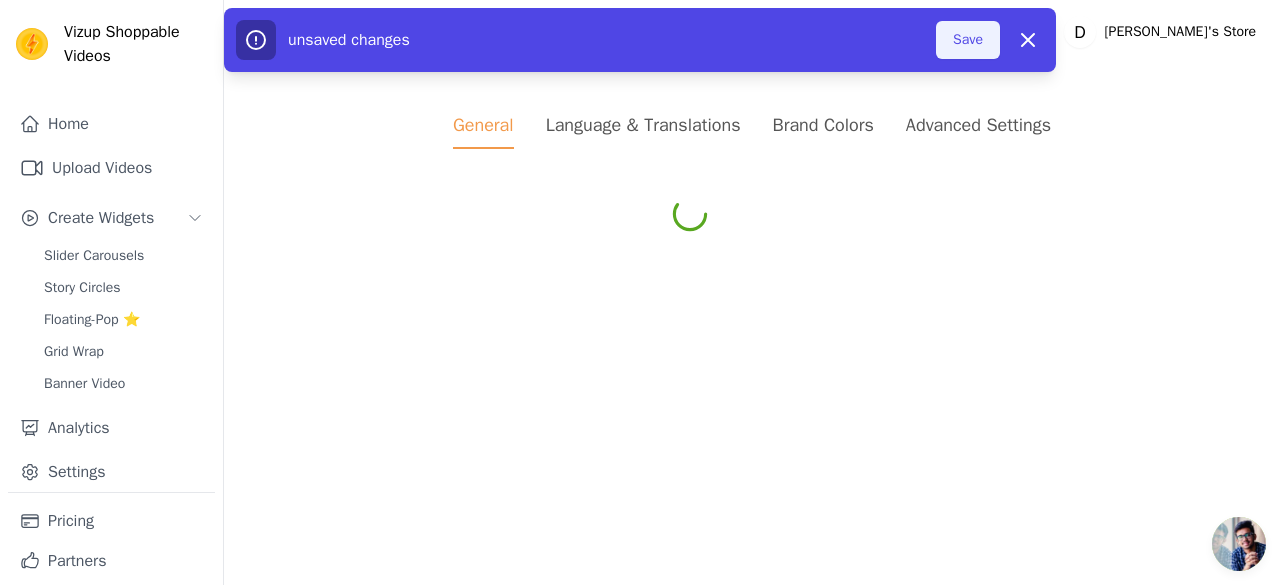click on "Save" at bounding box center [968, 40] 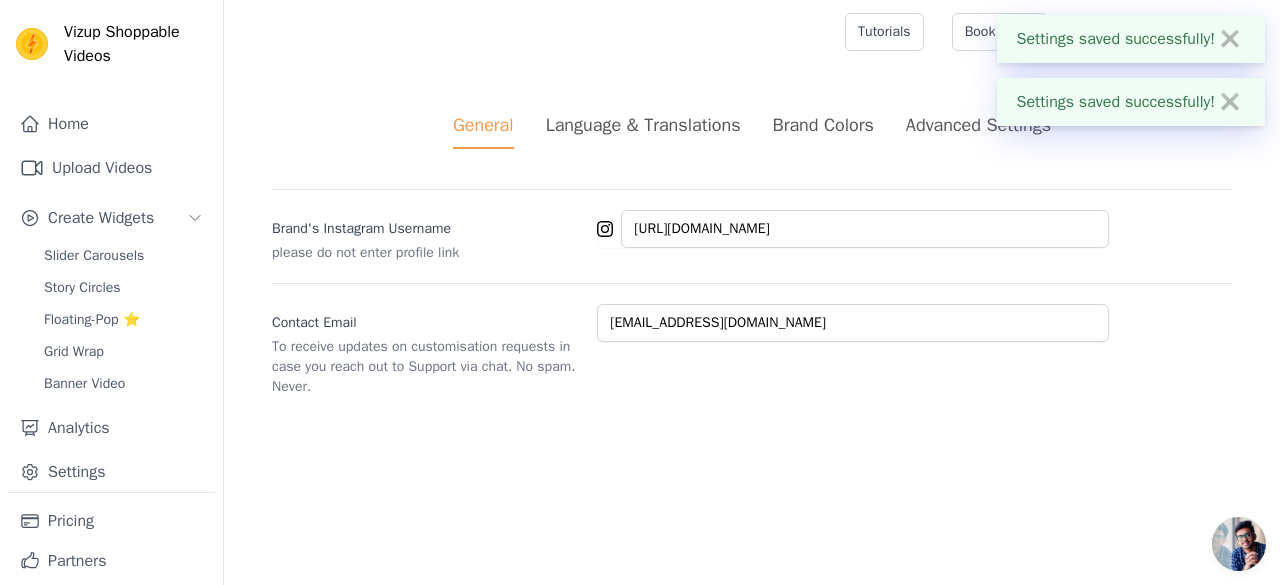 click on "Brand's Instagram Username   please do not enter profile link     https://www.instagram.com/dharini_ethnics   Contact Email   To receive updates on customisation requests in case you reach out to Support via chat. No spam. Never.   contact@dhariniethnics.com" at bounding box center (752, 293) 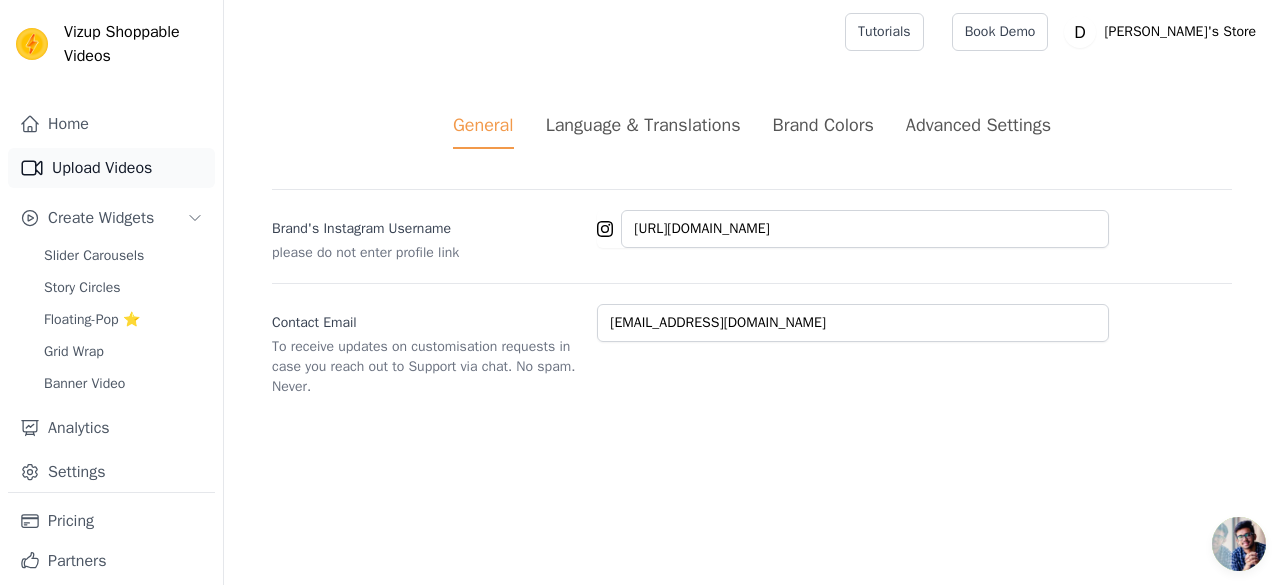 click on "Upload Videos" at bounding box center [111, 168] 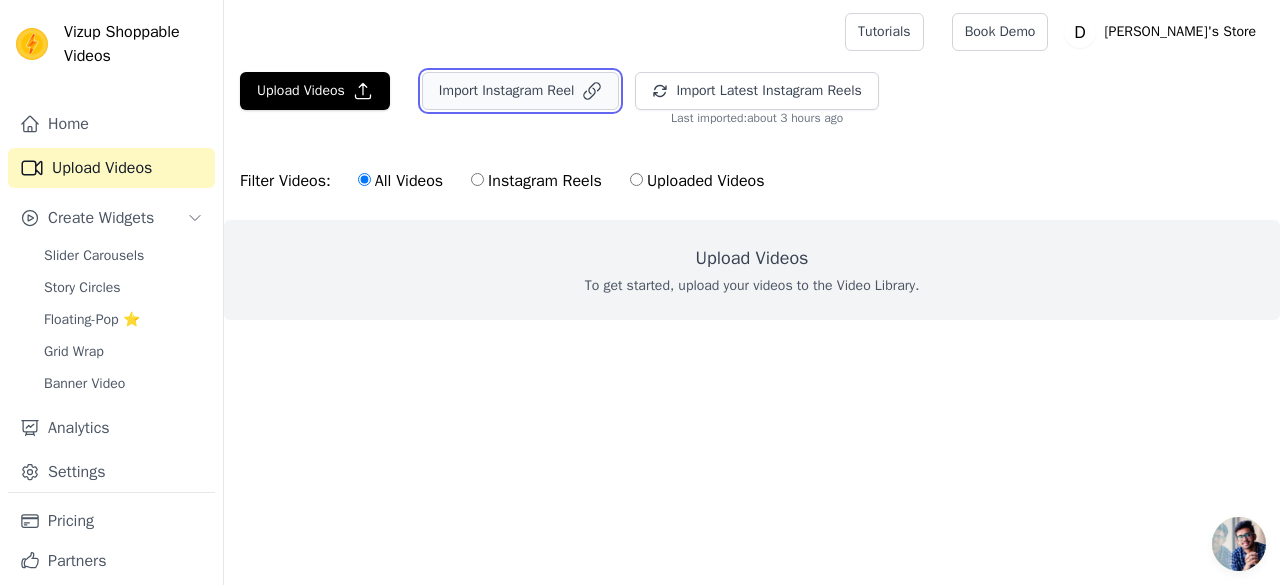 click on "Import Instagram Reel" at bounding box center (521, 91) 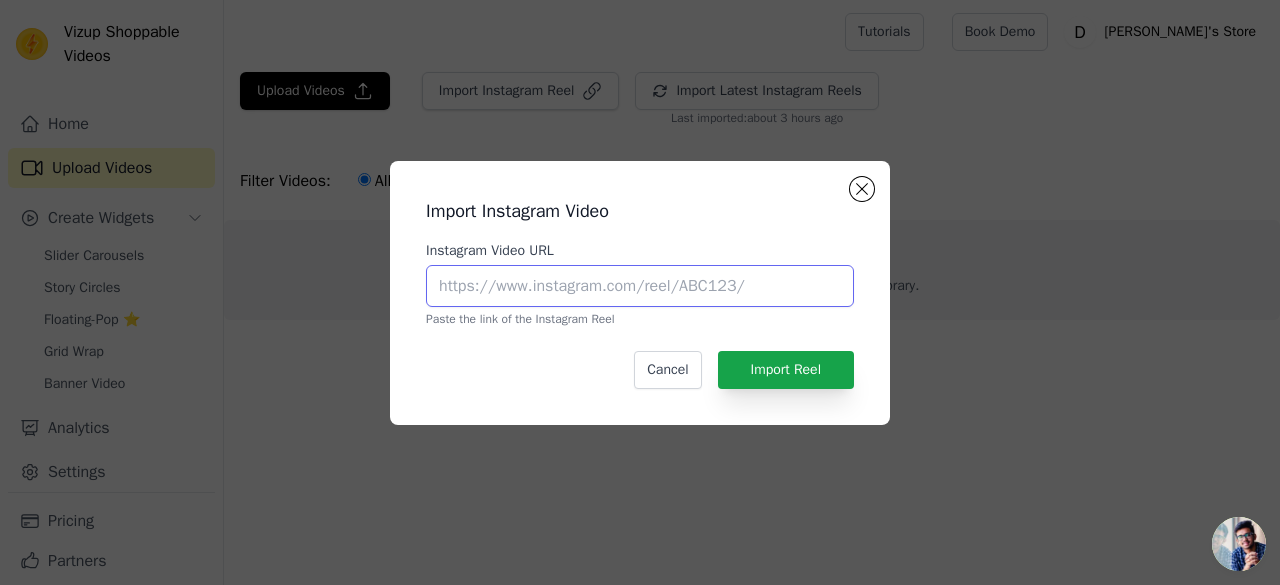 click on "Instagram Video URL" at bounding box center [640, 286] 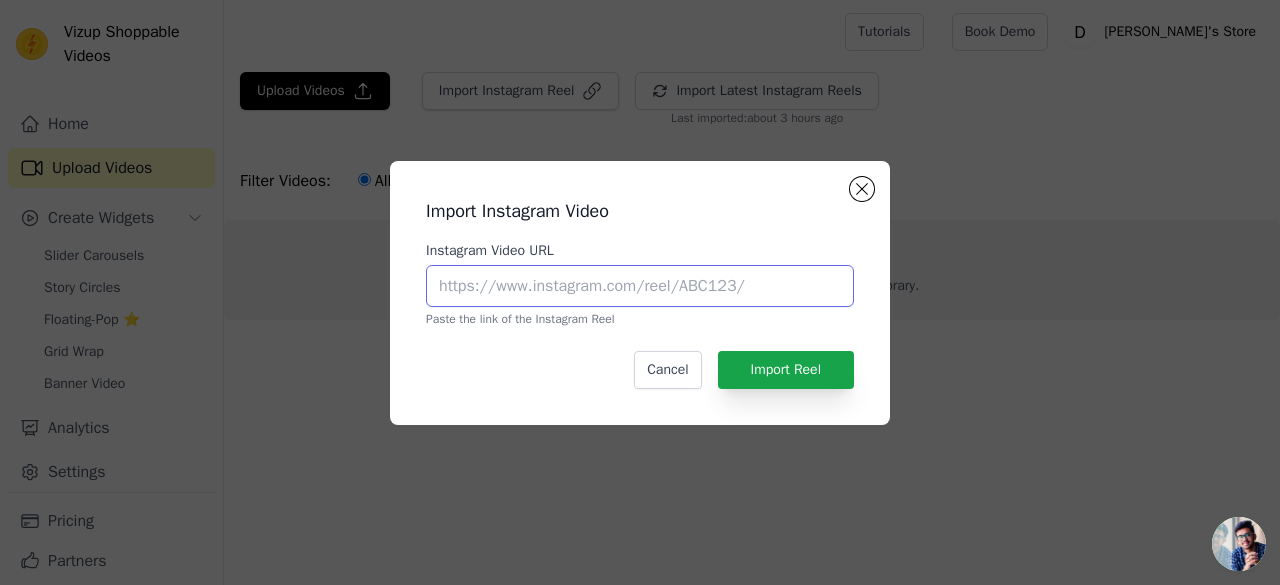 paste on "https://www.instagram.com/dharini_ethnics" 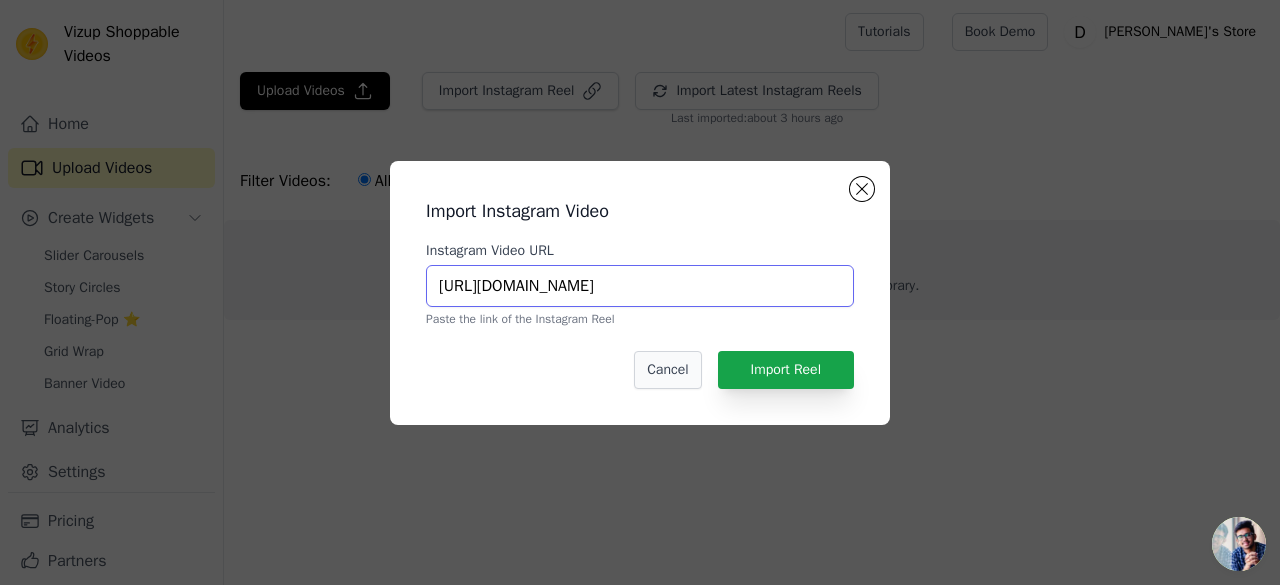 type on "https://www.instagram.com/dharini_ethnics" 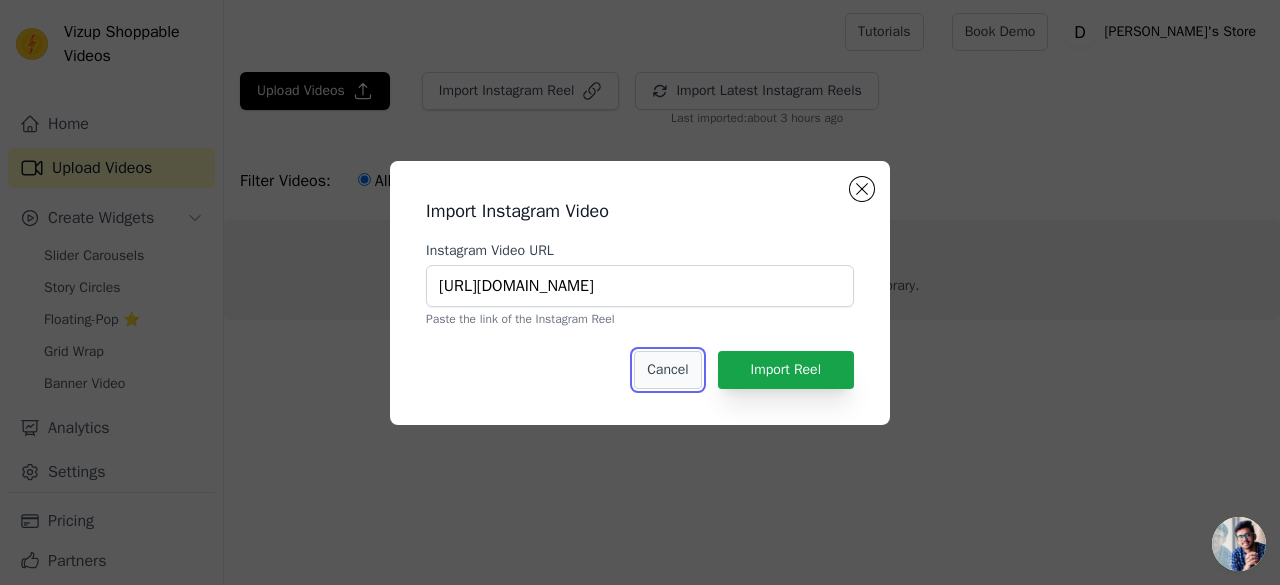 click on "Cancel" at bounding box center (667, 370) 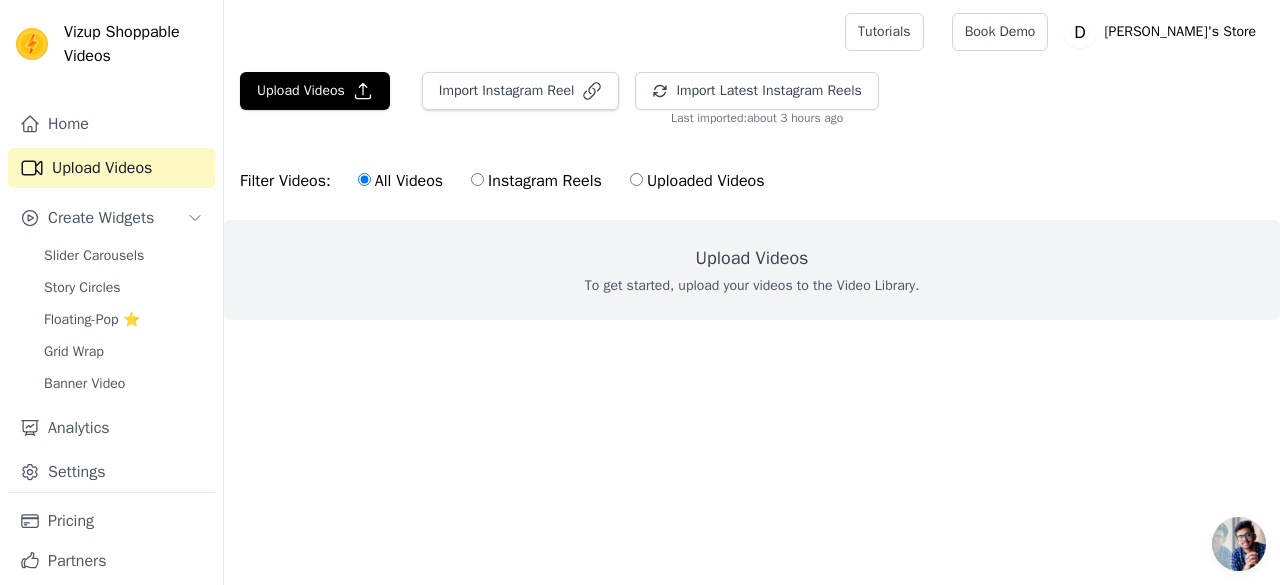 click on "Uploaded Videos" at bounding box center [697, 181] 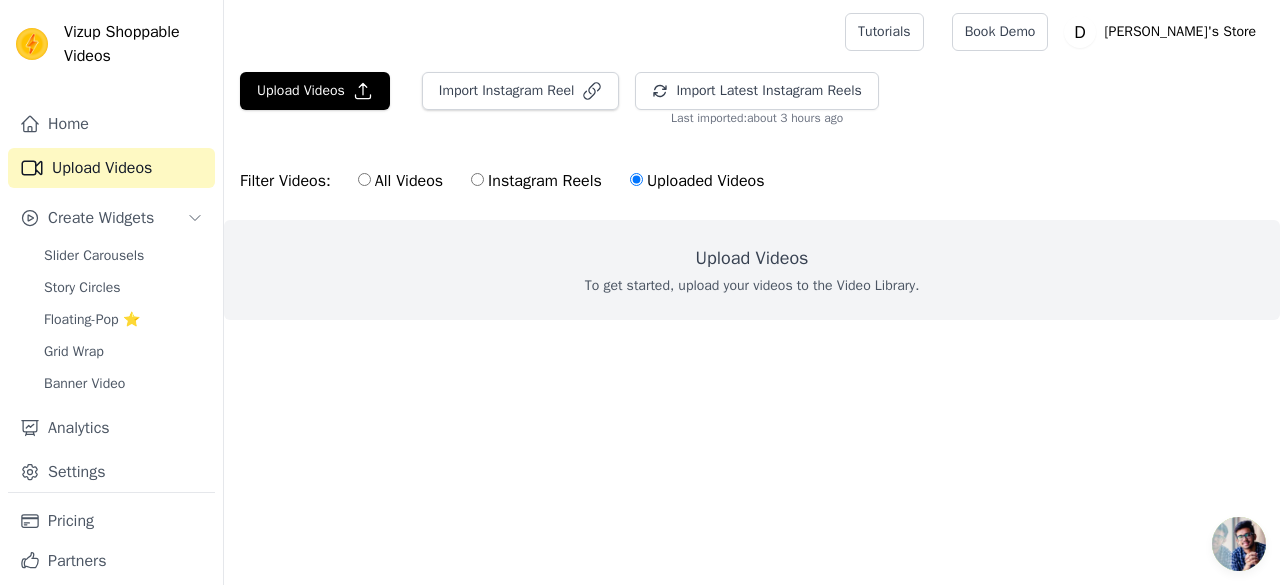 click on "Instagram Reels" at bounding box center [536, 181] 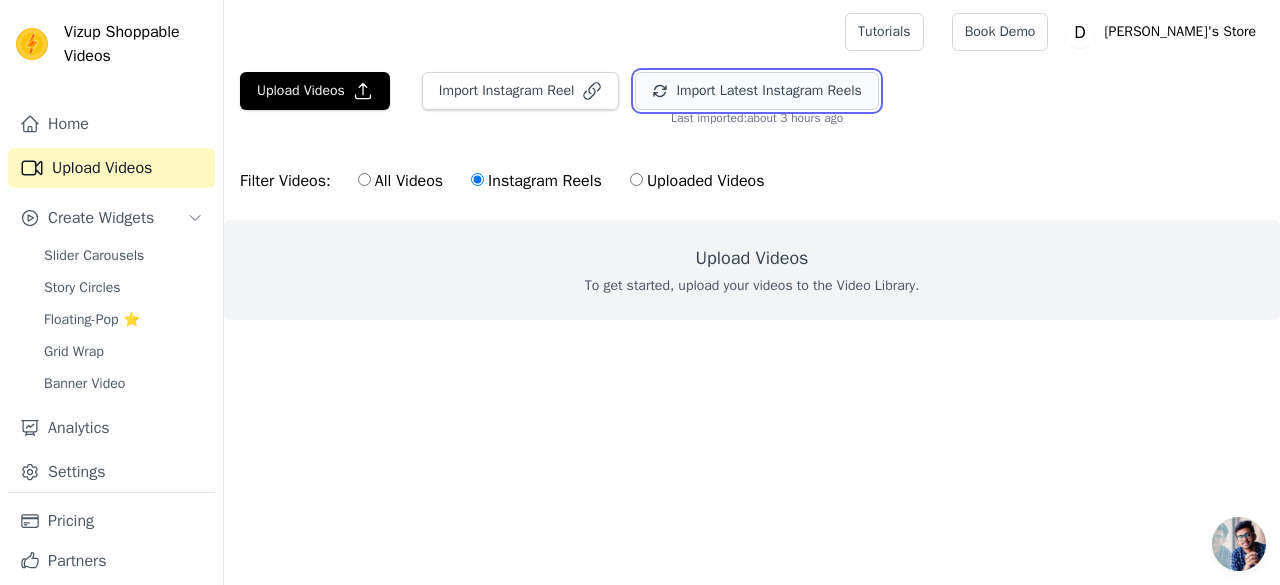 click on "Import Latest Instagram Reels" at bounding box center [756, 91] 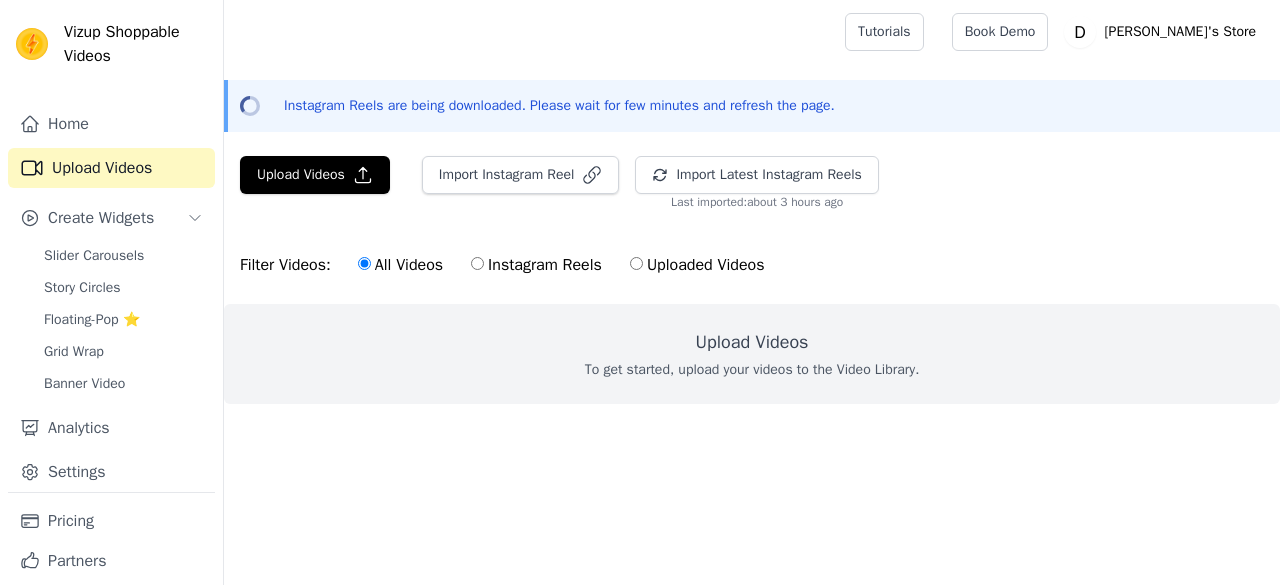 scroll, scrollTop: 0, scrollLeft: 0, axis: both 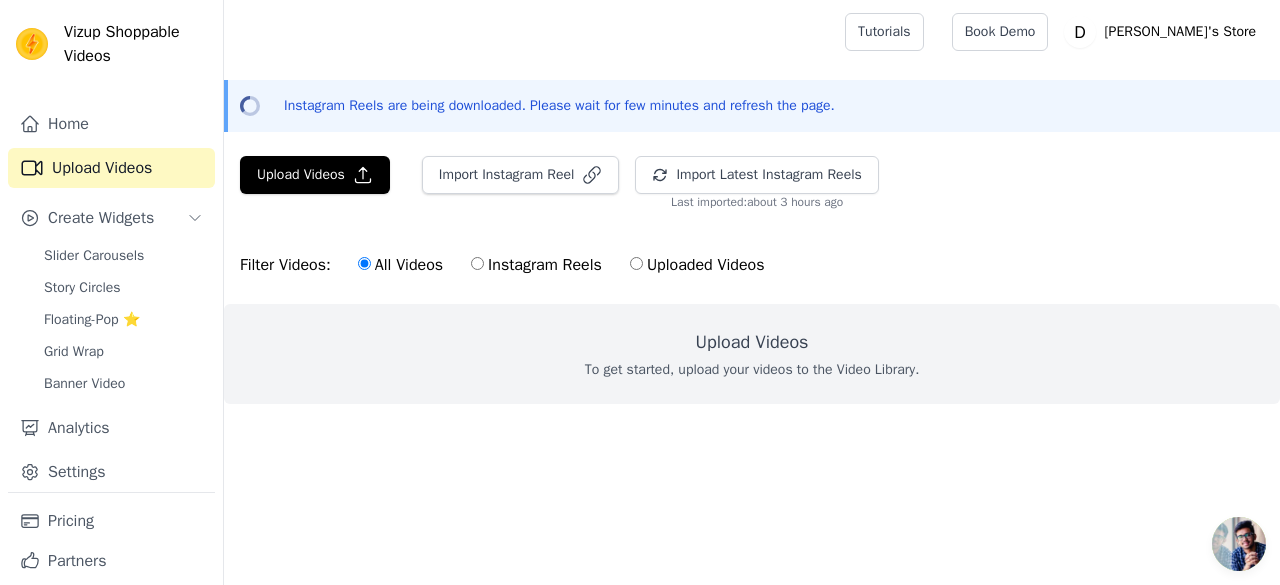 click on "Instagram Reels" at bounding box center [477, 263] 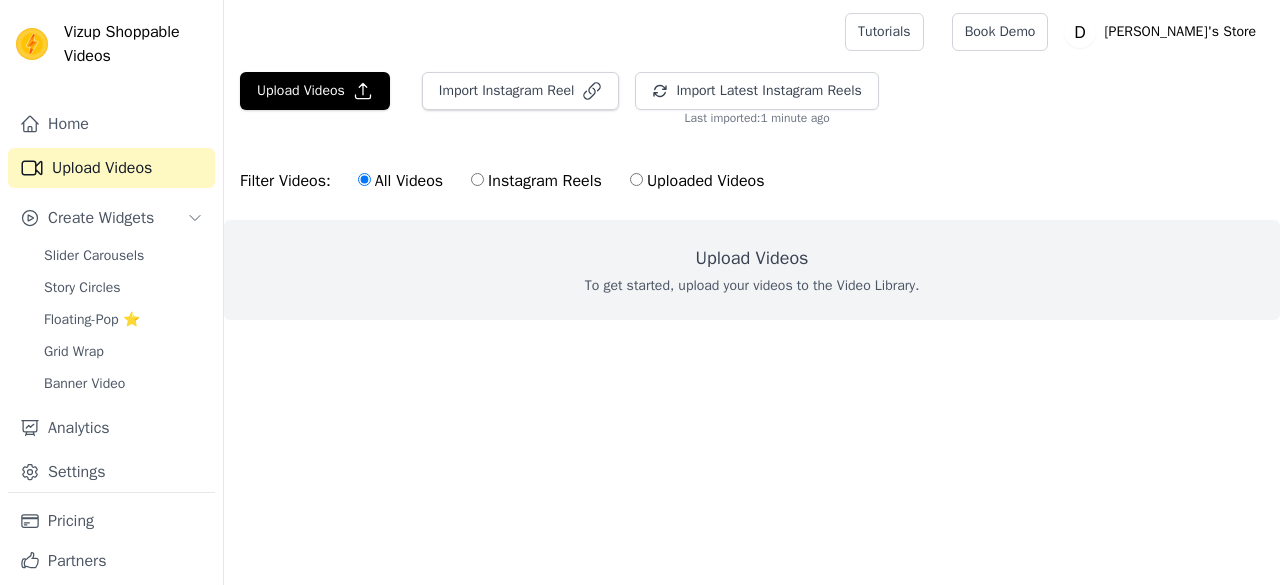 scroll, scrollTop: 0, scrollLeft: 0, axis: both 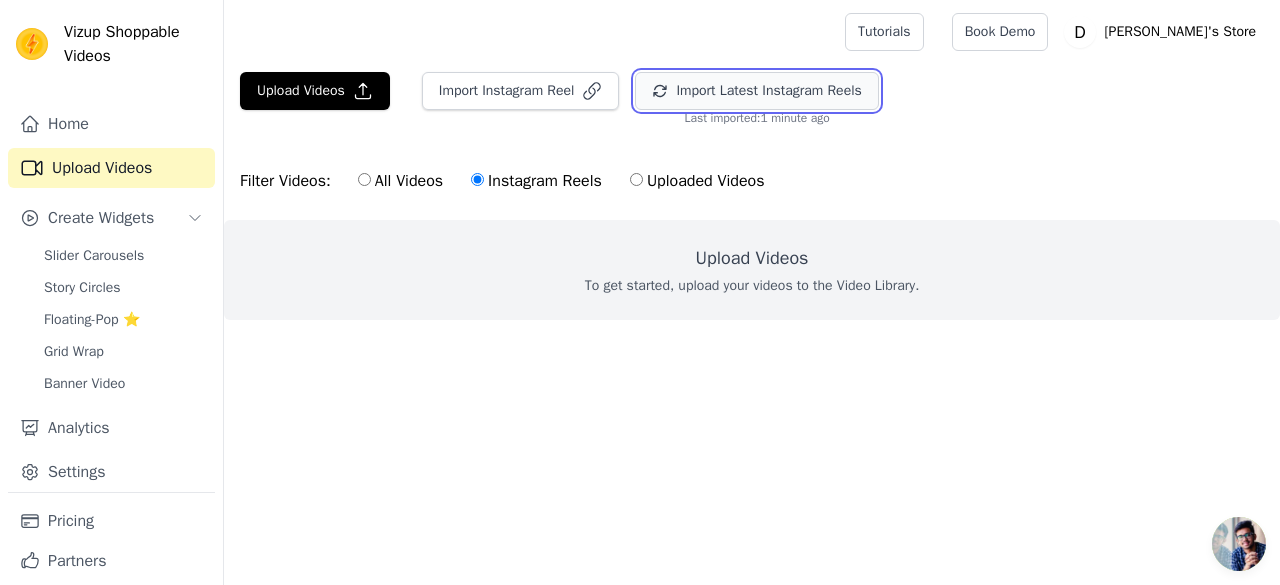 click on "Import Latest Instagram Reels" at bounding box center [756, 91] 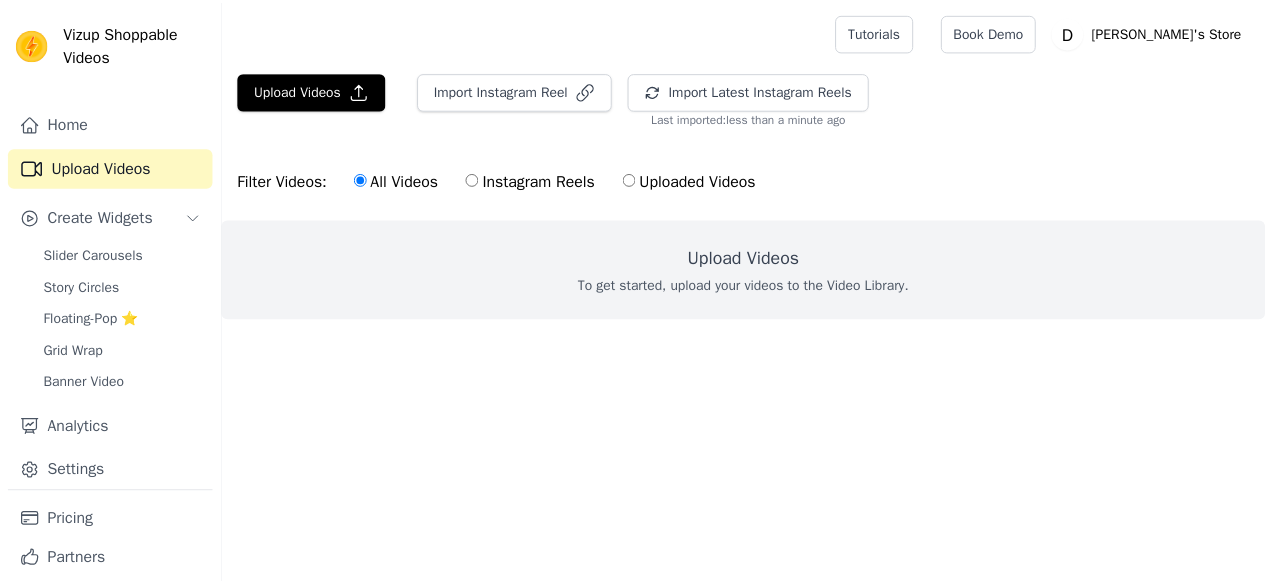 scroll, scrollTop: 0, scrollLeft: 0, axis: both 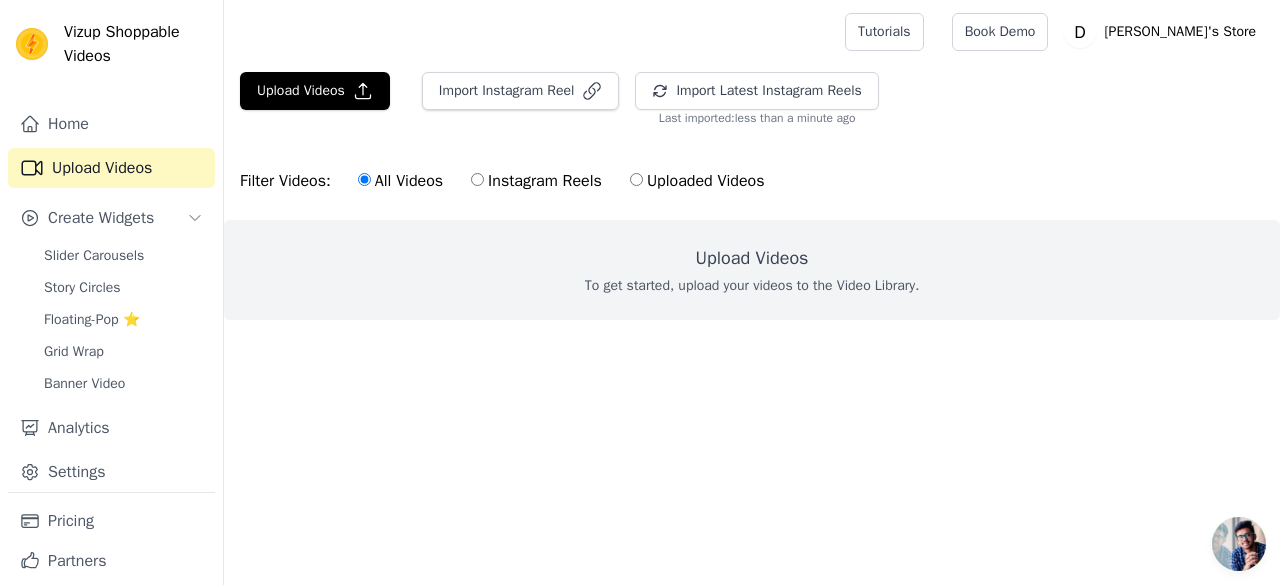 click on "Instagram Reels" at bounding box center (477, 179) 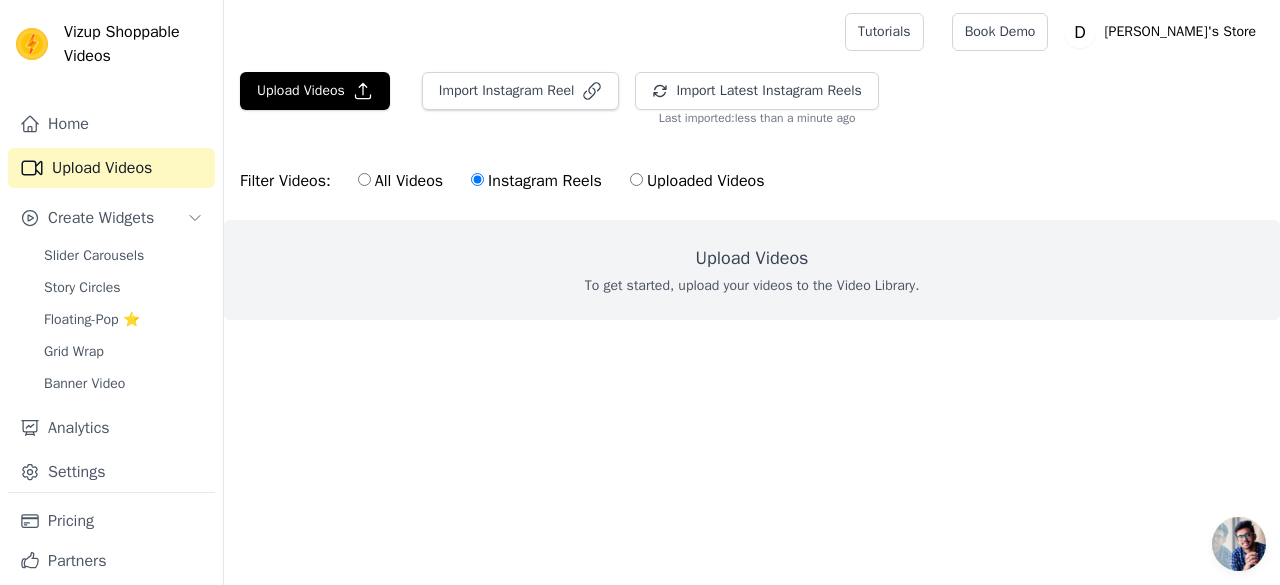 click on "Uploaded Videos" at bounding box center [697, 181] 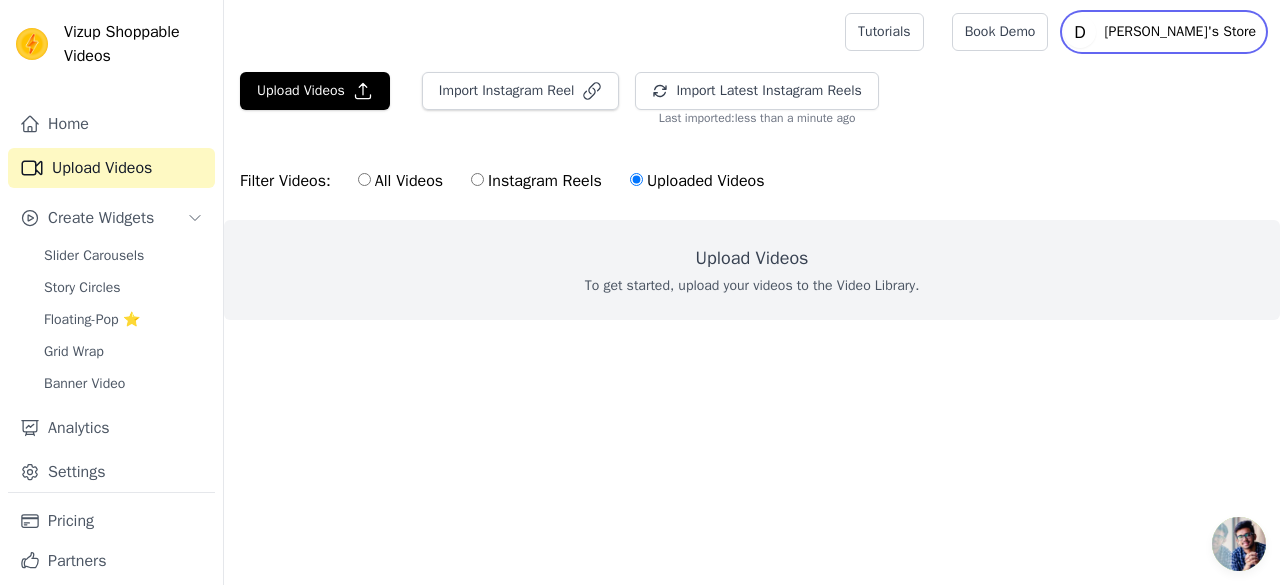 click on "[PERSON_NAME]'s Store" at bounding box center [1180, 32] 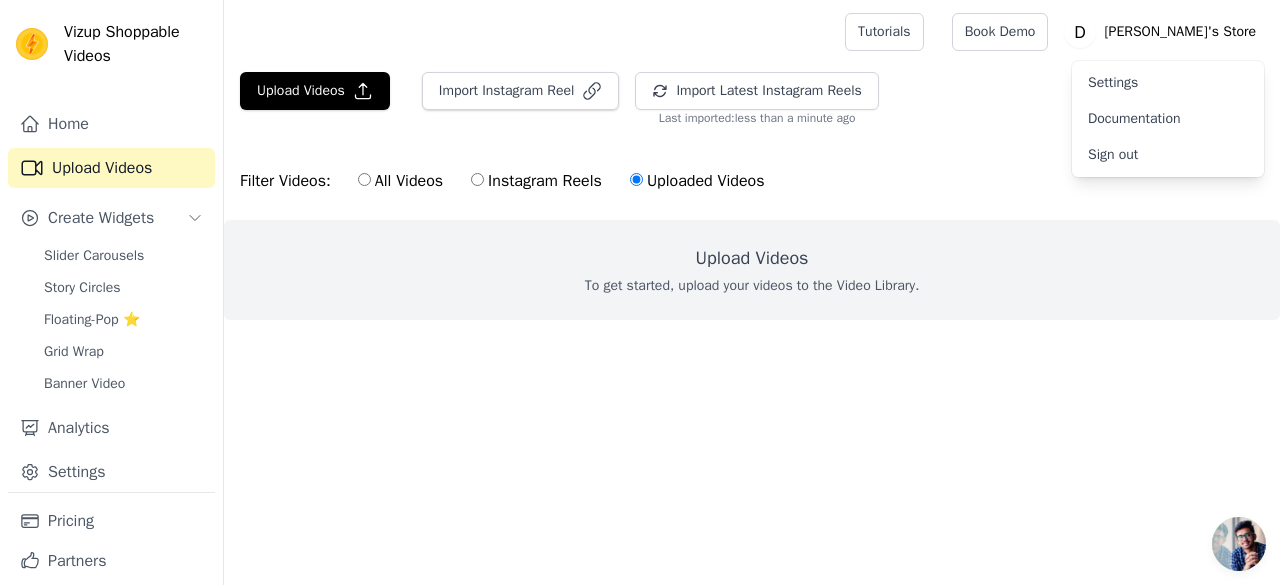 click on "Settings" at bounding box center (1168, 83) 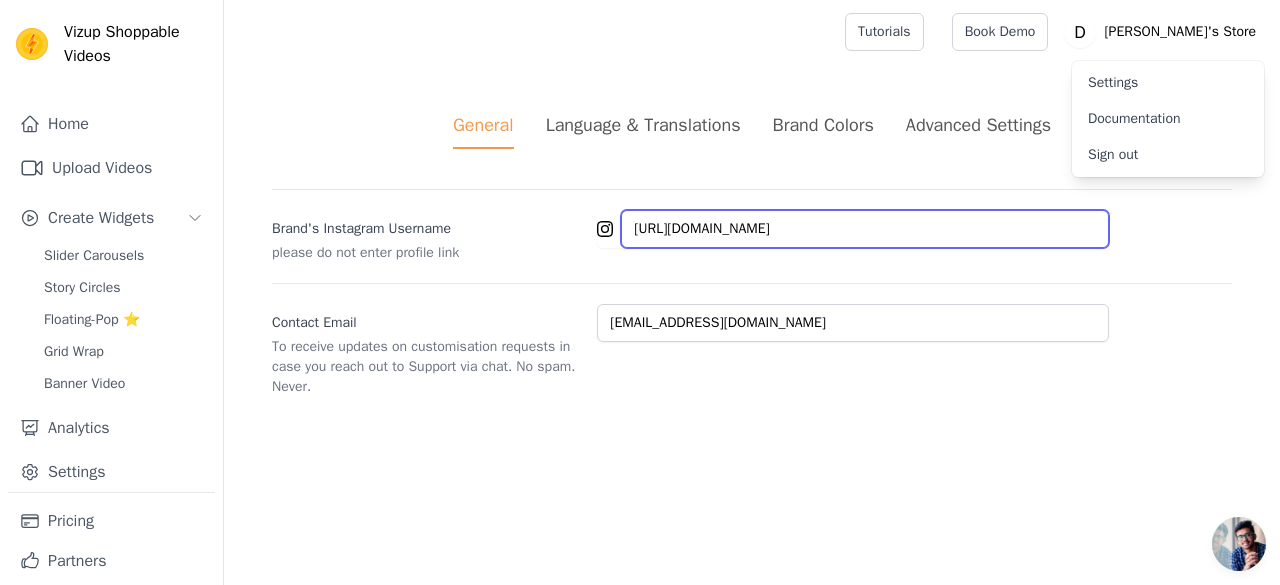 click on "https://www.instagram.com/dharini_ethnics" at bounding box center [865, 229] 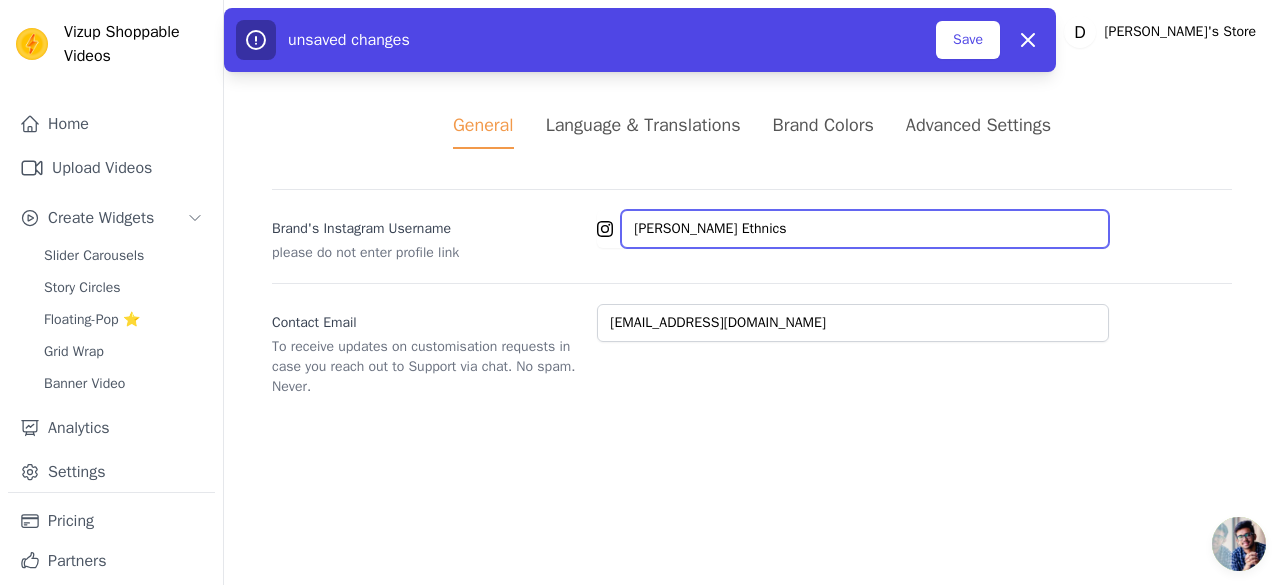 paste on "dharini_e" 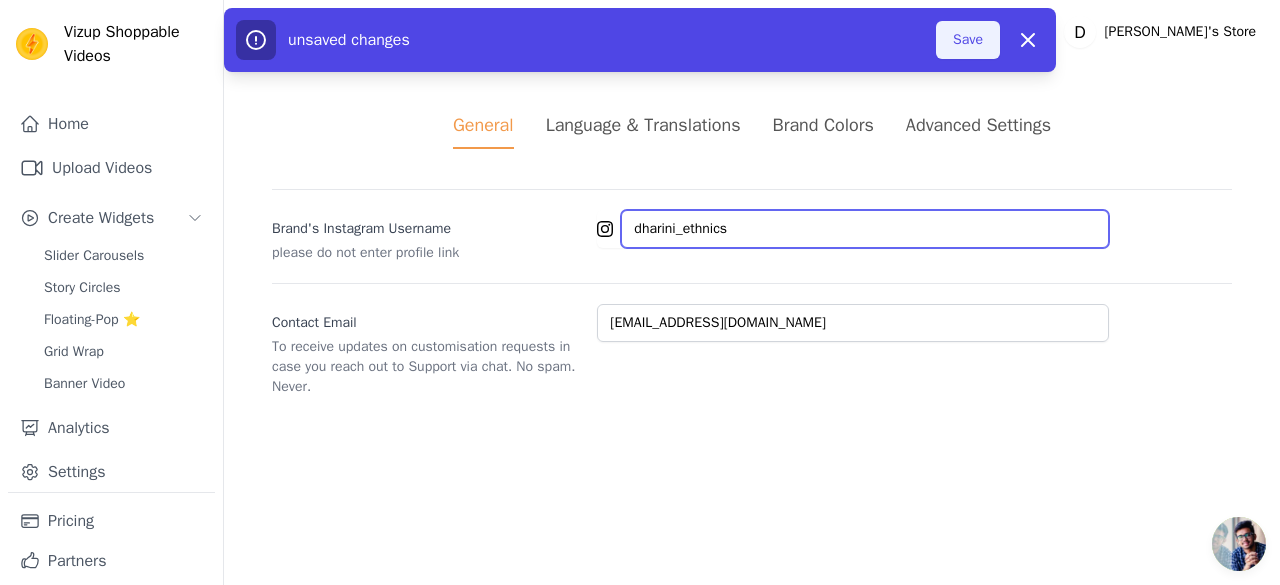 type on "dharini_ethnics" 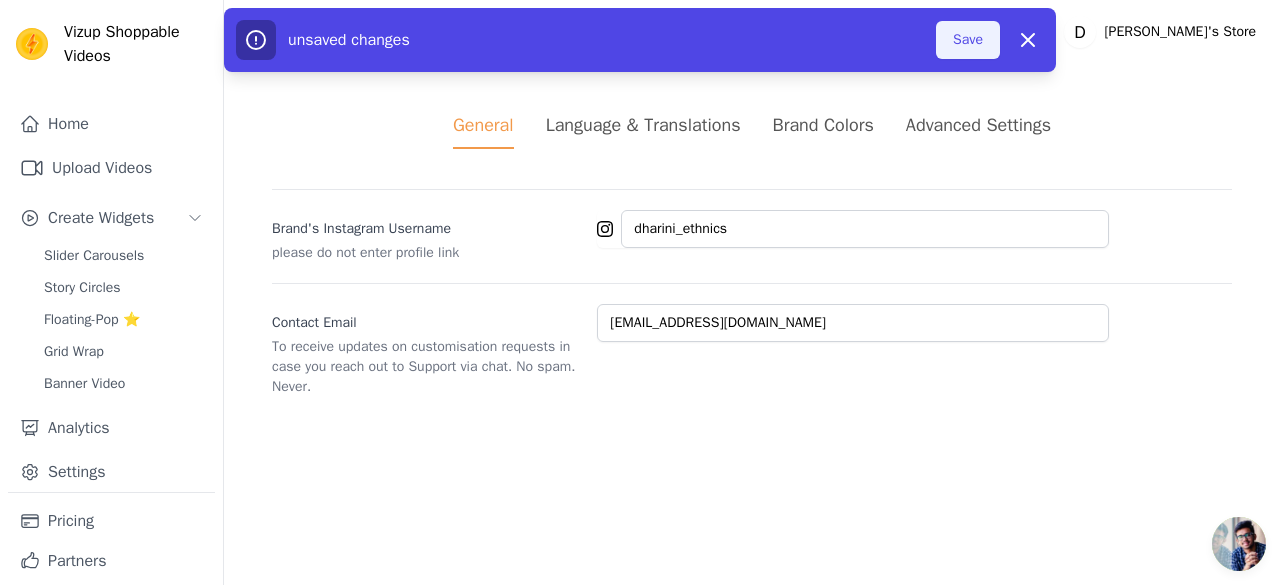 click on "Save" at bounding box center (968, 40) 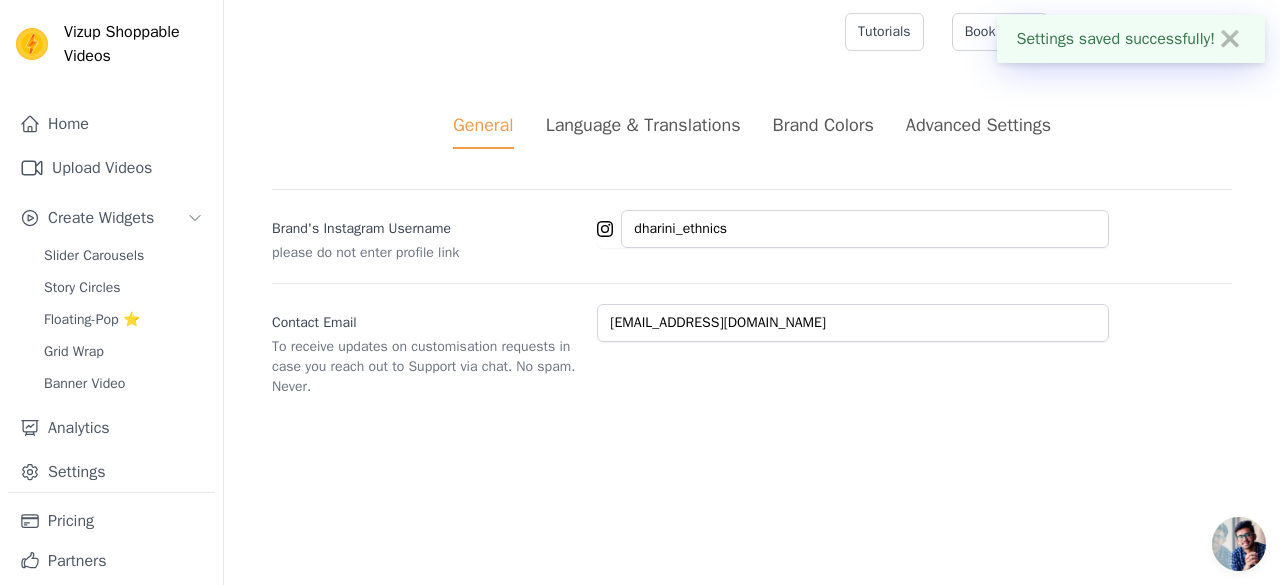 click on "✖" at bounding box center [1230, 39] 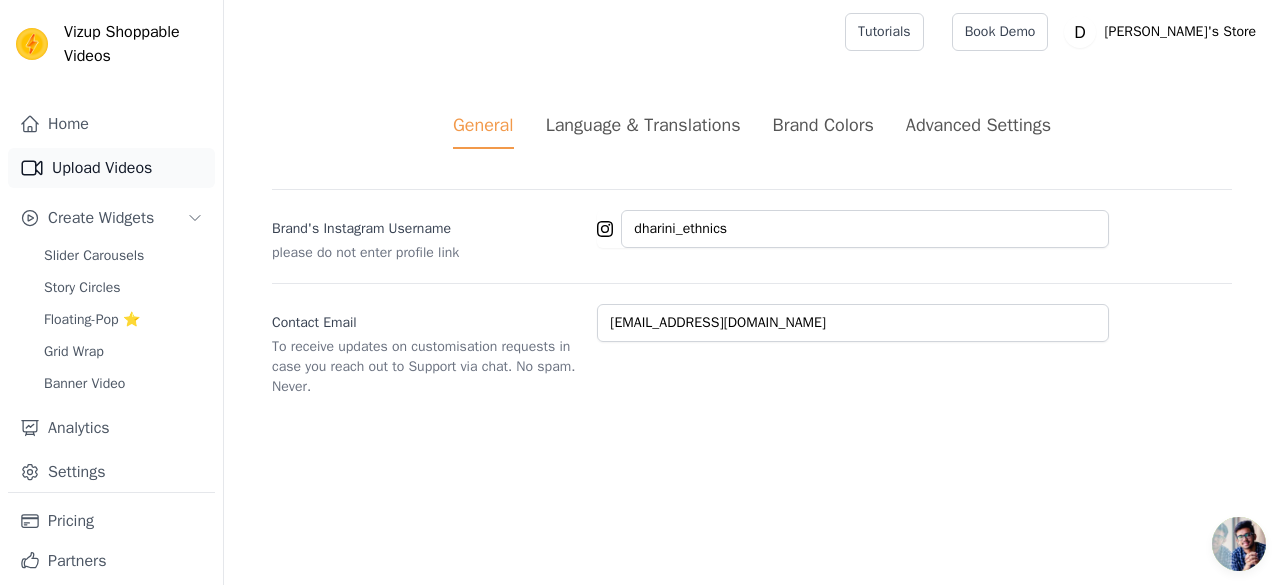 click on "Upload Videos" at bounding box center (111, 168) 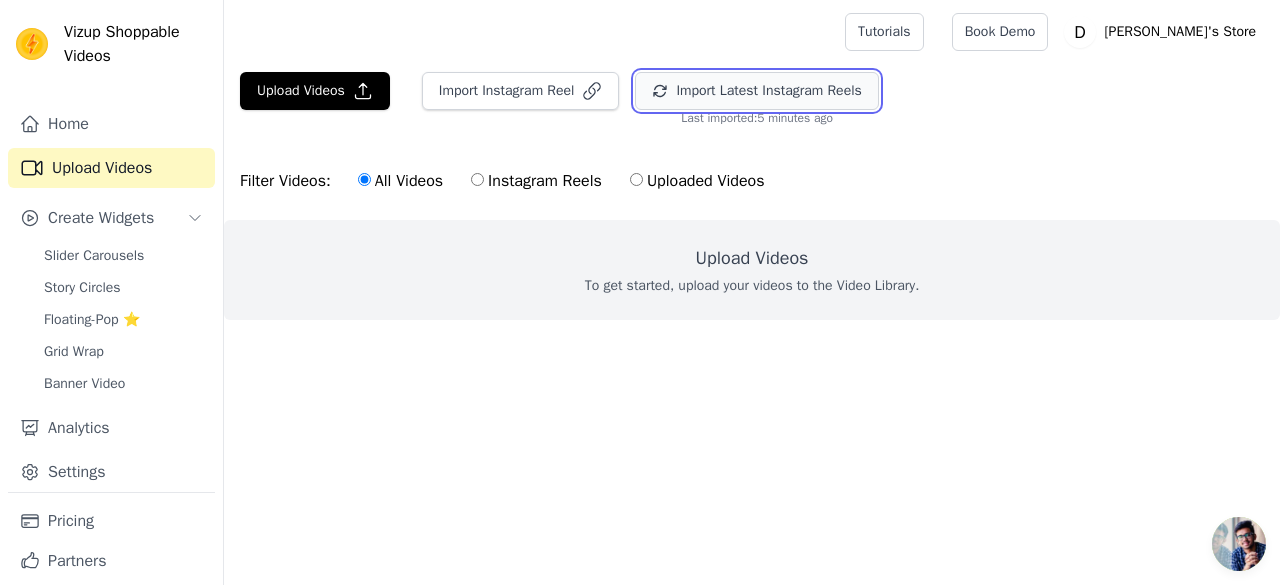 click on "Import Latest Instagram Reels" at bounding box center (756, 91) 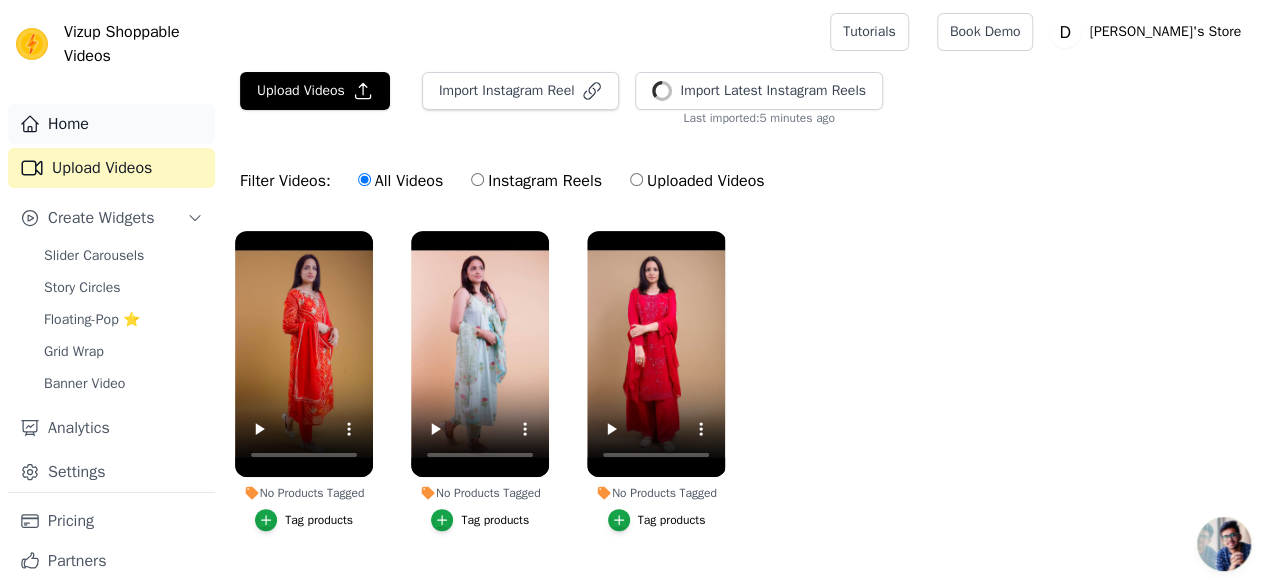 click on "Home" at bounding box center [111, 124] 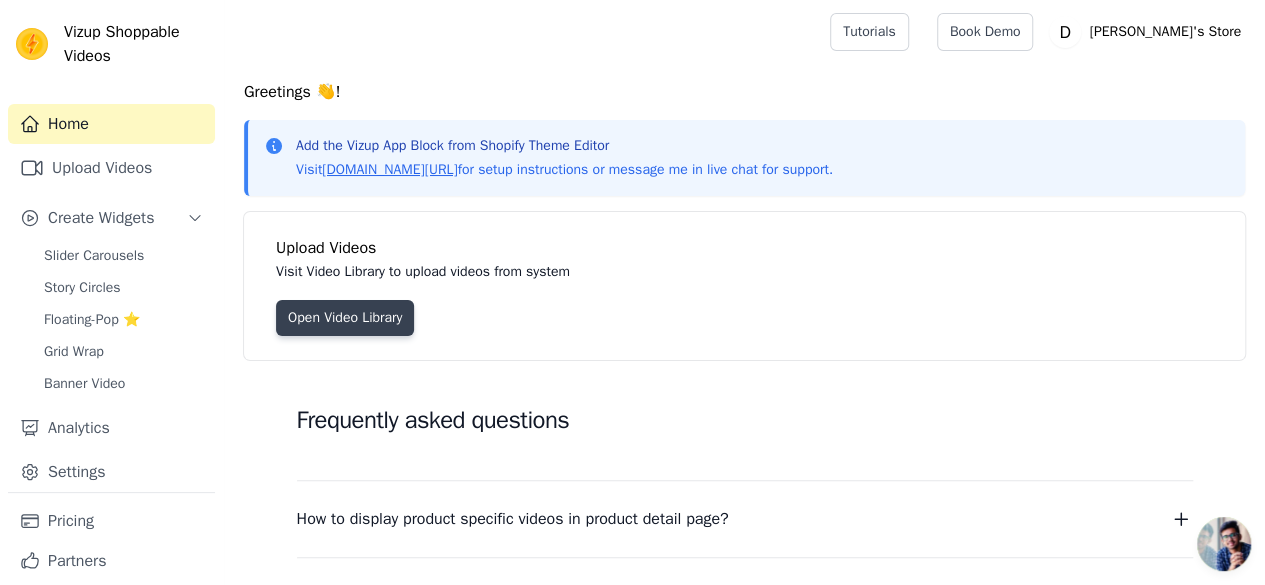 click on "Open Video Library" at bounding box center (345, 318) 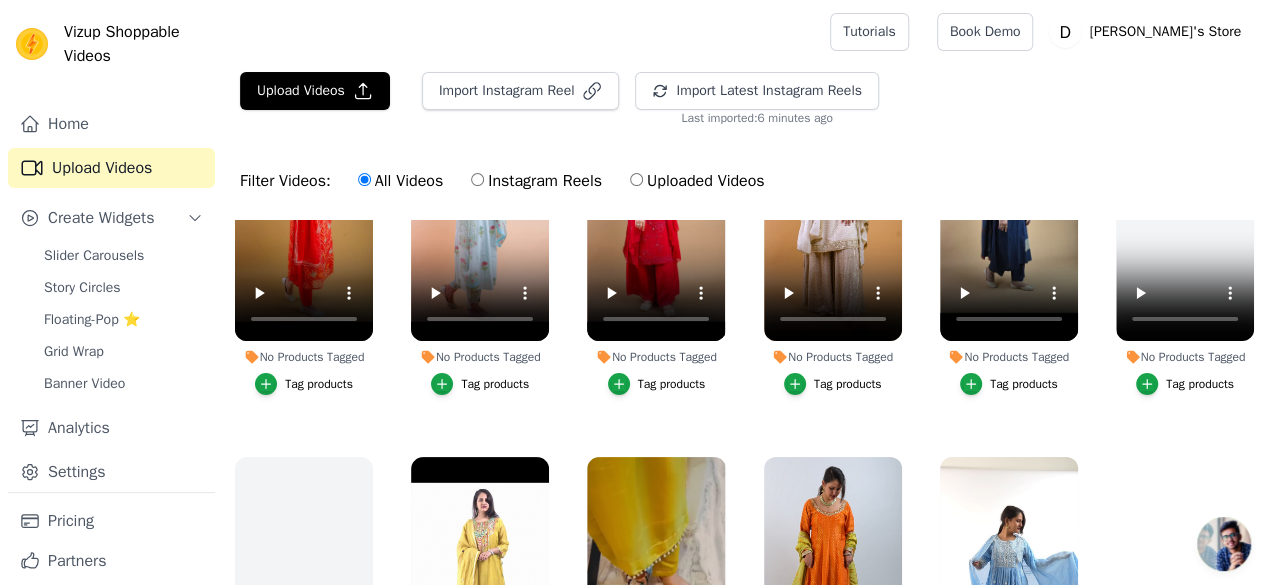 scroll, scrollTop: 183, scrollLeft: 0, axis: vertical 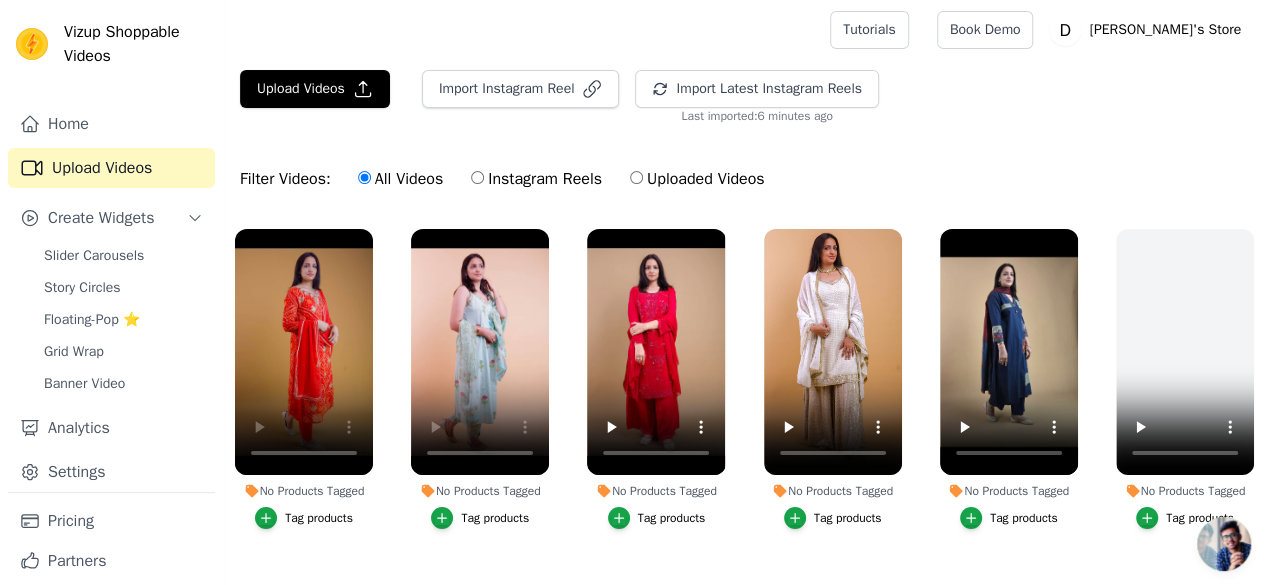 drag, startPoint x: 152, startPoint y: 165, endPoint x: 484, endPoint y: 177, distance: 332.2168 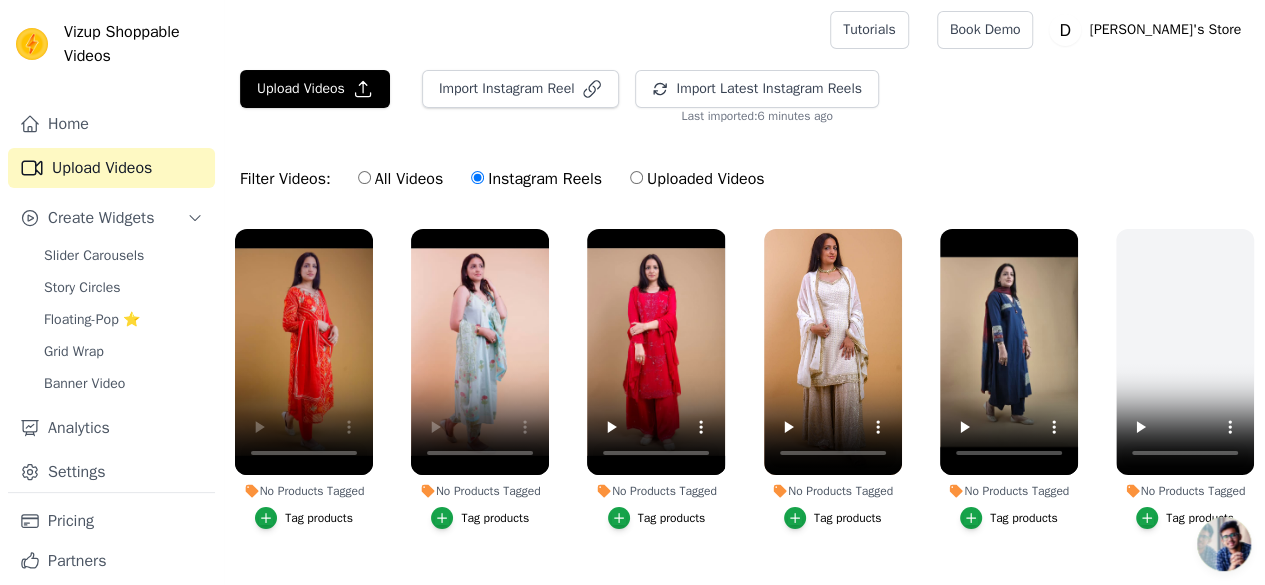 click on "Uploaded Videos" at bounding box center [636, 177] 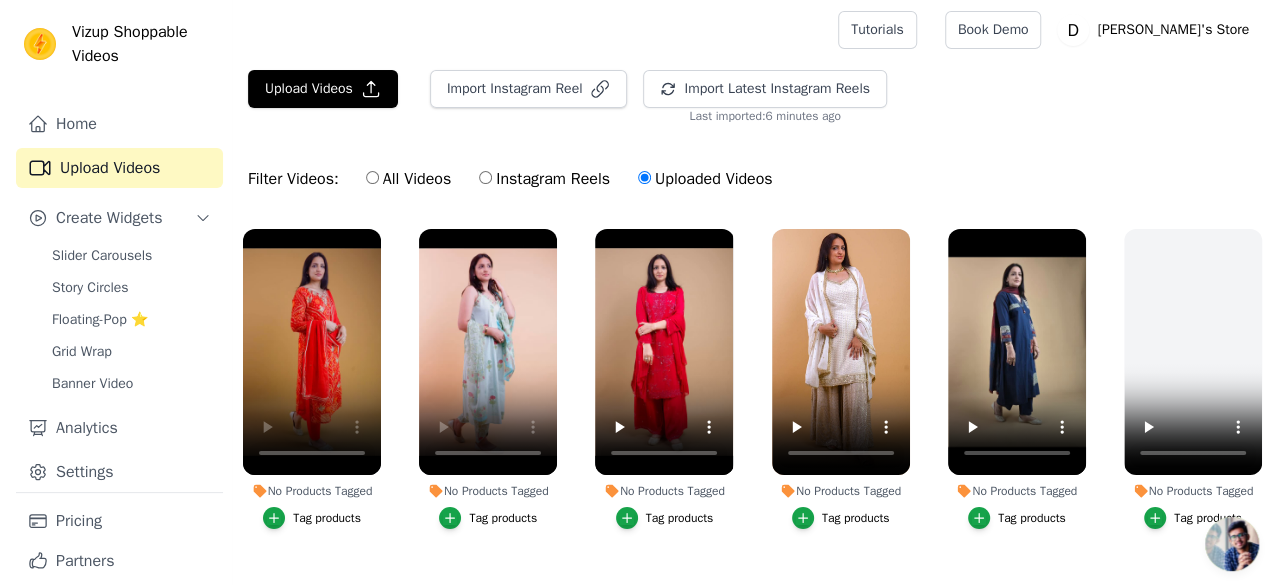 scroll, scrollTop: 0, scrollLeft: 0, axis: both 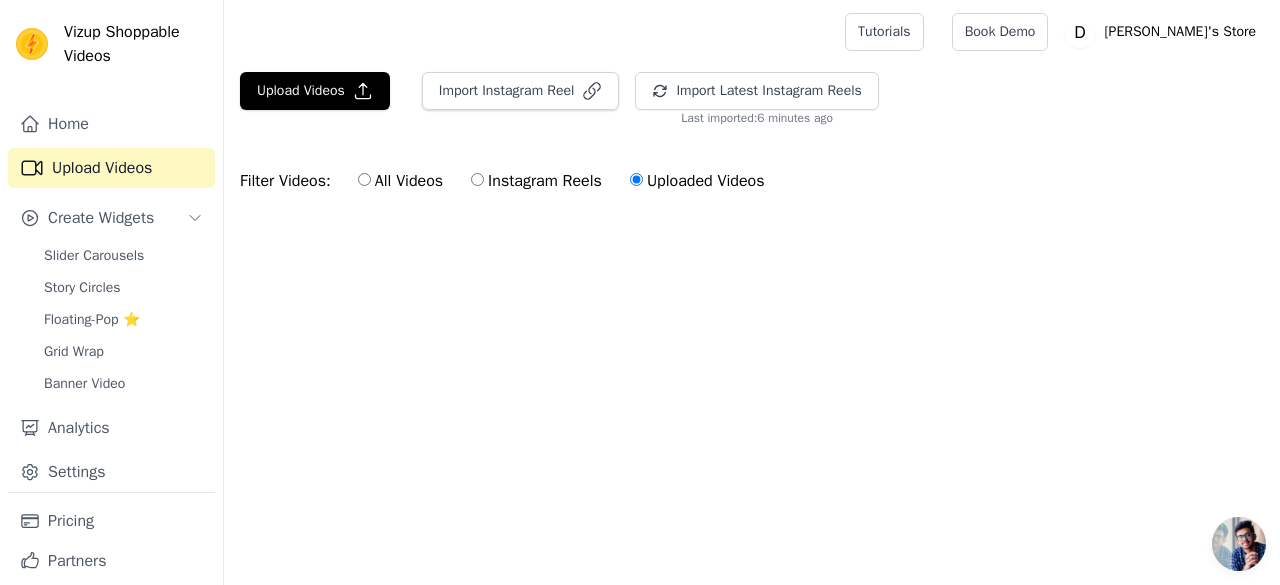 click on "Instagram Reels" at bounding box center [477, 179] 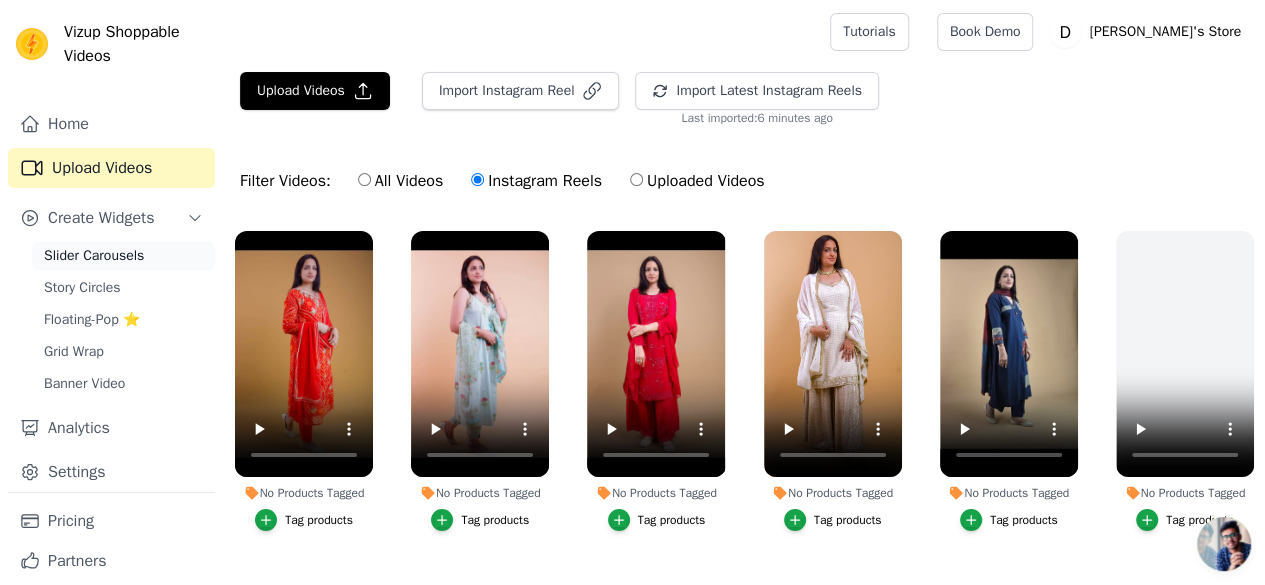click on "Slider Carousels" at bounding box center [94, 256] 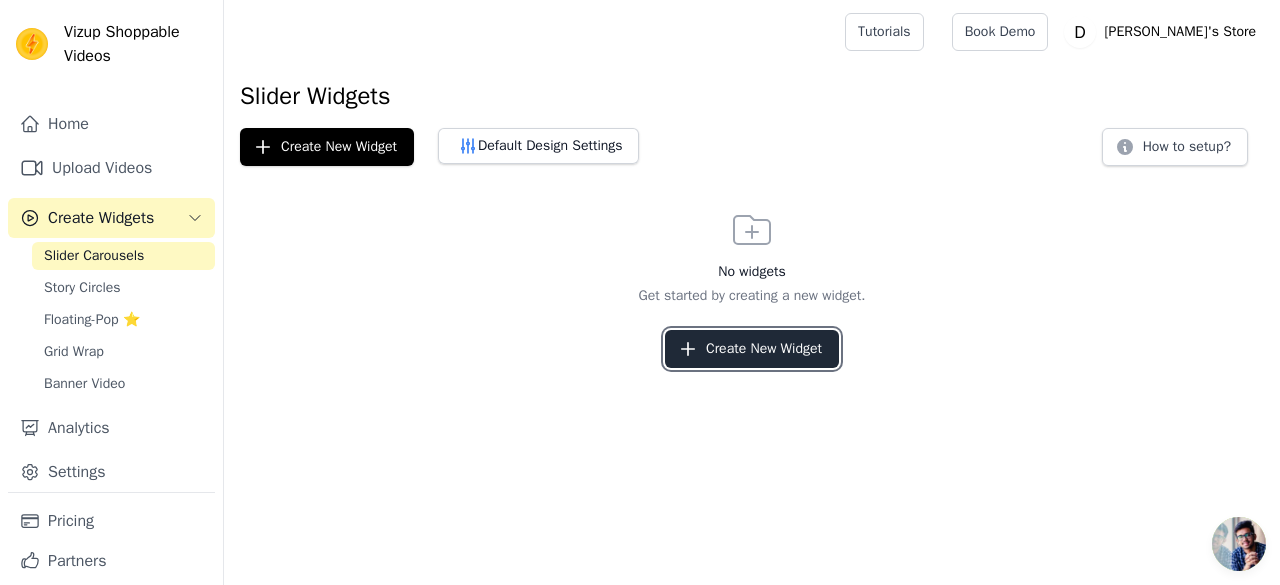 click on "Create New Widget" at bounding box center [752, 349] 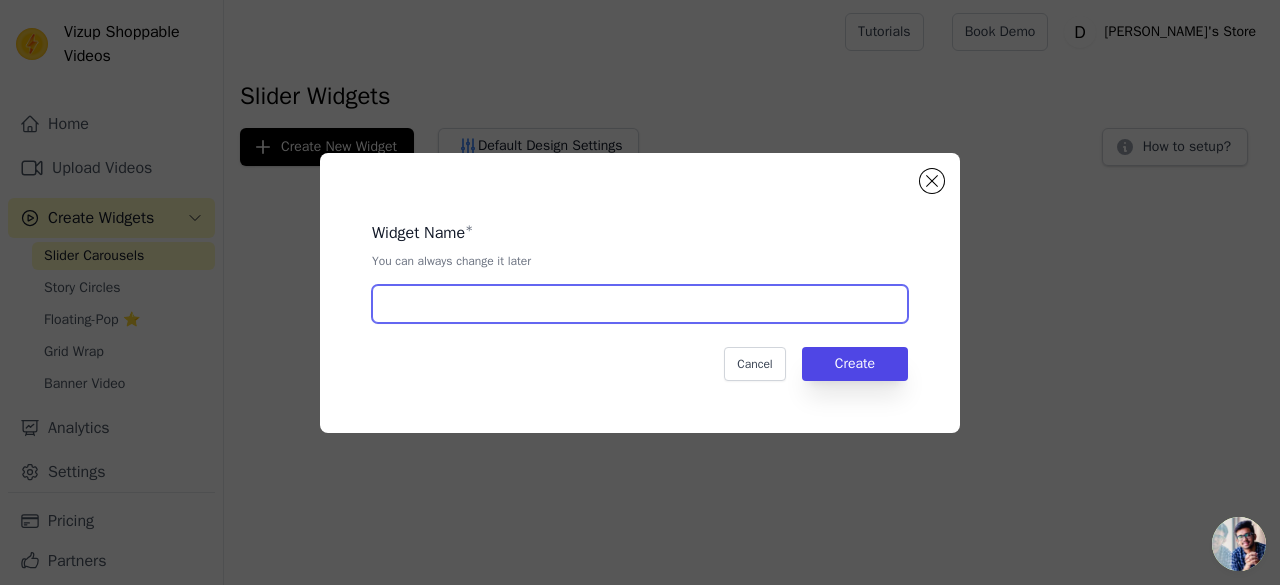 click at bounding box center (640, 304) 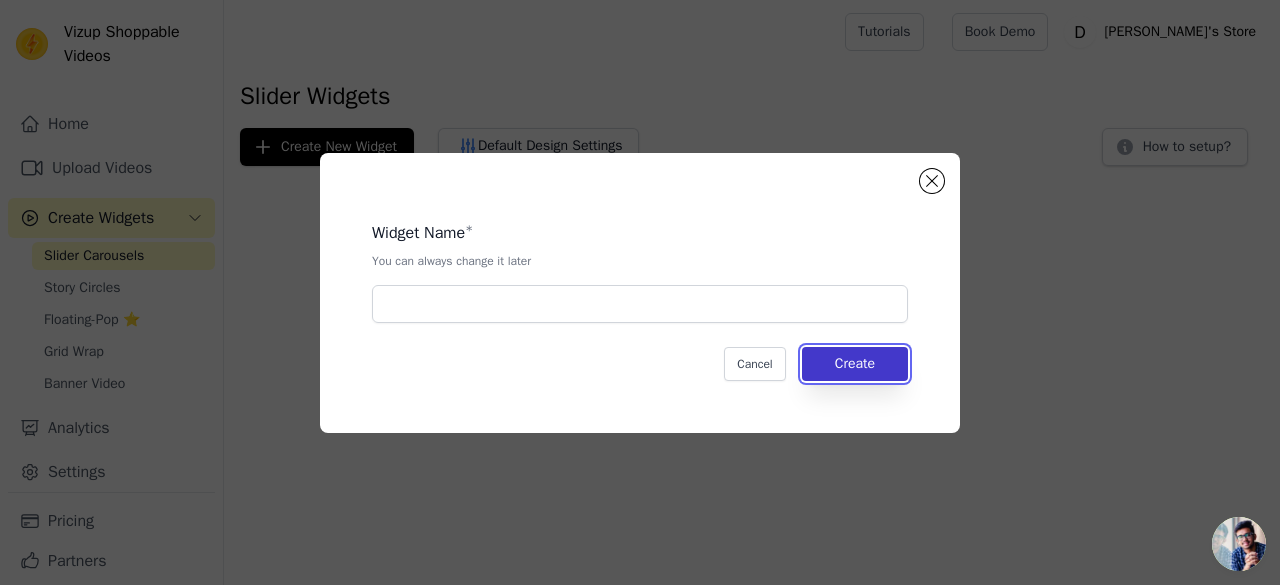 click on "Create" at bounding box center (855, 364) 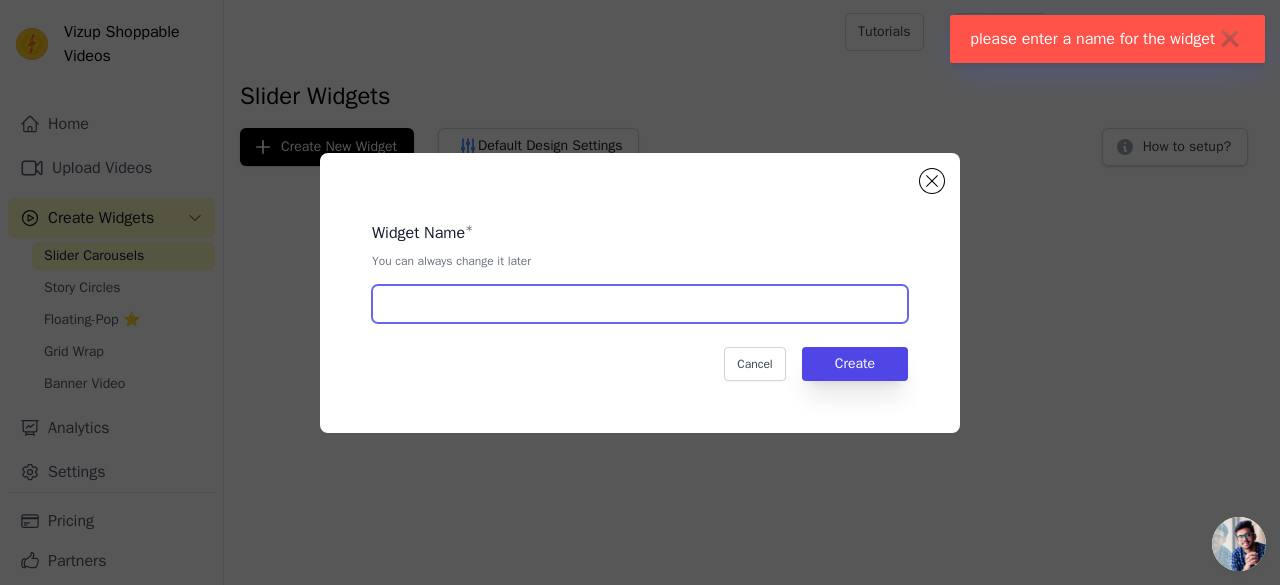 click at bounding box center [640, 304] 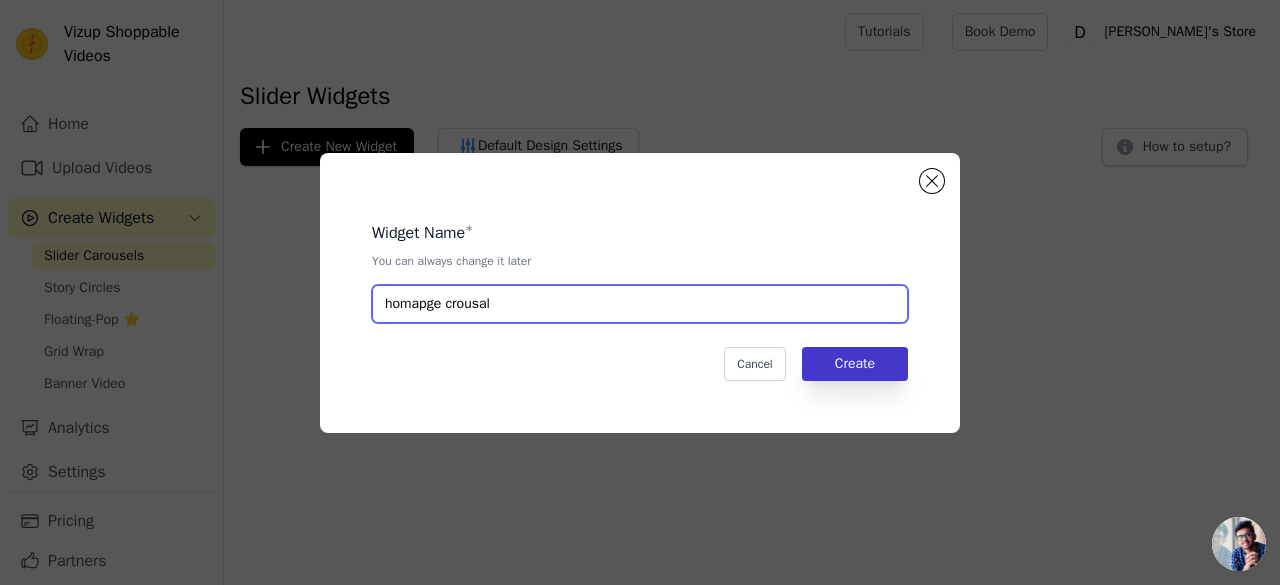 type on "homapge crousal" 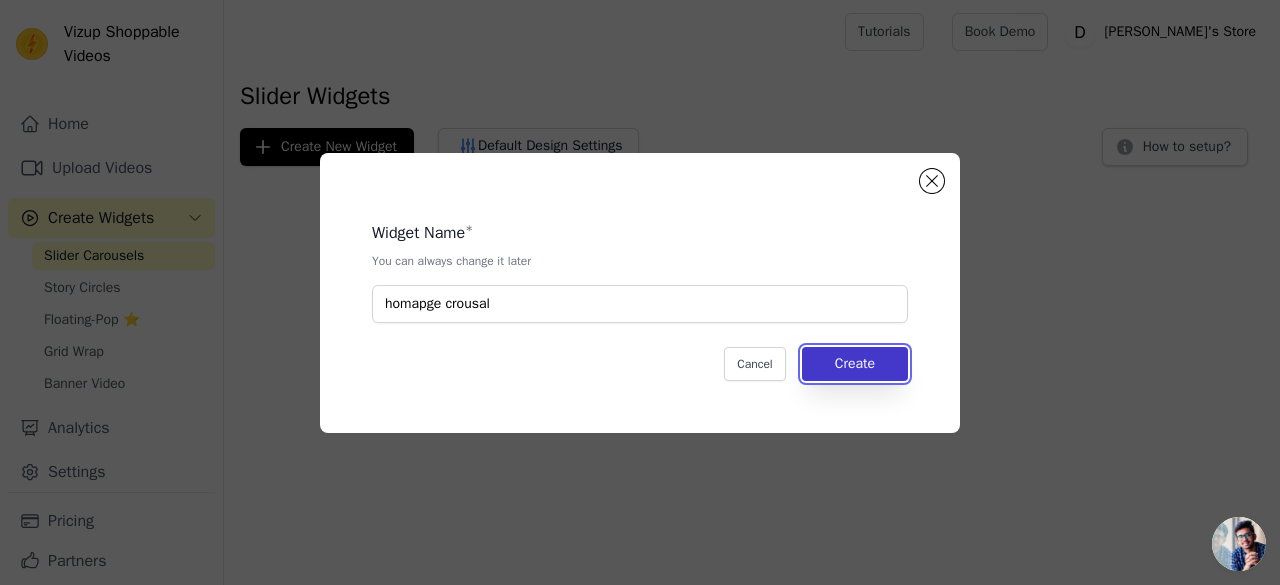 click on "Create" at bounding box center [855, 364] 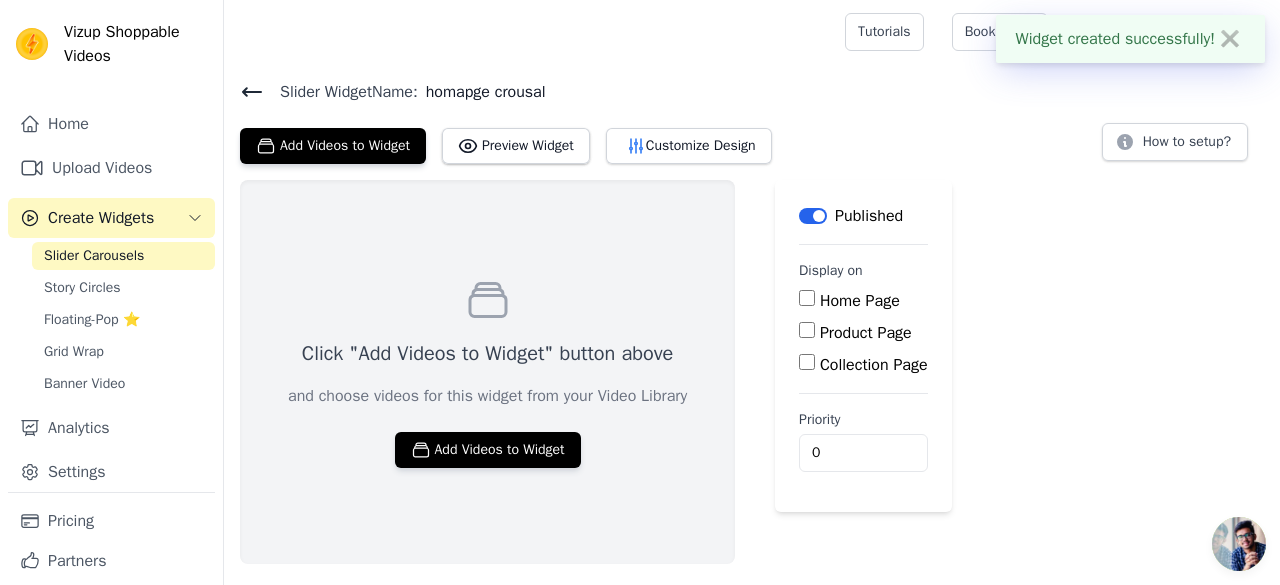 click on "Home Page" at bounding box center (807, 298) 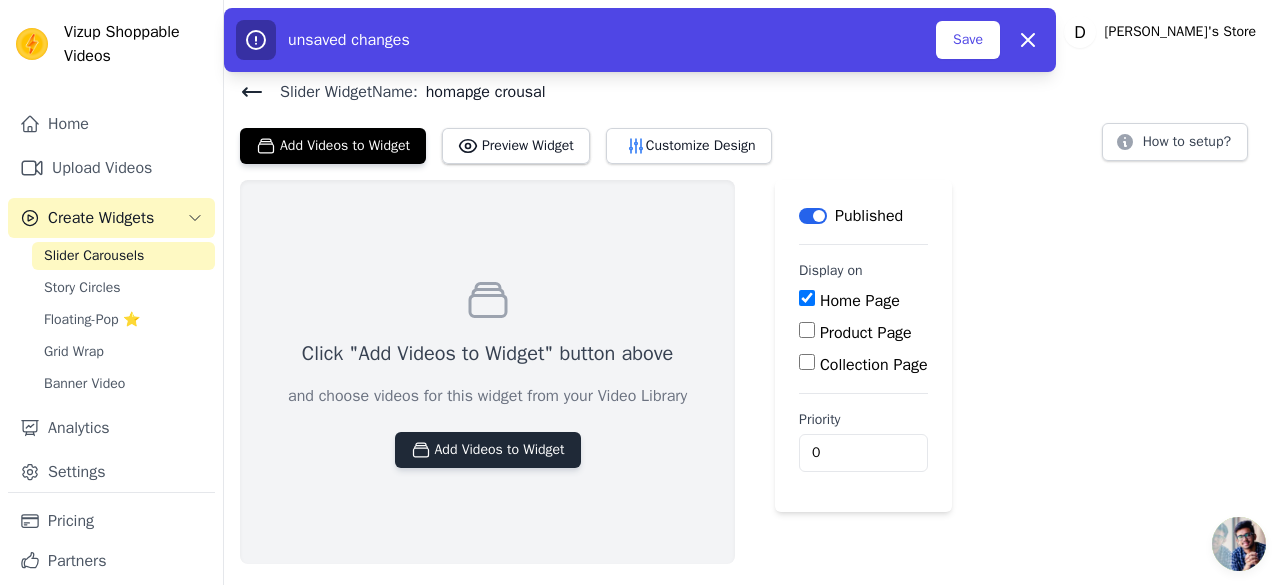click on "Add Videos to Widget" at bounding box center (488, 450) 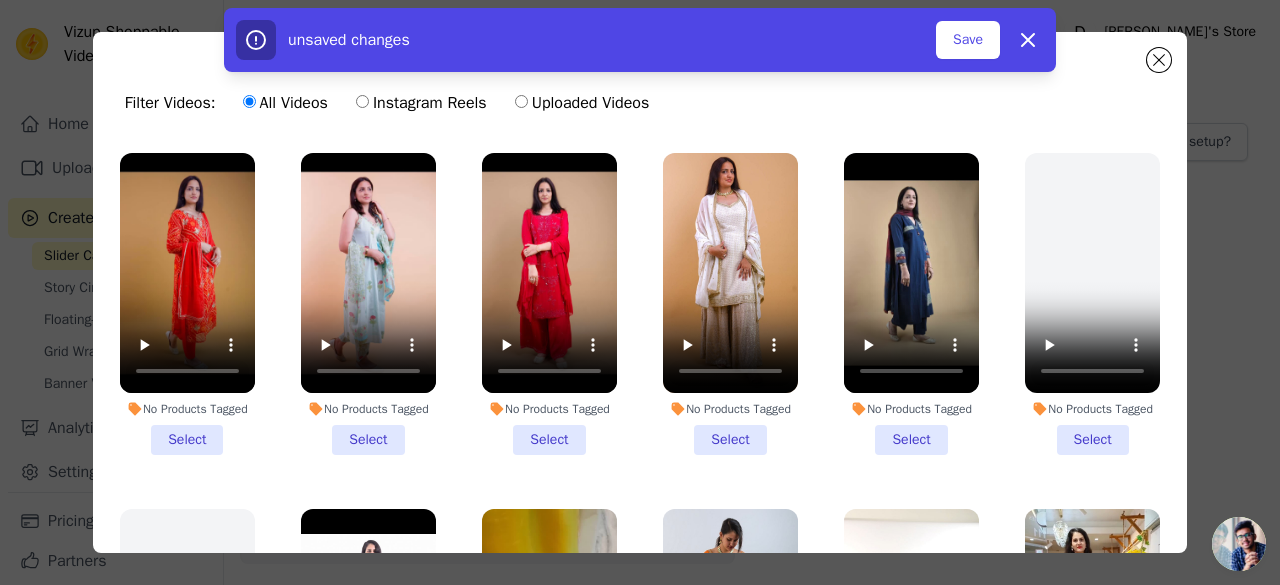click on "No Products Tagged     Select" at bounding box center [187, 304] 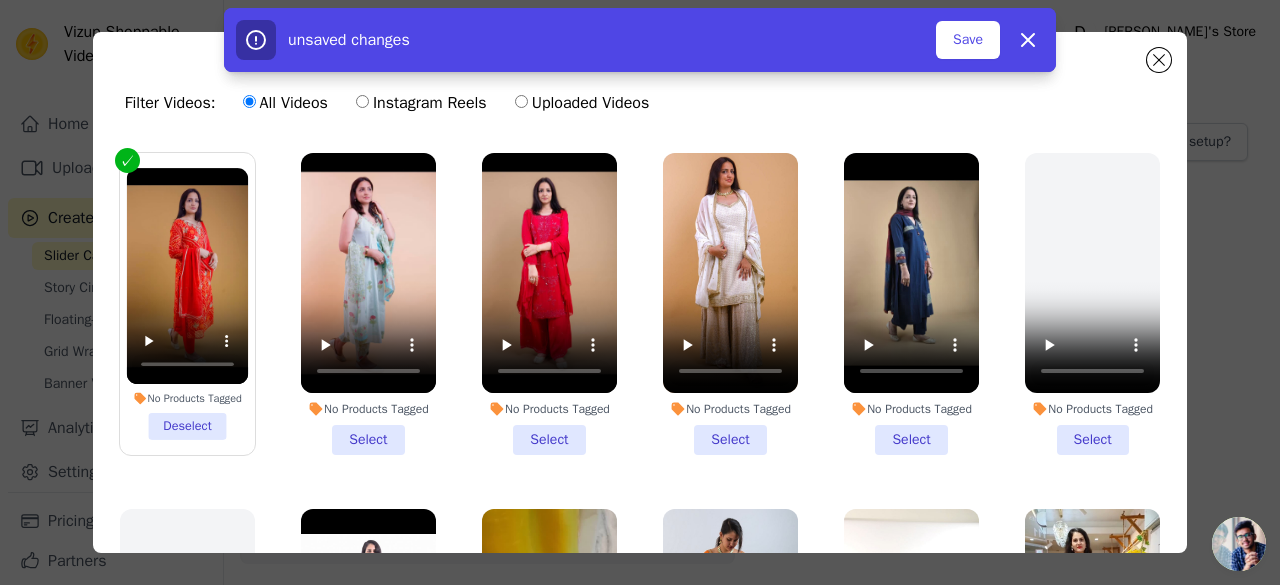click on "No Products Tagged     Select" at bounding box center (368, 304) 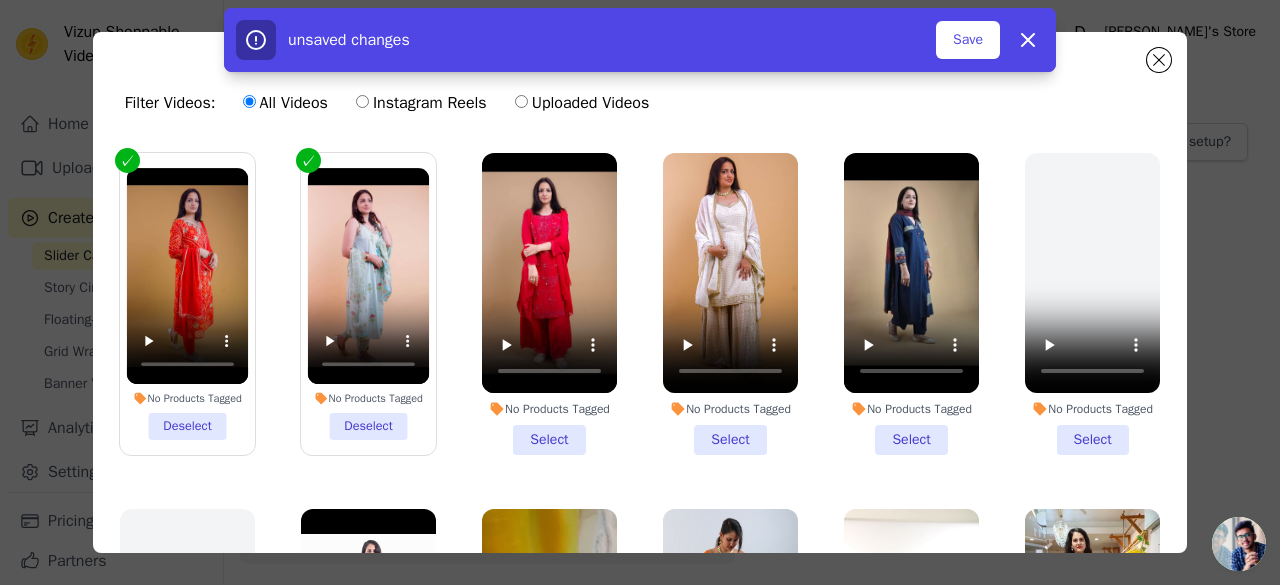 click on "No Products Tagged     Select" at bounding box center (549, 304) 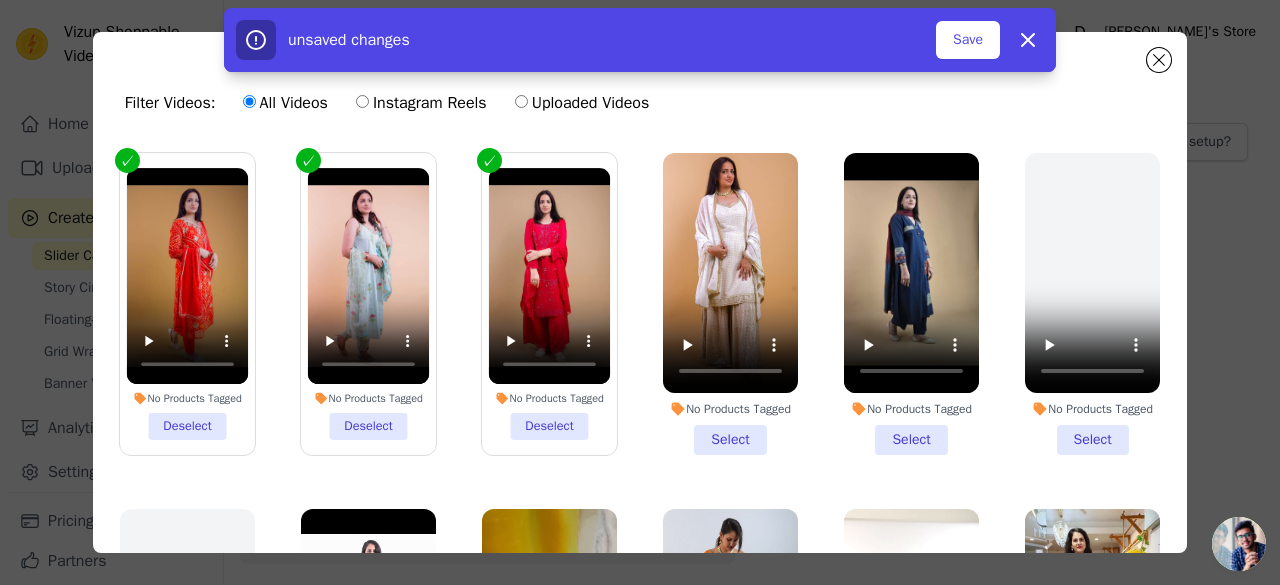 click on "No Products Tagged     Select" at bounding box center [730, 304] 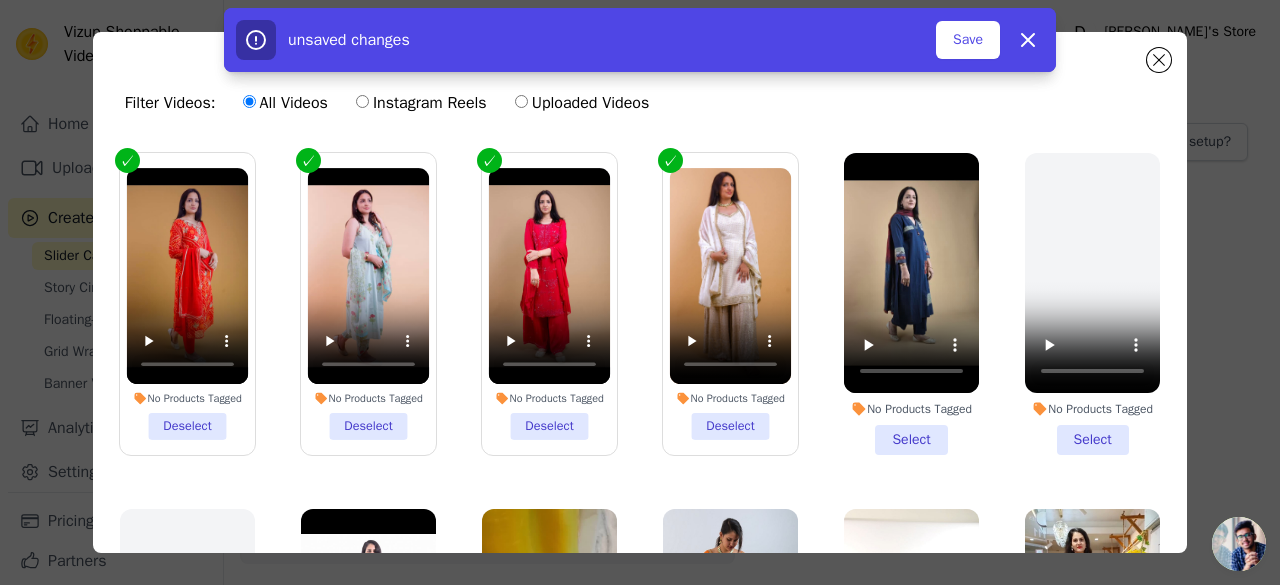 click on "No Products Tagged     Select" at bounding box center (911, 304) 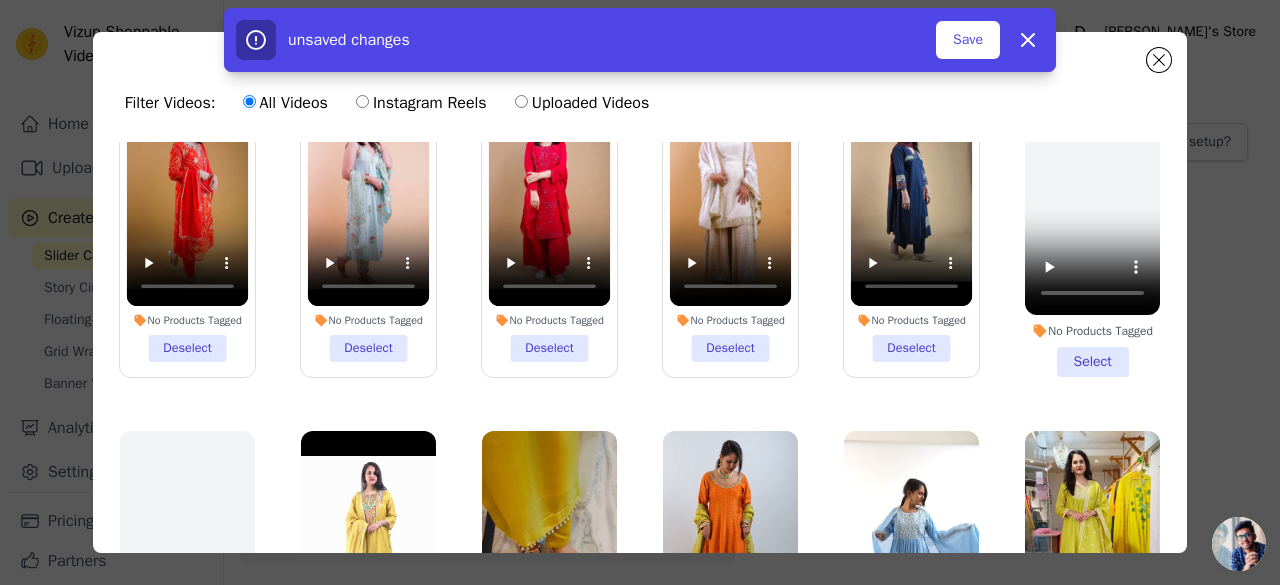 scroll, scrollTop: 0, scrollLeft: 0, axis: both 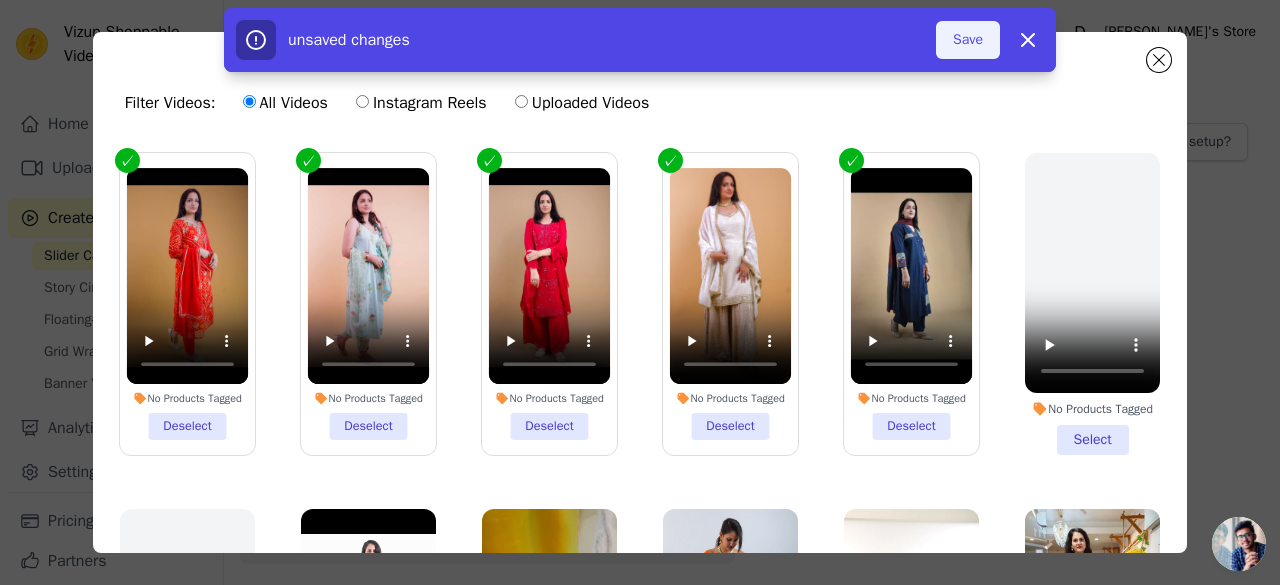 click on "Save" at bounding box center [968, 40] 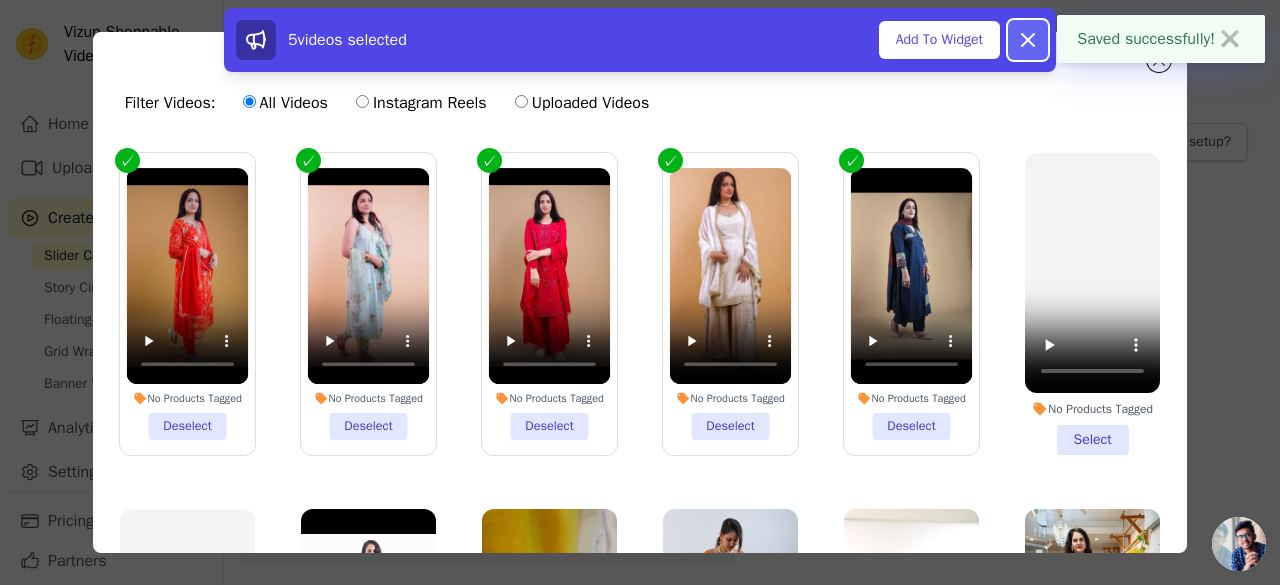 click 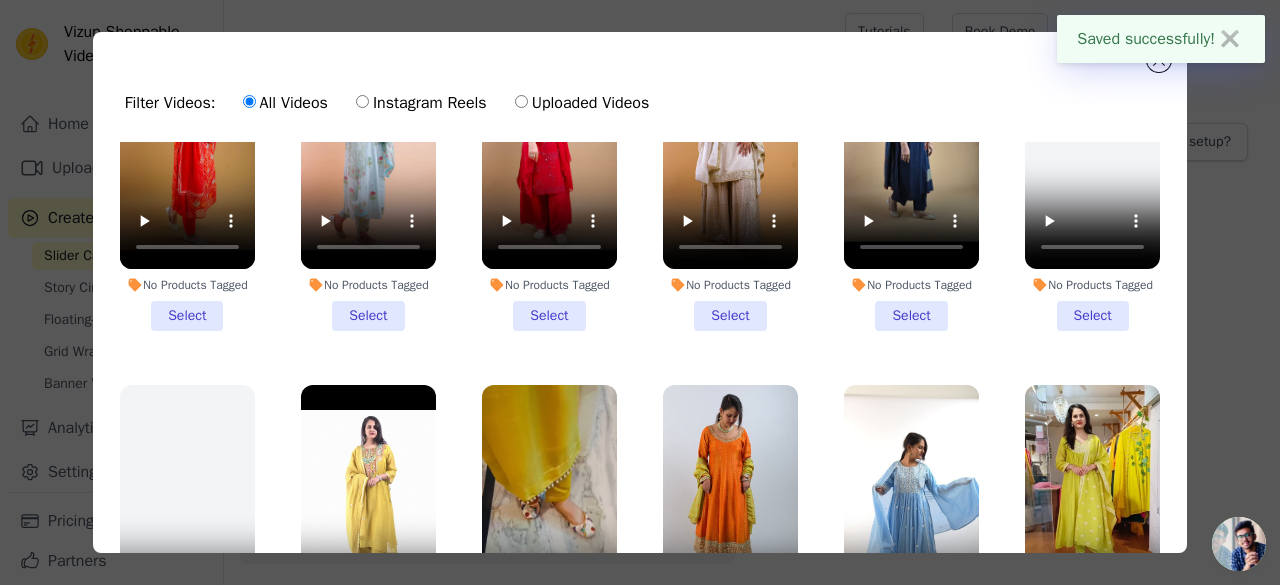 scroll, scrollTop: 0, scrollLeft: 0, axis: both 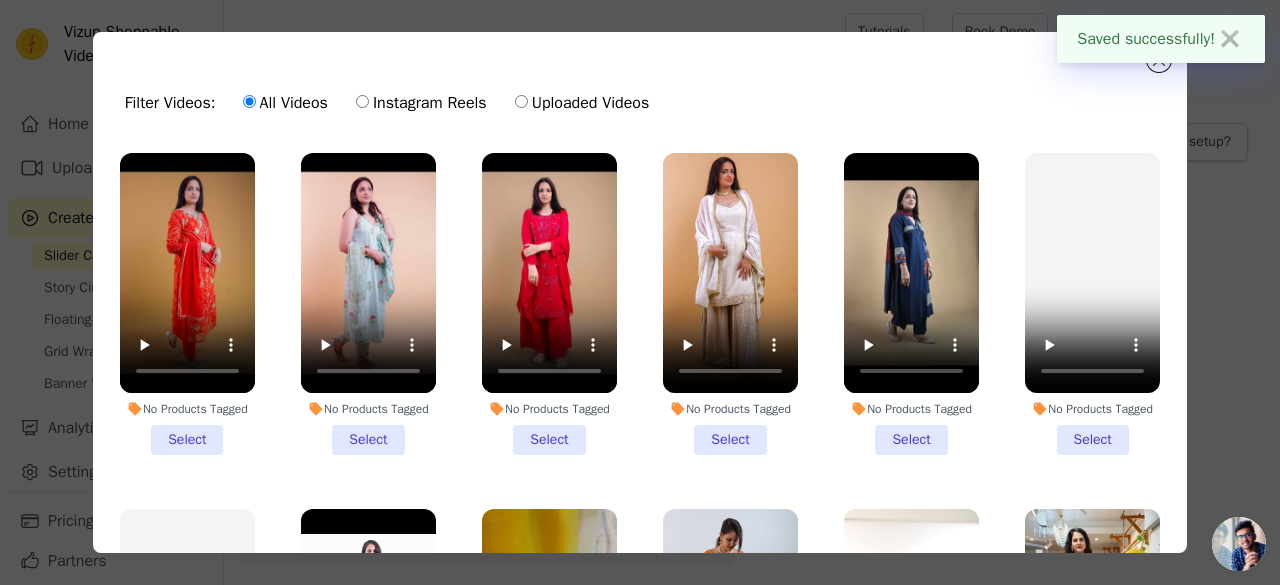 click on "No Products Tagged     Select" at bounding box center (187, 304) 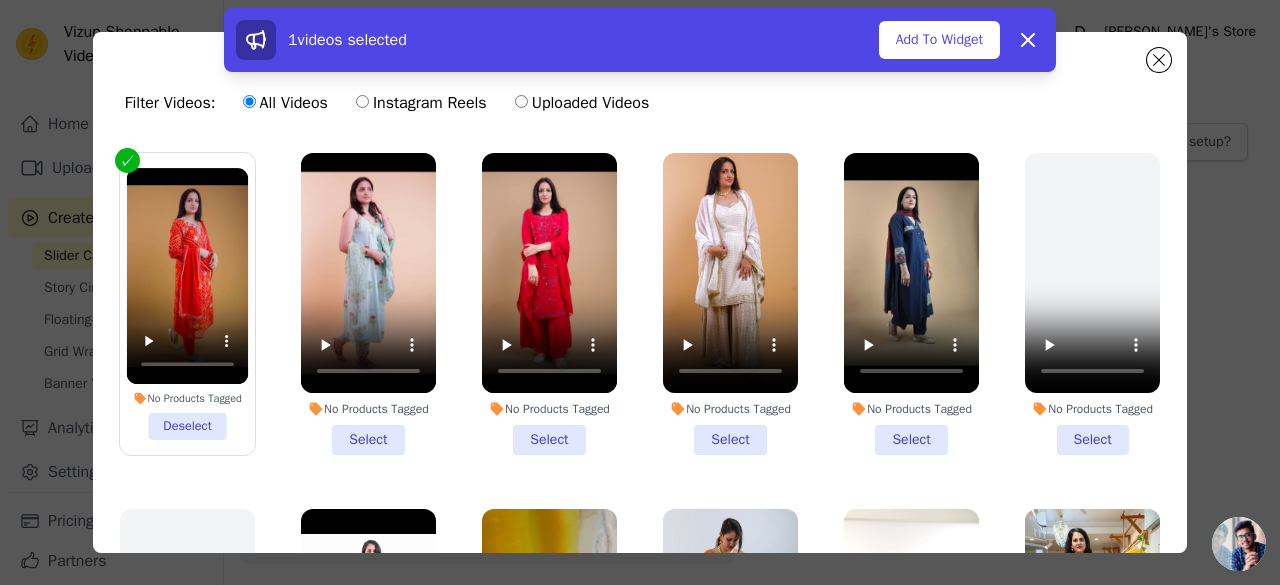click on "No Products Tagged     Select" at bounding box center (368, 304) 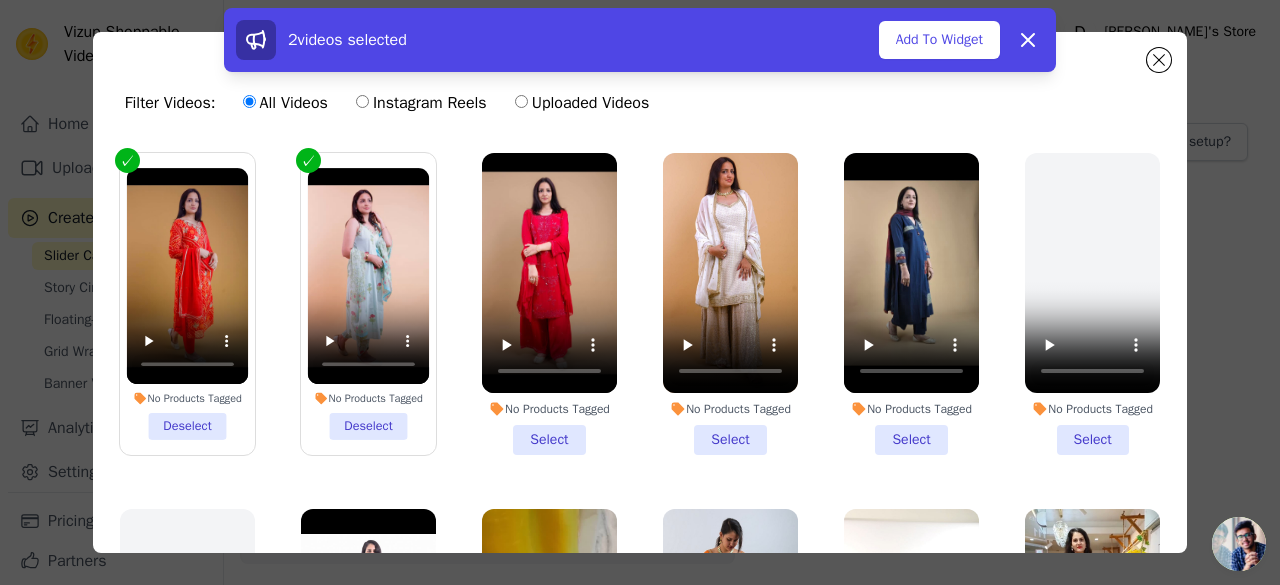 click on "No Products Tagged     Select" at bounding box center (549, 304) 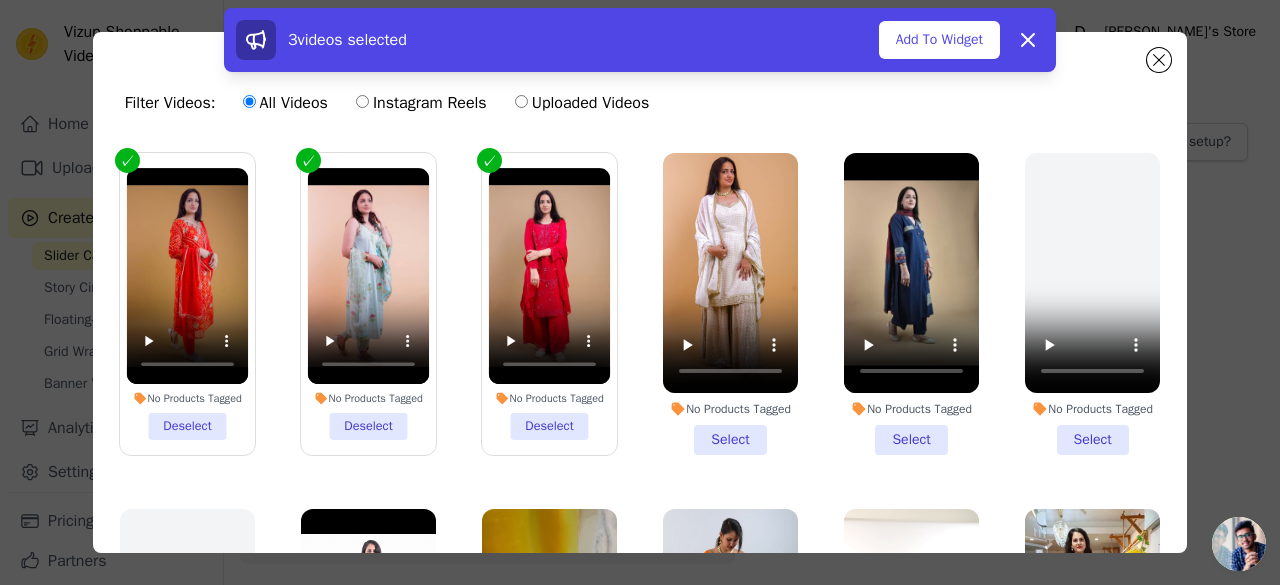 click on "No Products Tagged     Select" at bounding box center (730, 304) 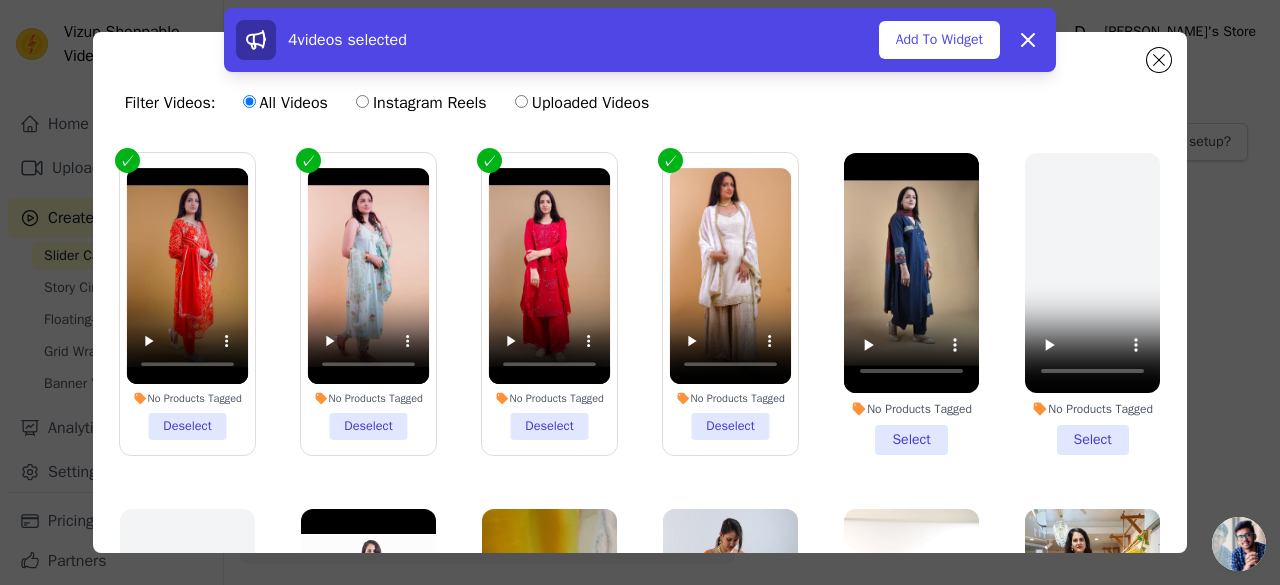 click on "No Products Tagged     Select" at bounding box center [911, 304] 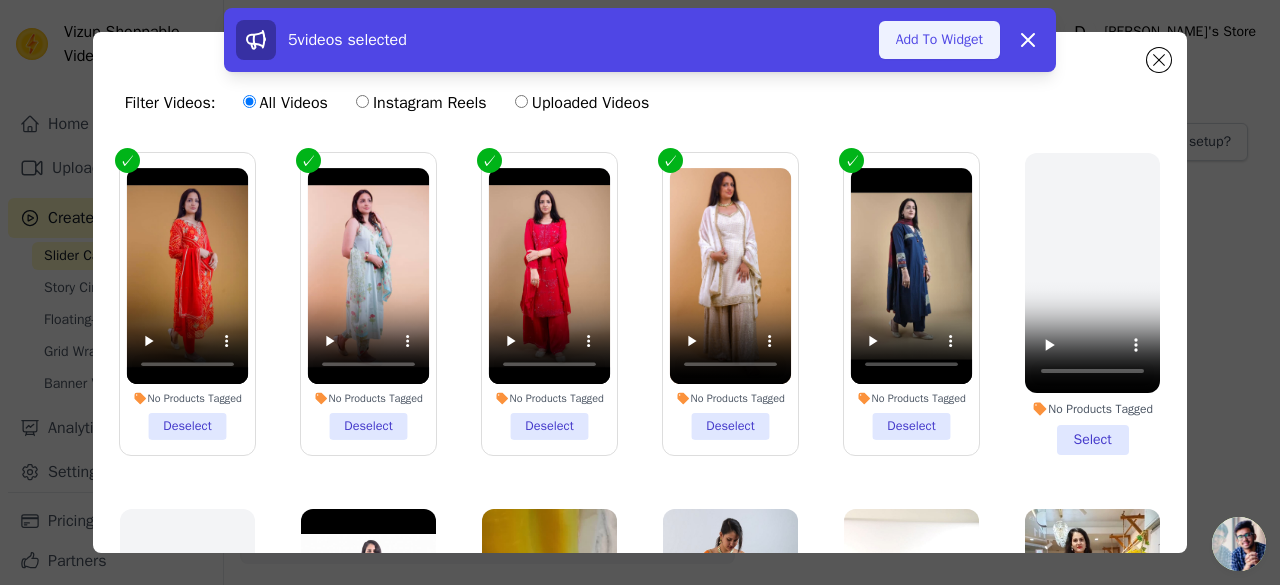 click on "Add To Widget" at bounding box center (939, 40) 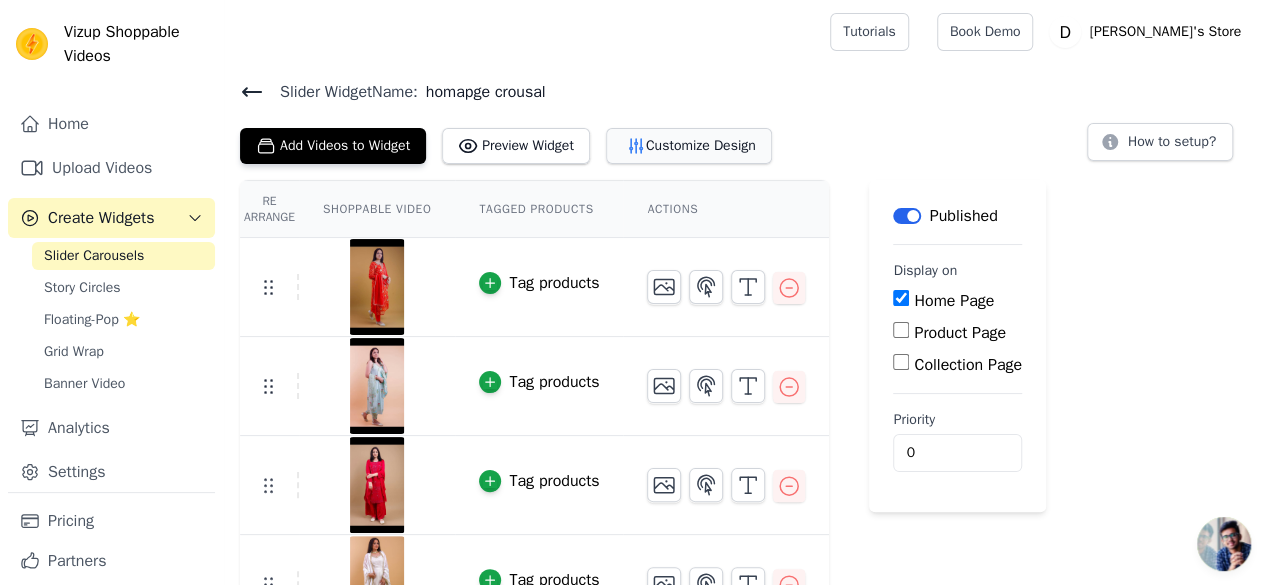 click on "Customize Design" at bounding box center (689, 146) 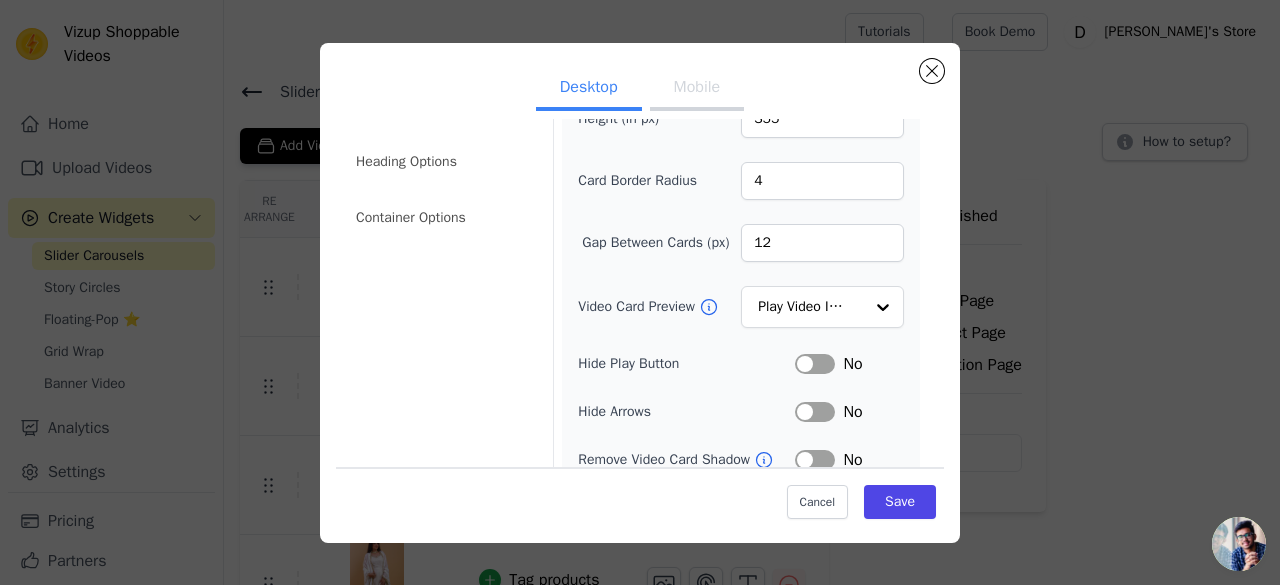 scroll, scrollTop: 200, scrollLeft: 0, axis: vertical 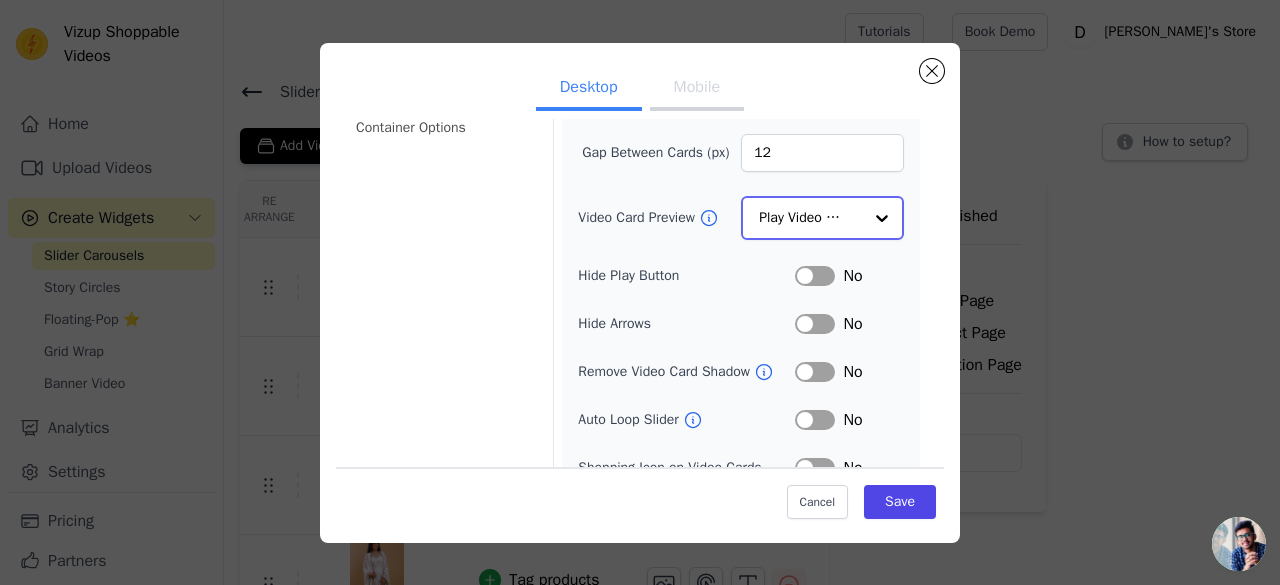 click on "Video Card Preview" 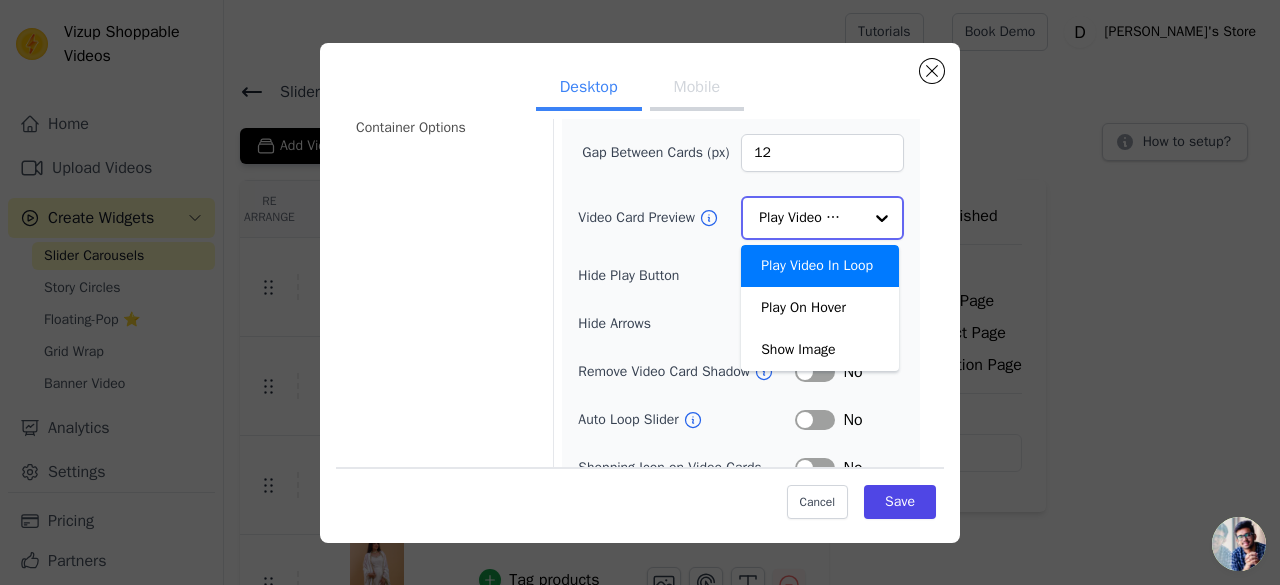 click on "Video Card Preview" 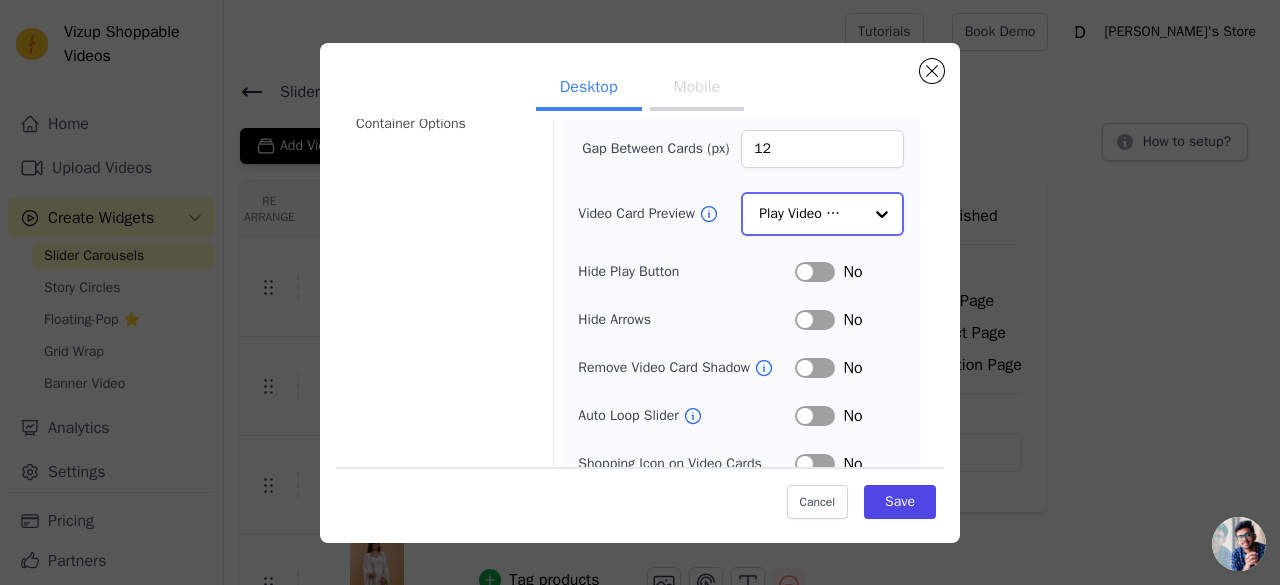 scroll, scrollTop: 173, scrollLeft: 0, axis: vertical 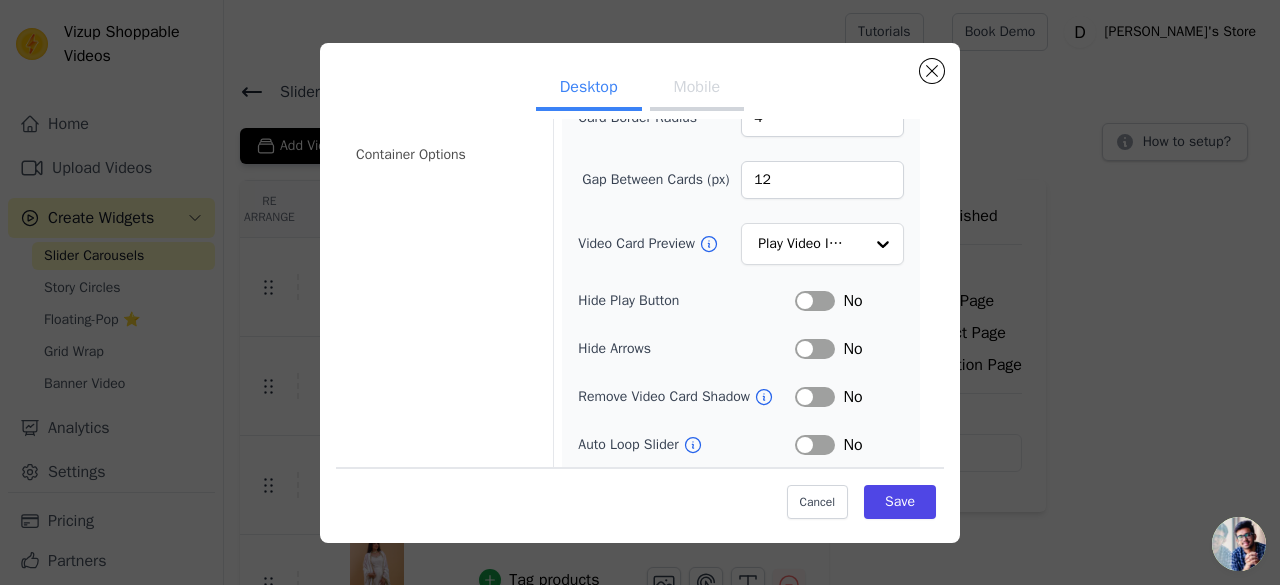 click on "Mobile" at bounding box center (697, 89) 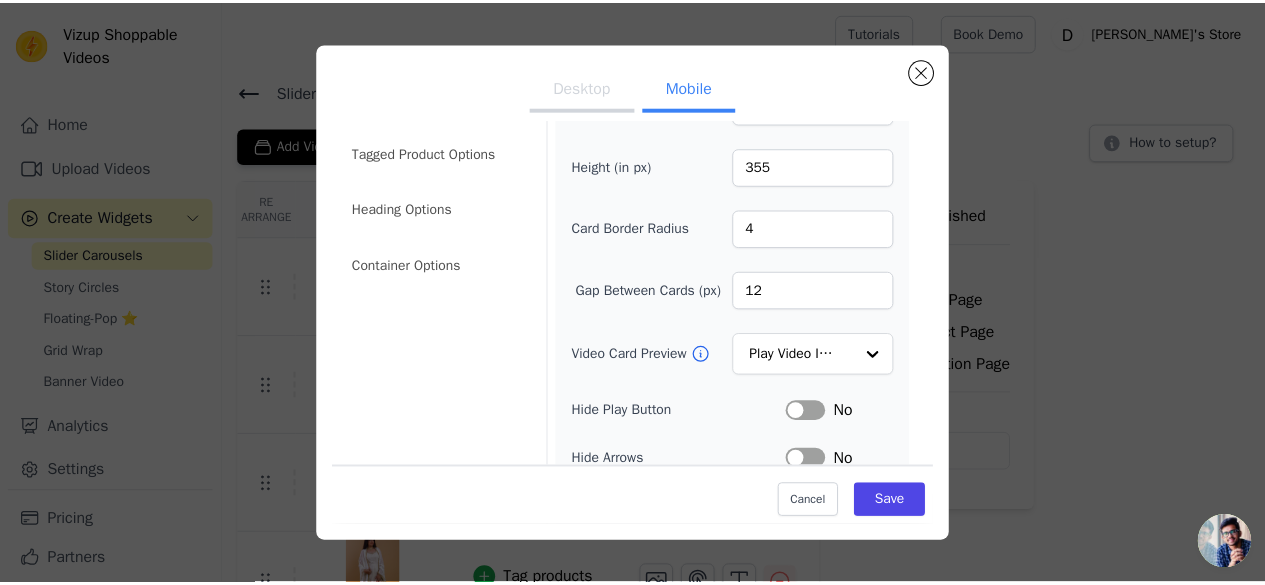 scroll, scrollTop: 0, scrollLeft: 0, axis: both 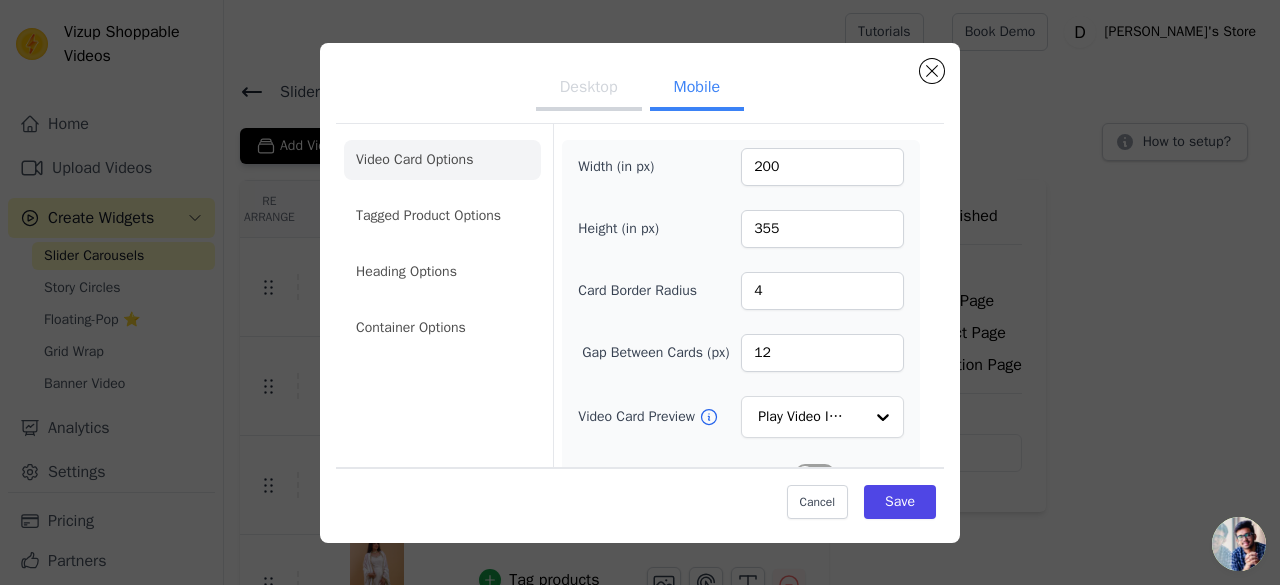 click on "Desktop" at bounding box center [589, 89] 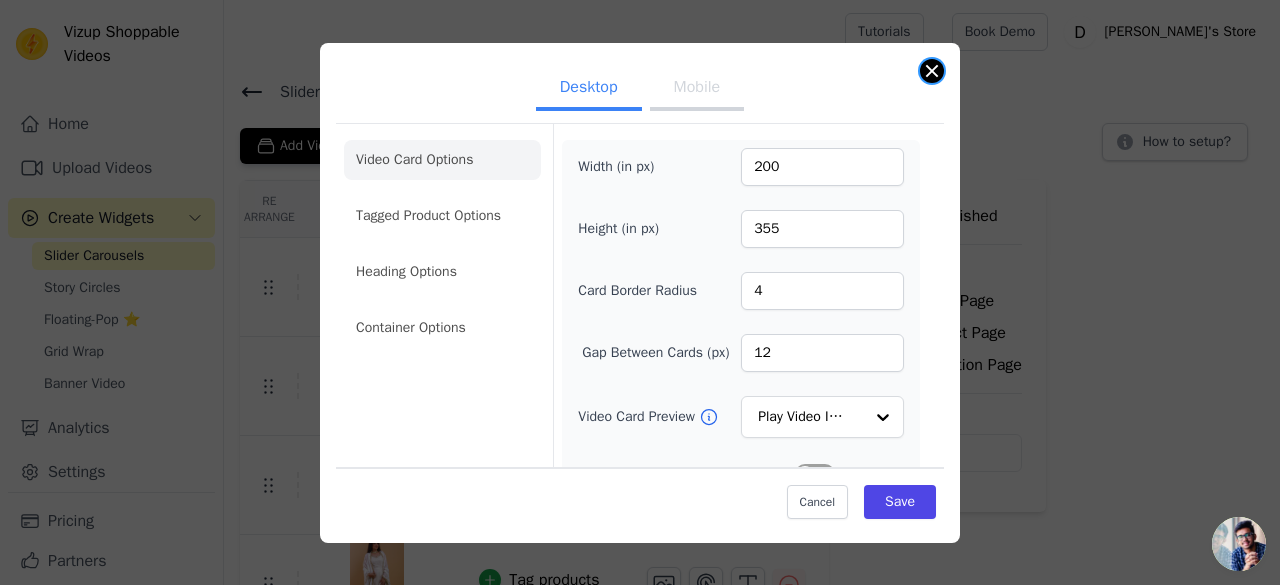 click at bounding box center (932, 71) 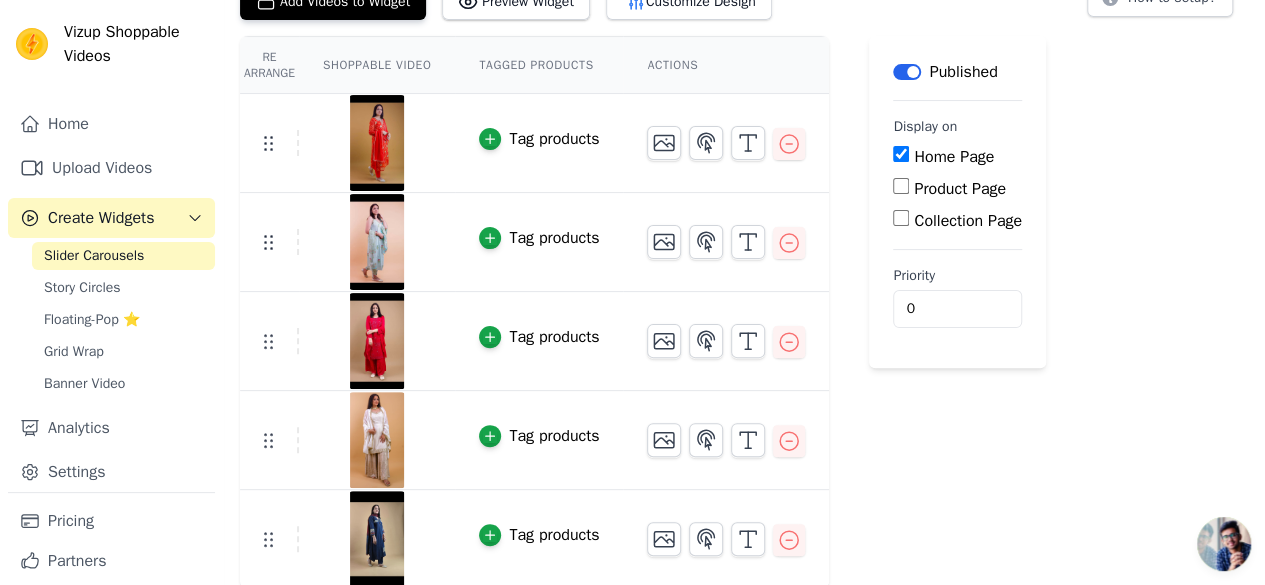 scroll, scrollTop: 145, scrollLeft: 0, axis: vertical 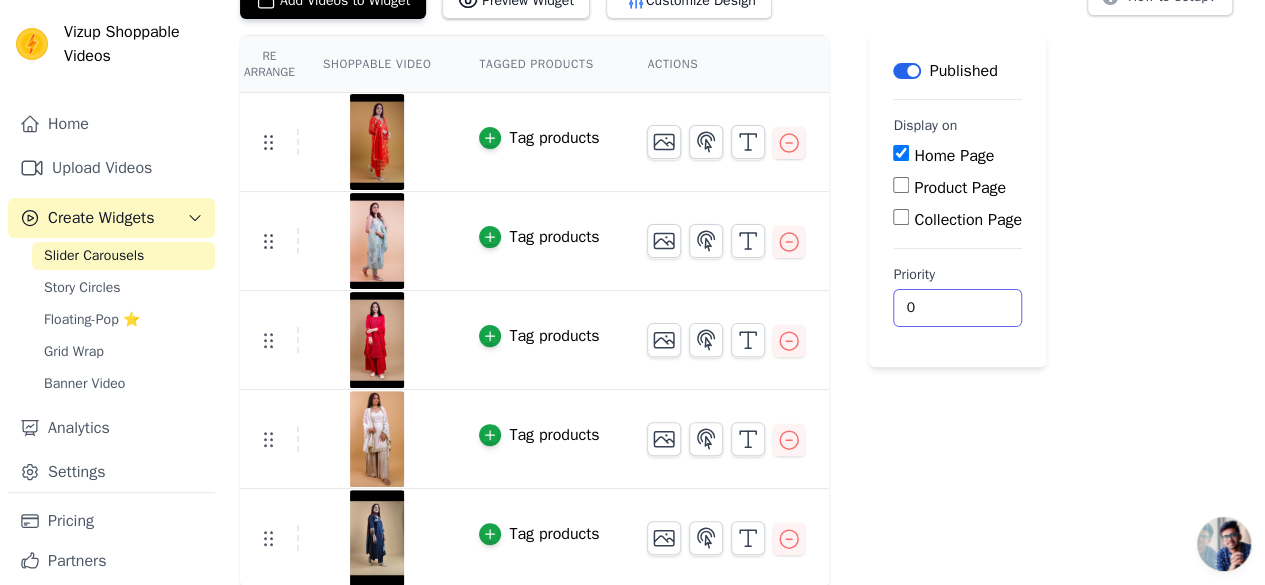 click on "0" at bounding box center (957, 308) 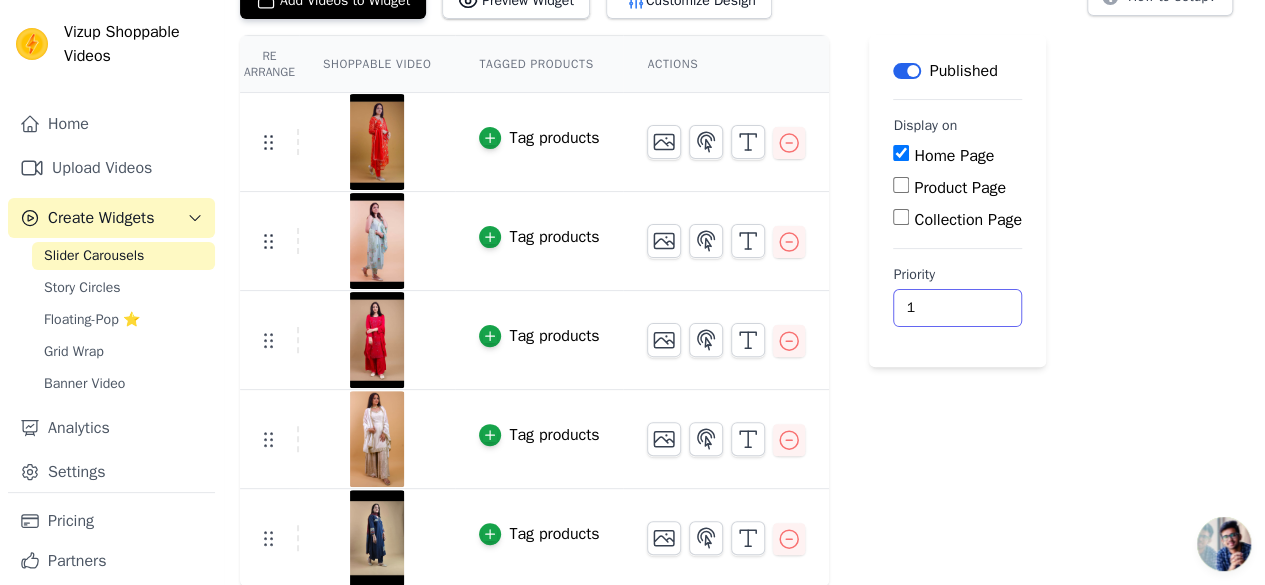 type on "1" 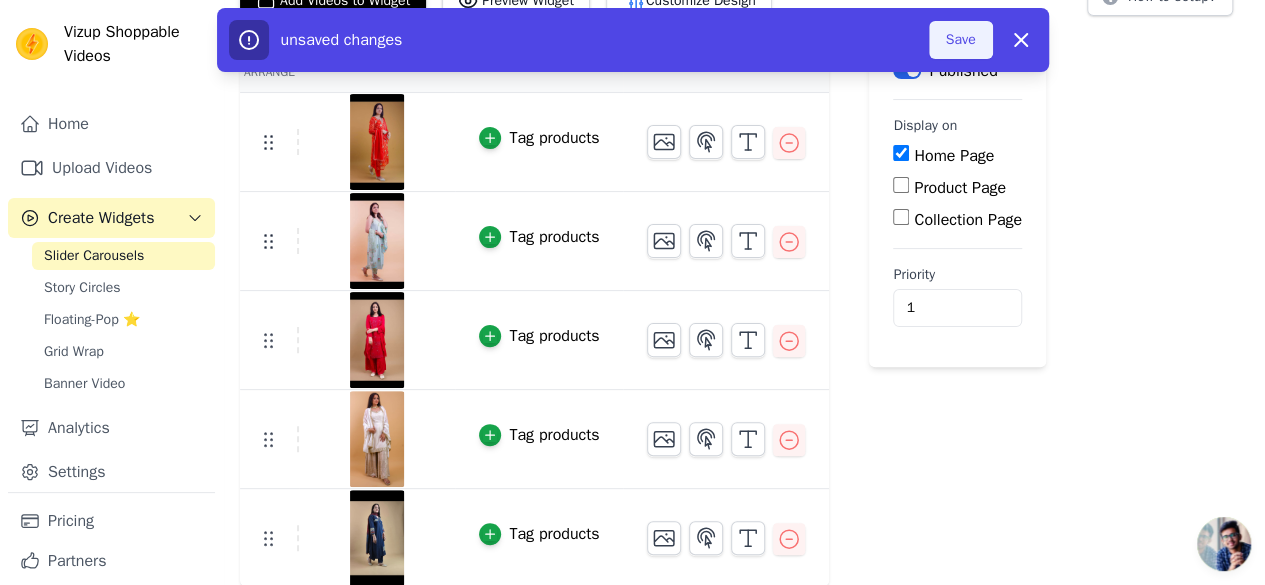 click on "Save" at bounding box center (961, 40) 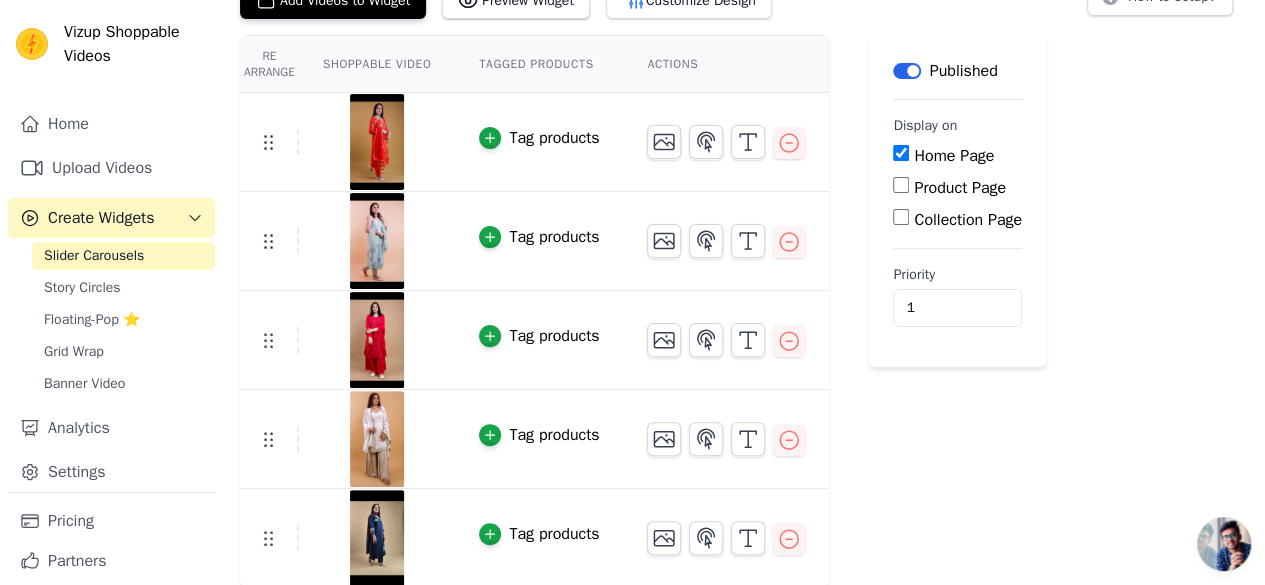 click on "Product Page" at bounding box center [901, 185] 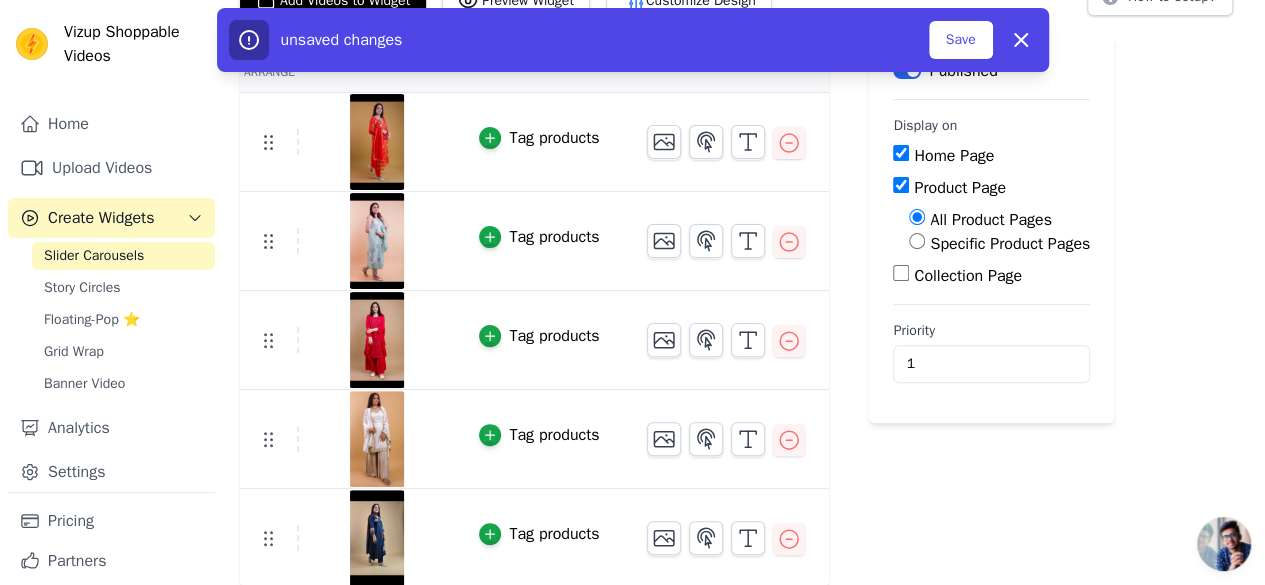click on "Specific Product Pages" at bounding box center [917, 241] 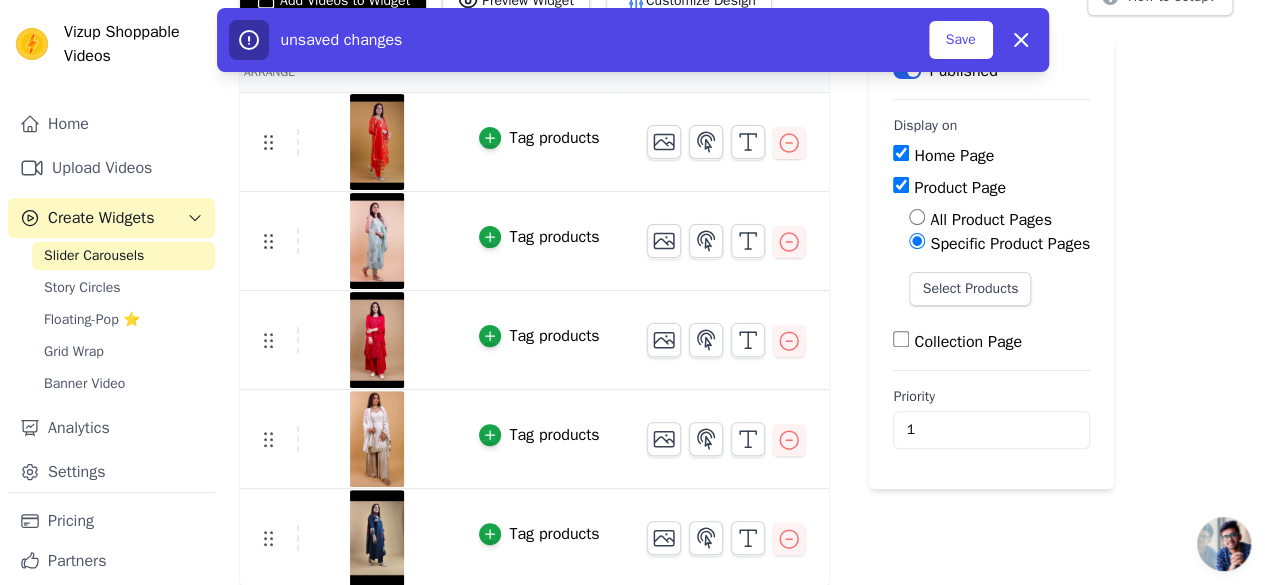 click on "Specific Product Pages" at bounding box center (917, 241) 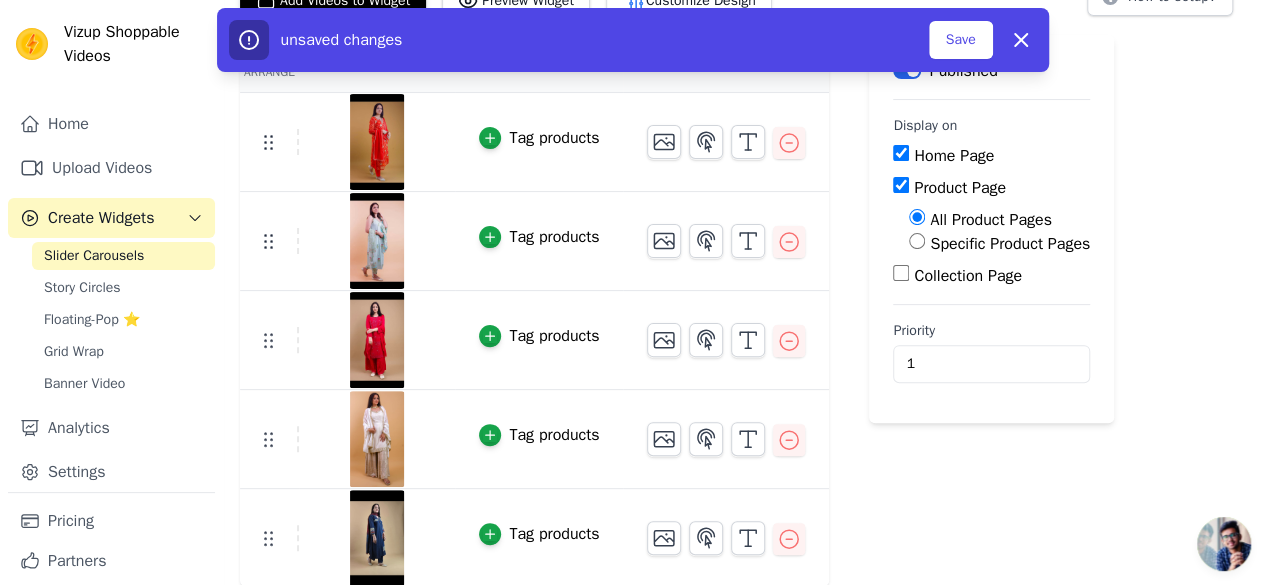 click on "Product Page" at bounding box center (901, 185) 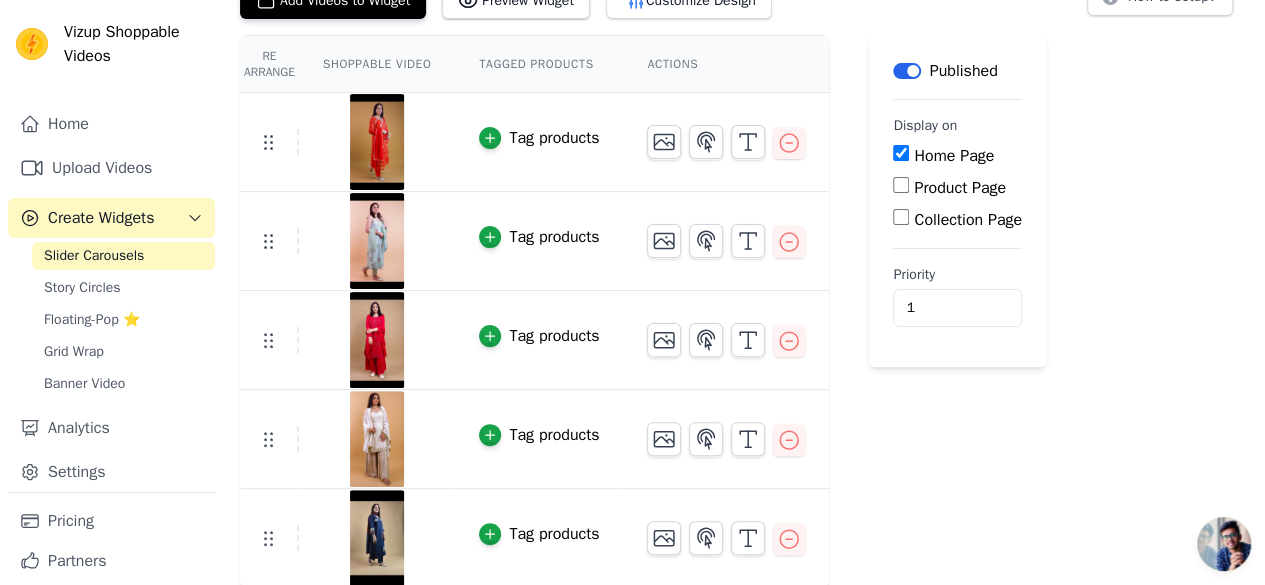 click on "Collection Page" at bounding box center (901, 217) 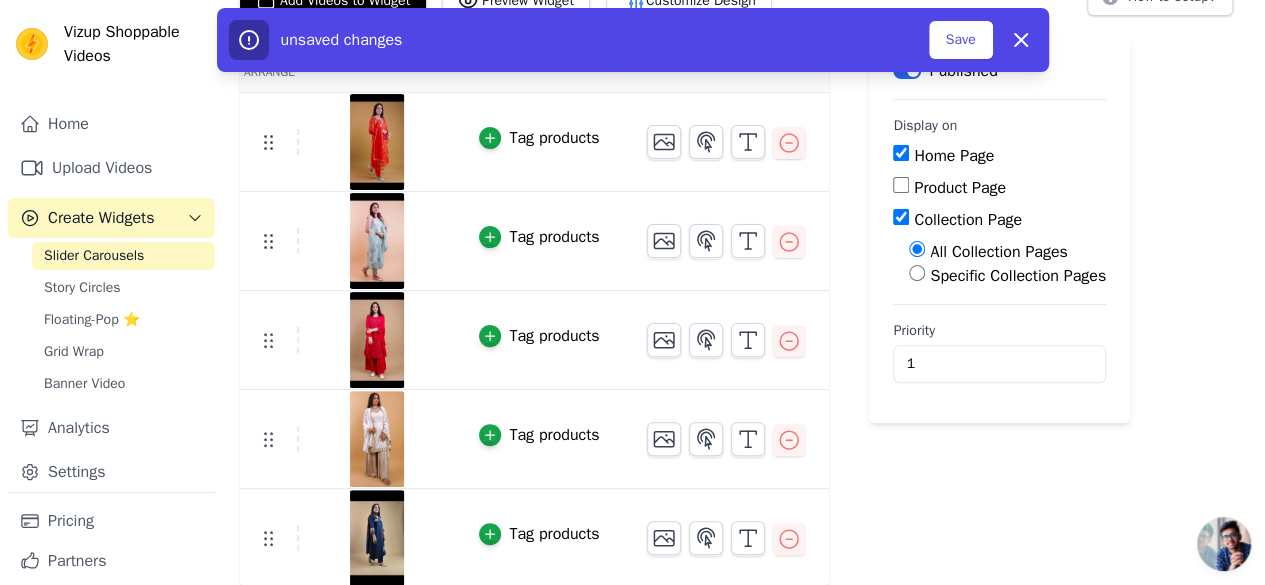click on "Collection Page" at bounding box center (901, 217) 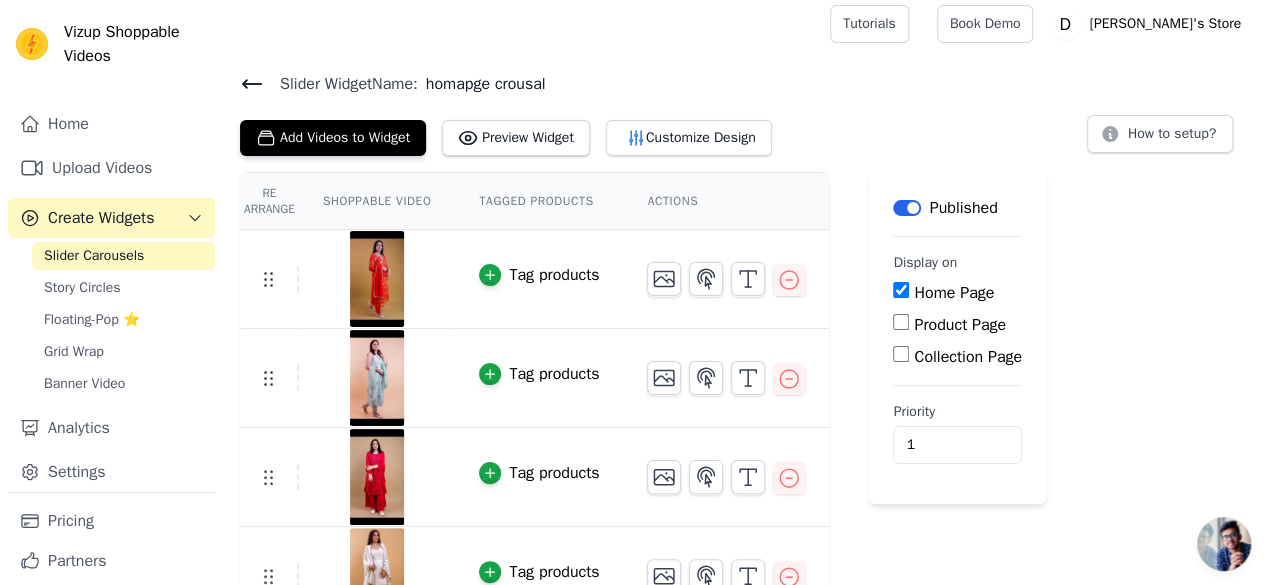 scroll, scrollTop: 0, scrollLeft: 0, axis: both 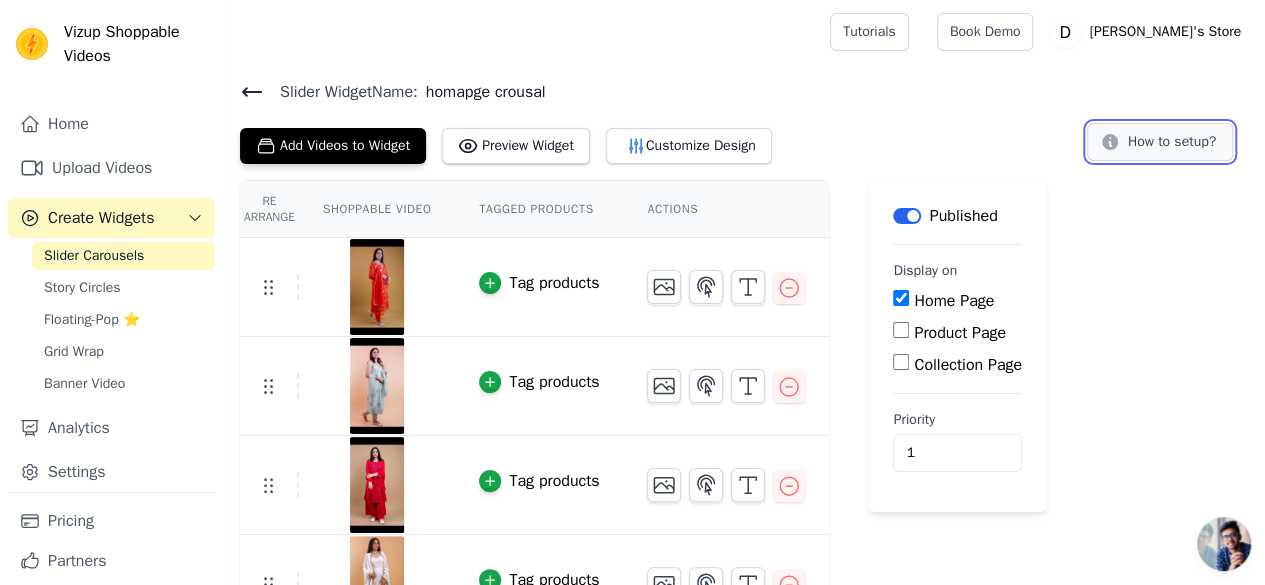 click on "How to setup?" at bounding box center (1160, 142) 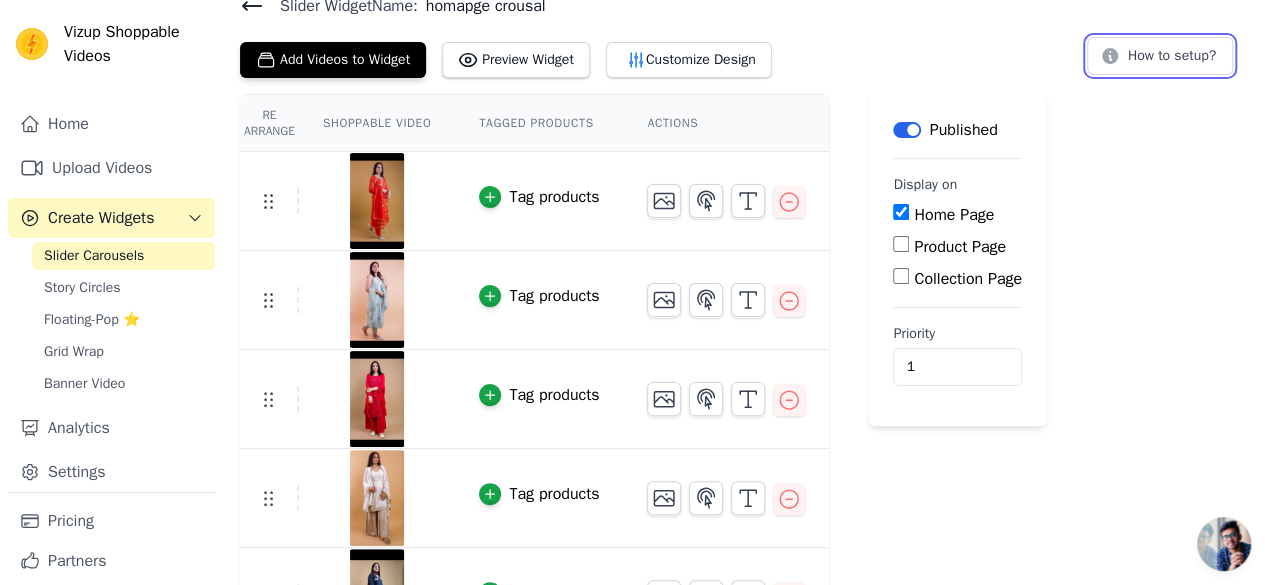 scroll, scrollTop: 100, scrollLeft: 0, axis: vertical 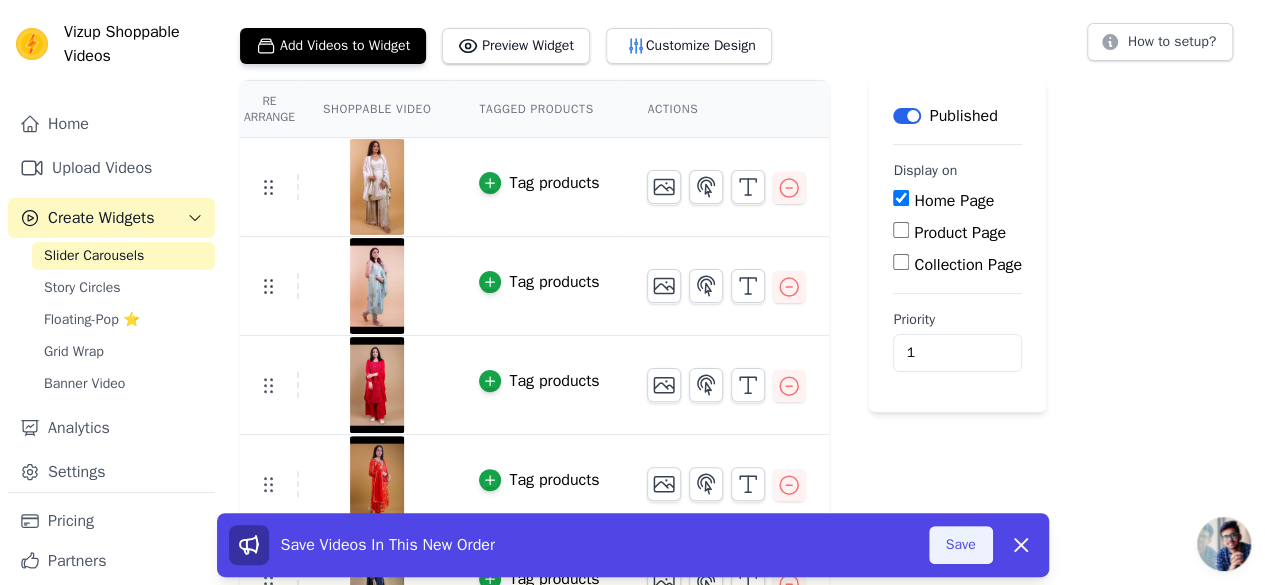 click on "Save" at bounding box center (961, 545) 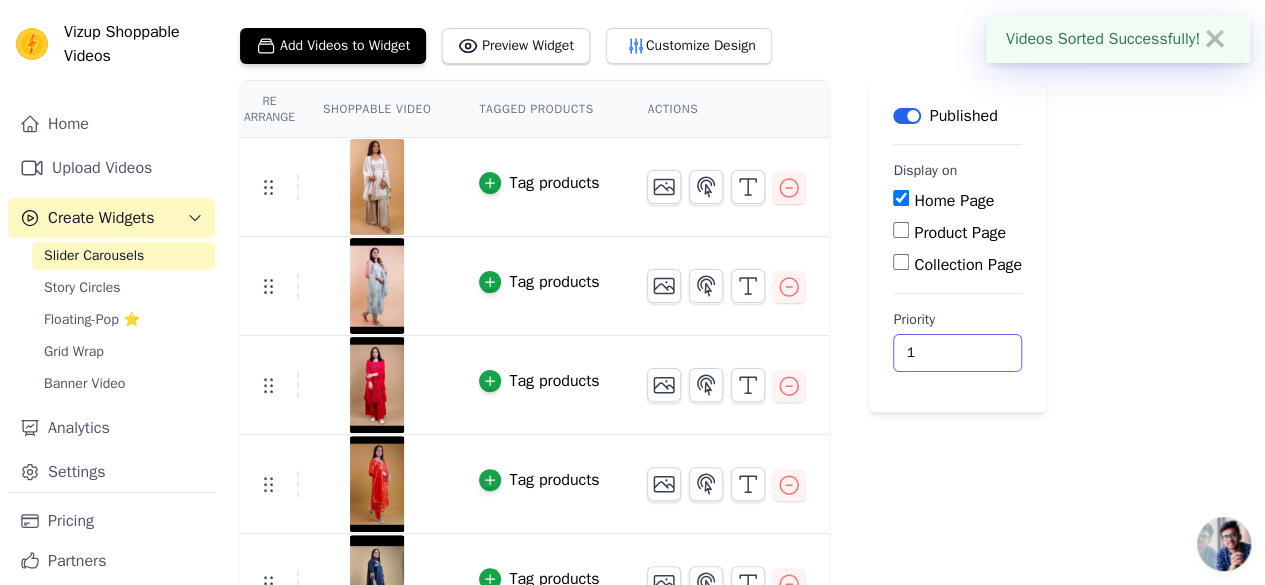 click on "1" at bounding box center (957, 353) 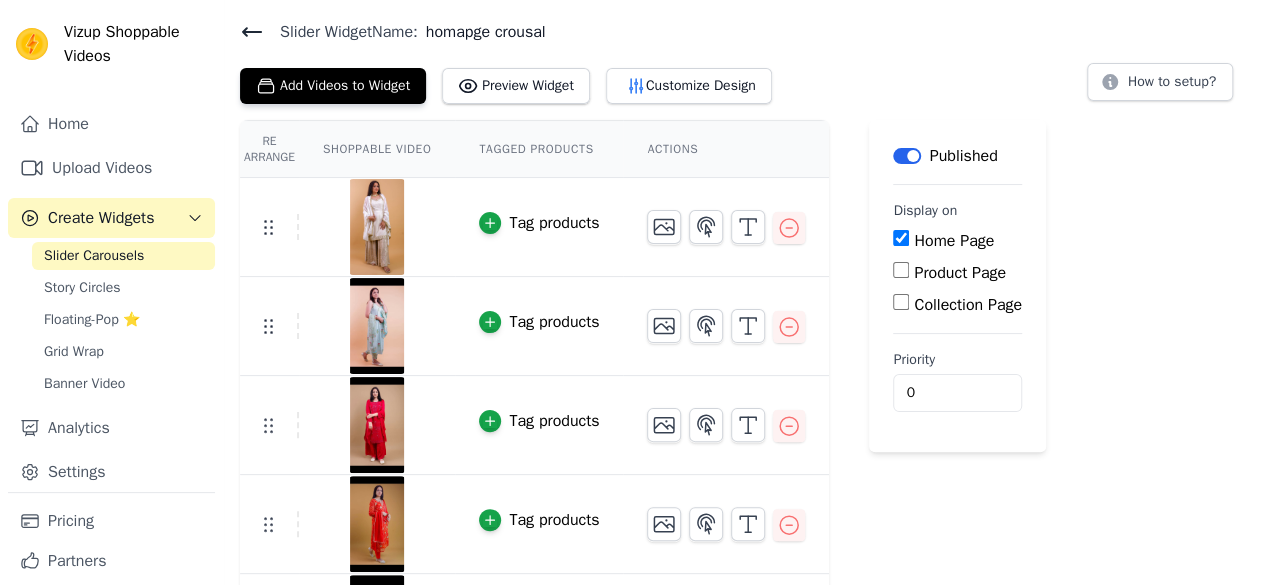 scroll, scrollTop: 45, scrollLeft: 0, axis: vertical 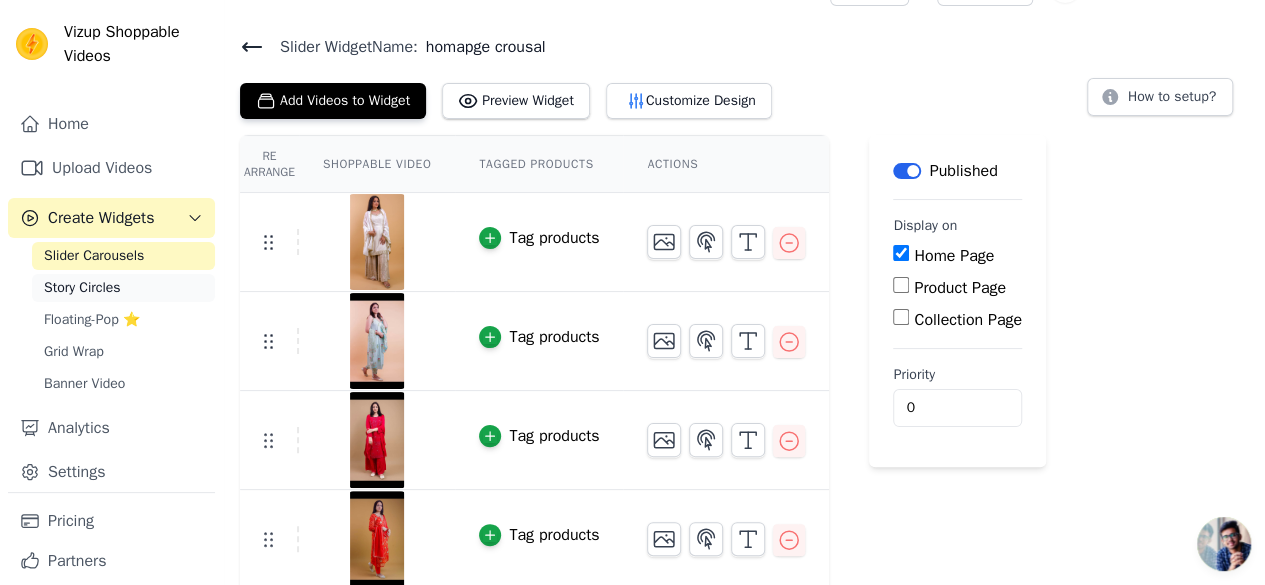 click on "Story Circles" at bounding box center [82, 288] 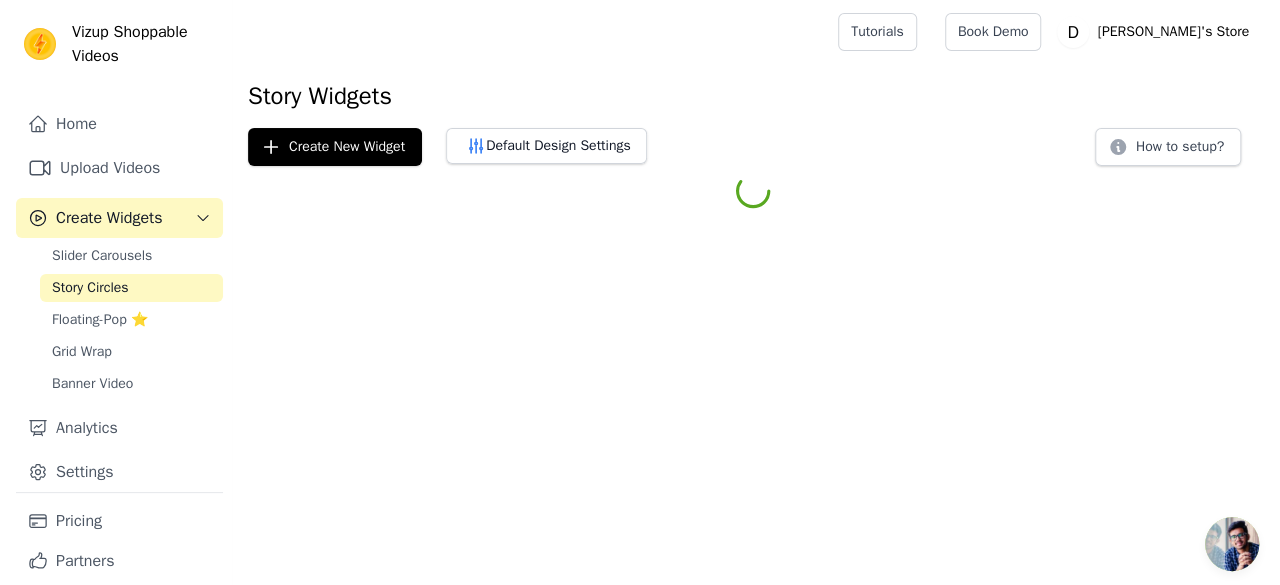 scroll, scrollTop: 0, scrollLeft: 0, axis: both 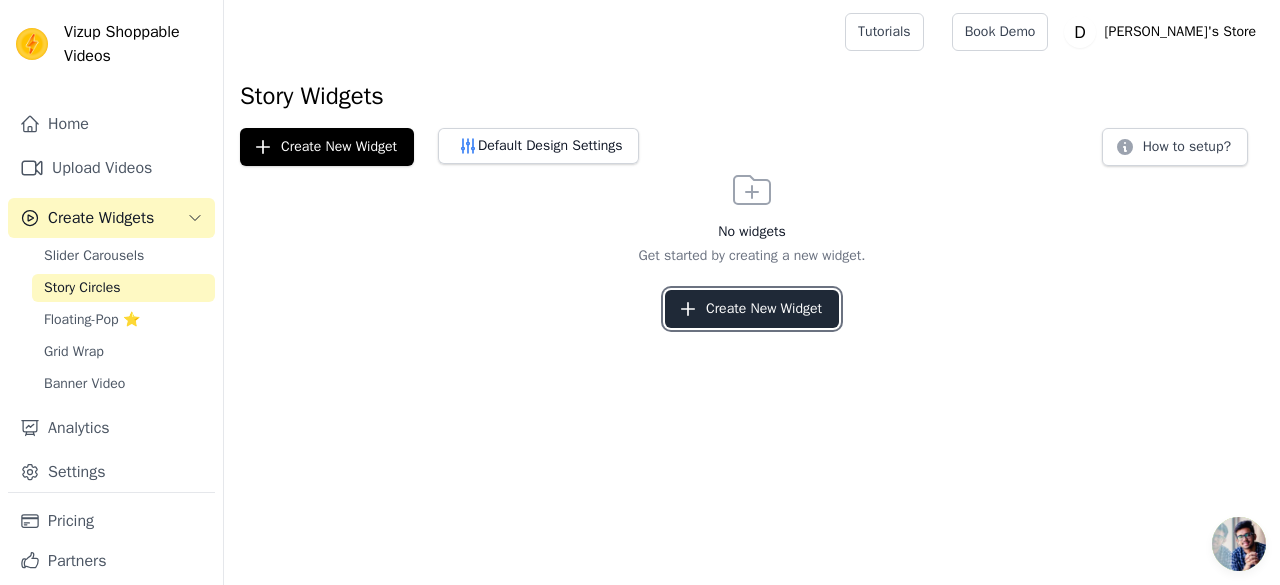 click on "Create New Widget" at bounding box center [752, 309] 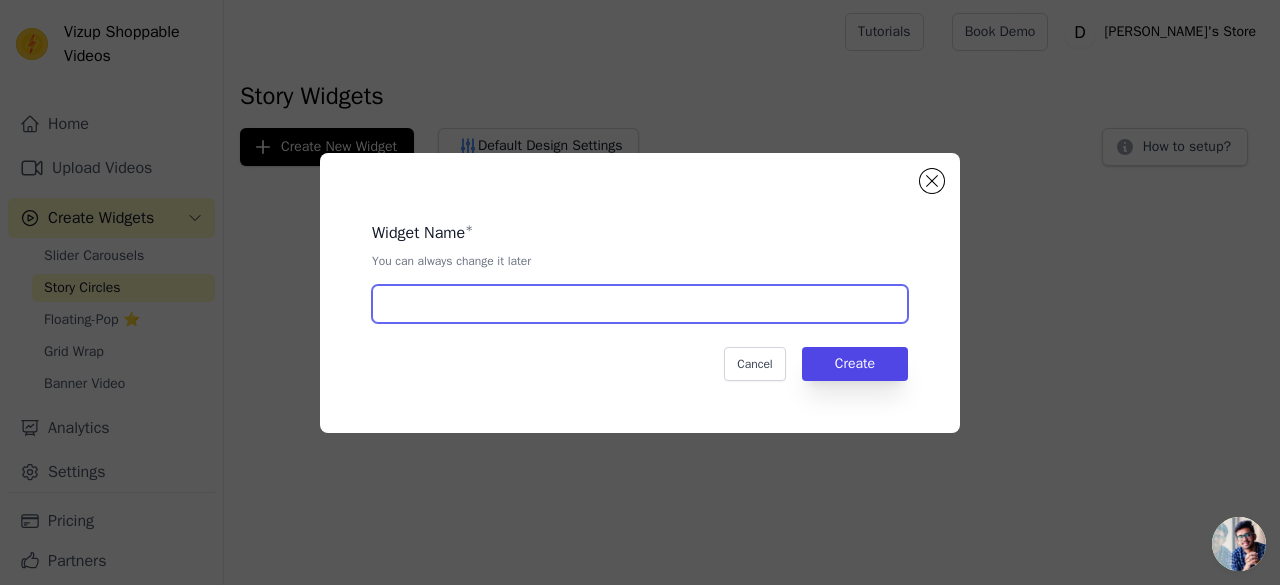 click at bounding box center [640, 304] 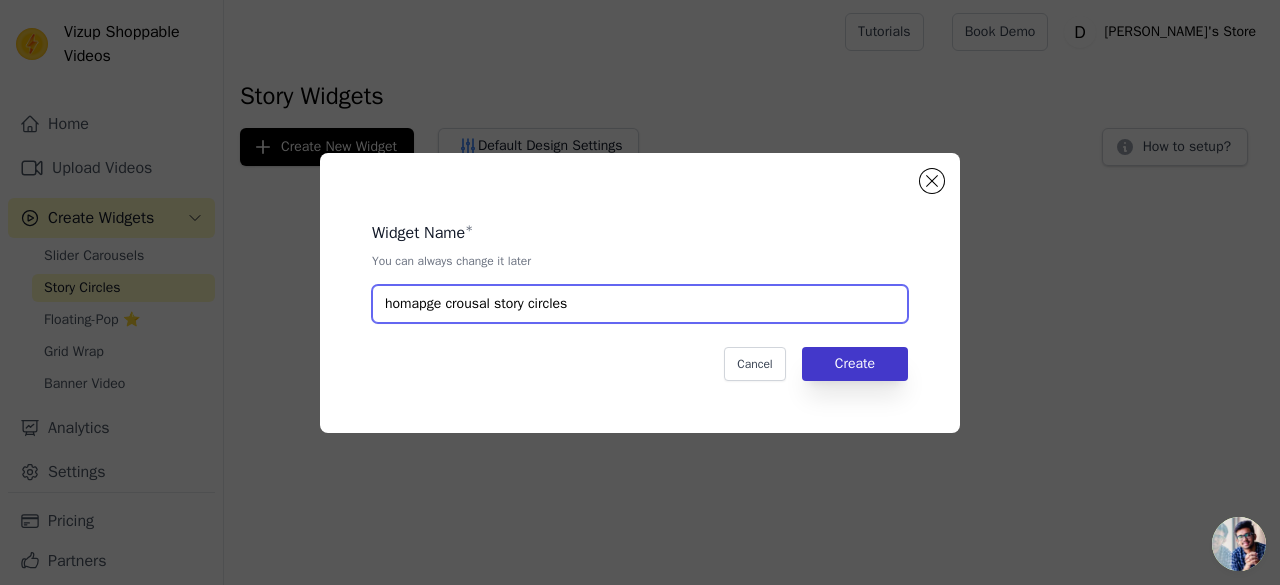 type on "homapge crousal story circles" 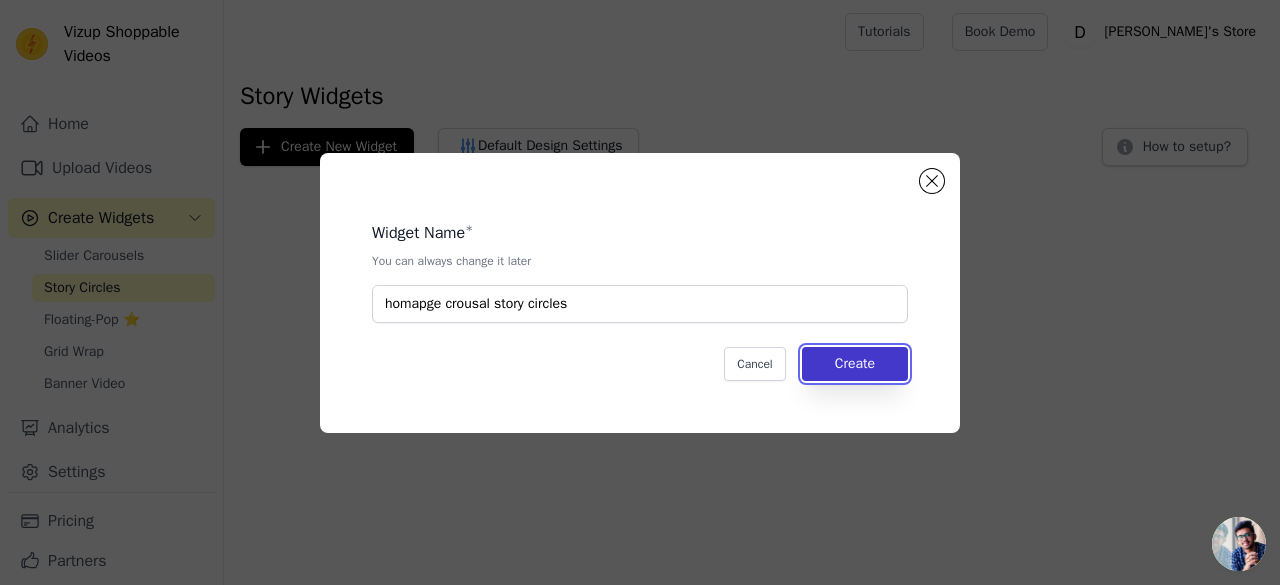 click on "Create" at bounding box center [855, 364] 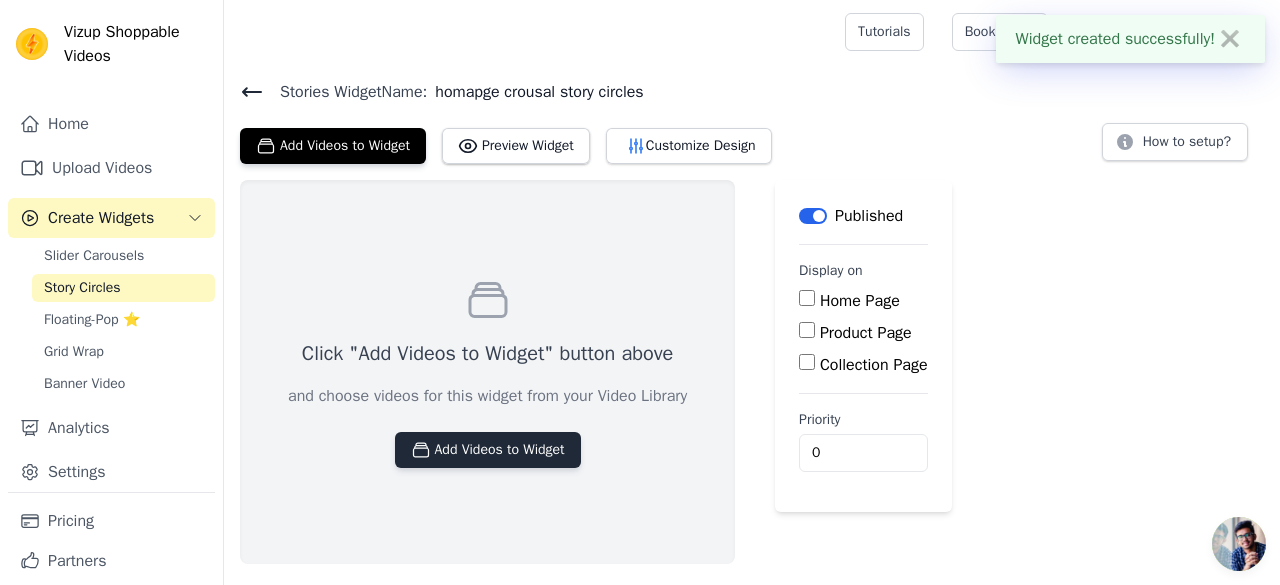 click on "Add Videos to Widget" at bounding box center (488, 450) 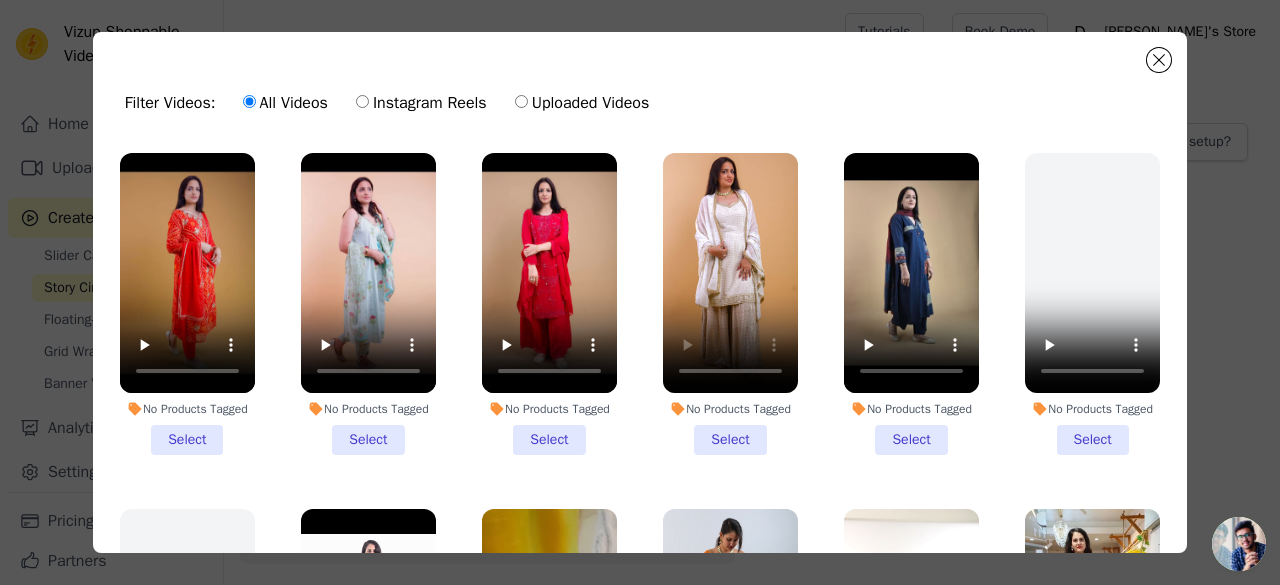 click on "No Products Tagged     Select" at bounding box center [730, 304] 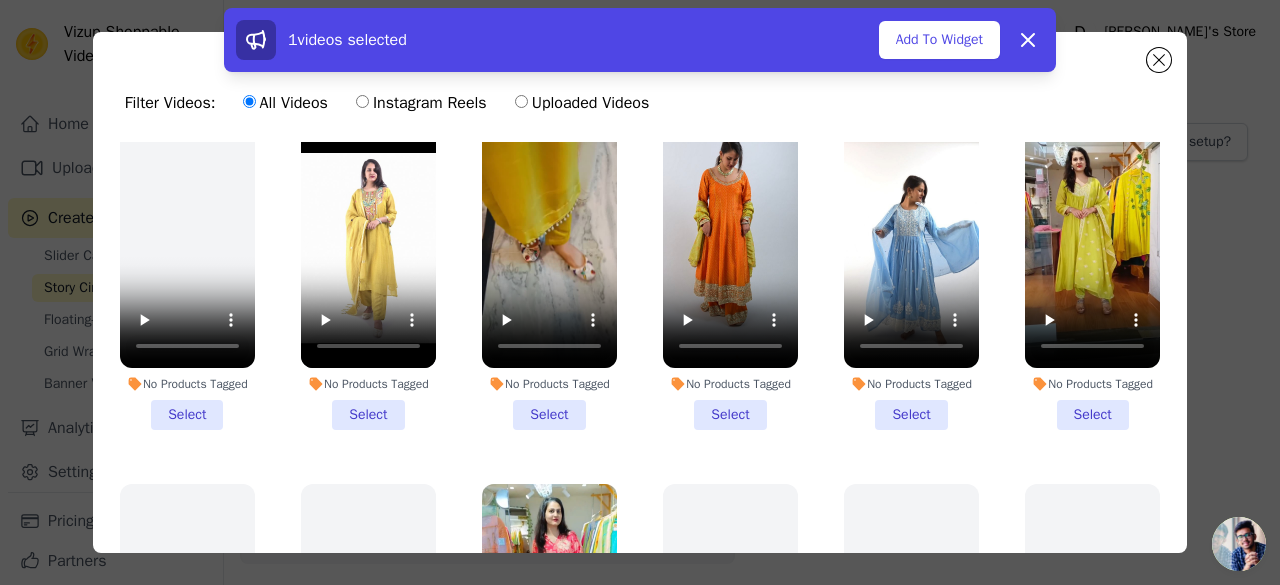 scroll, scrollTop: 400, scrollLeft: 0, axis: vertical 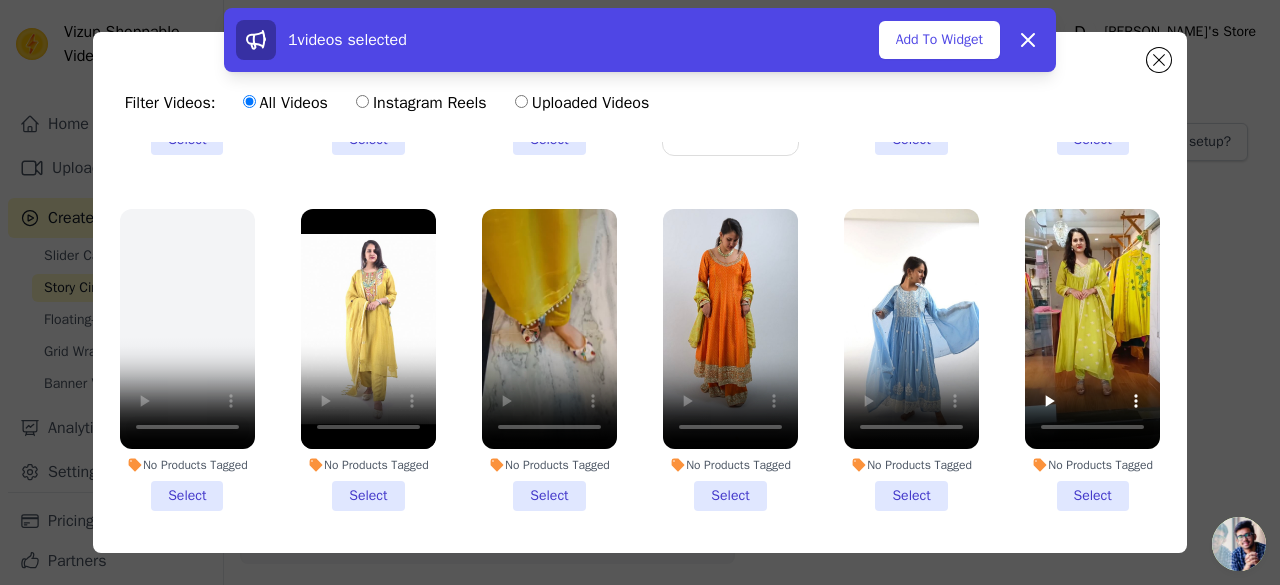 click on "No Products Tagged     Select" at bounding box center [549, 360] 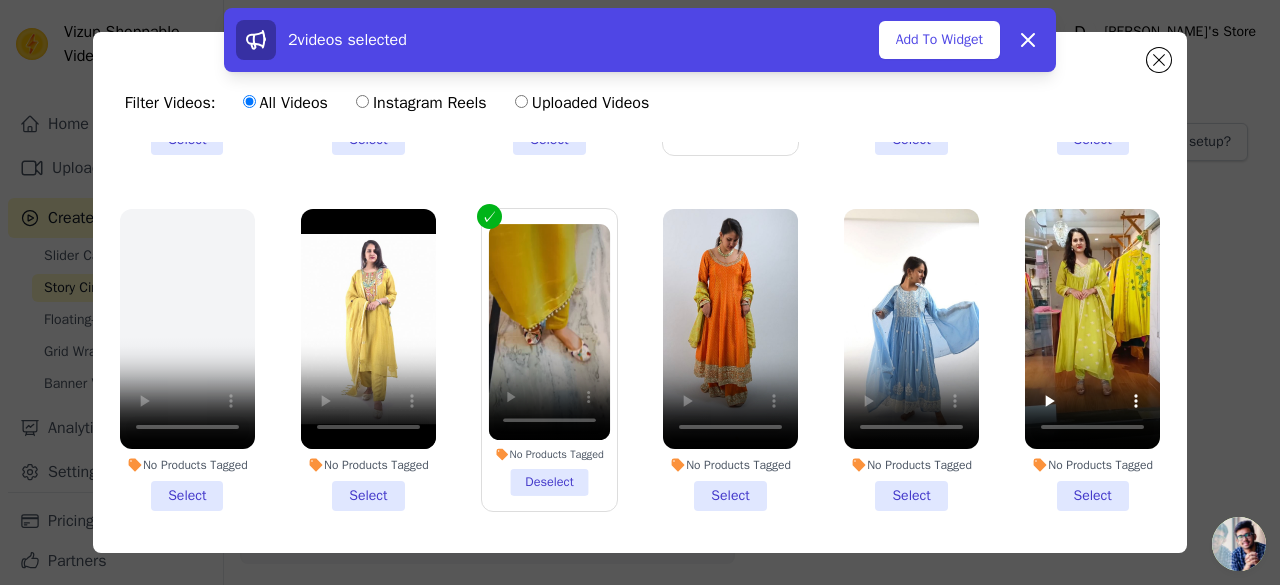 click on "No Products Tagged     Select" at bounding box center [368, 360] 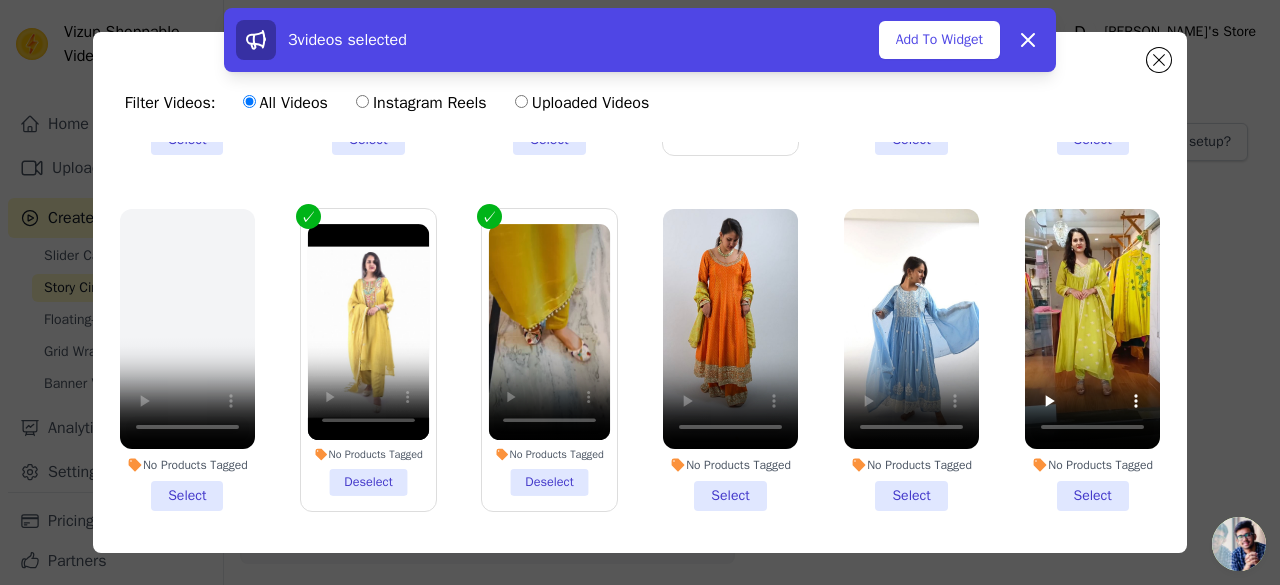 click on "No Products Tagged     Deselect" at bounding box center [369, 360] 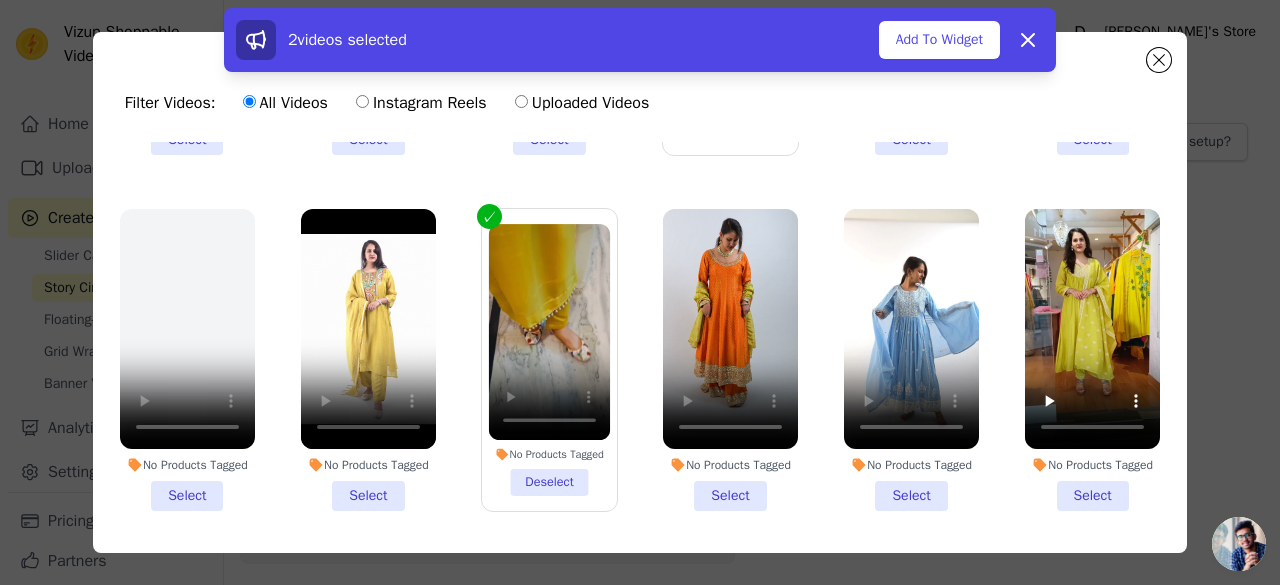click on "No Products Tagged     Select" at bounding box center [911, 360] 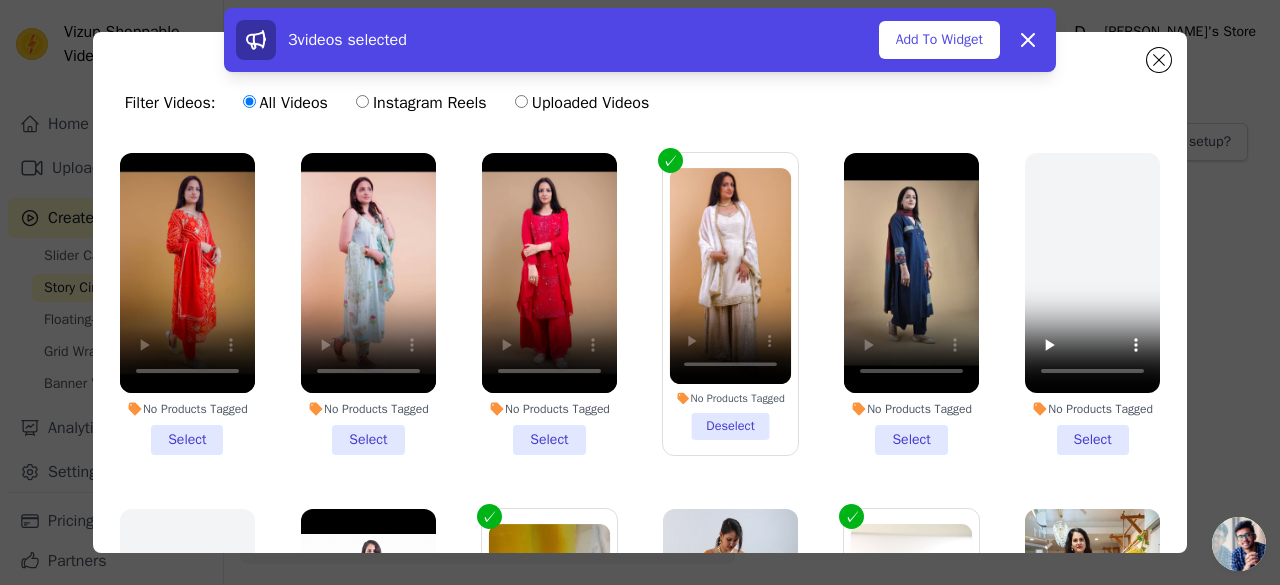 scroll, scrollTop: 200, scrollLeft: 0, axis: vertical 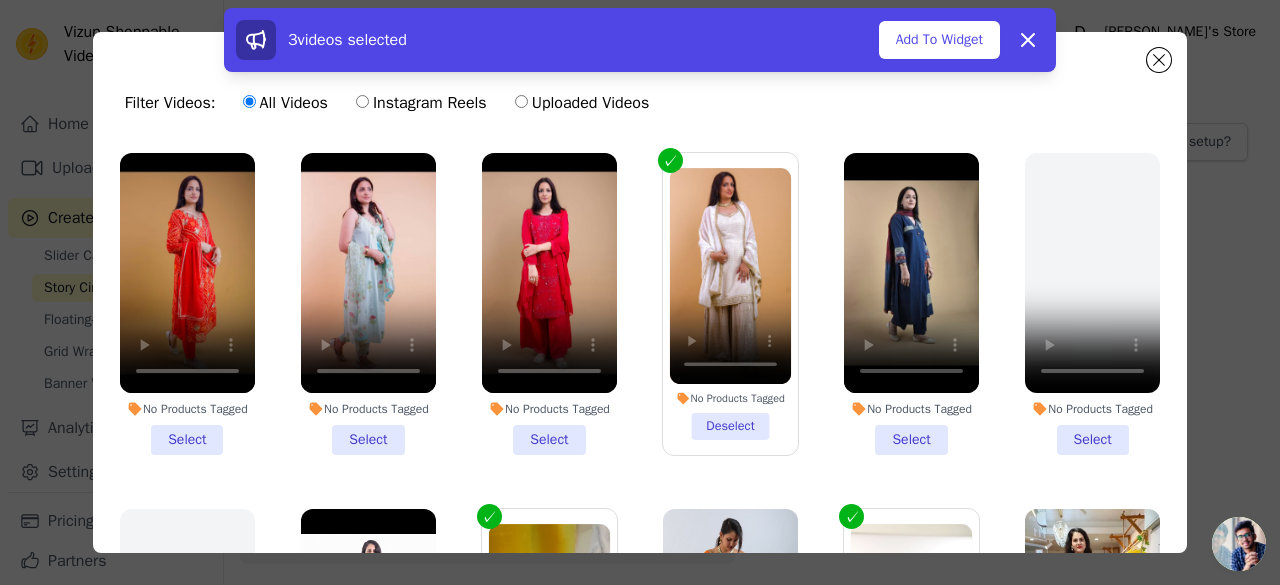 click on "No Products Tagged     Select" at bounding box center [187, 304] 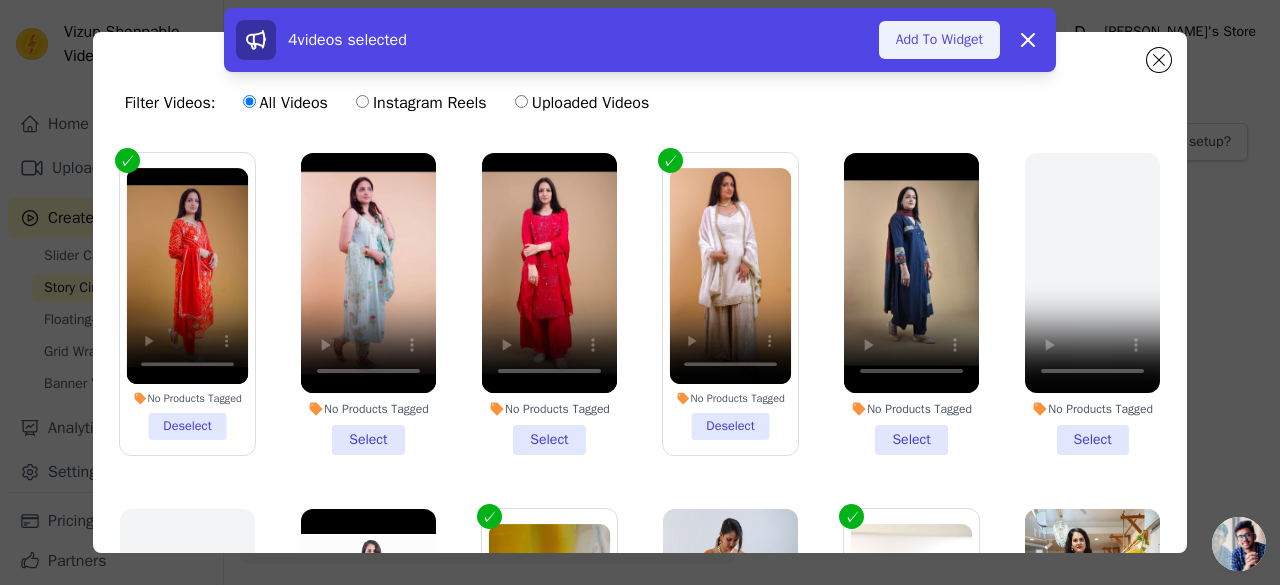 click on "Add To Widget" at bounding box center [939, 40] 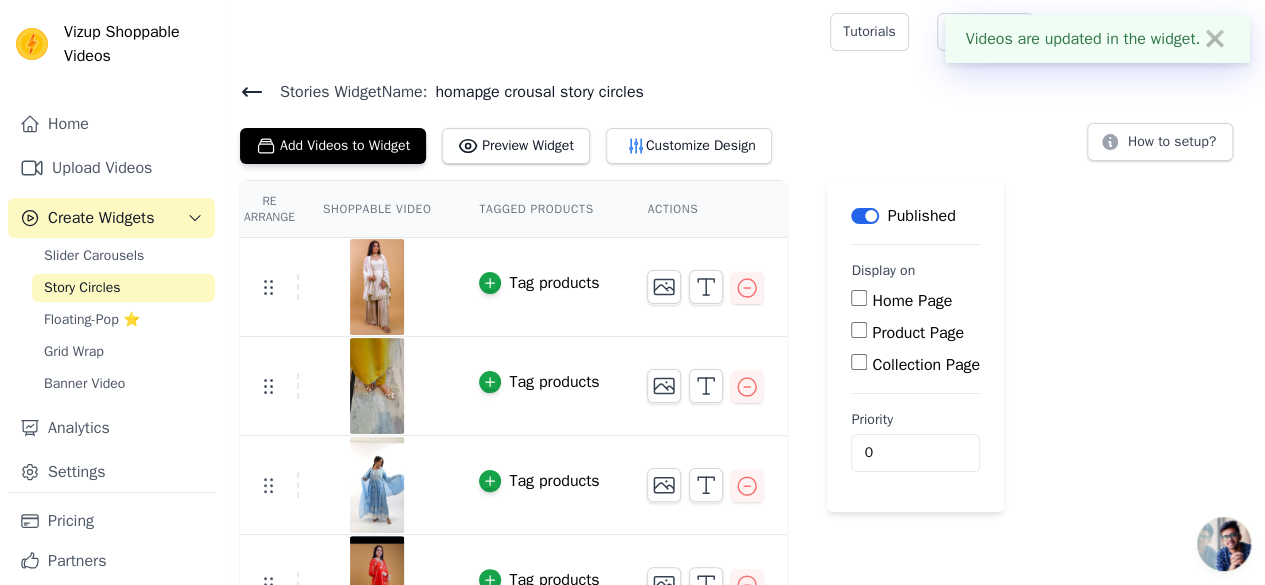 scroll, scrollTop: 46, scrollLeft: 0, axis: vertical 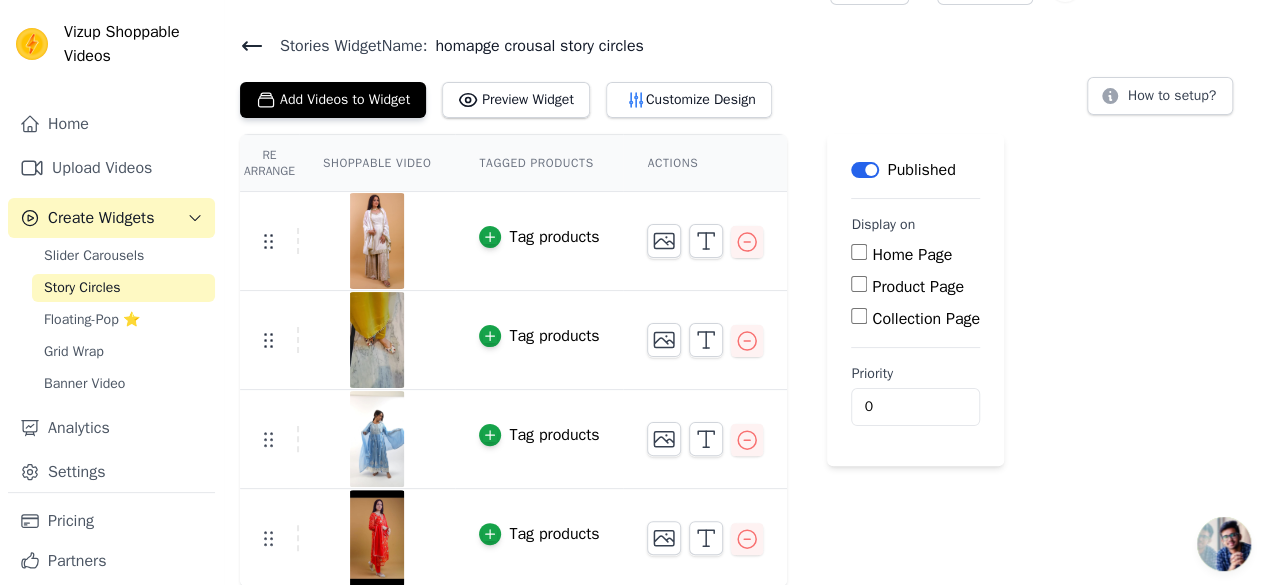 click on "Home Page" at bounding box center (859, 252) 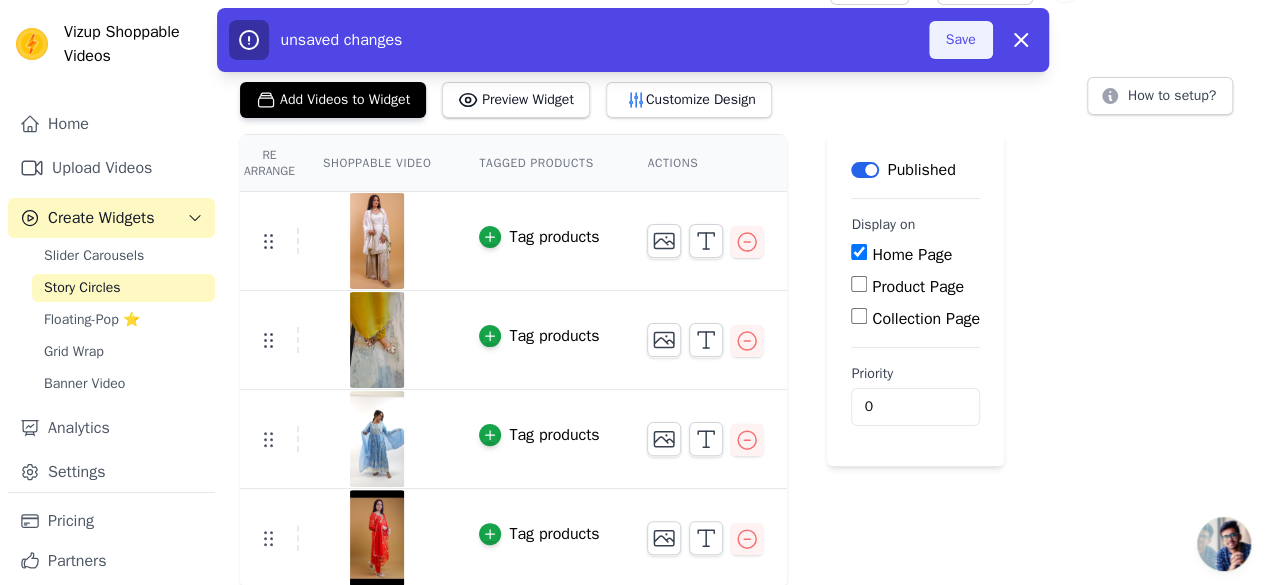 click on "Save" at bounding box center (961, 40) 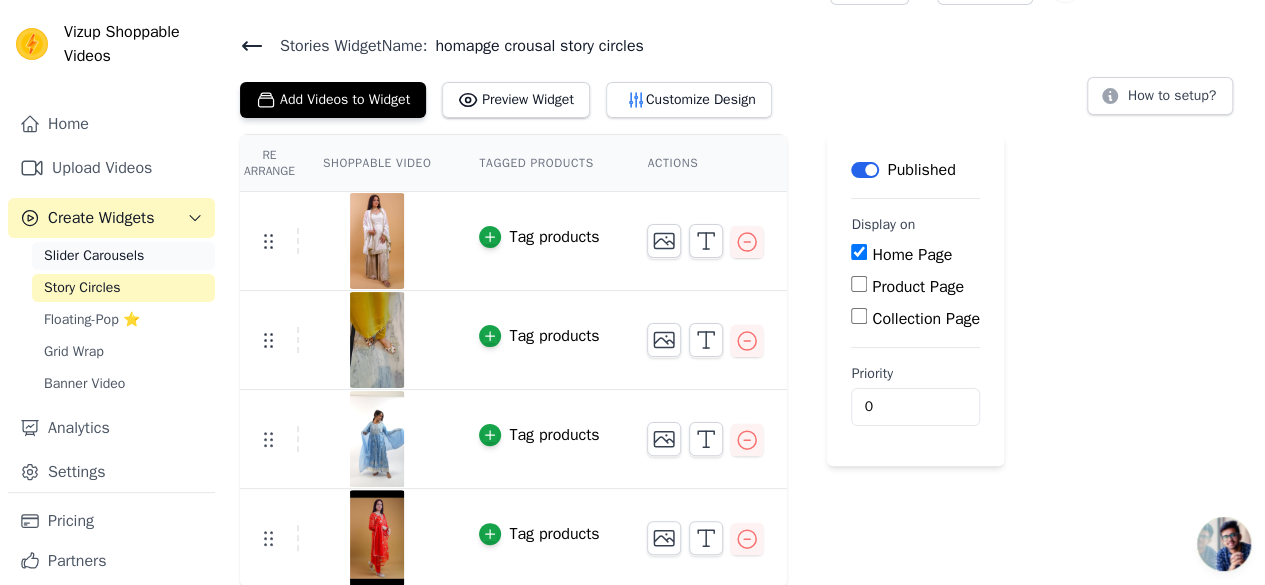 click on "Slider Carousels" at bounding box center (94, 256) 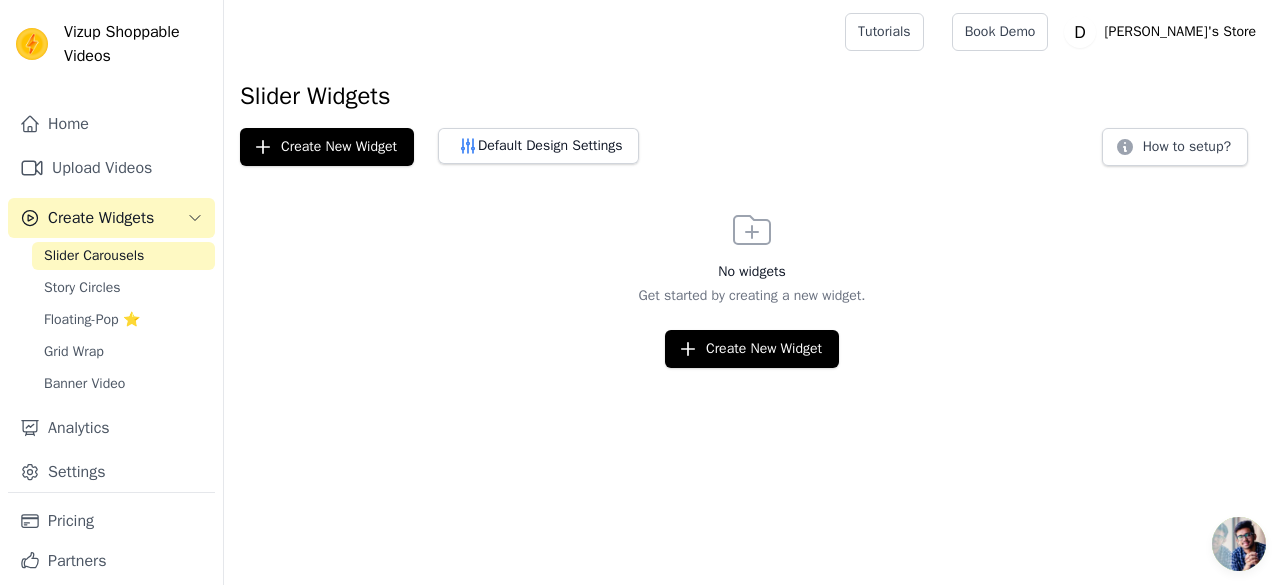 click on "Create Widgets" at bounding box center [101, 218] 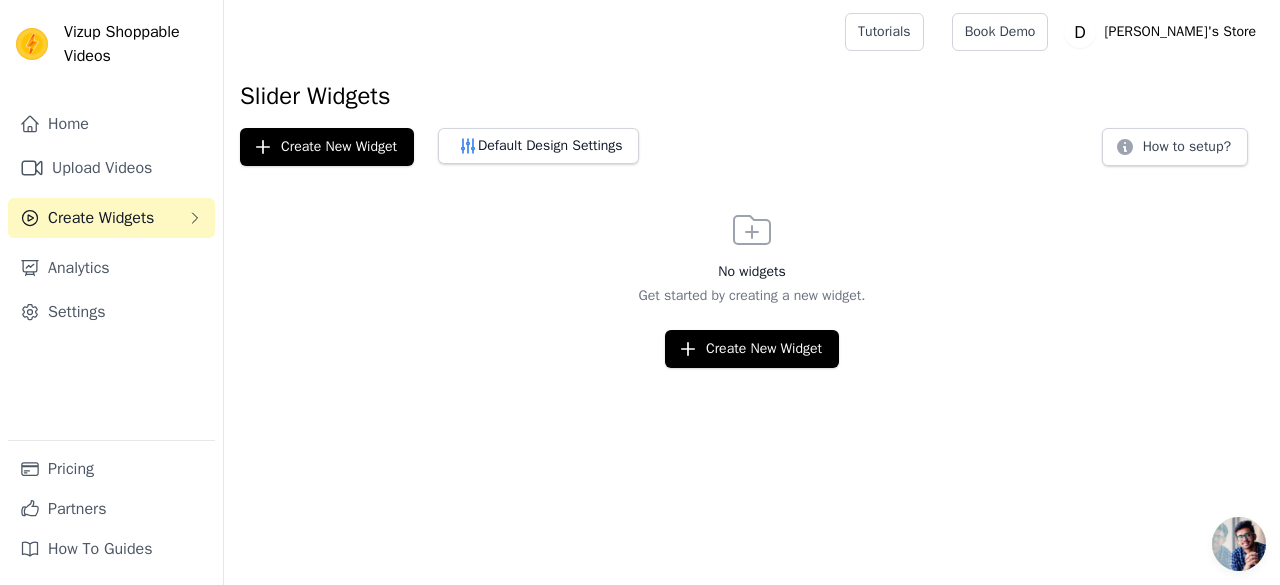 click on "Create Widgets" at bounding box center (101, 218) 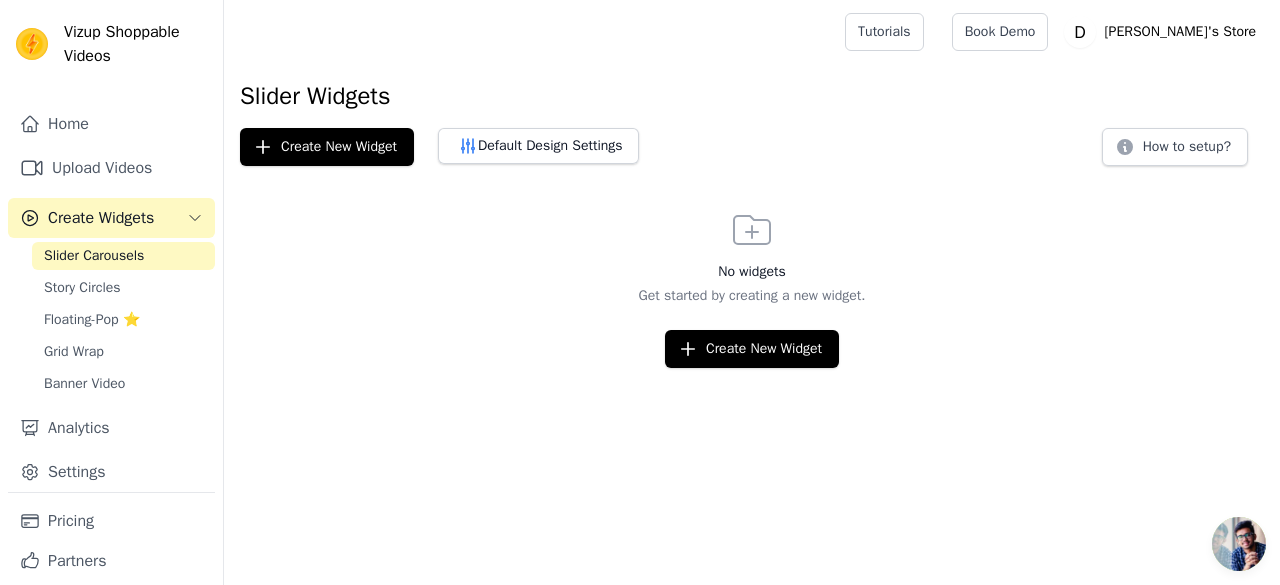 click on "Slider Carousels" at bounding box center [94, 256] 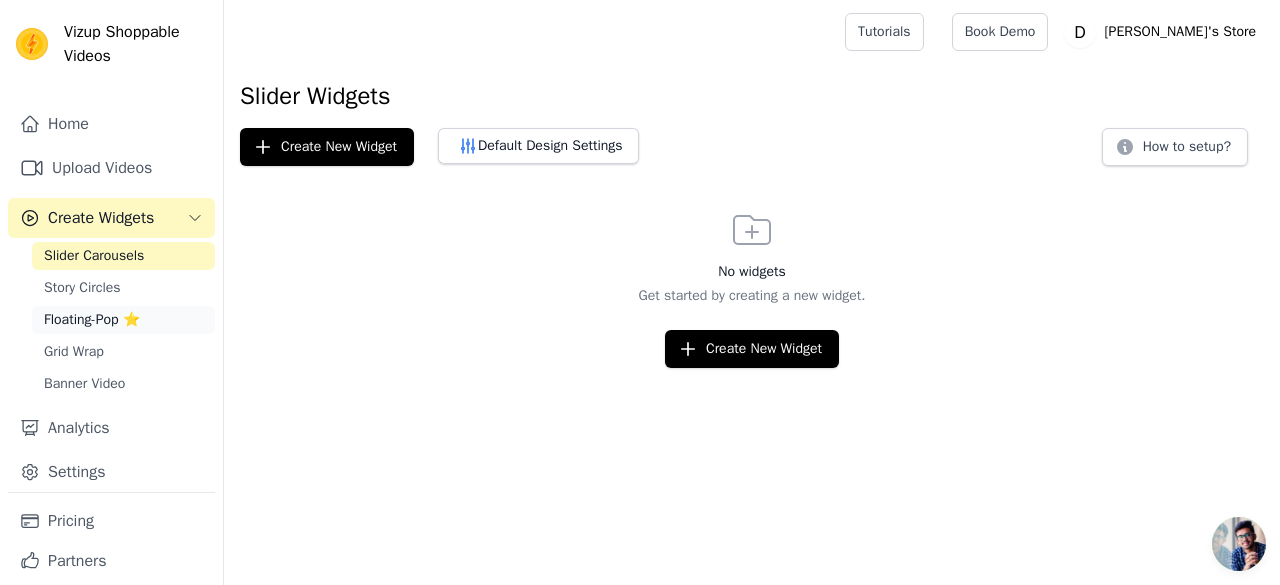 click on "Floating-Pop ⭐" at bounding box center [92, 320] 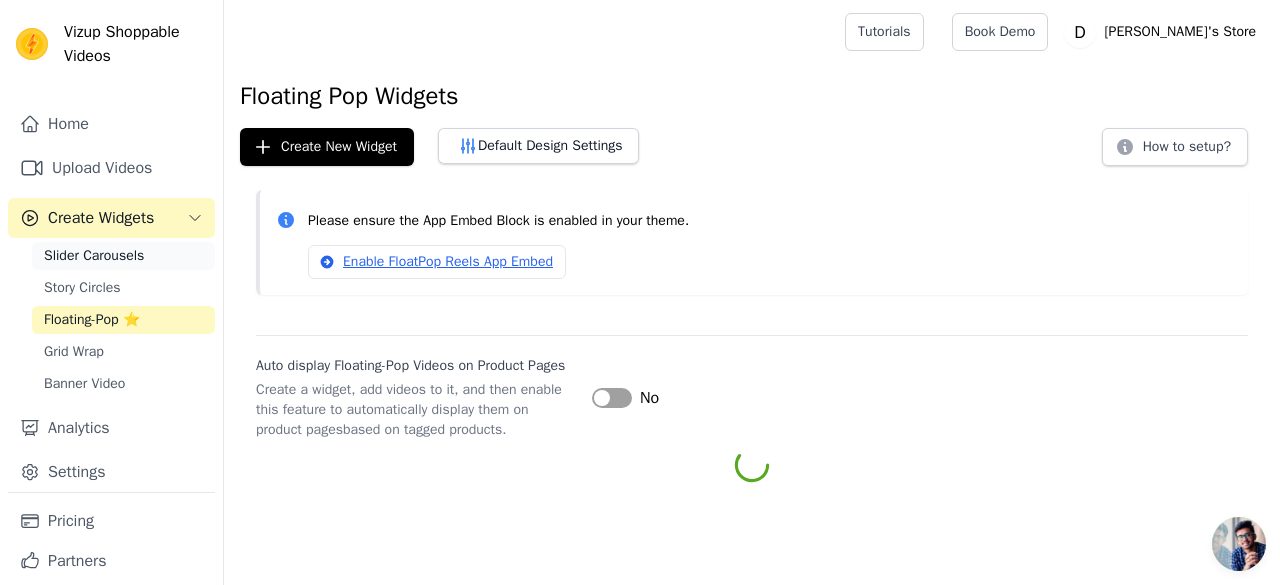 click on "Slider Carousels" at bounding box center (94, 256) 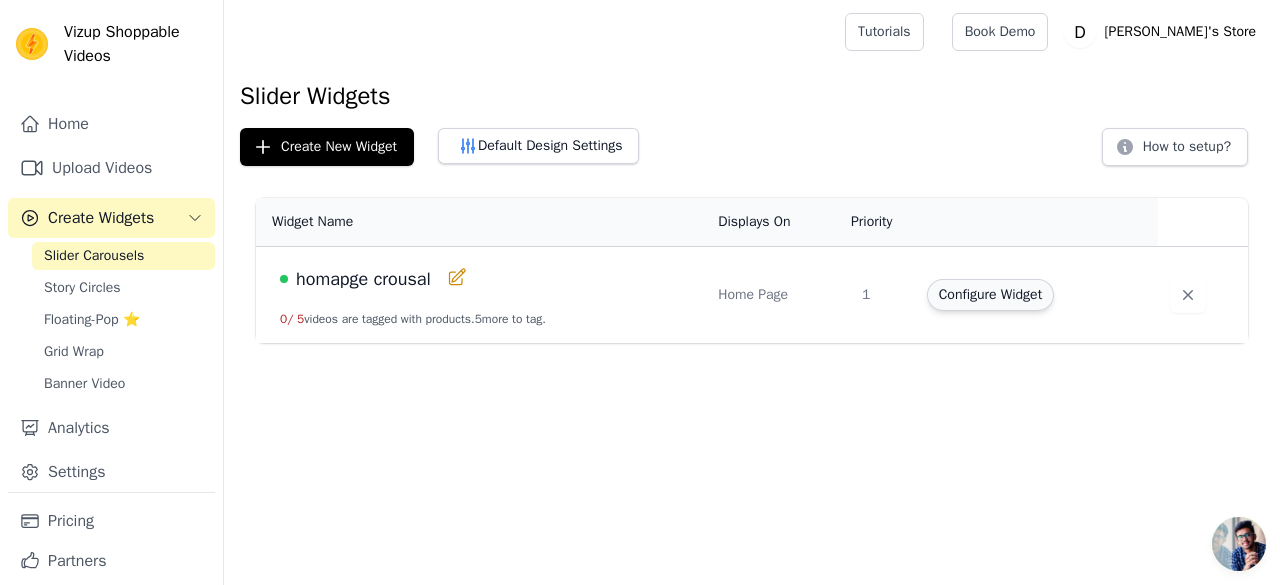 click on "Configure Widget" at bounding box center [990, 295] 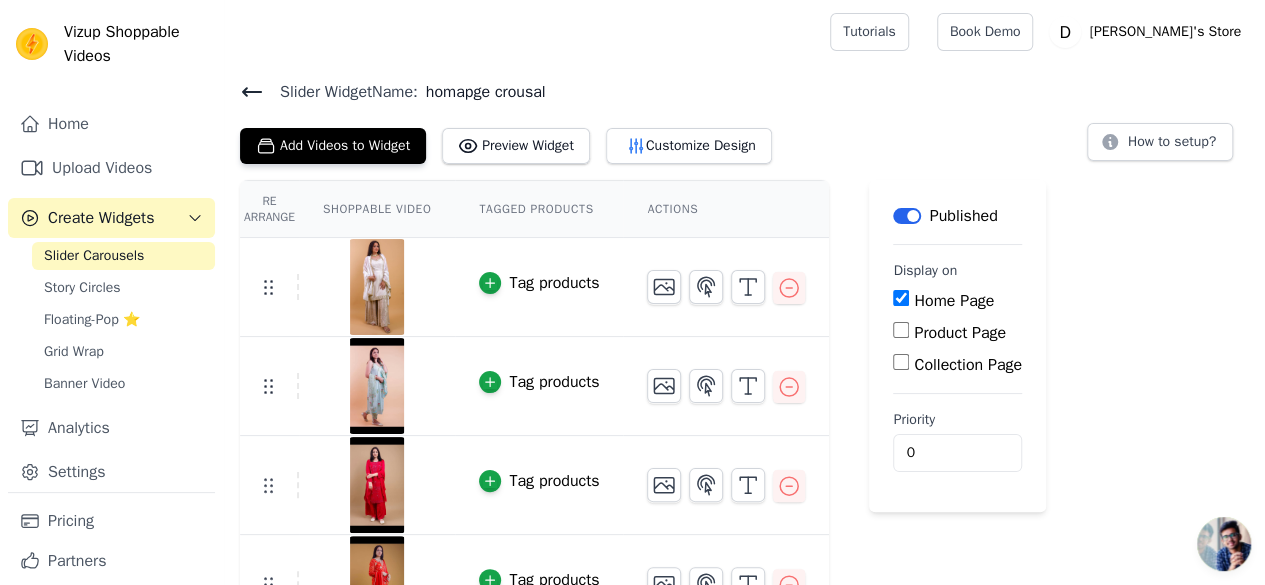 click on "Tag products" at bounding box center (539, 283) 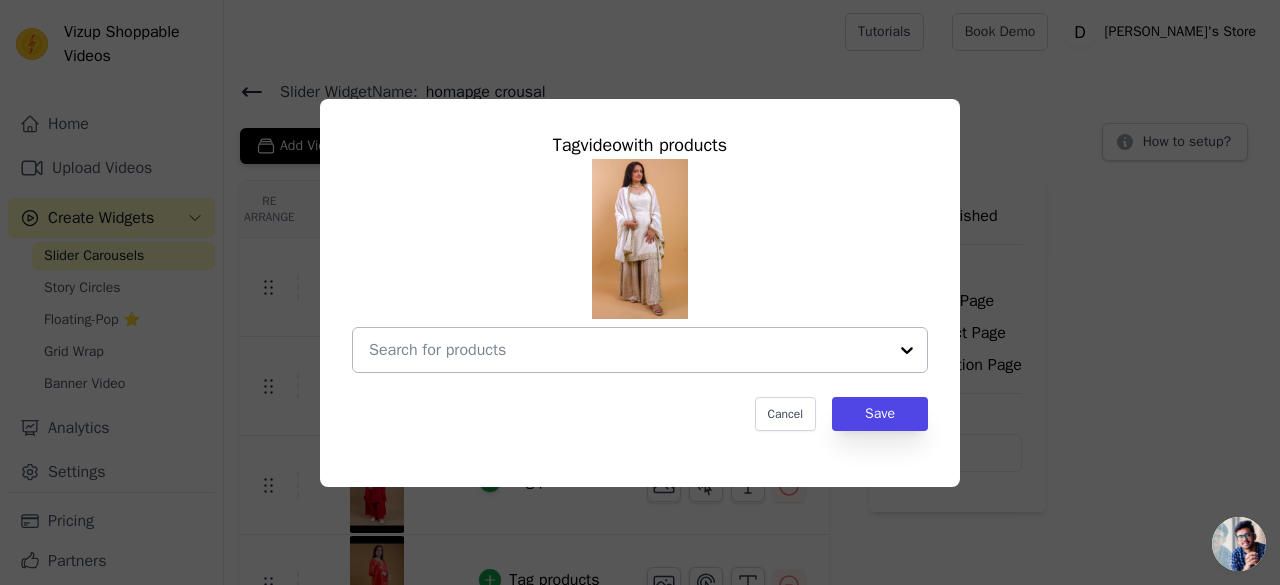 click at bounding box center (628, 350) 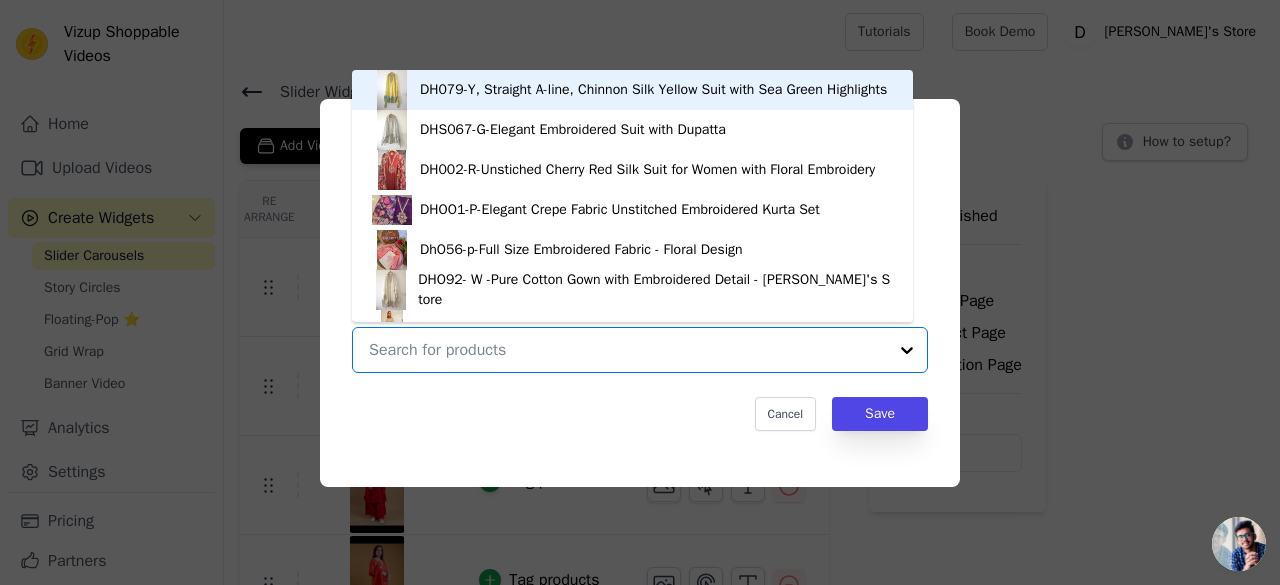 click at bounding box center (628, 350) 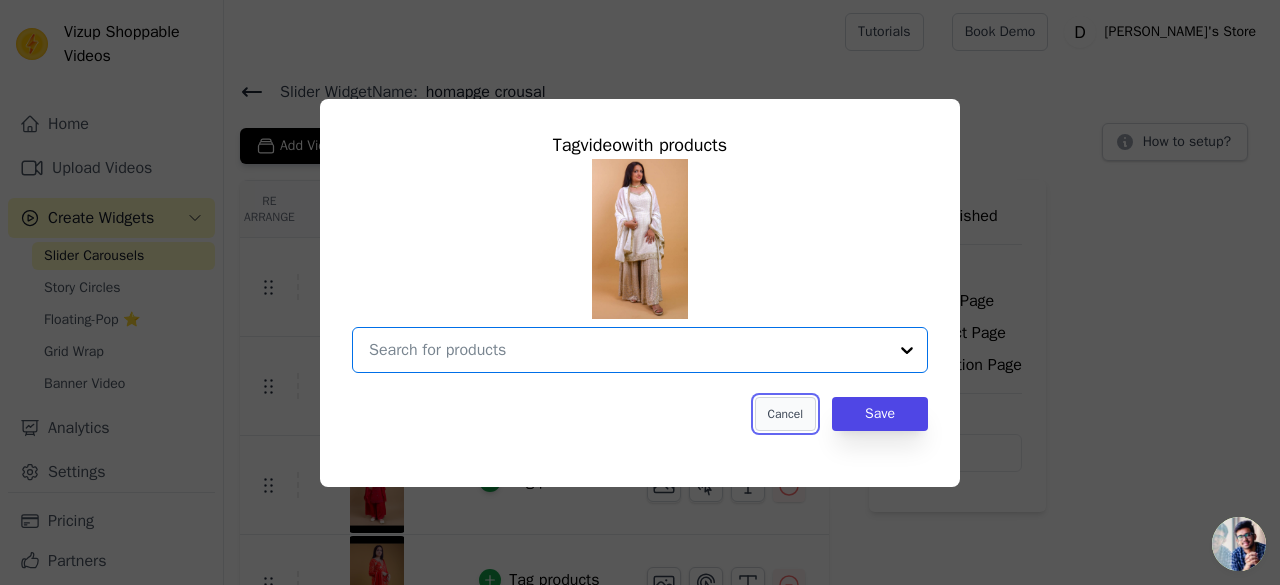 click on "Cancel" at bounding box center [785, 414] 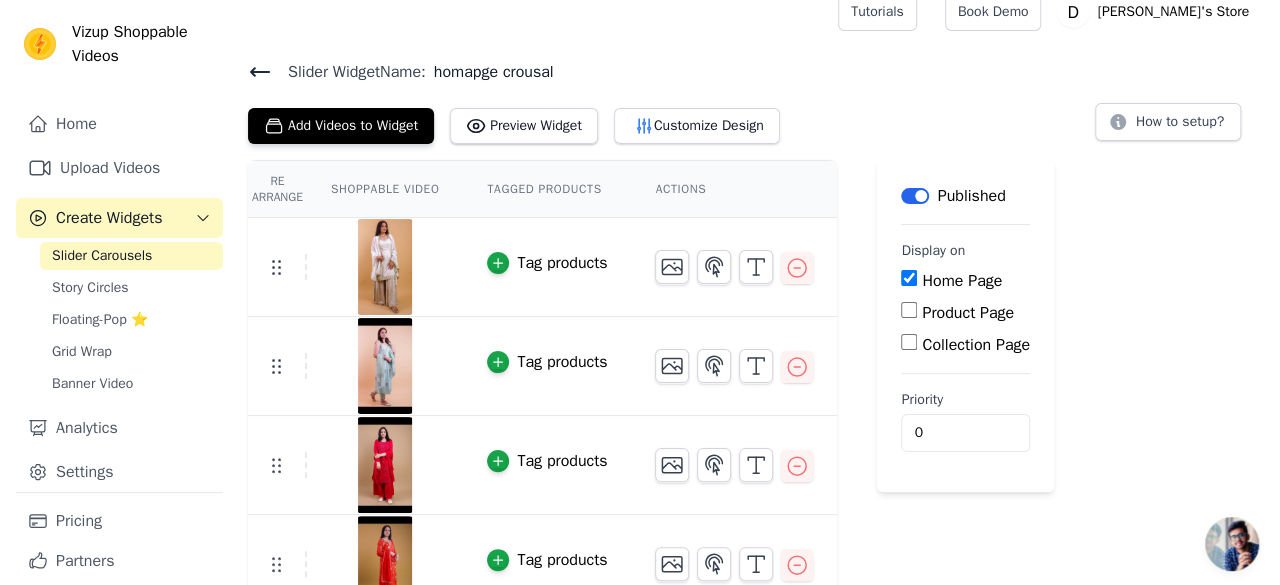 scroll, scrollTop: 0, scrollLeft: 0, axis: both 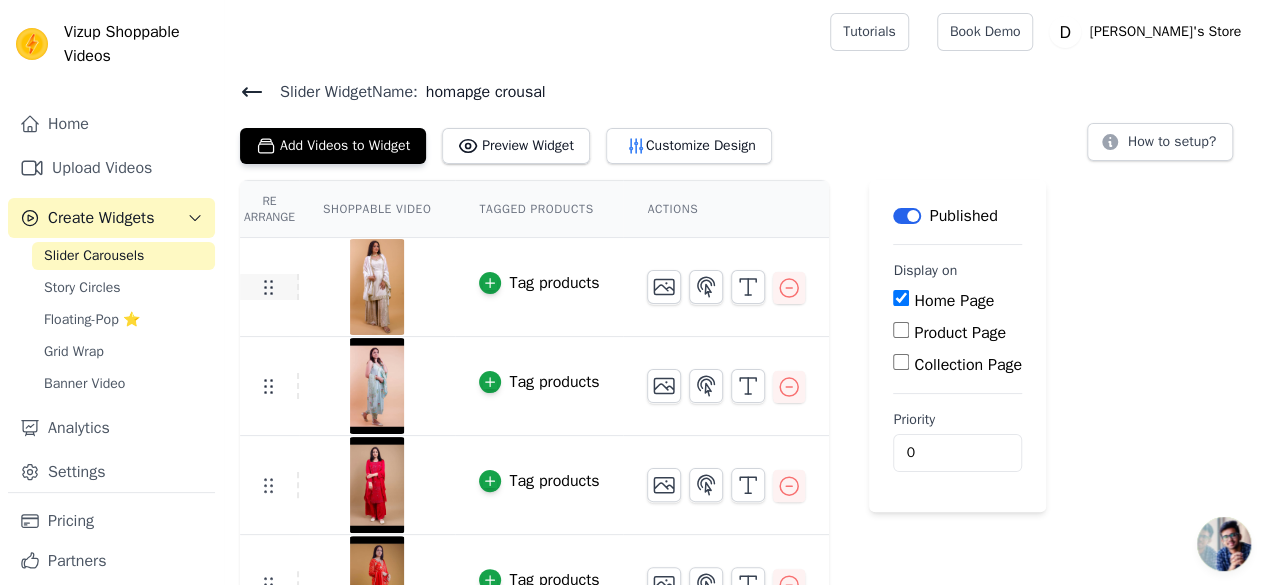 click 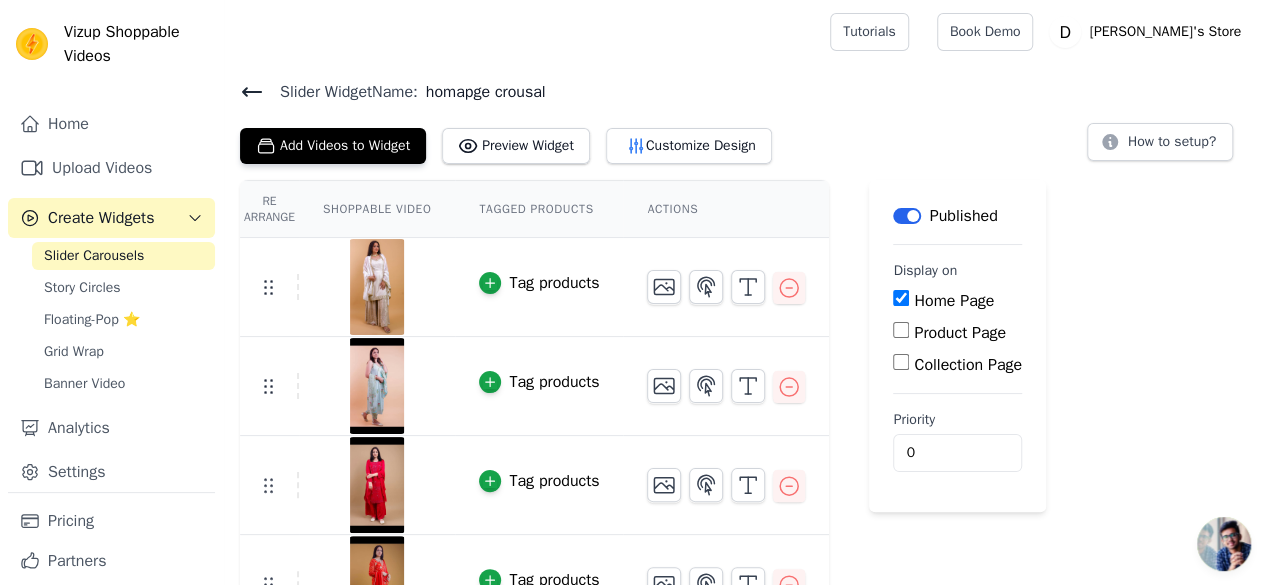 click on "Actions" at bounding box center (726, 209) 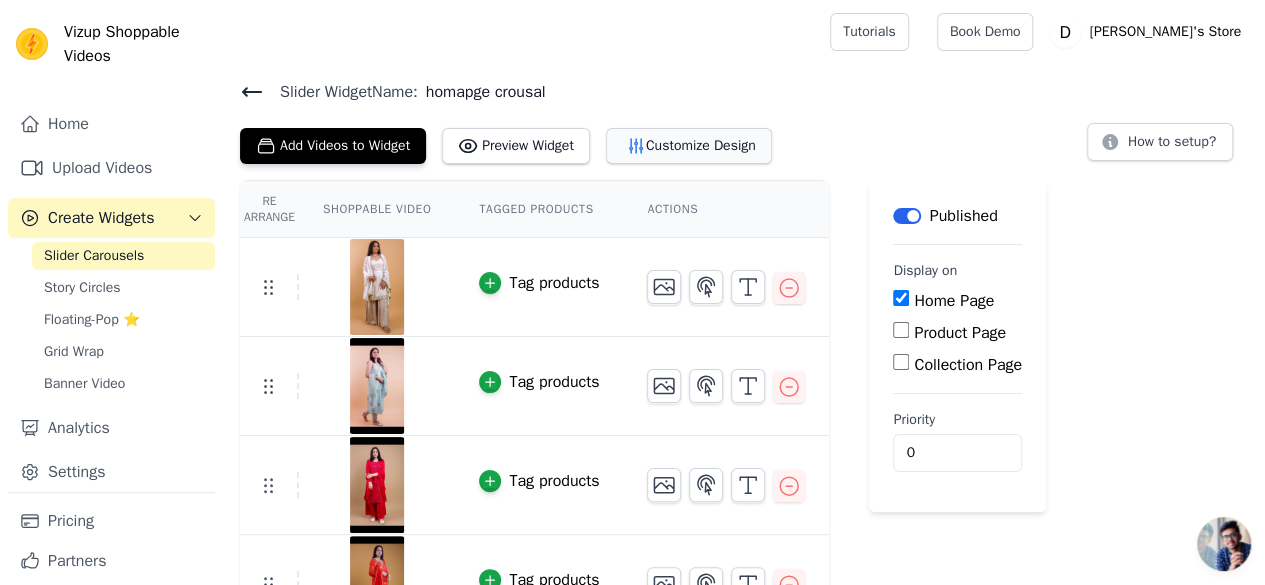 click on "Customize Design" at bounding box center [689, 146] 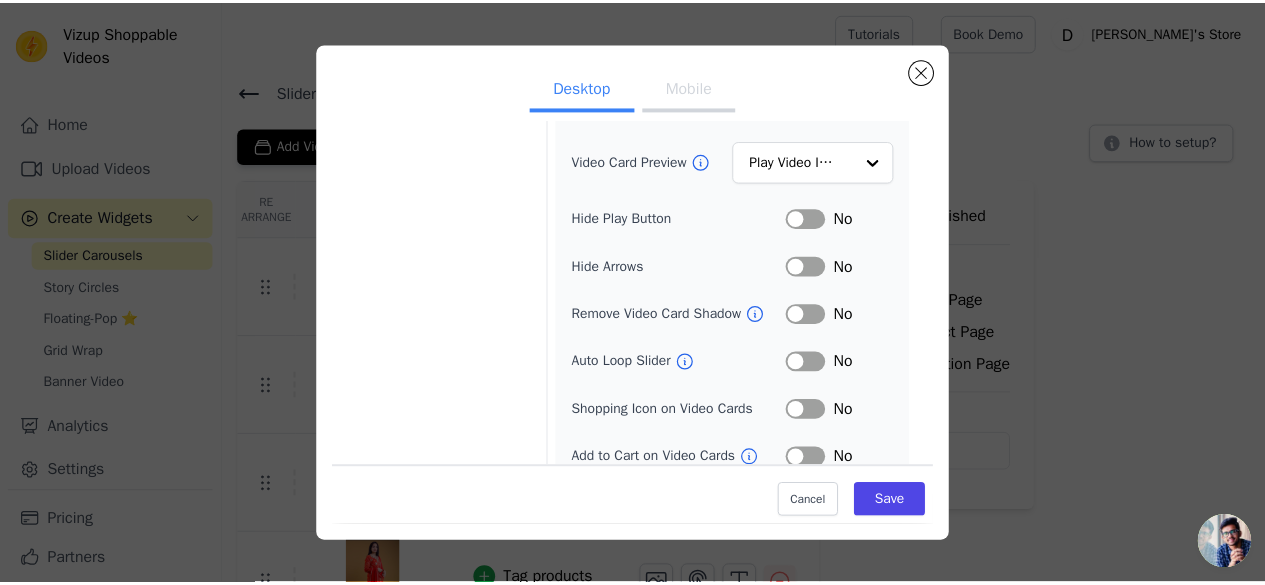 scroll, scrollTop: 271, scrollLeft: 0, axis: vertical 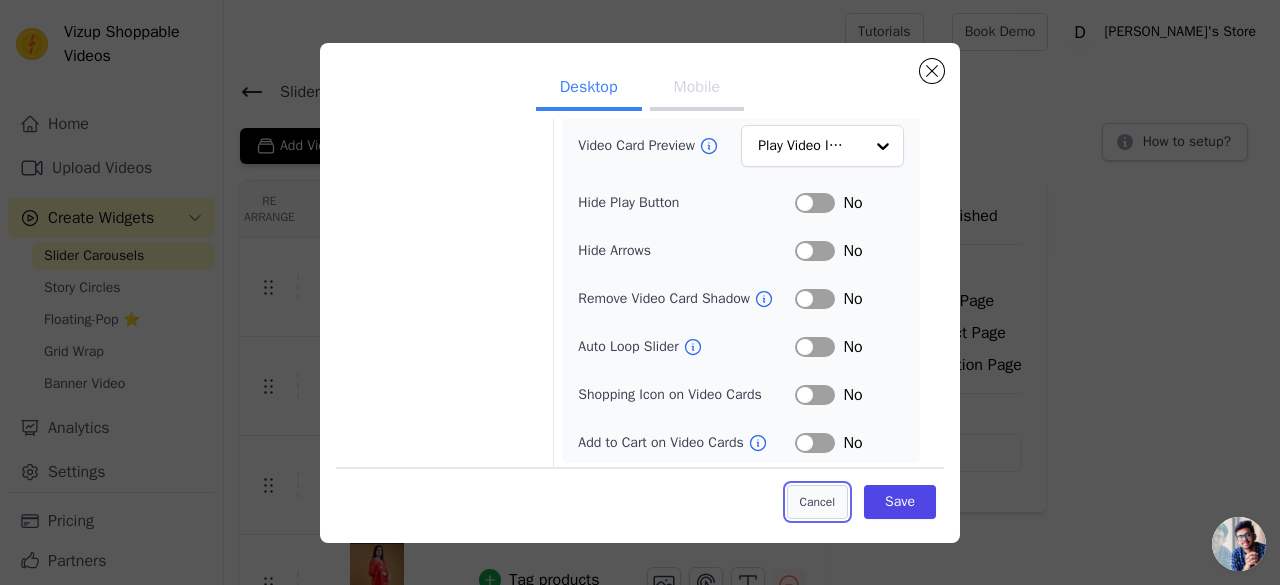 click on "Cancel" at bounding box center (817, 502) 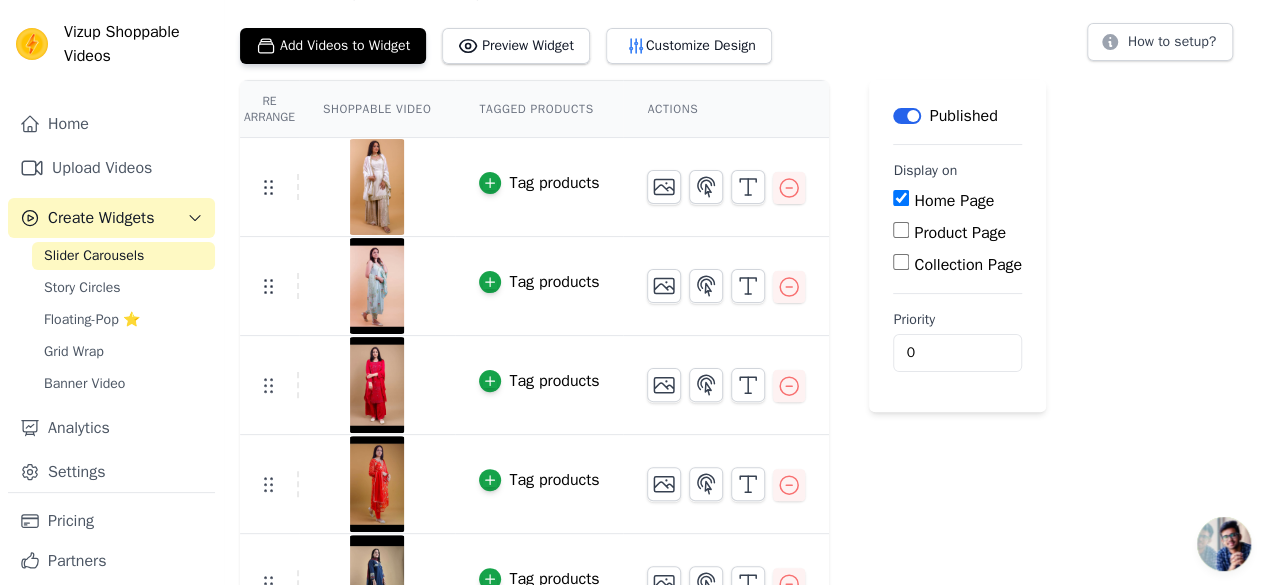 scroll, scrollTop: 0, scrollLeft: 0, axis: both 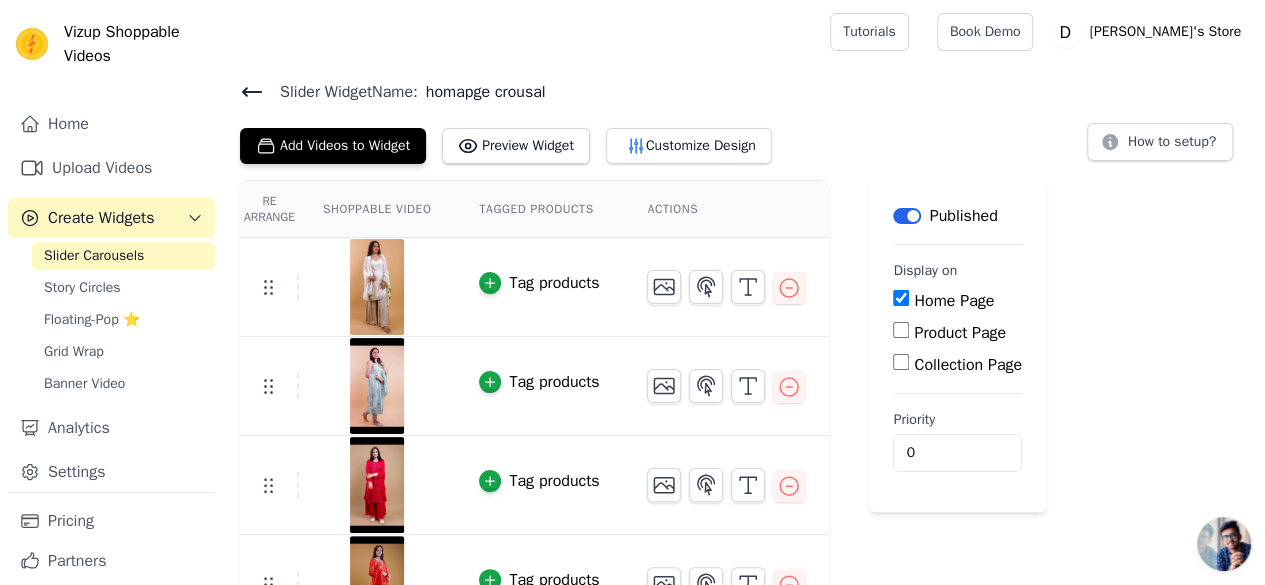 click on "Actions" at bounding box center [726, 209] 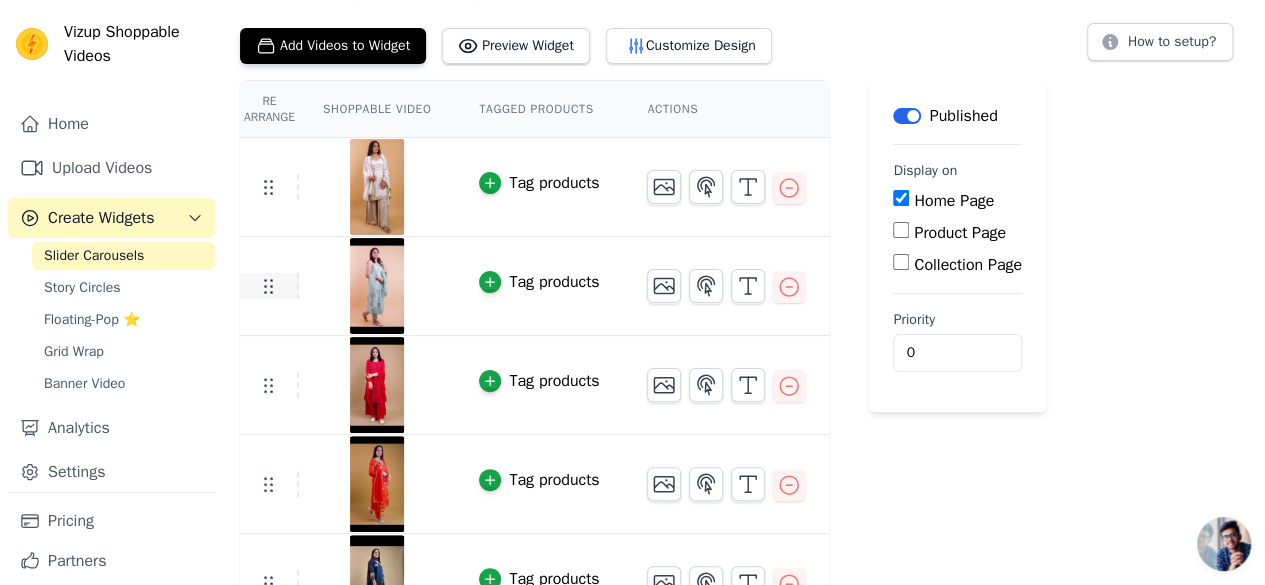 click 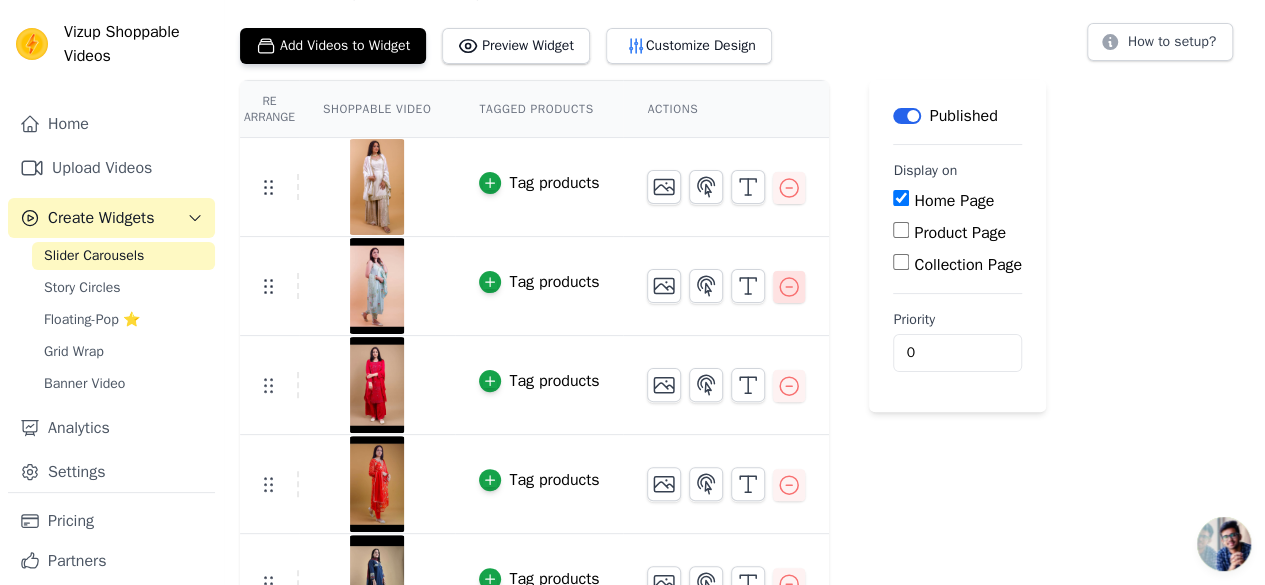click 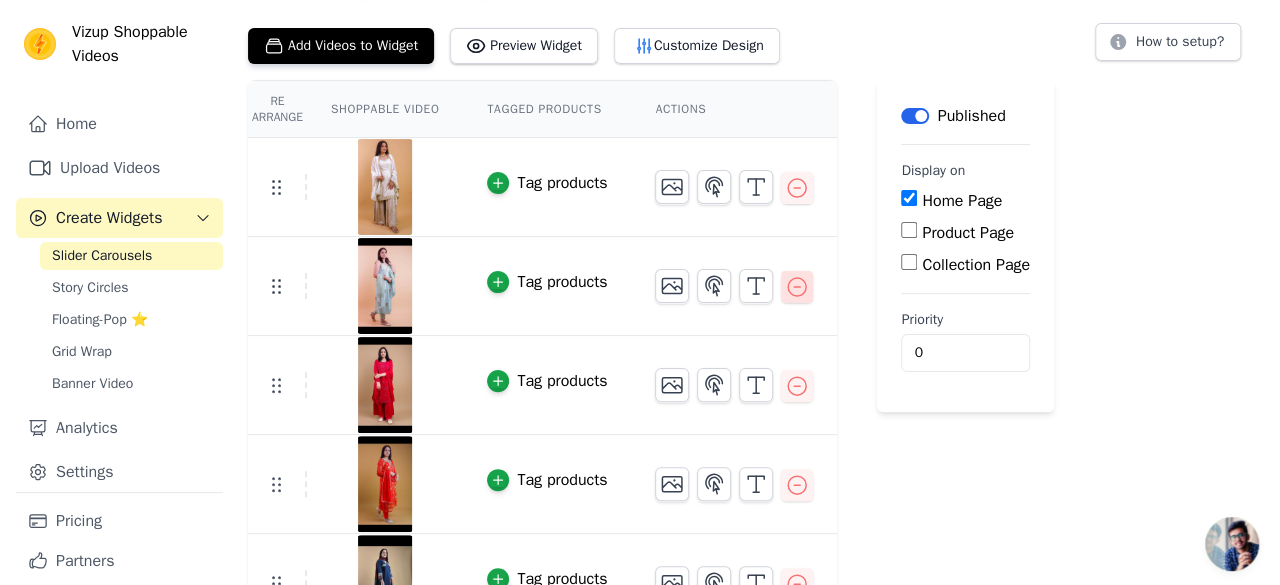 scroll, scrollTop: 0, scrollLeft: 0, axis: both 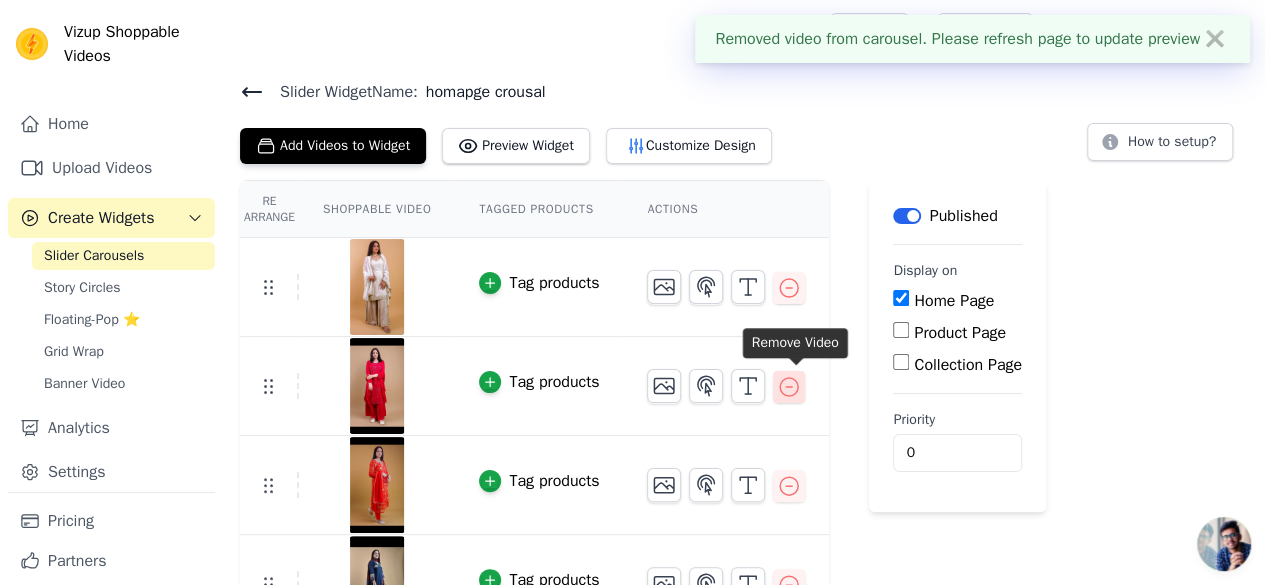 click 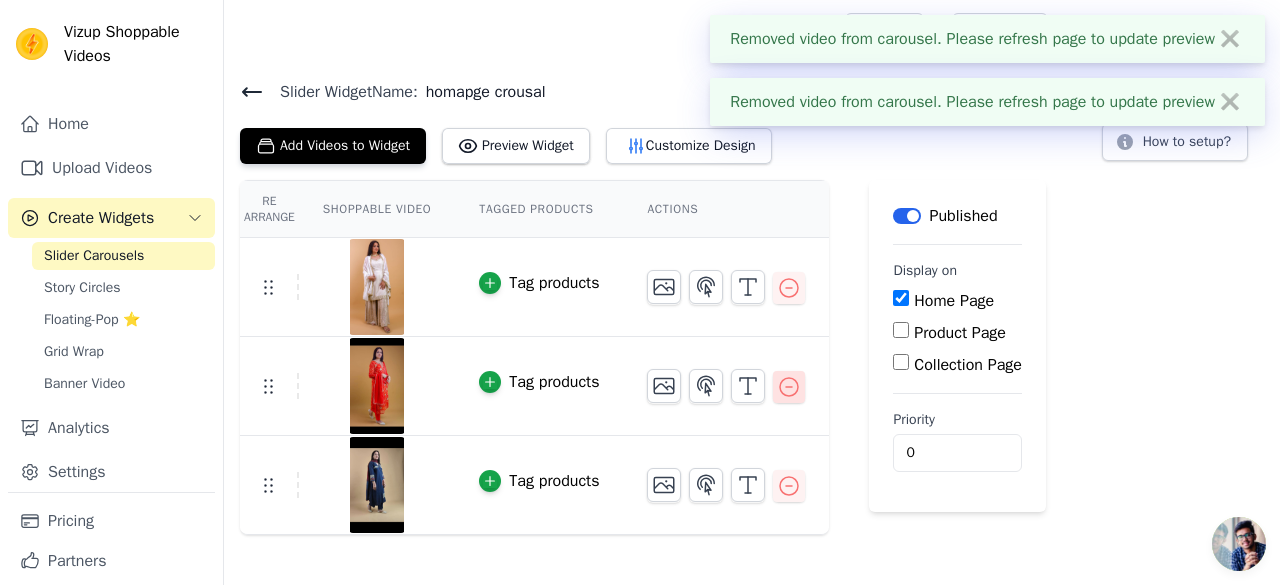 click 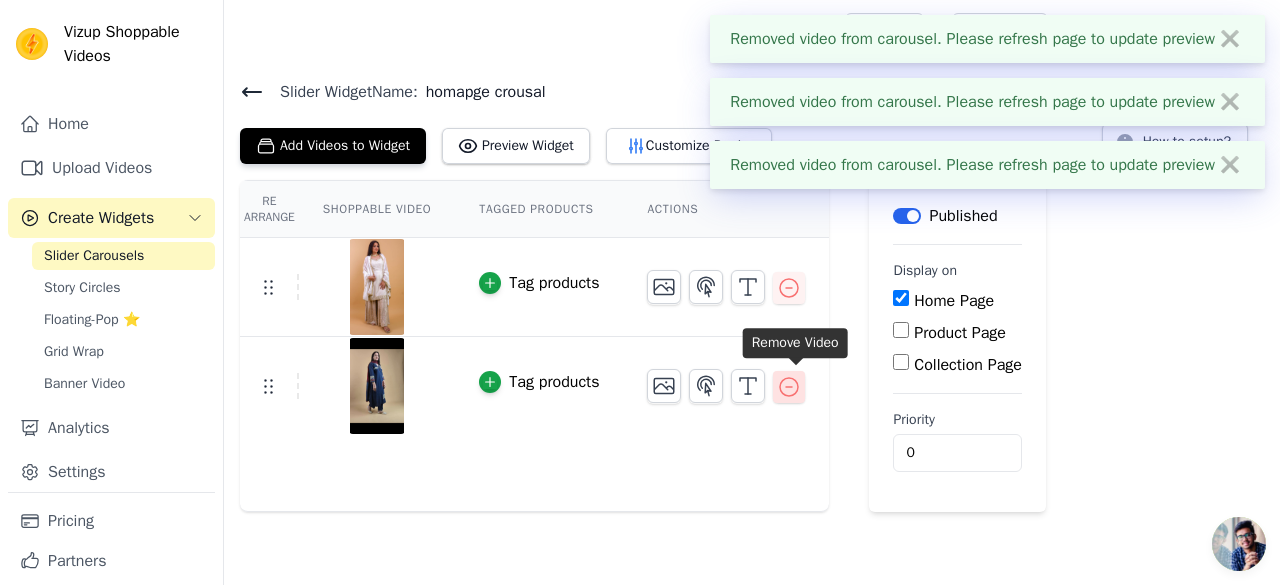 click 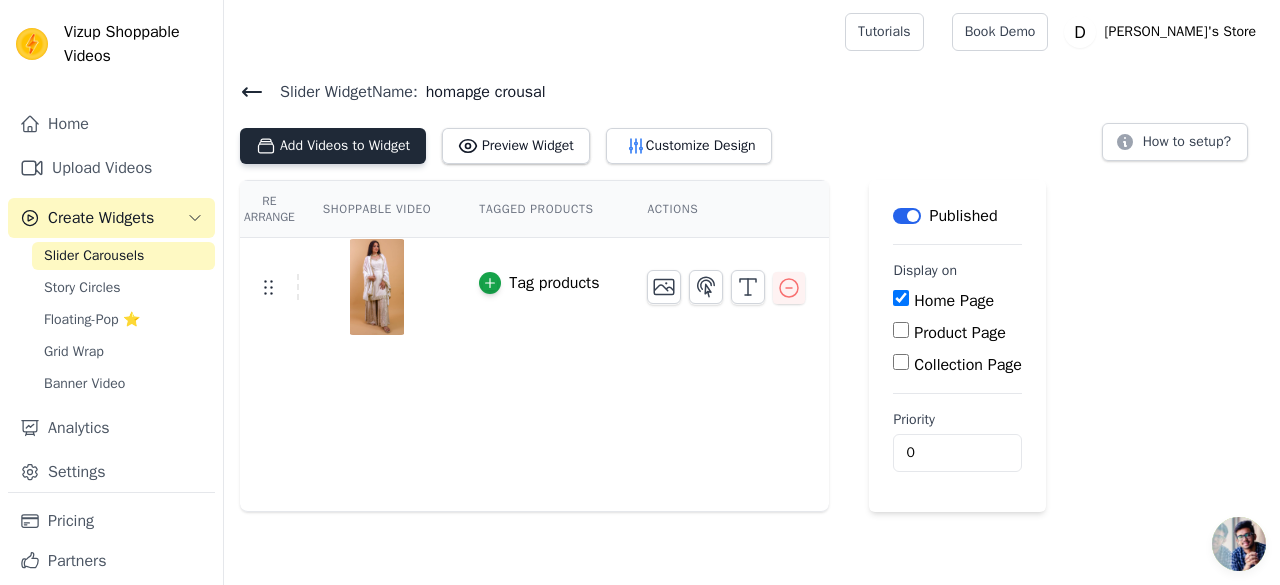 click on "Add Videos to Widget" at bounding box center (333, 146) 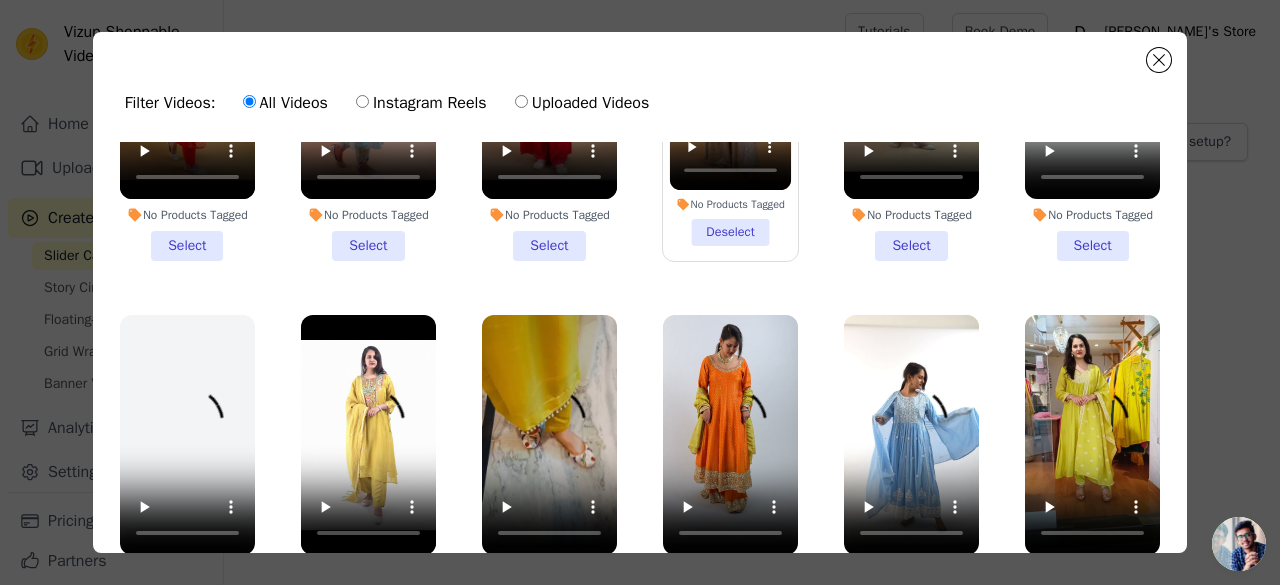 scroll, scrollTop: 200, scrollLeft: 0, axis: vertical 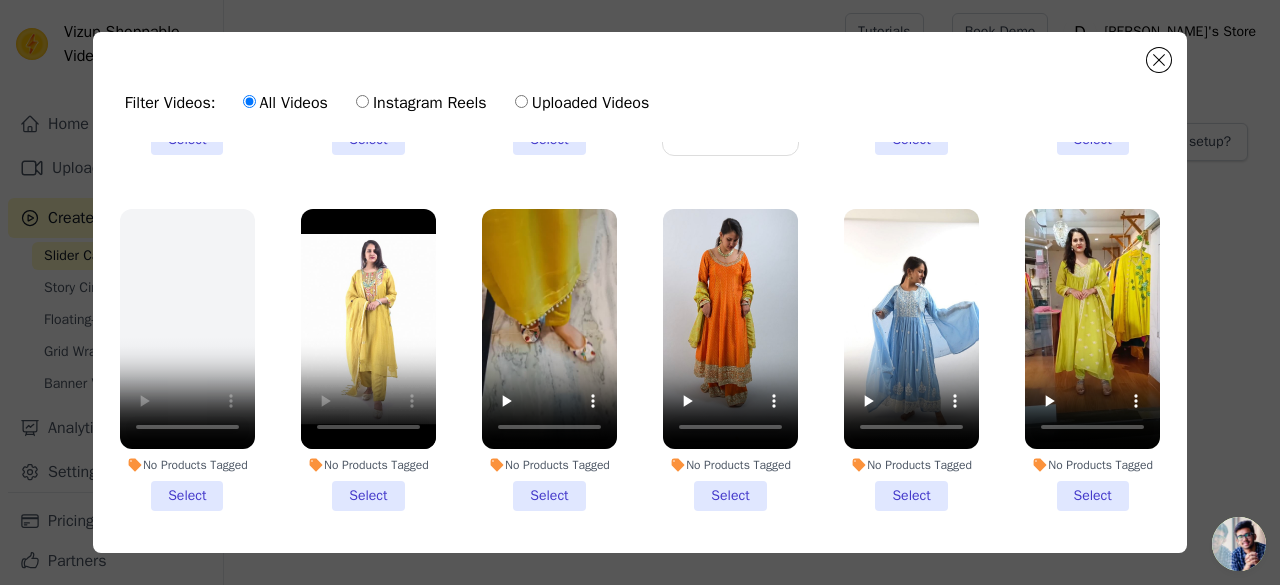 click on "No Products Tagged     Select" at bounding box center [368, 360] 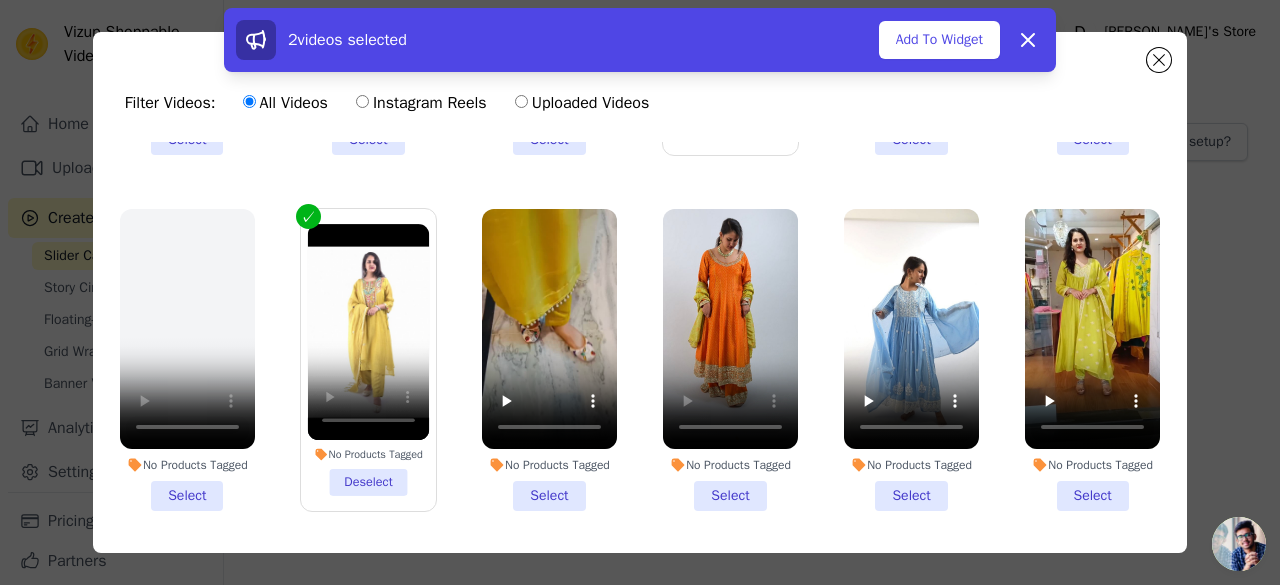 click on "No Products Tagged     Select" at bounding box center [730, 360] 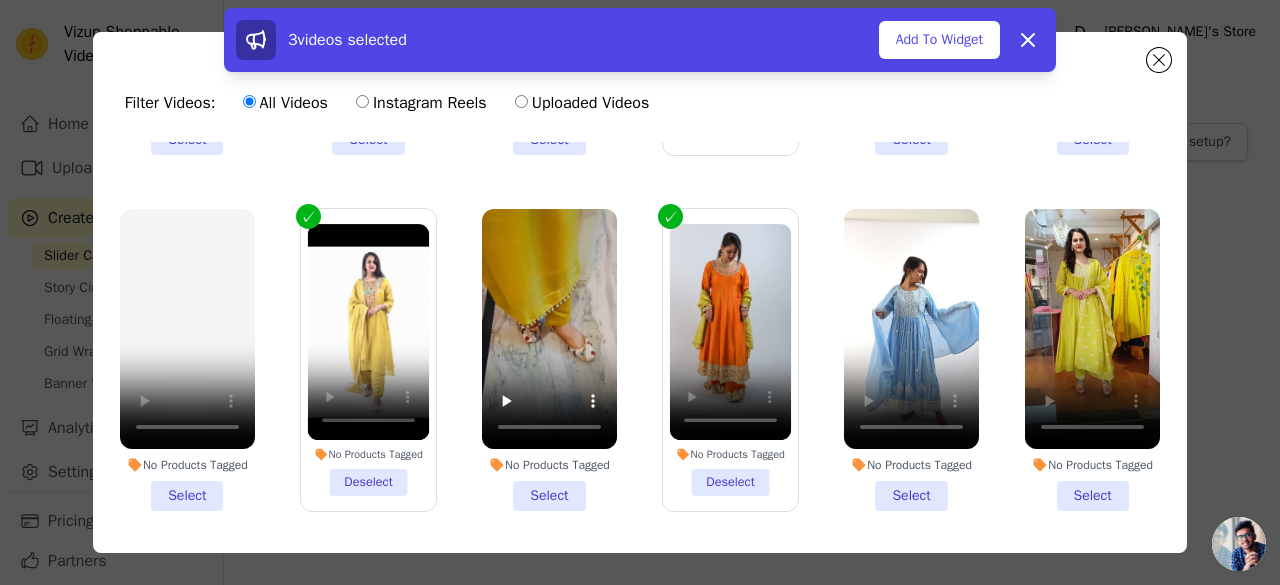 click on "No Products Tagged     Deselect" at bounding box center [730, 360] 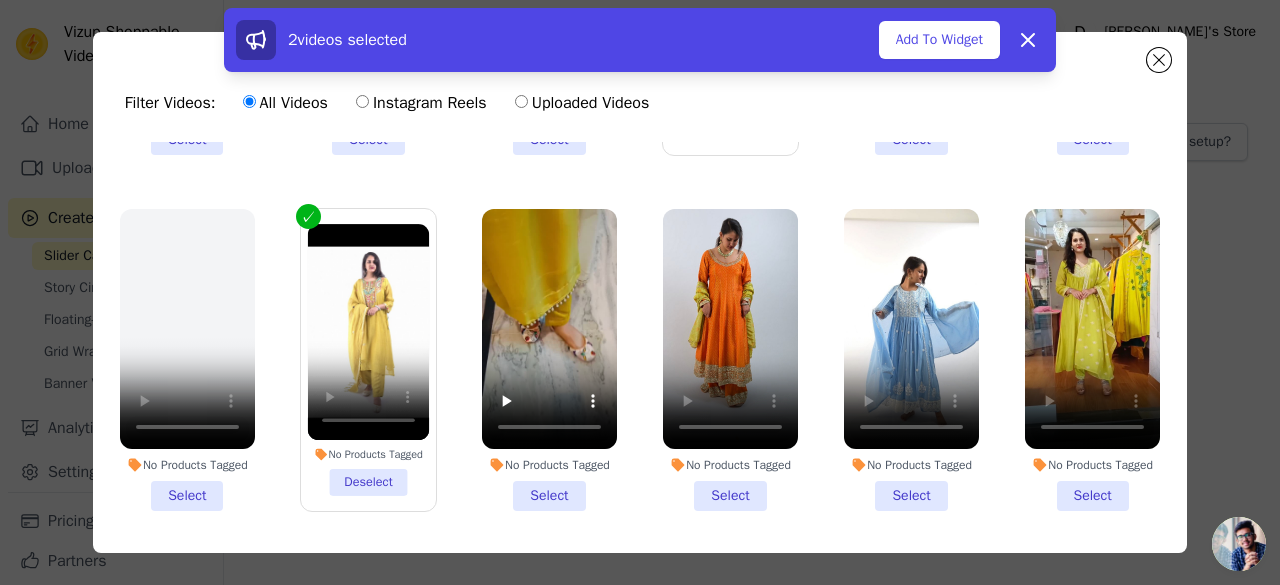 click on "No Products Tagged     Select" at bounding box center [911, 360] 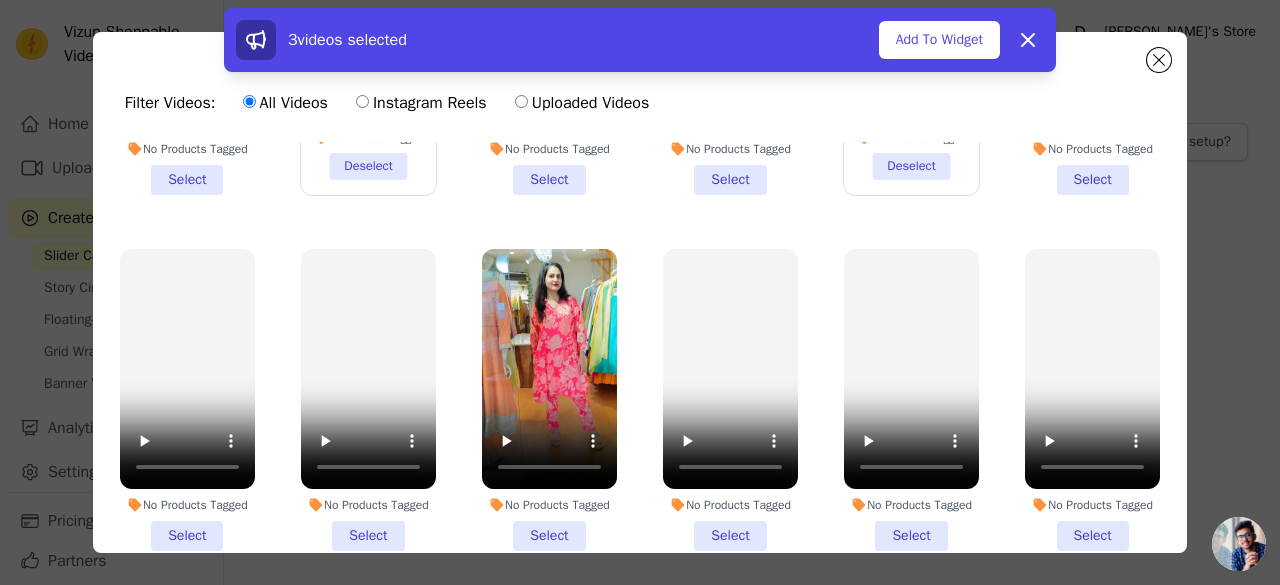 scroll, scrollTop: 700, scrollLeft: 0, axis: vertical 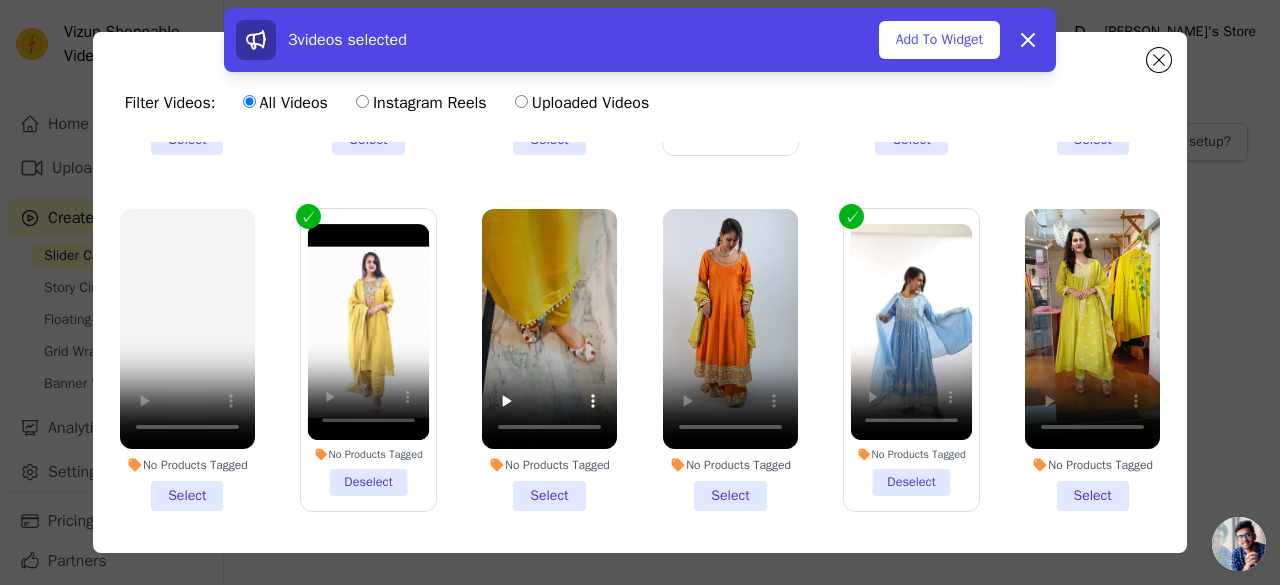 click on "No Products Tagged     Select" at bounding box center [549, 360] 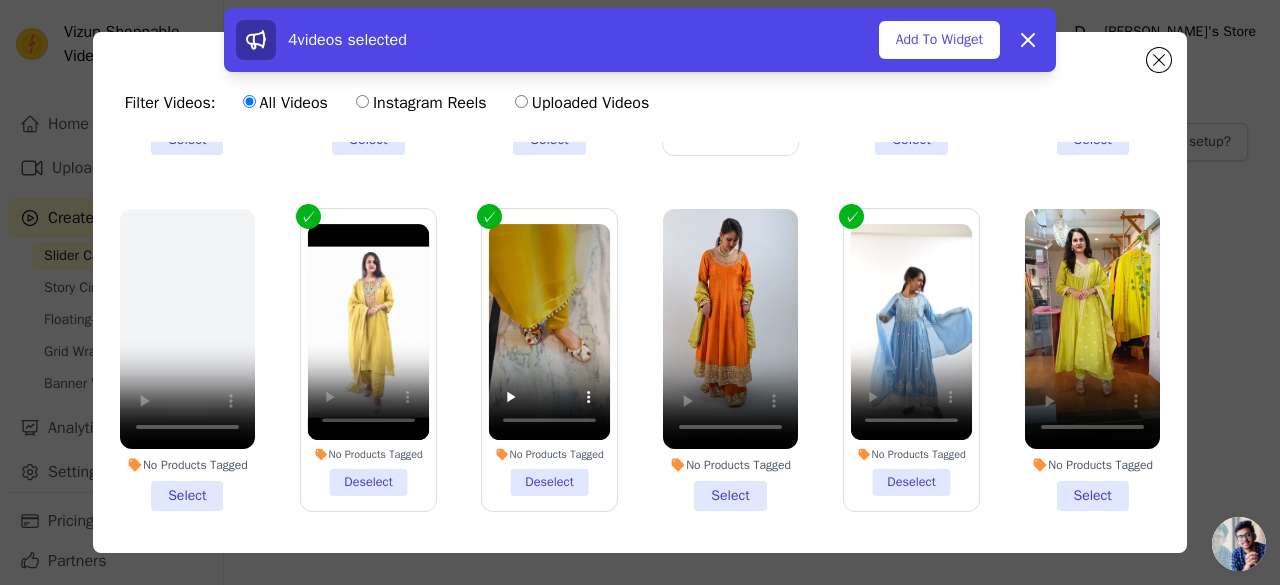 click on "No Products Tagged     Select" at bounding box center (1092, 360) 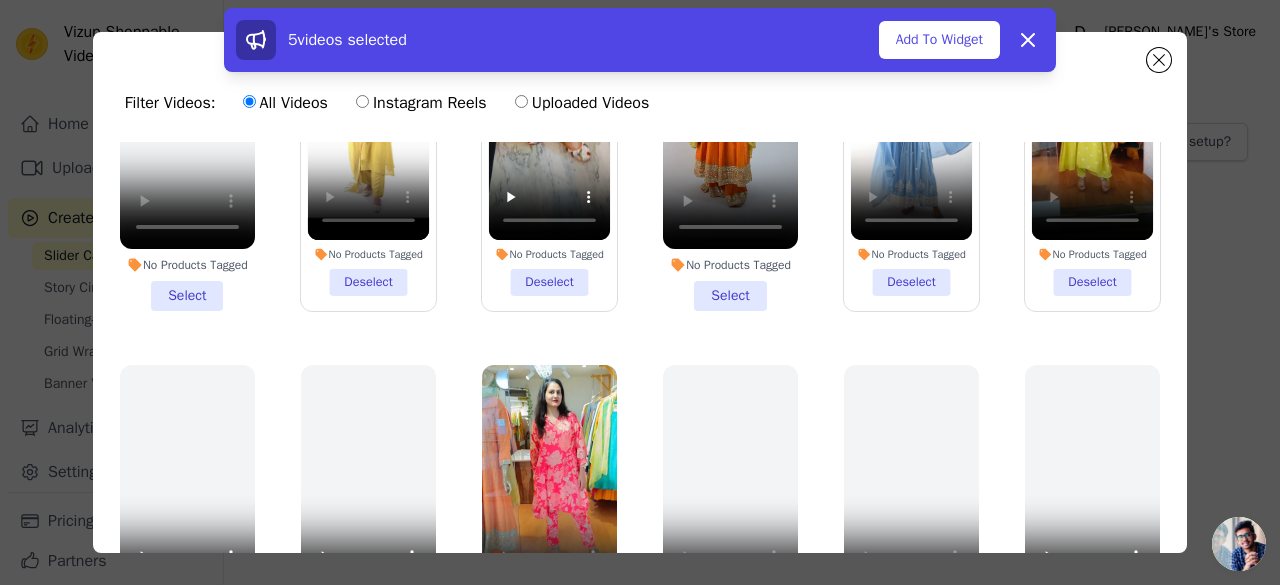 scroll, scrollTop: 600, scrollLeft: 0, axis: vertical 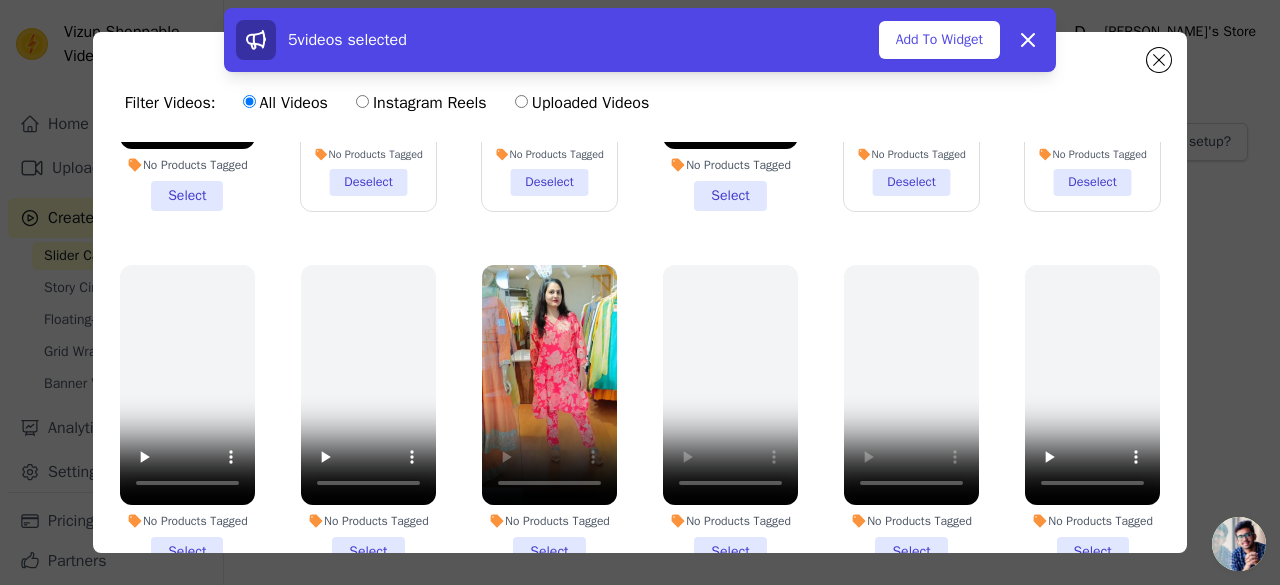 click on "No Products Tagged     Select" at bounding box center [549, 416] 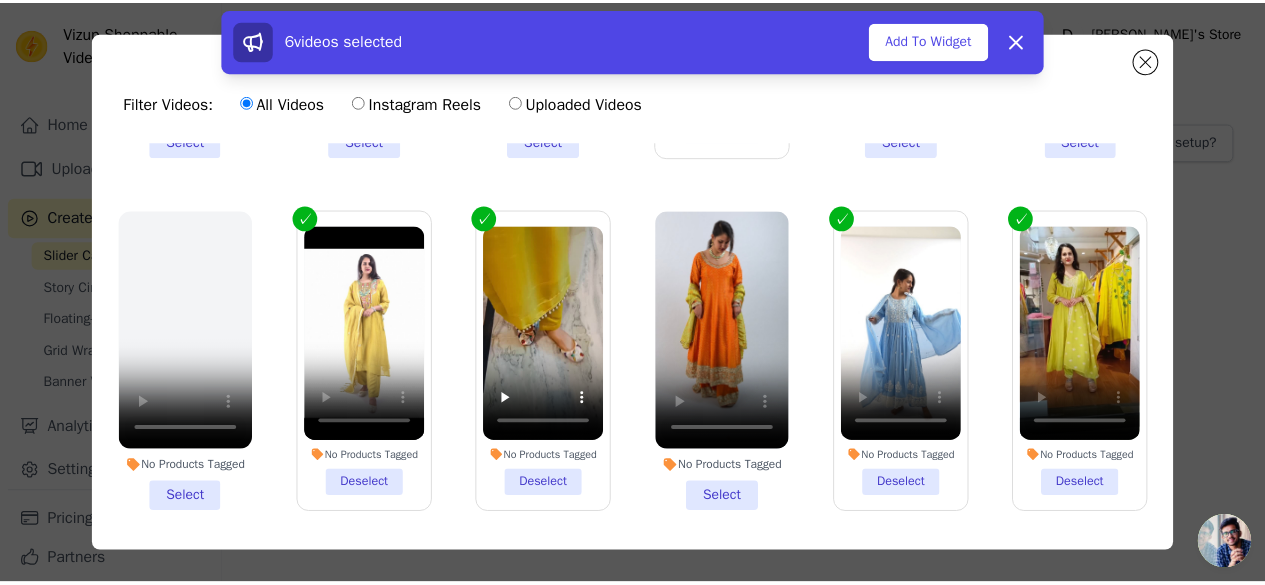 scroll, scrollTop: 500, scrollLeft: 0, axis: vertical 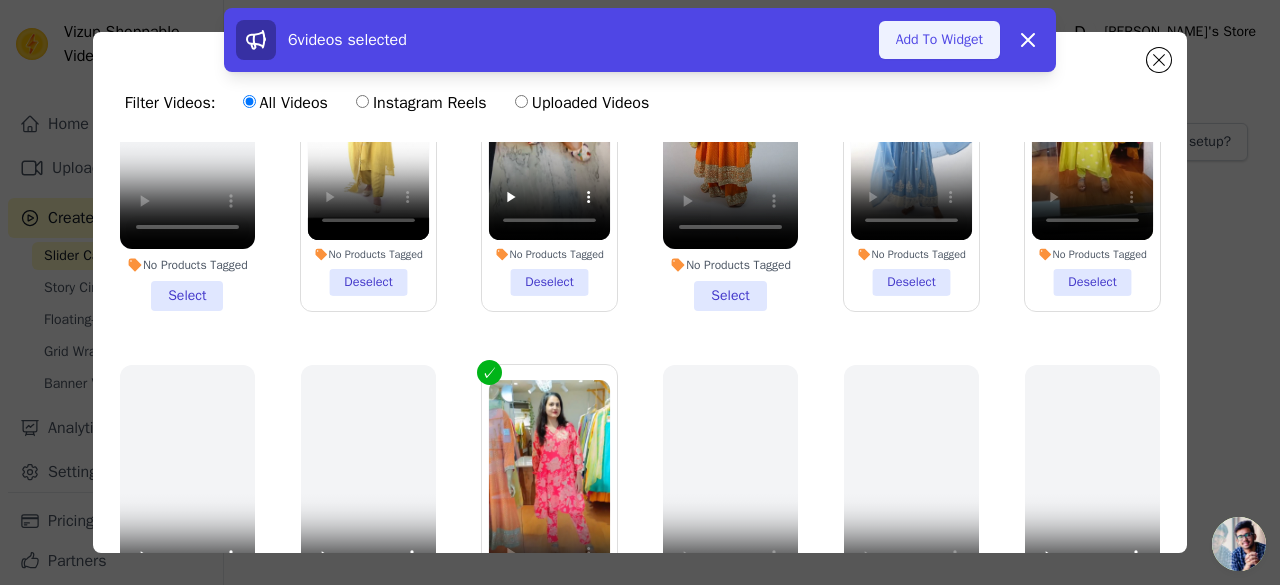 click on "Add To Widget" at bounding box center [939, 40] 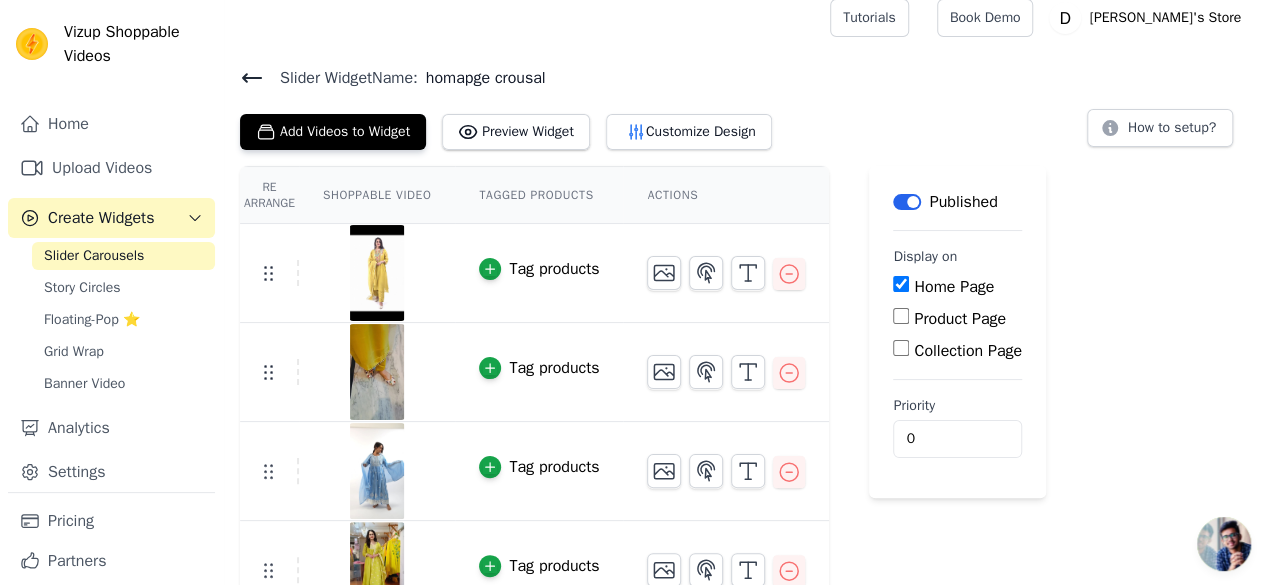 scroll, scrollTop: 0, scrollLeft: 0, axis: both 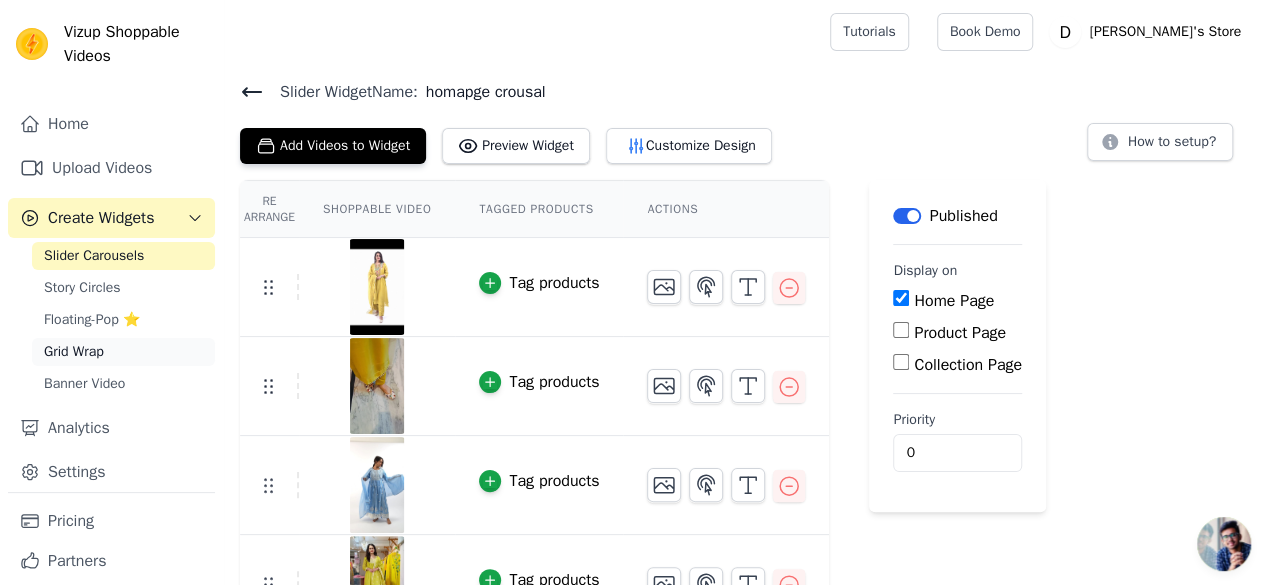 click on "Grid Wrap" at bounding box center (74, 352) 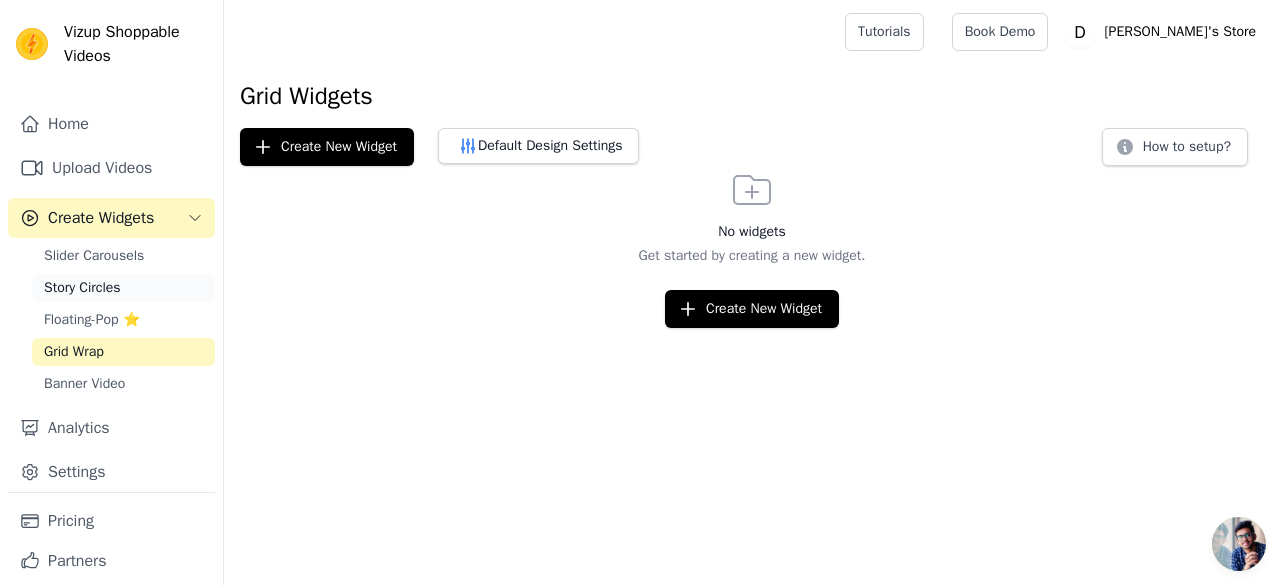 click on "Story Circles" at bounding box center [123, 288] 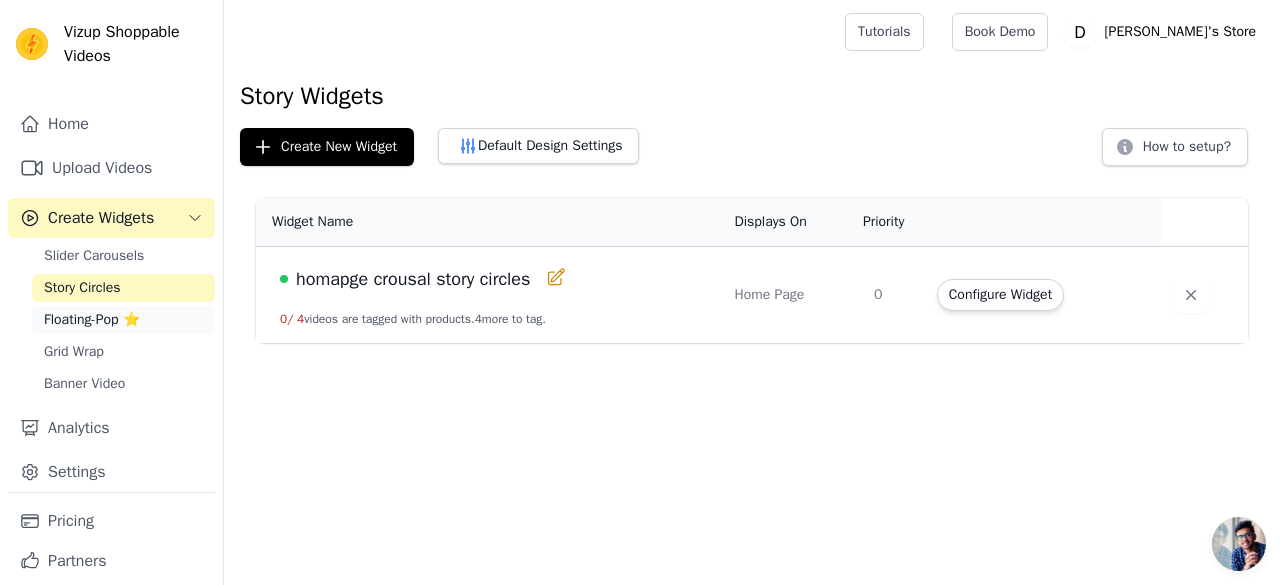 click on "Floating-Pop ⭐" at bounding box center (92, 320) 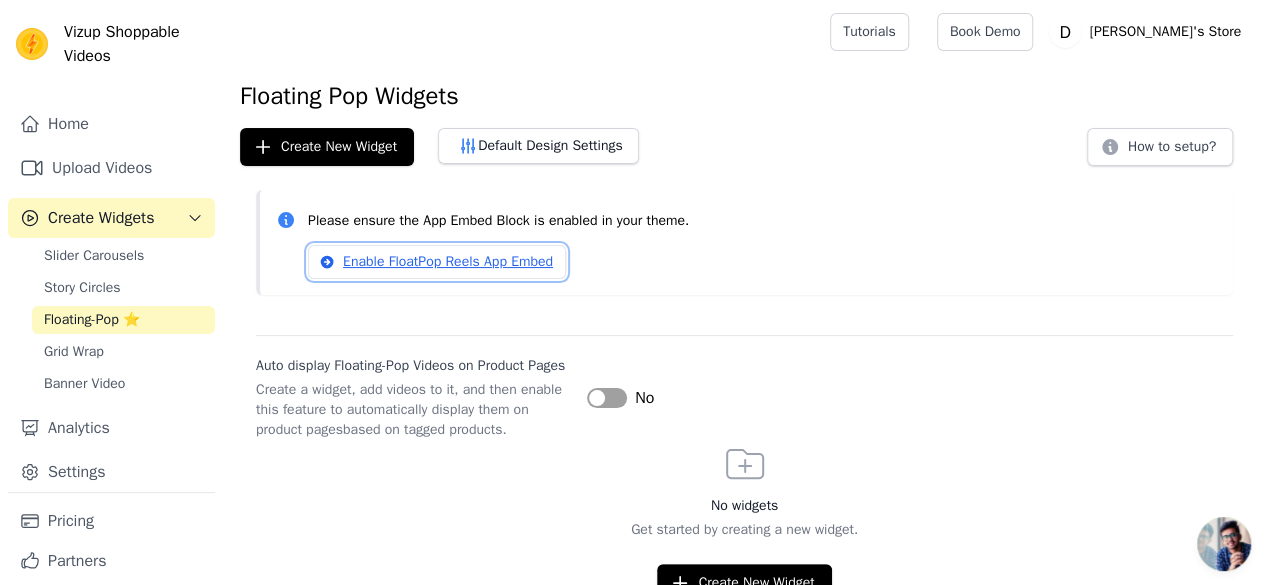 click on "Enable FloatPop Reels App Embed" at bounding box center [437, 262] 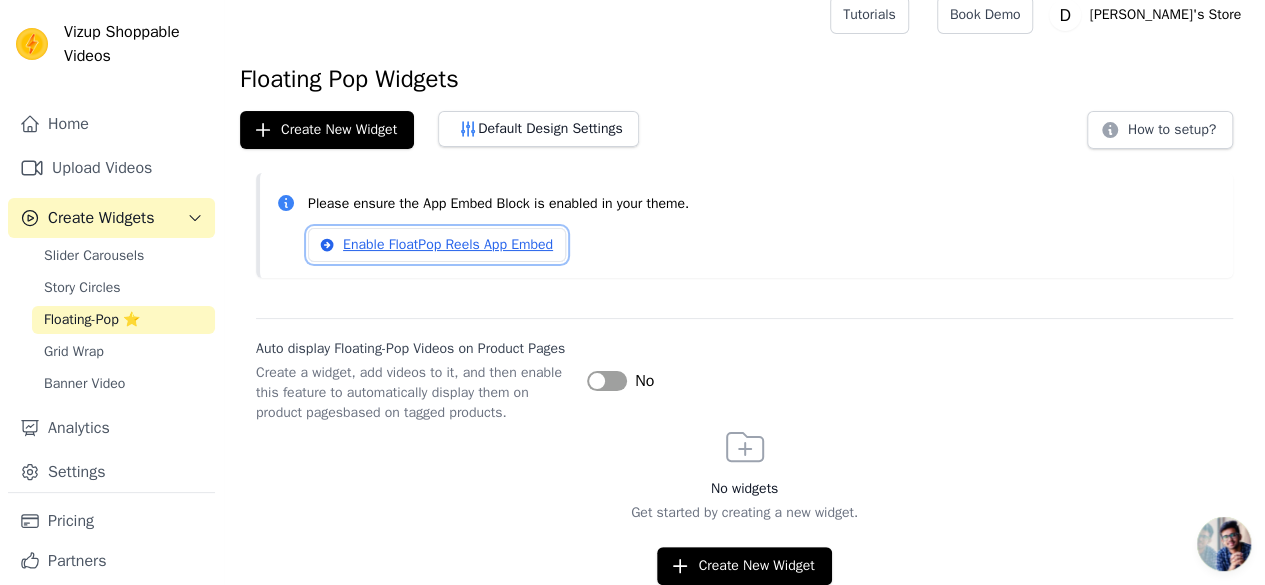 scroll, scrollTop: 34, scrollLeft: 0, axis: vertical 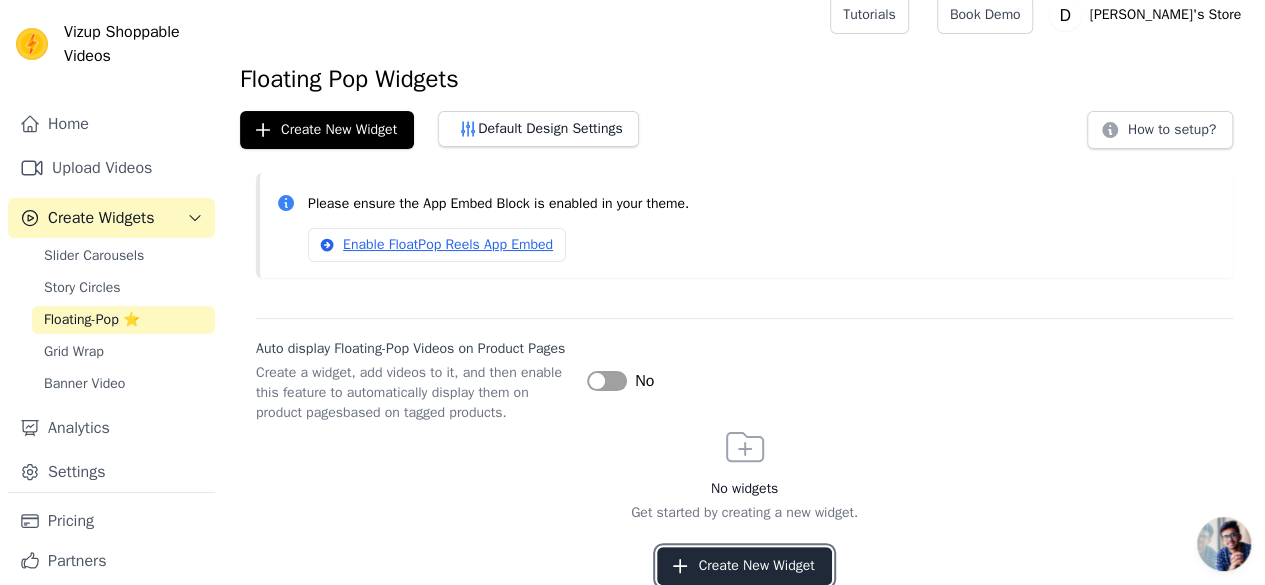 click on "Create New Widget" at bounding box center [744, 566] 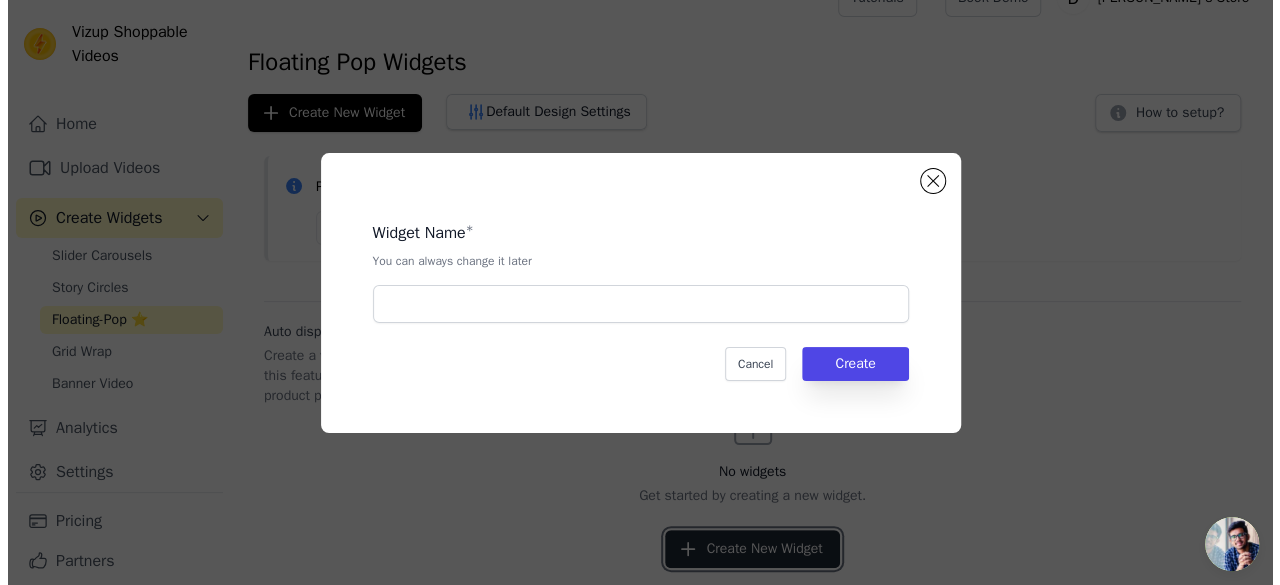 scroll, scrollTop: 0, scrollLeft: 0, axis: both 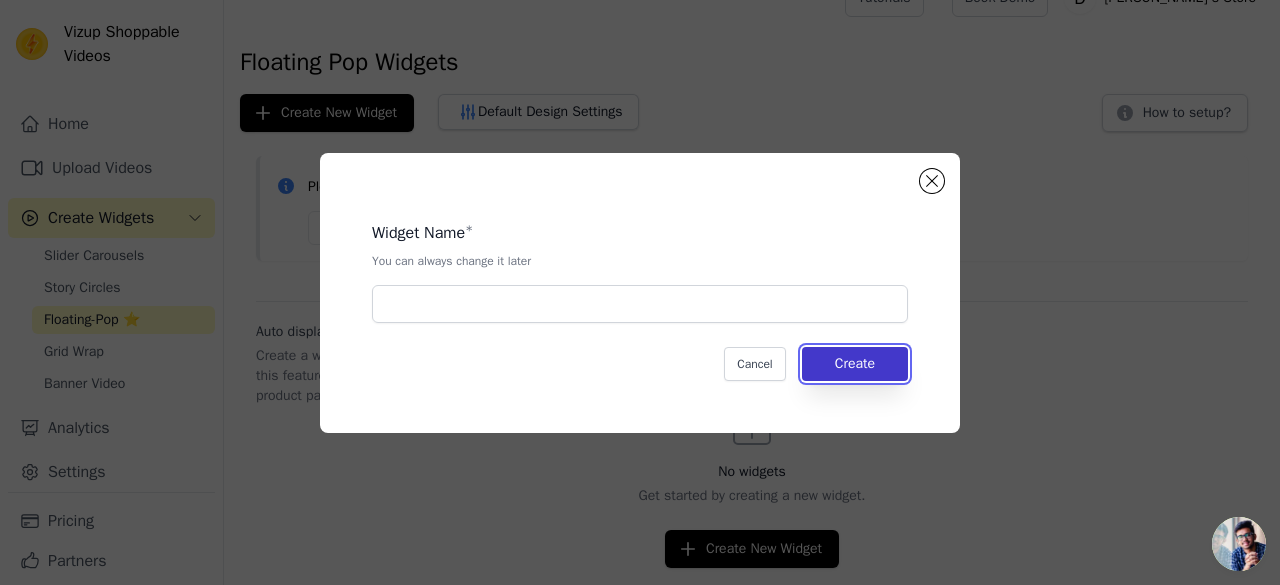 click on "Create" at bounding box center [855, 364] 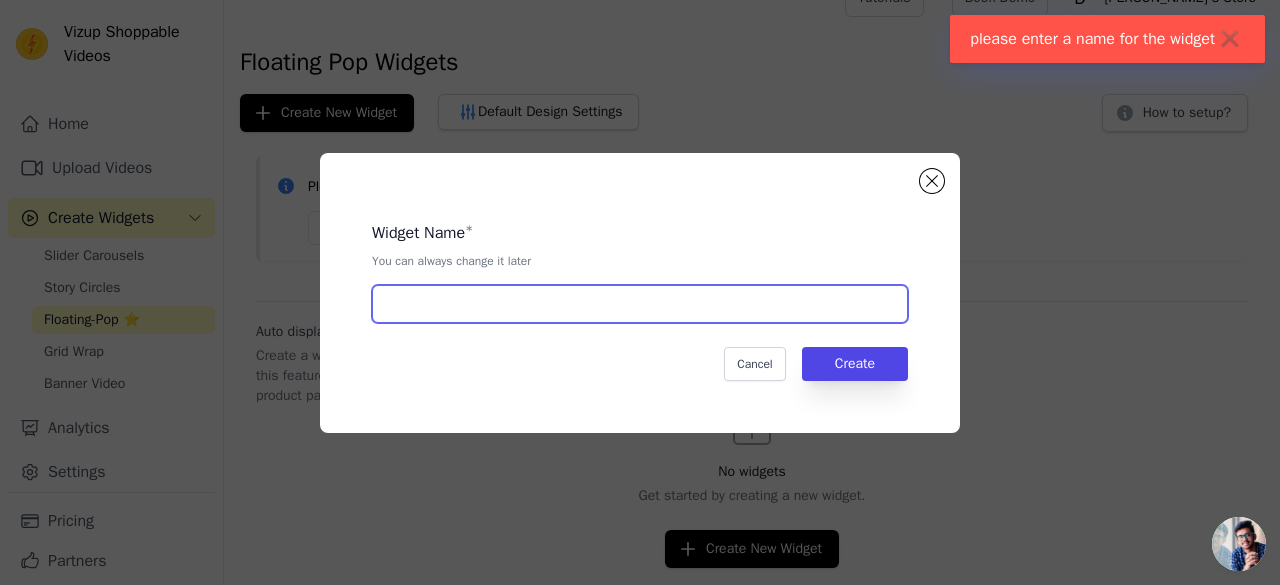 click at bounding box center (640, 304) 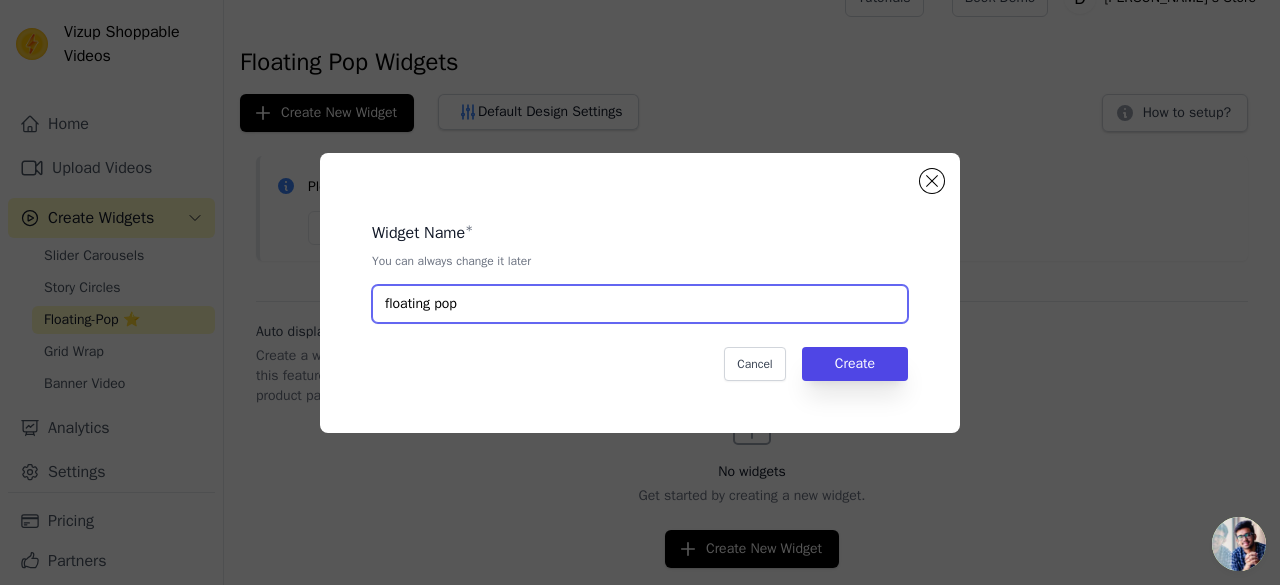 type on "floating pop" 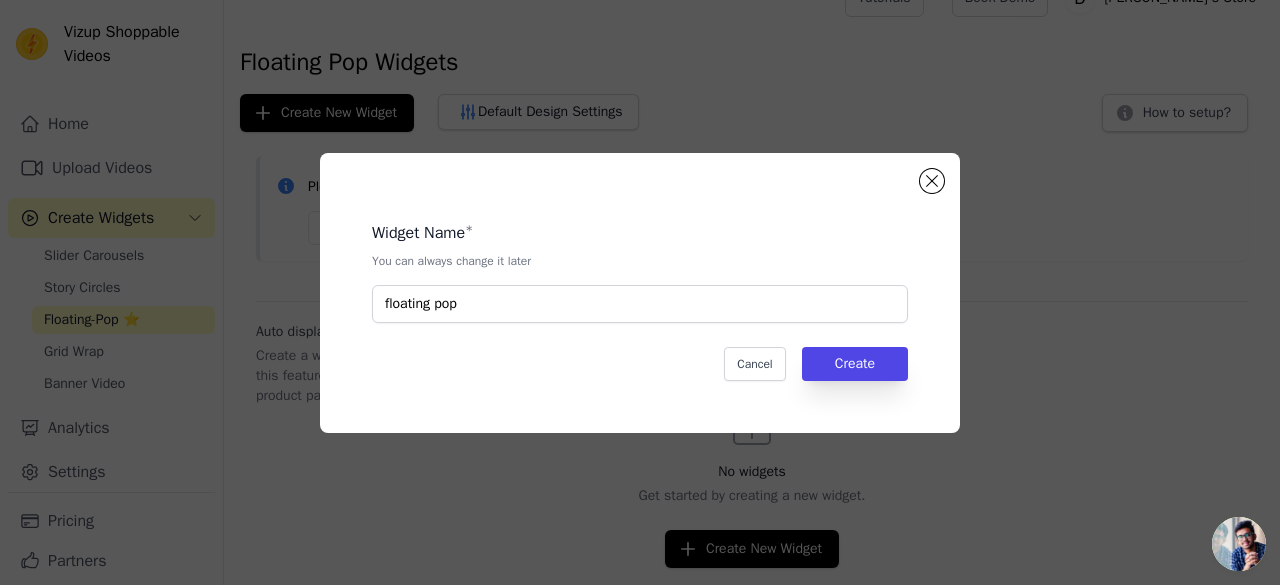click on "Widget Name   *   You can always change it later   floating pop     Cancel   Create" at bounding box center [640, 293] 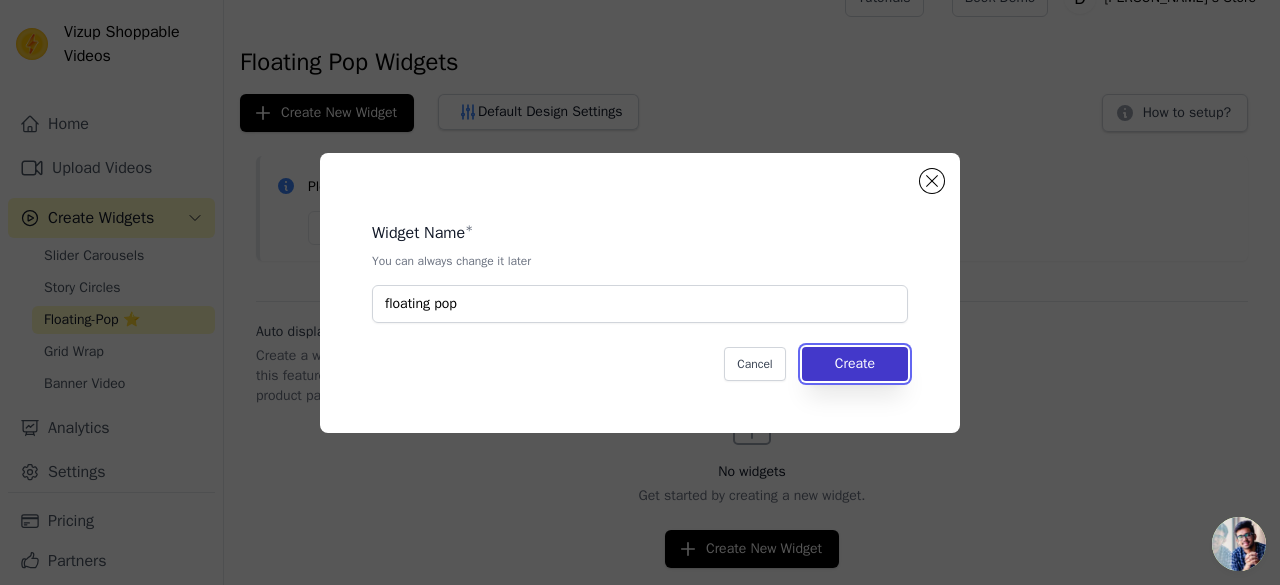 click on "Create" at bounding box center [855, 364] 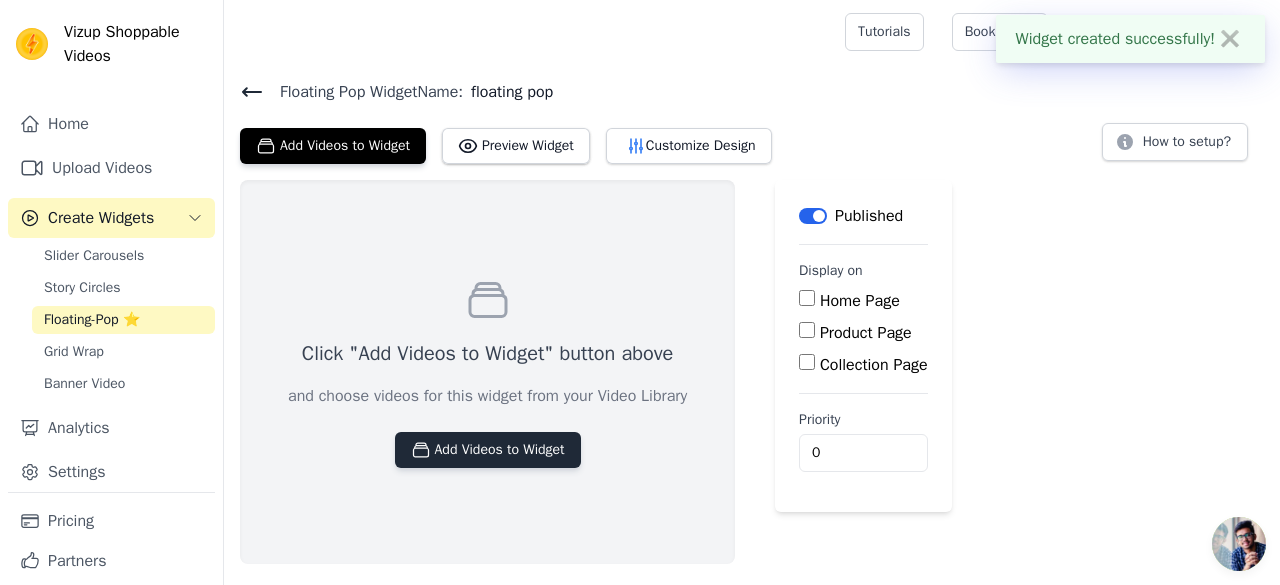 click on "Add Videos to Widget" at bounding box center (488, 450) 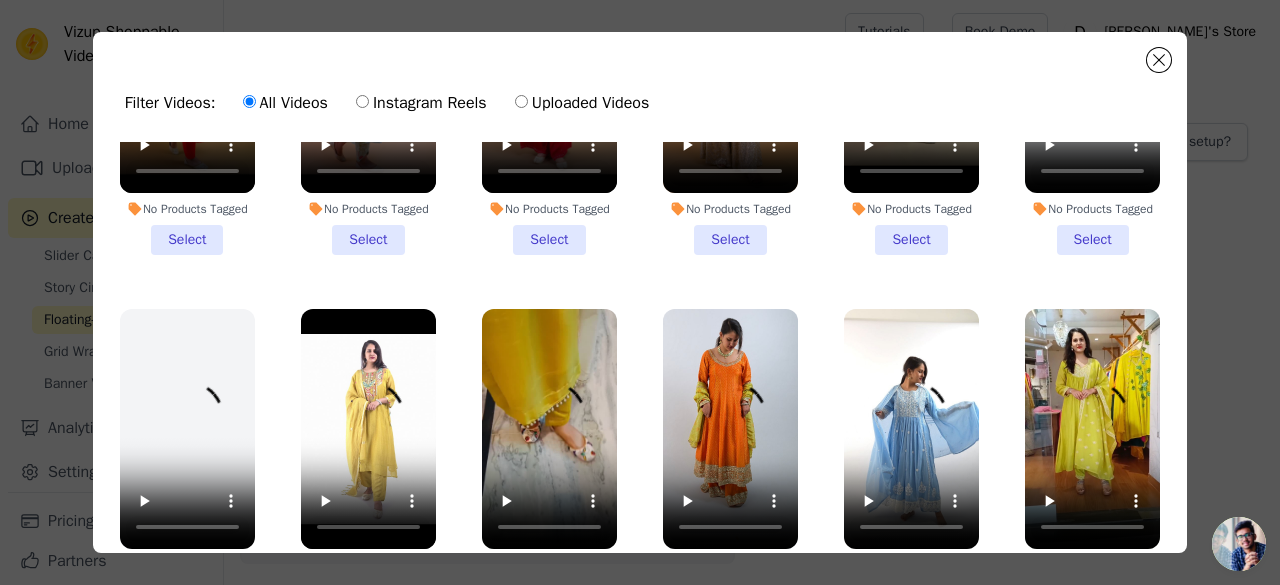 scroll, scrollTop: 0, scrollLeft: 0, axis: both 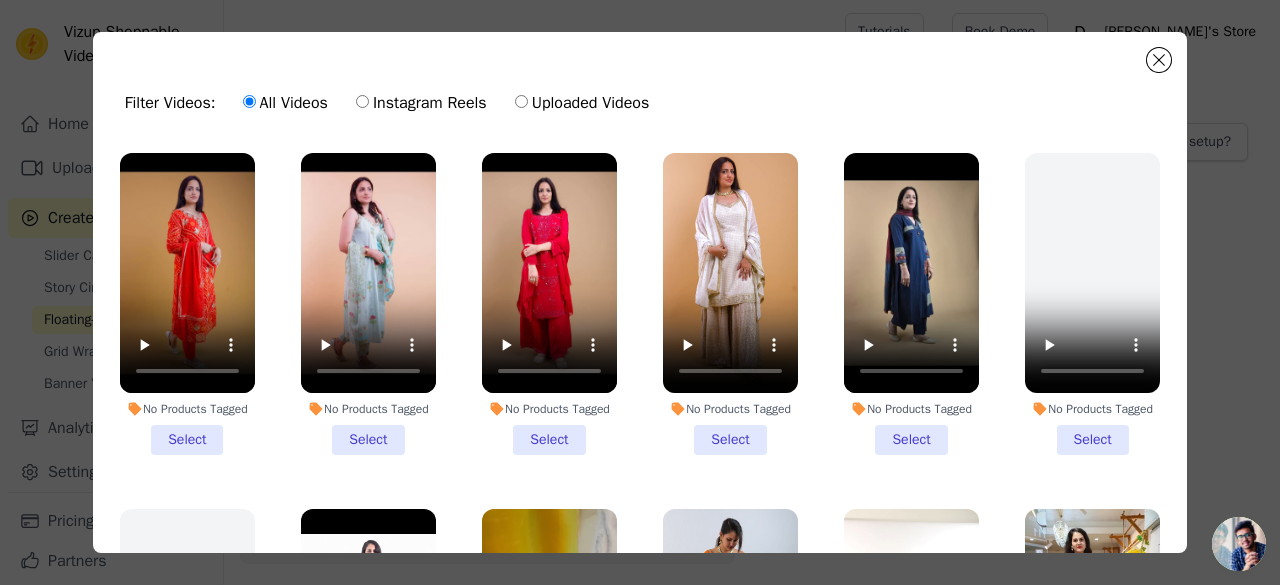 click on "No Products Tagged     Select" at bounding box center (730, 304) 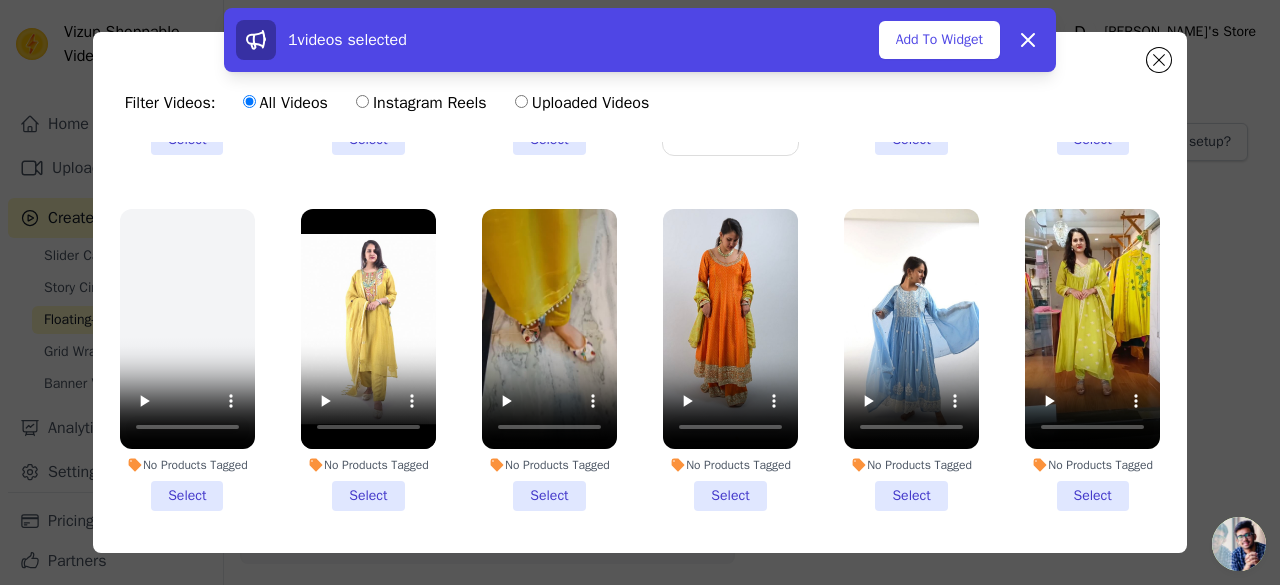 scroll, scrollTop: 400, scrollLeft: 0, axis: vertical 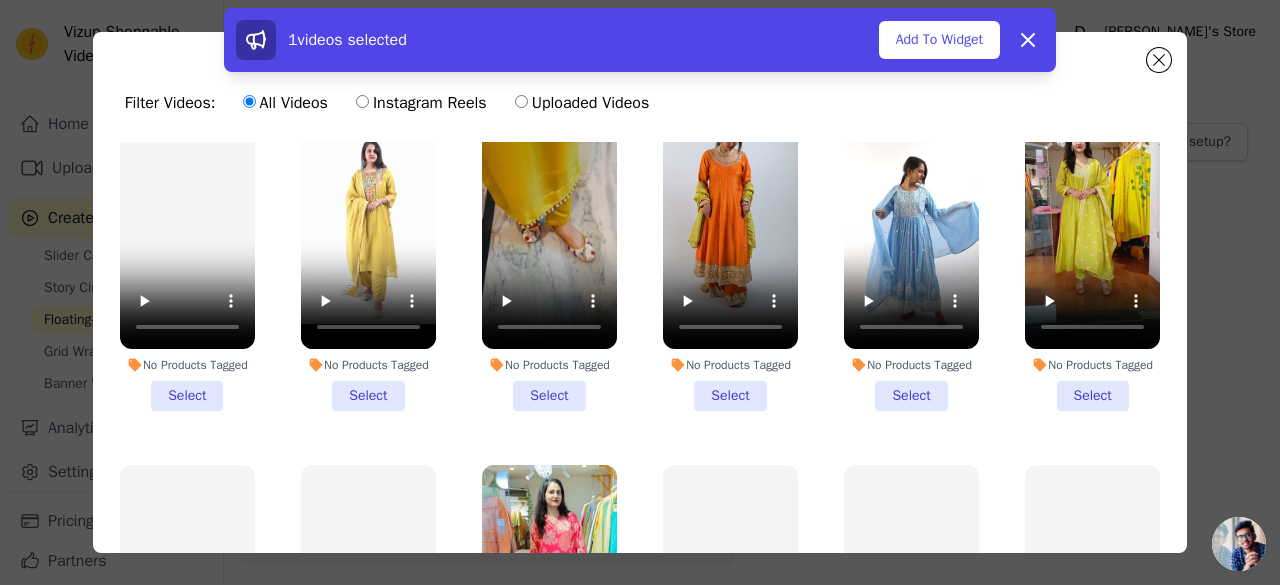 click on "No Products Tagged     Select" at bounding box center [911, 260] 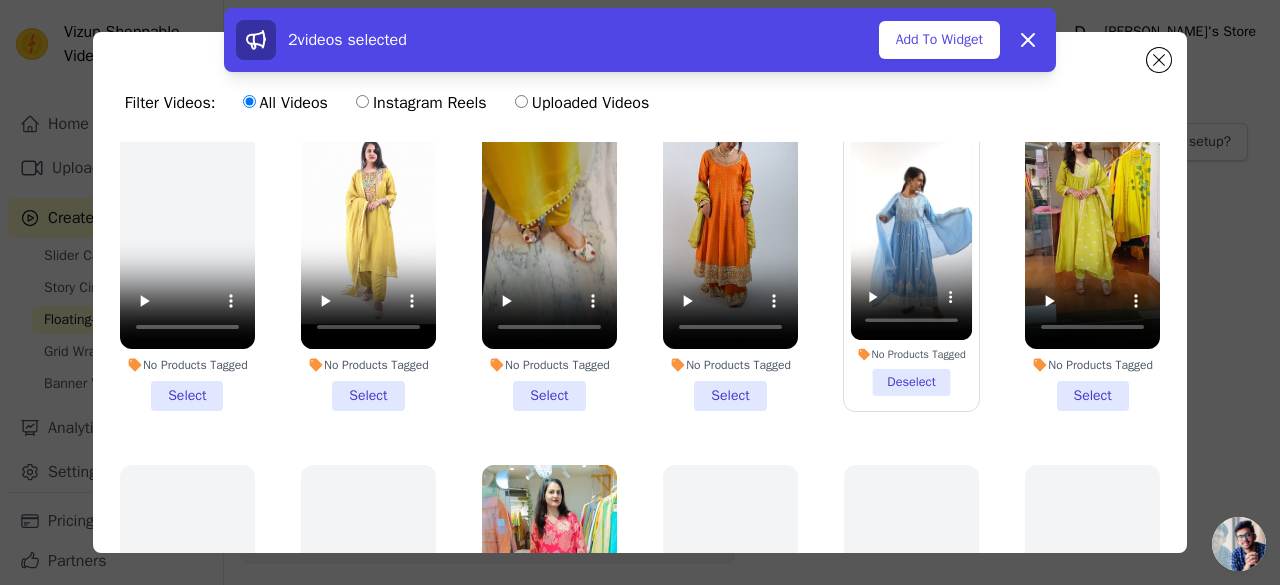 click on "No Products Tagged     Select" at bounding box center (730, 260) 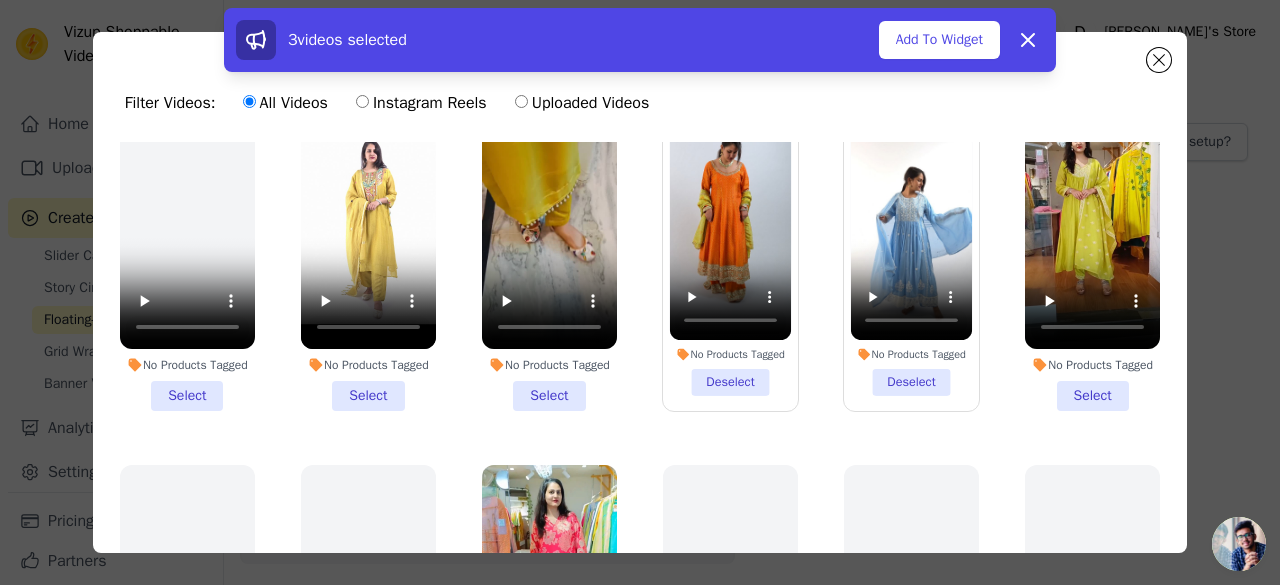 click on "No Products Tagged     Select" at bounding box center [549, 260] 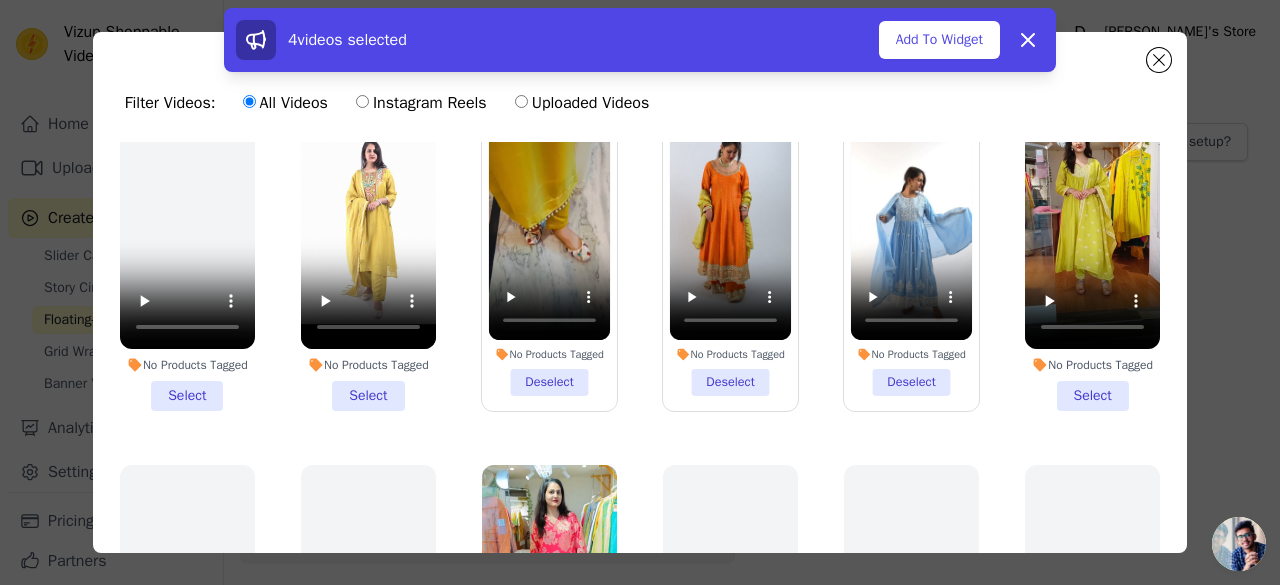 click on "No Products Tagged     Select" at bounding box center [368, 260] 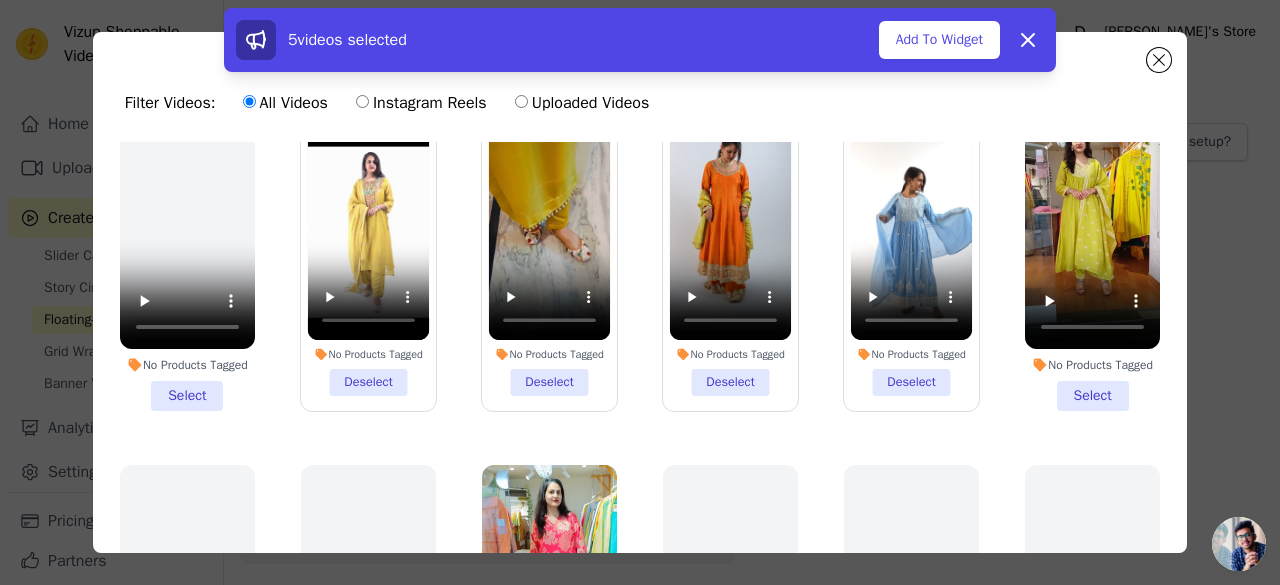 click on "No Products Tagged     Select" at bounding box center [1092, 260] 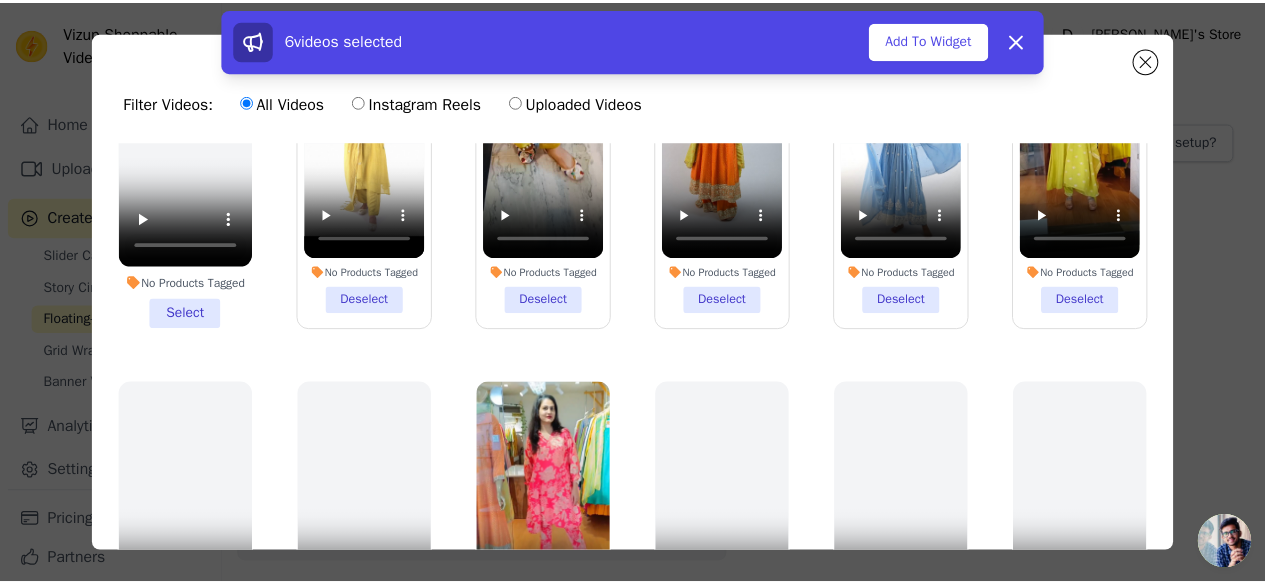 scroll, scrollTop: 400, scrollLeft: 0, axis: vertical 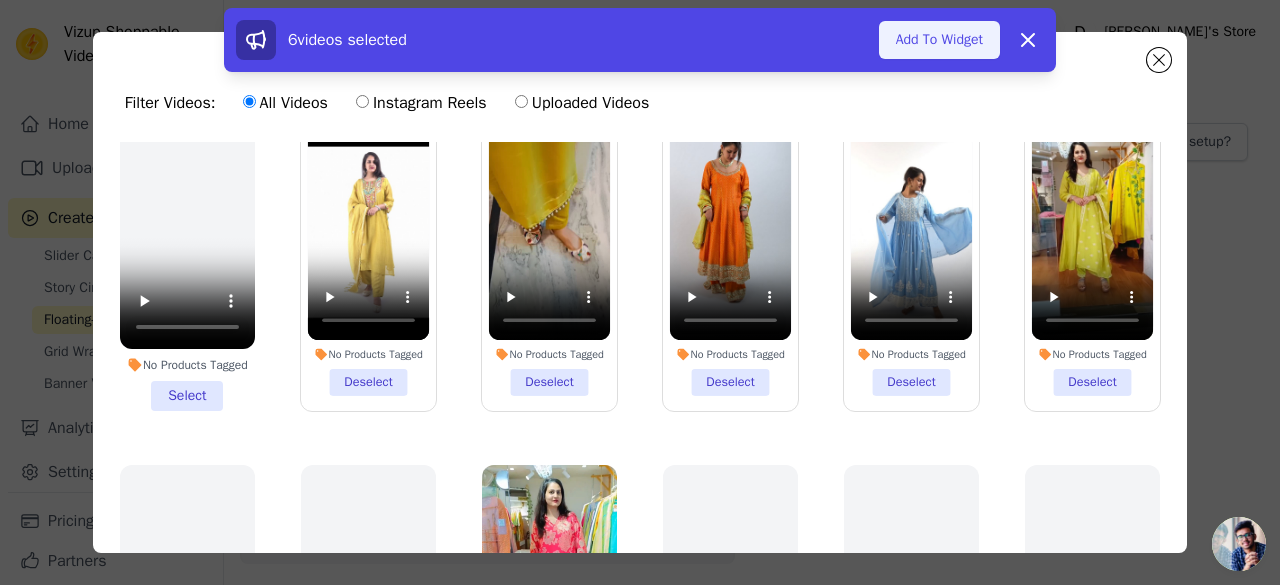 click on "Add To Widget" at bounding box center (939, 40) 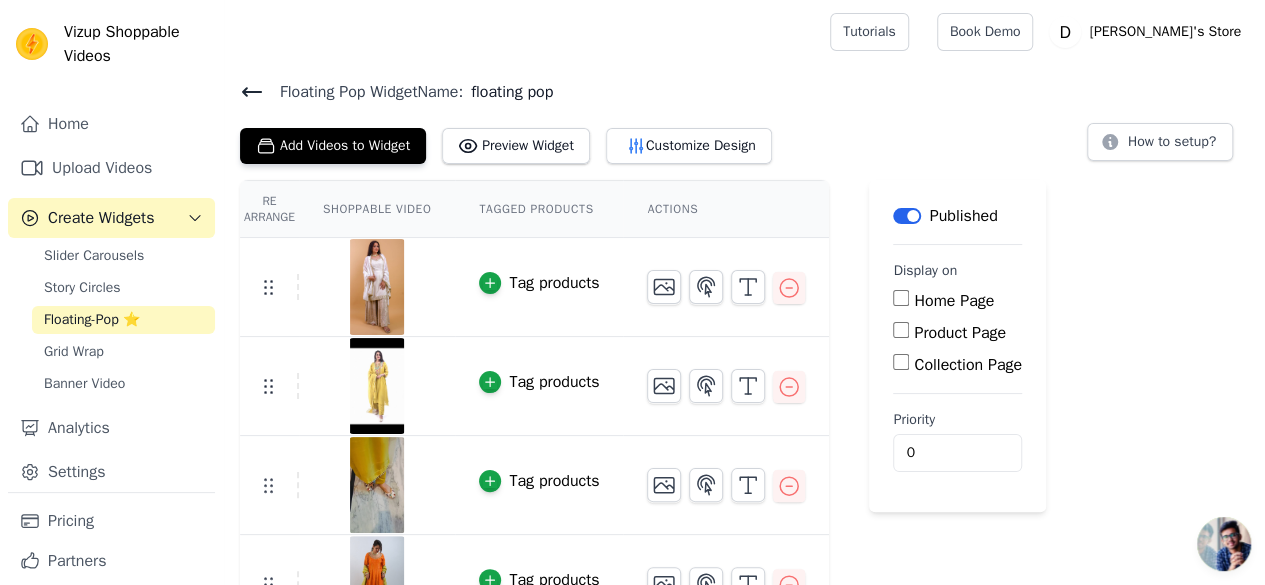 click on "Home Page" at bounding box center [901, 298] 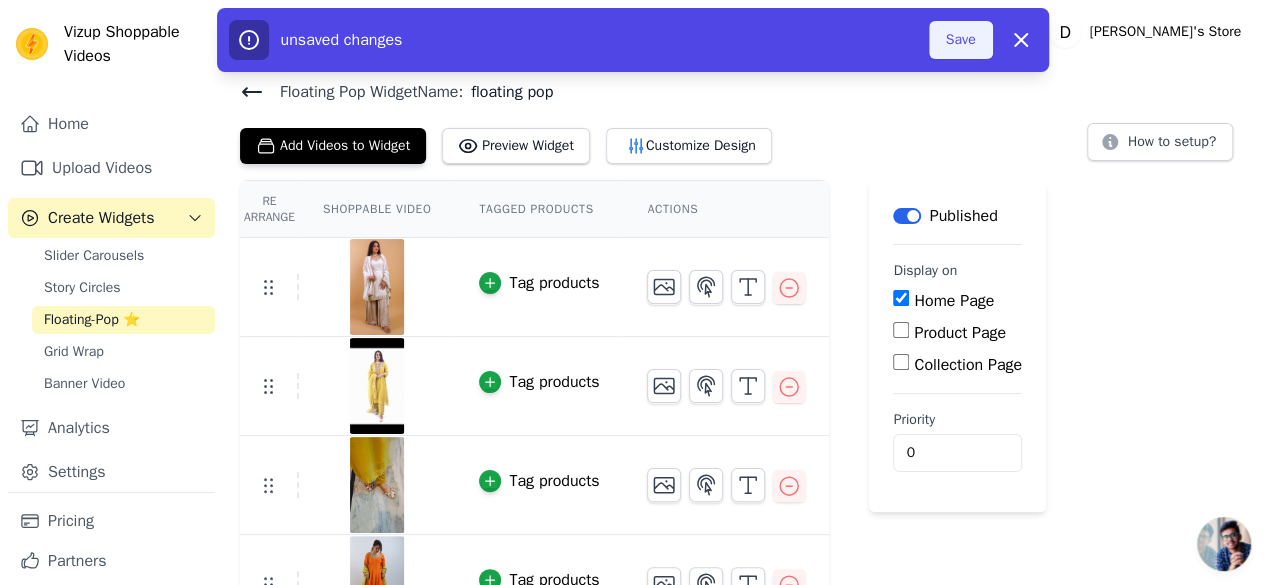 click on "Save" at bounding box center (961, 40) 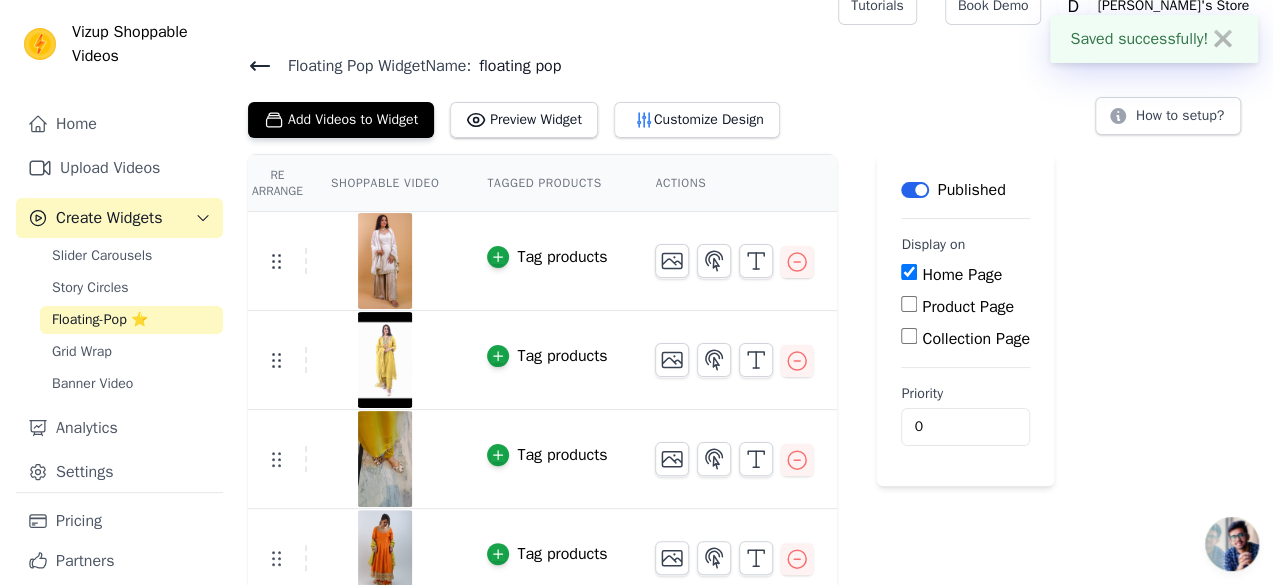 scroll, scrollTop: 0, scrollLeft: 0, axis: both 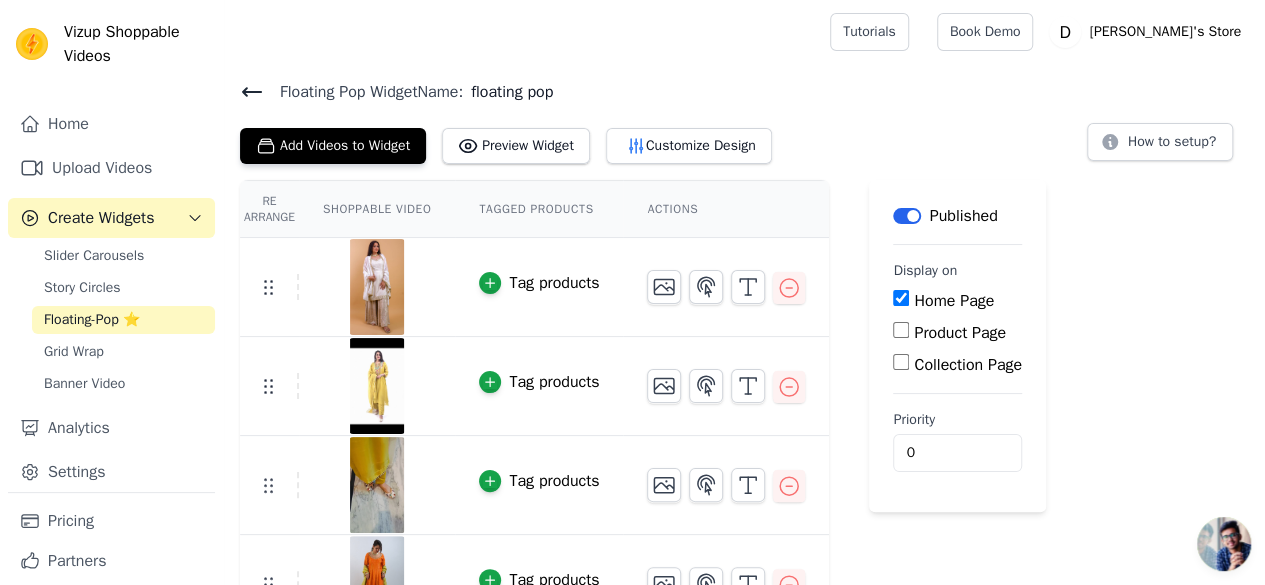click on "Label" at bounding box center [907, 216] 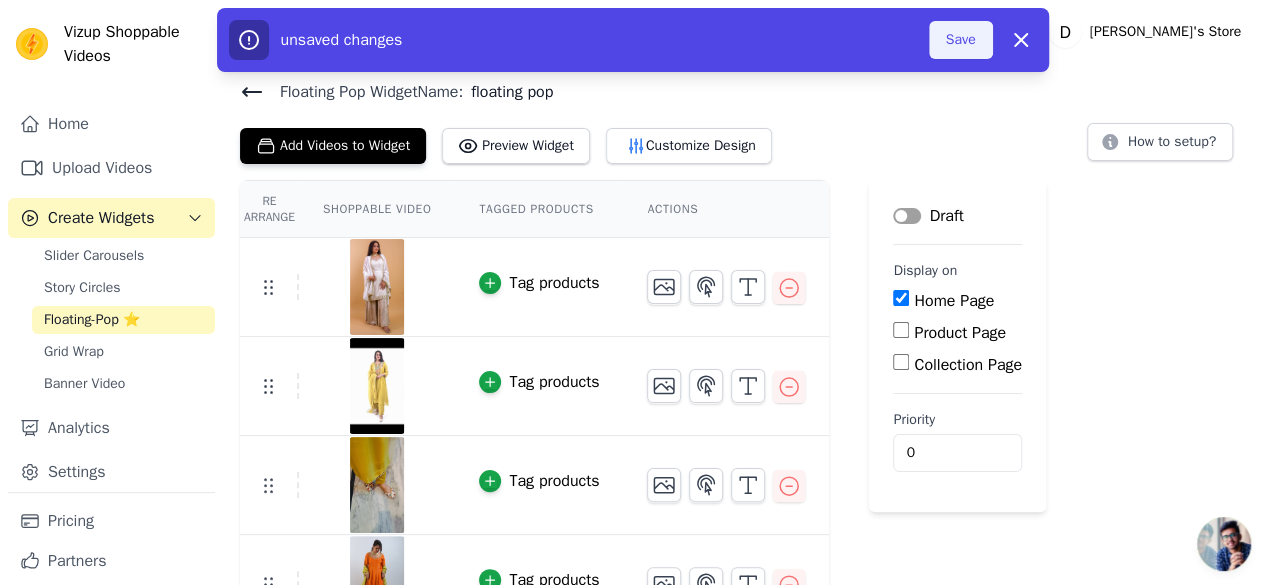click on "Save" at bounding box center (961, 40) 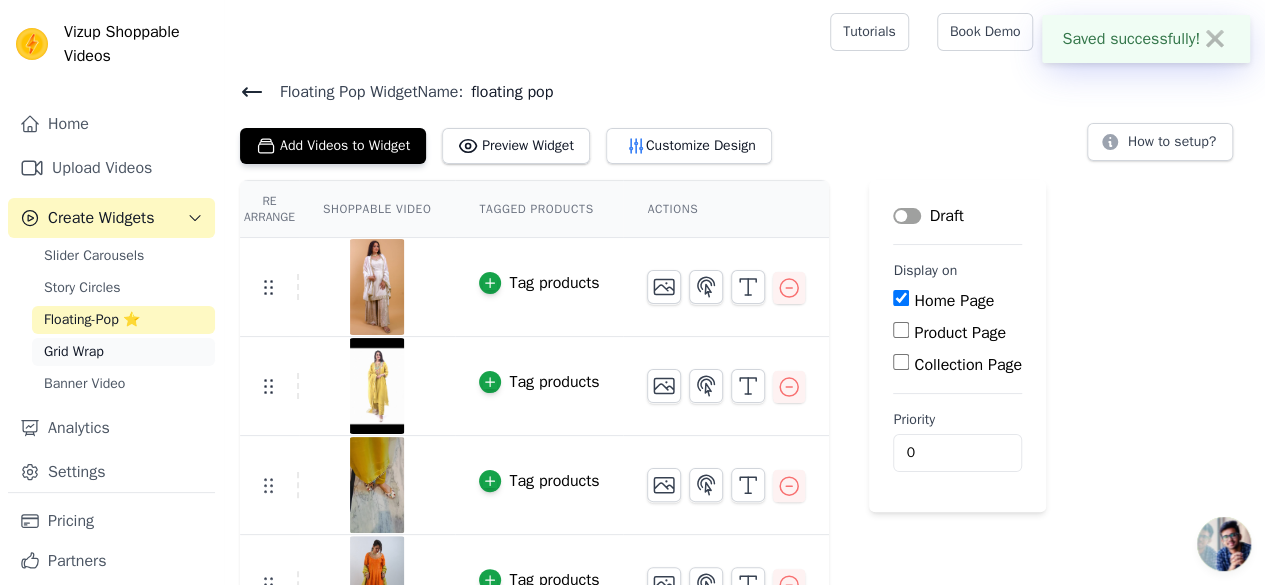 click on "Grid Wrap" at bounding box center [74, 352] 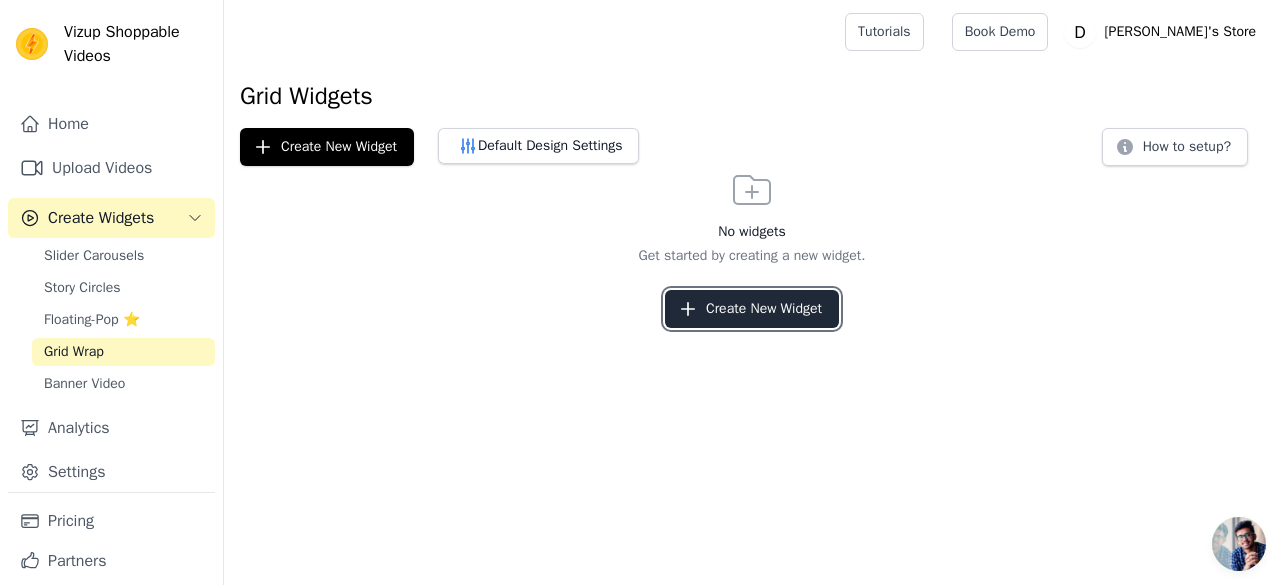 click on "Create New Widget" at bounding box center (752, 309) 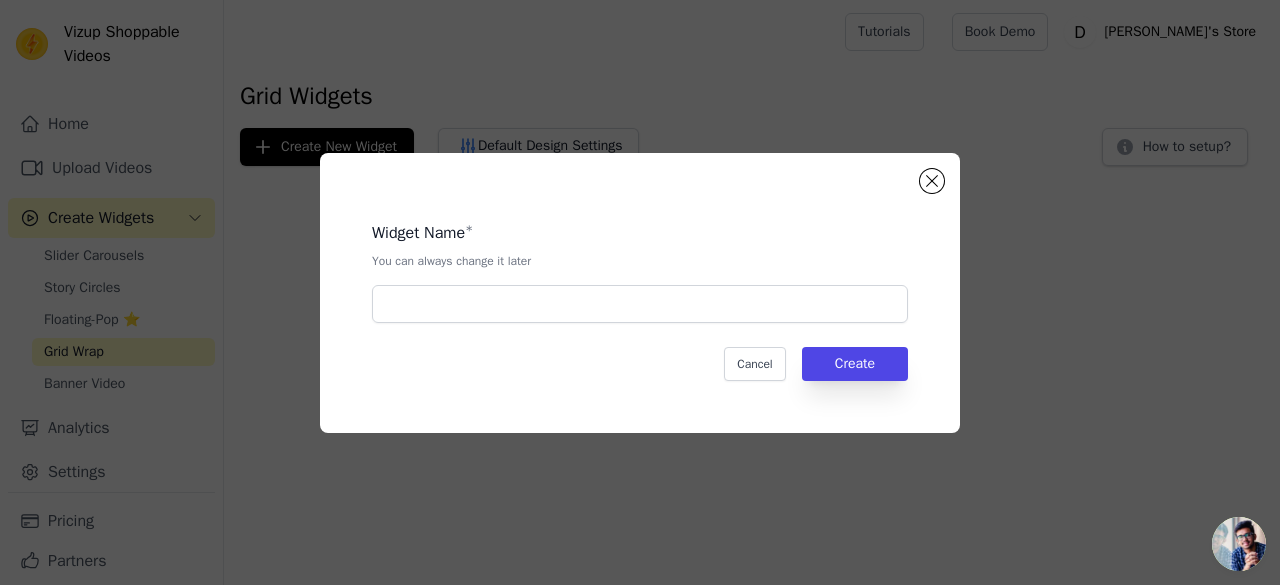 click on "Widget Name   *   You can always change it later       Cancel   Create" at bounding box center [640, 293] 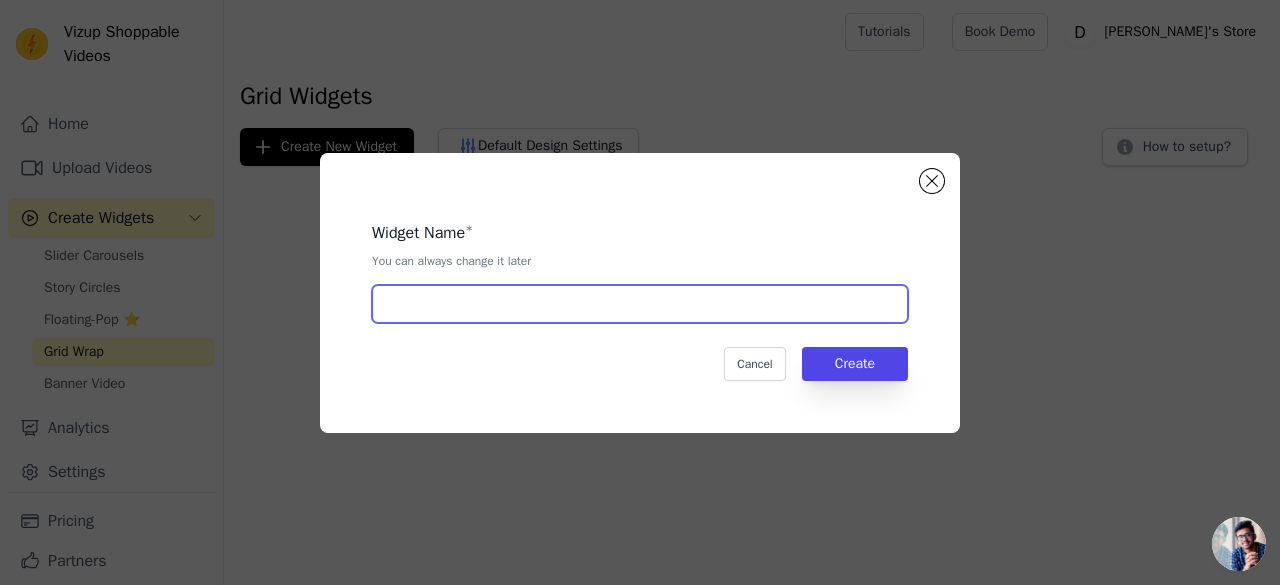 click at bounding box center (640, 304) 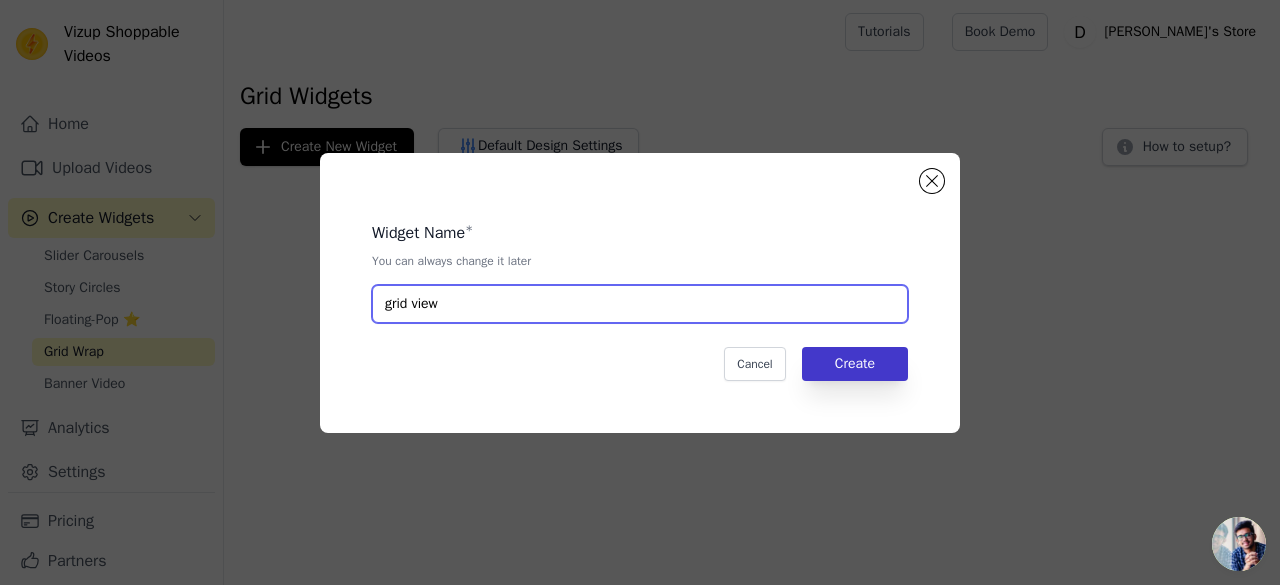 type on "grid view" 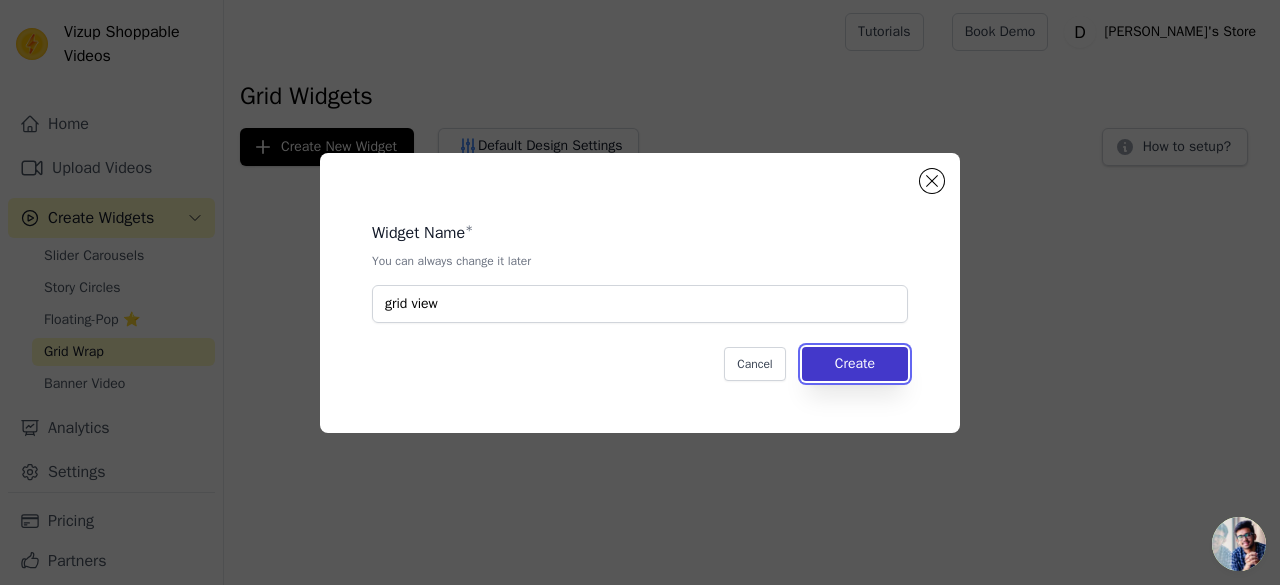 click on "Create" at bounding box center (855, 364) 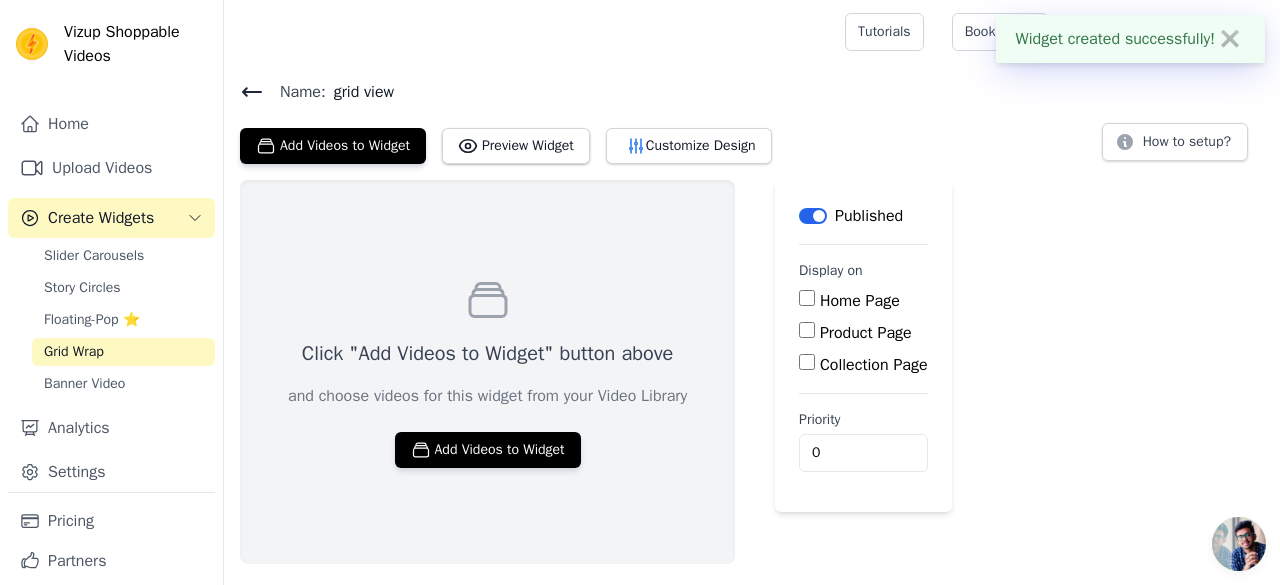 click on "Home Page" at bounding box center [863, 301] 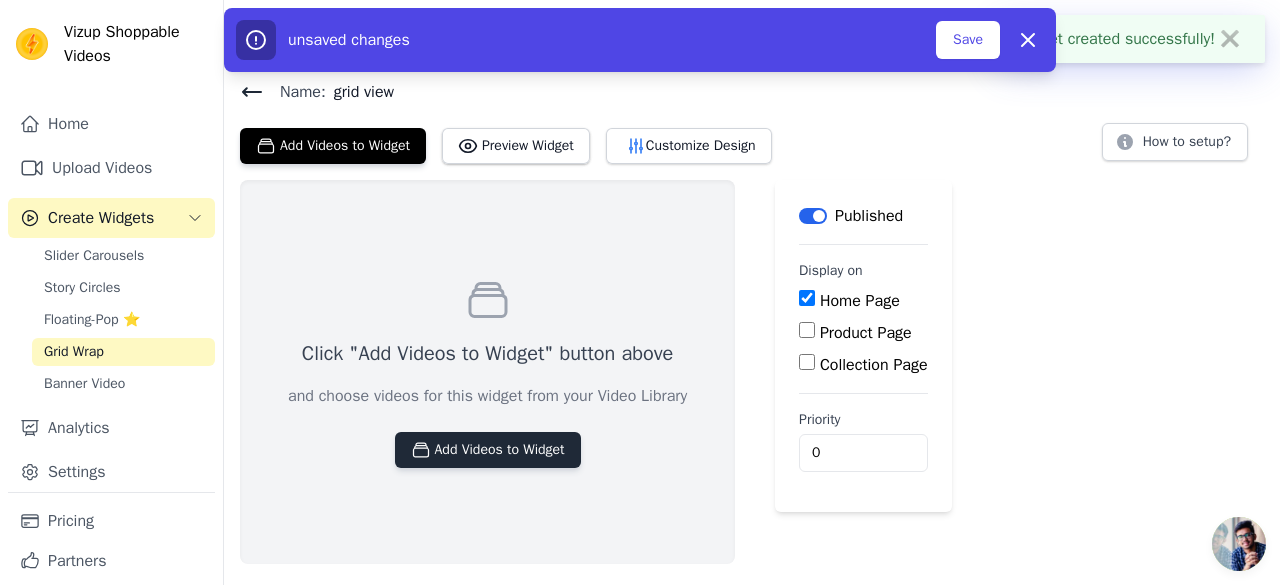 click on "Add Videos to Widget" at bounding box center [488, 450] 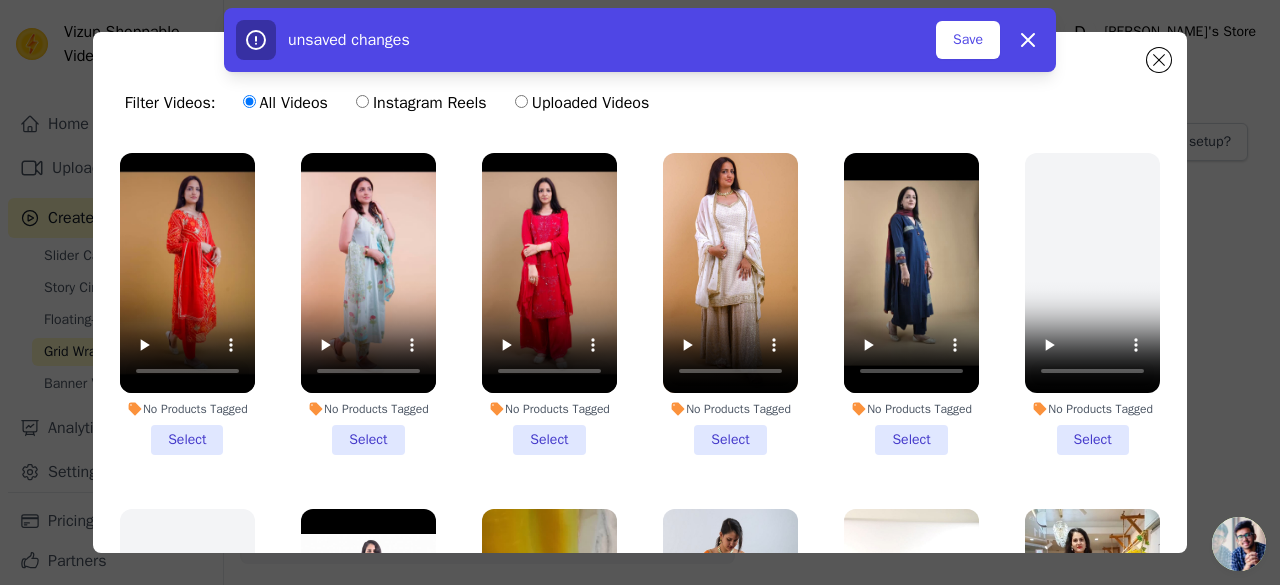 click on "No Products Tagged     Select" at bounding box center [730, 304] 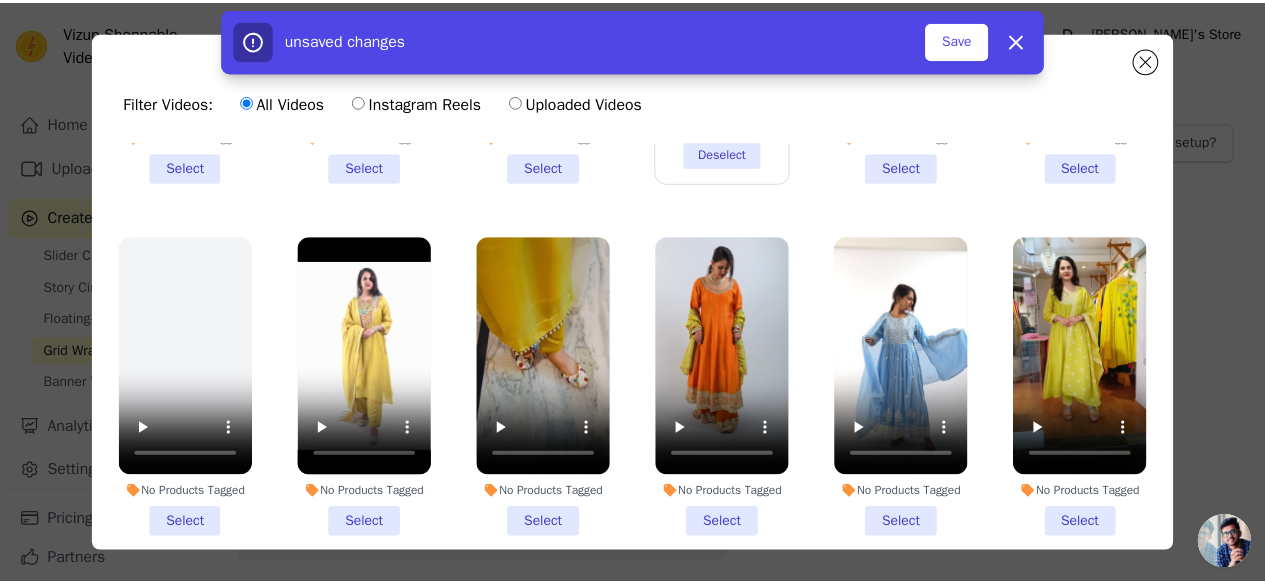 scroll, scrollTop: 300, scrollLeft: 0, axis: vertical 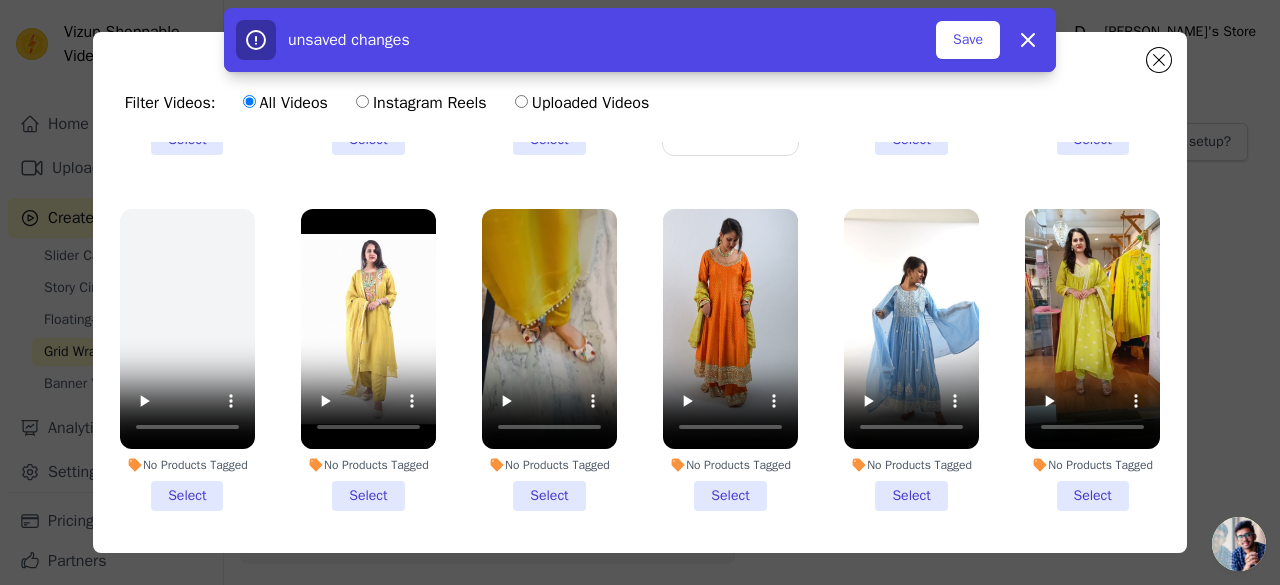 click on "No Products Tagged     Select" at bounding box center (368, 360) 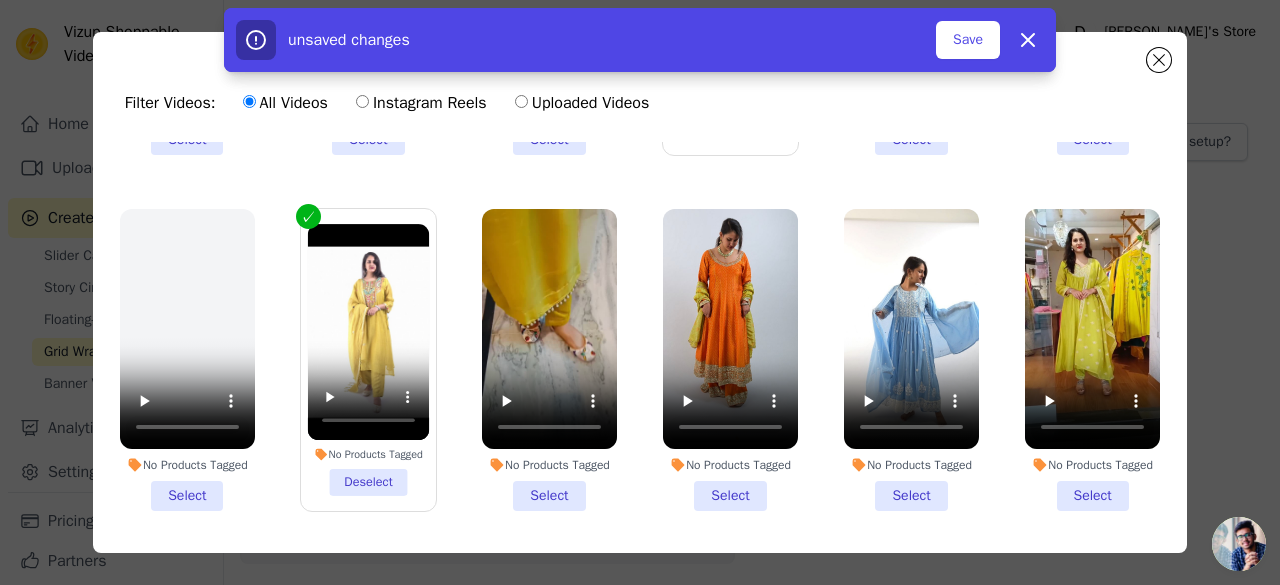 click on "No Products Tagged     Select" at bounding box center (549, 360) 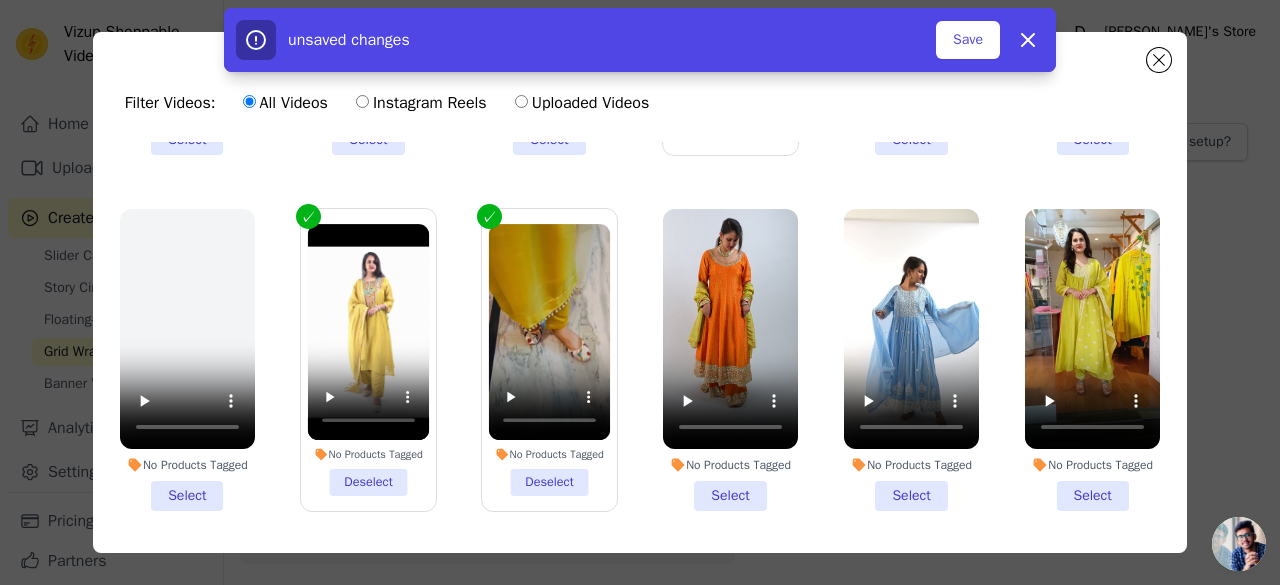click on "No Products Tagged     Select" at bounding box center [730, 360] 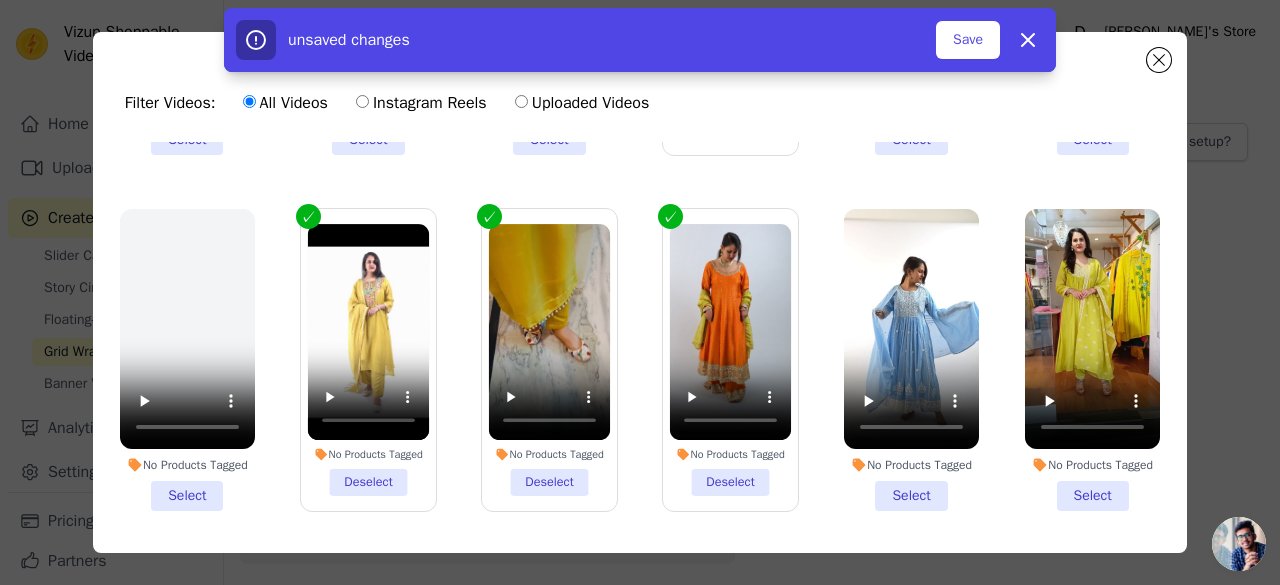 click on "No Products Tagged     Select" at bounding box center (911, 360) 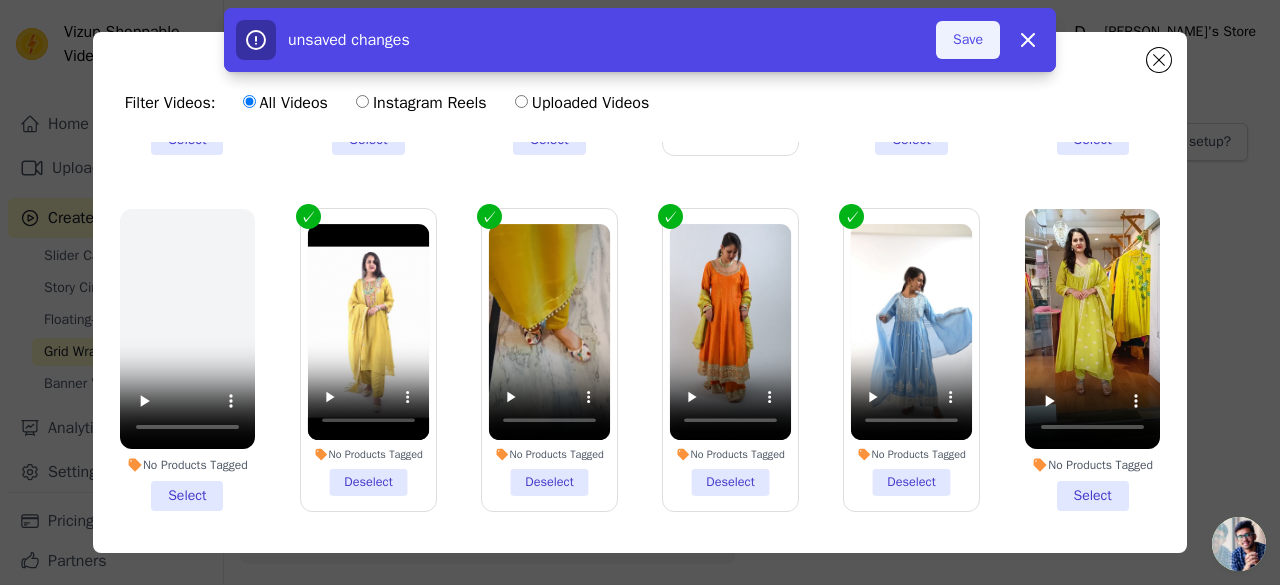 click on "Save" at bounding box center (968, 40) 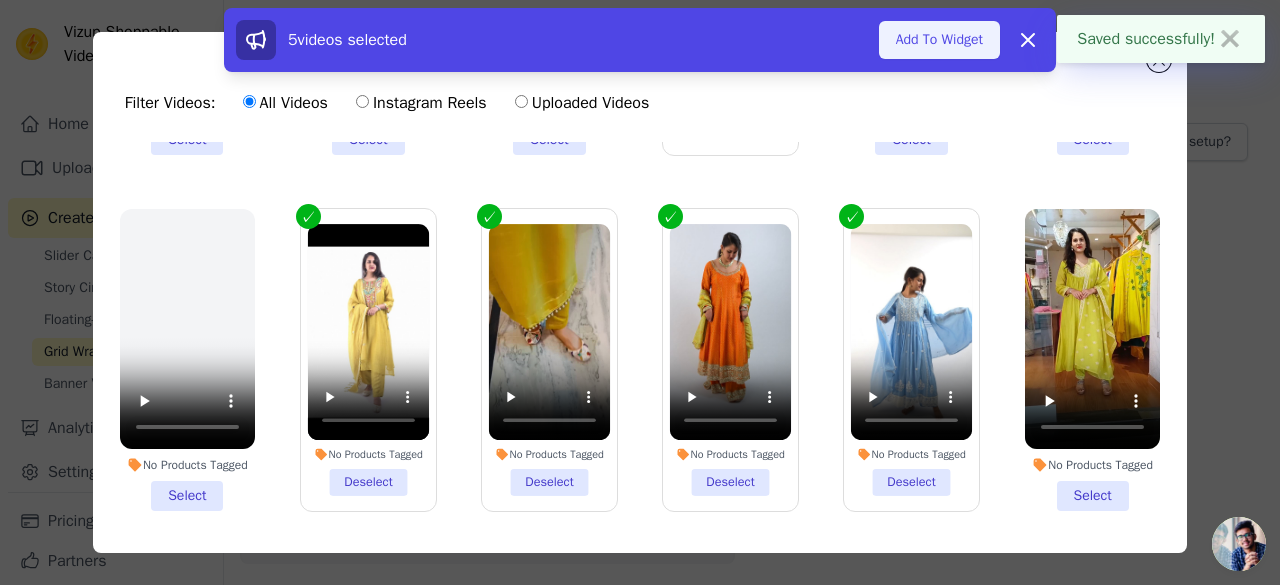 click on "Add To Widget" at bounding box center (939, 40) 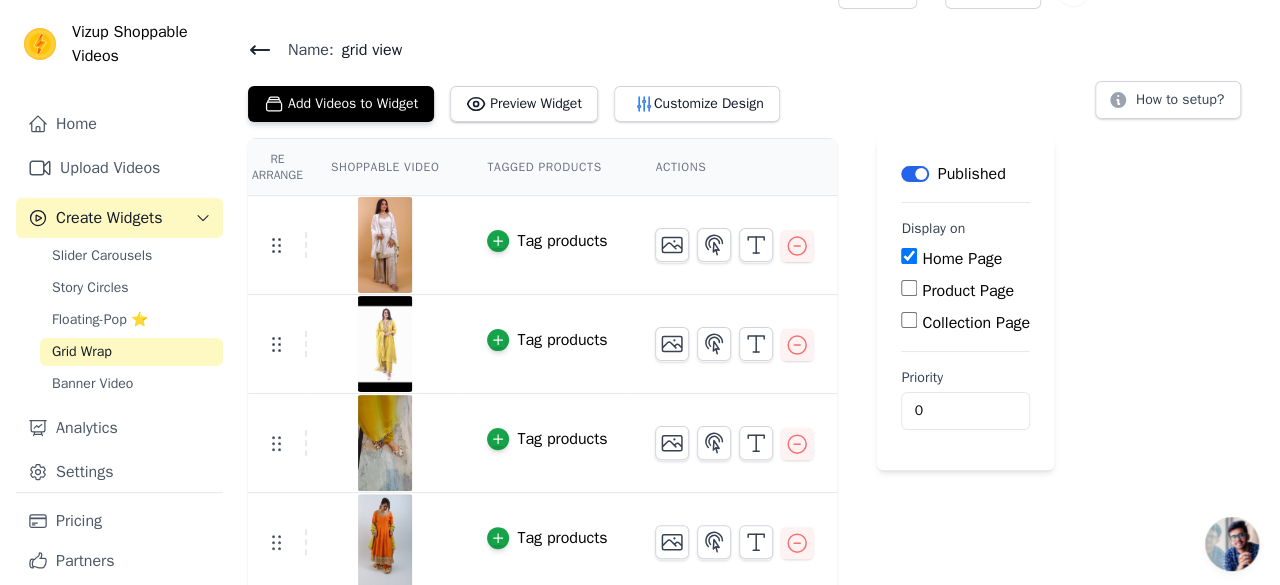 scroll, scrollTop: 0, scrollLeft: 0, axis: both 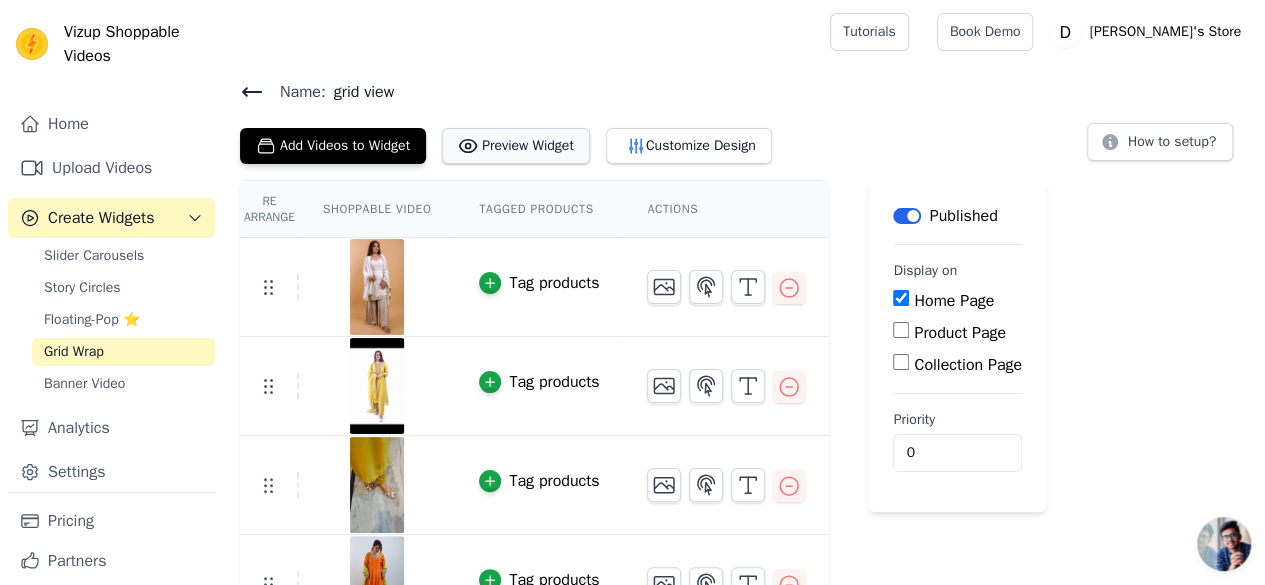 click on "Preview Widget" at bounding box center [516, 146] 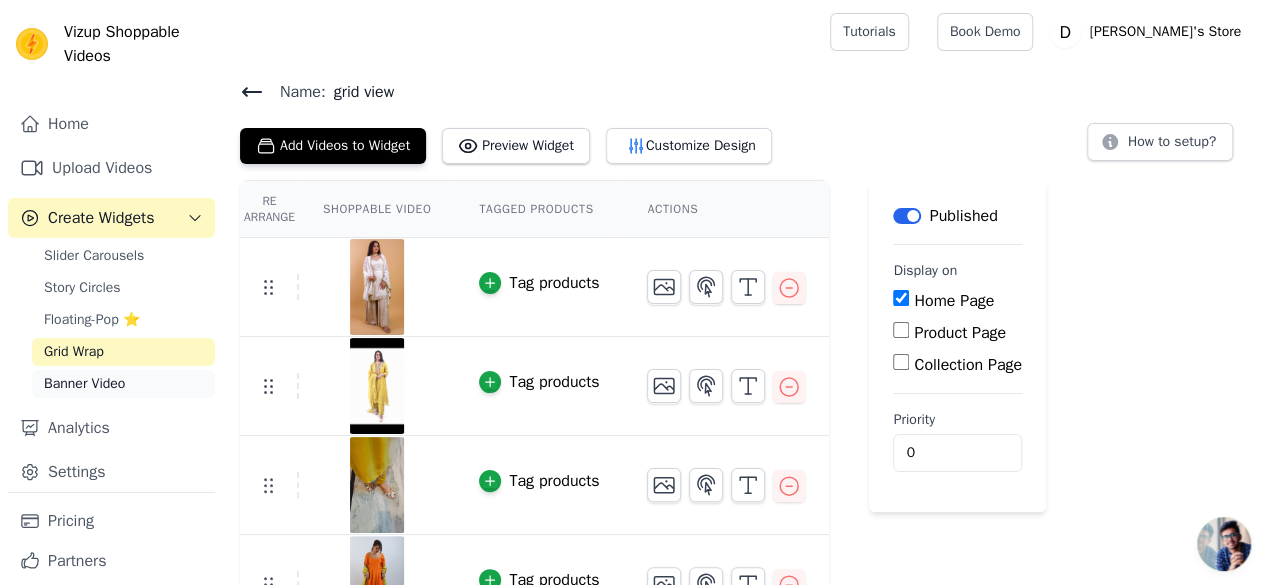 click on "Banner Video" at bounding box center (84, 384) 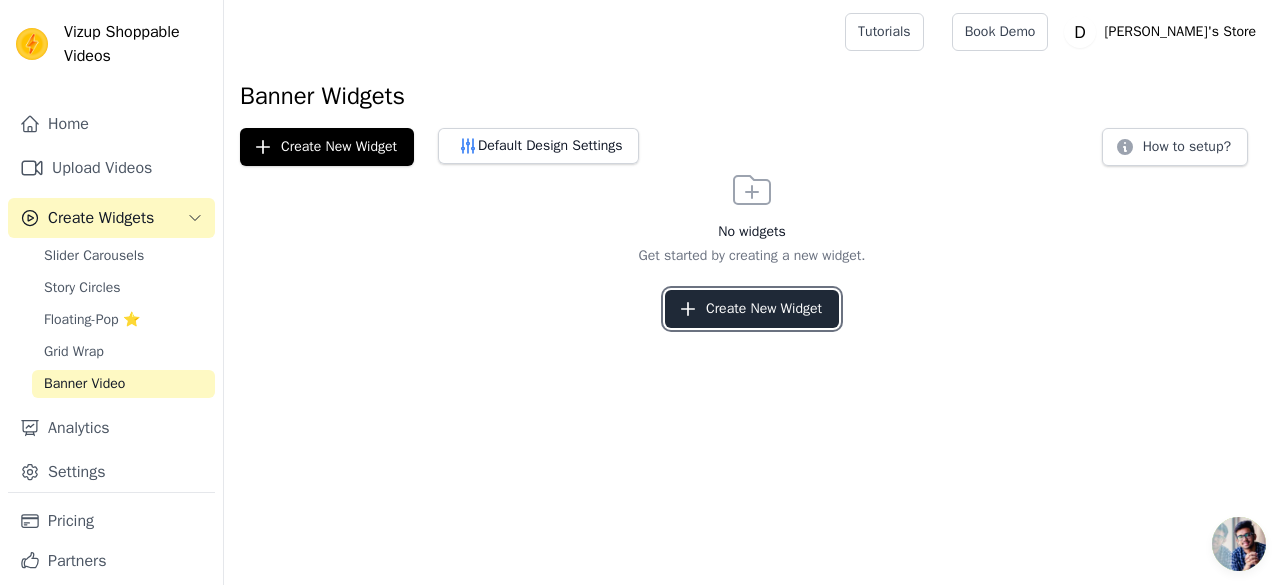 click on "Create New Widget" at bounding box center (752, 309) 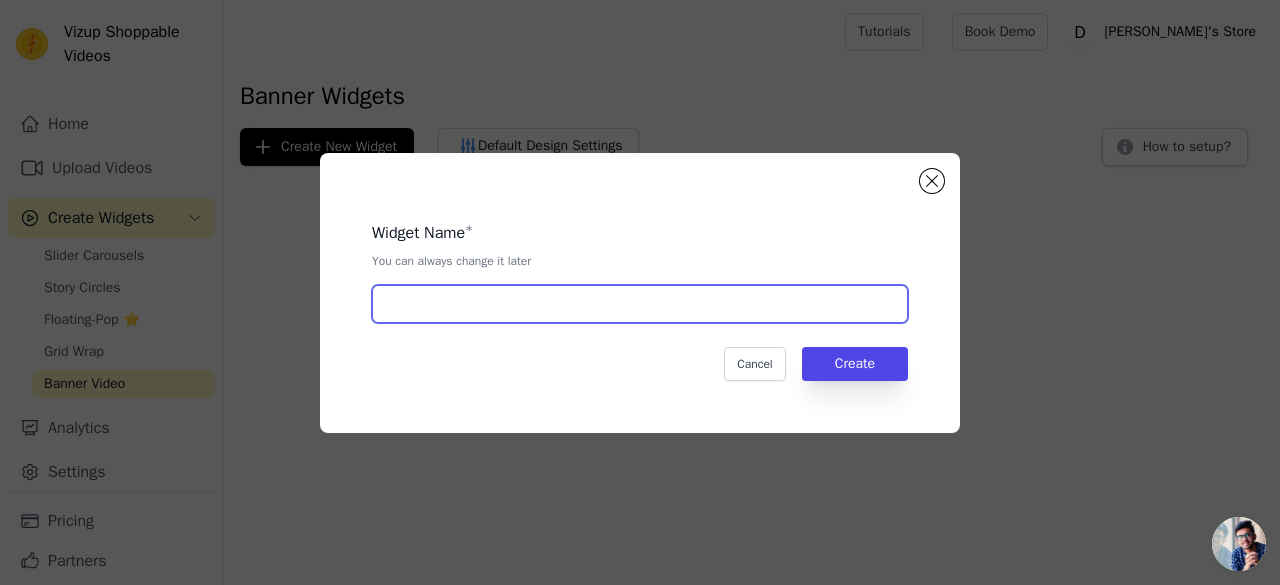 click at bounding box center (640, 304) 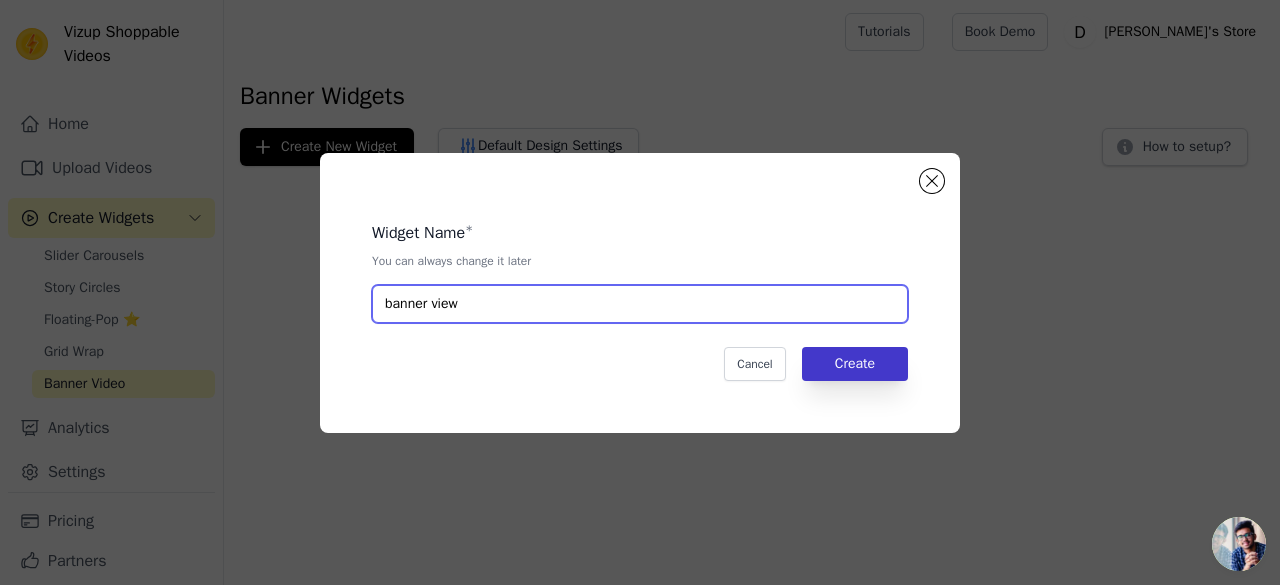 type on "banner view" 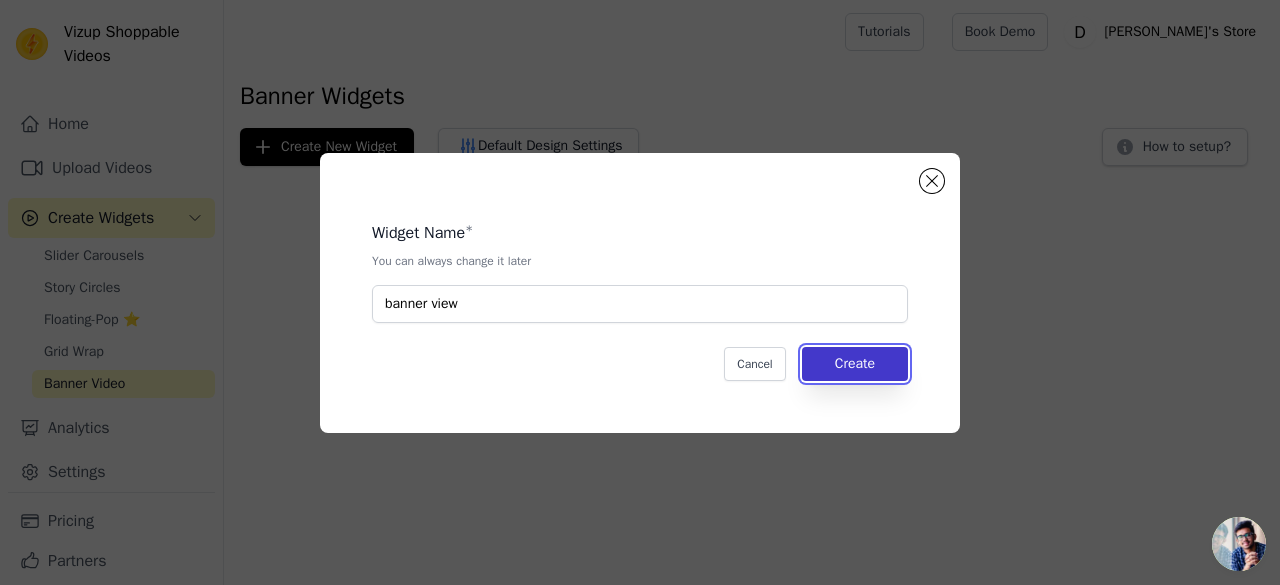 click on "Create" at bounding box center [855, 364] 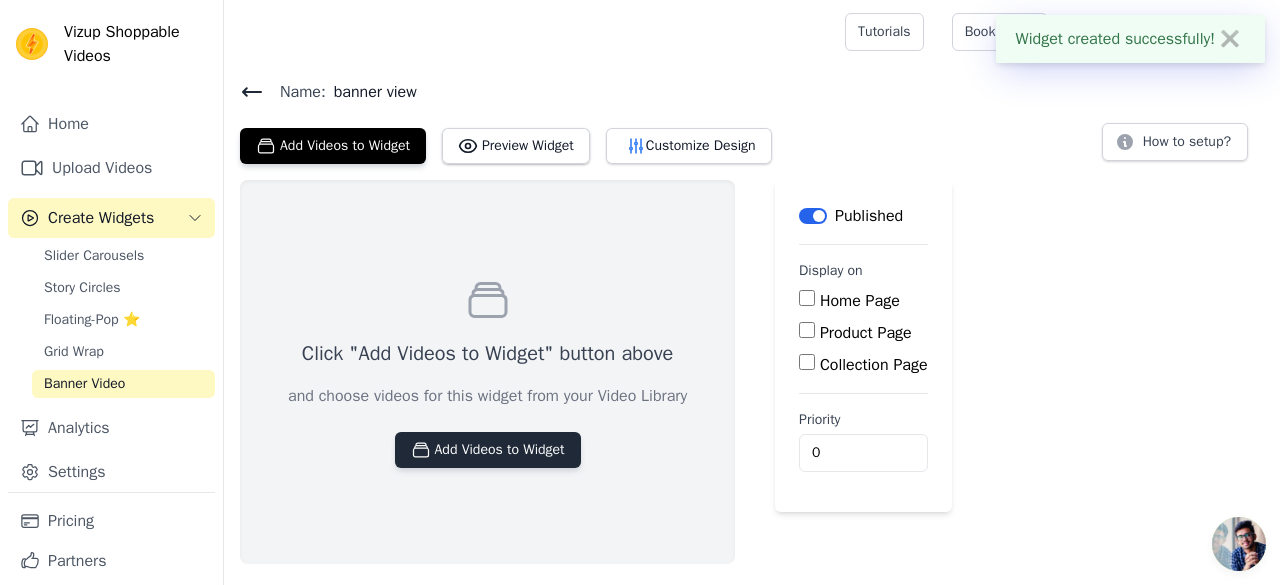 click on "Add Videos to Widget" at bounding box center (488, 450) 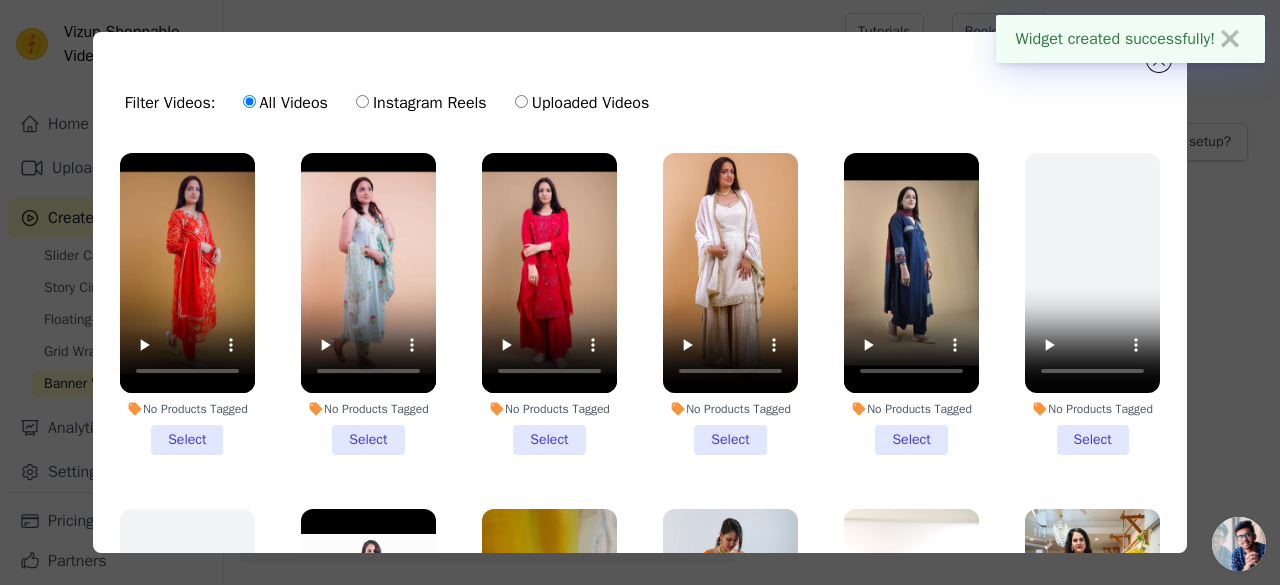 click on "No Products Tagged     Select" at bounding box center (730, 304) 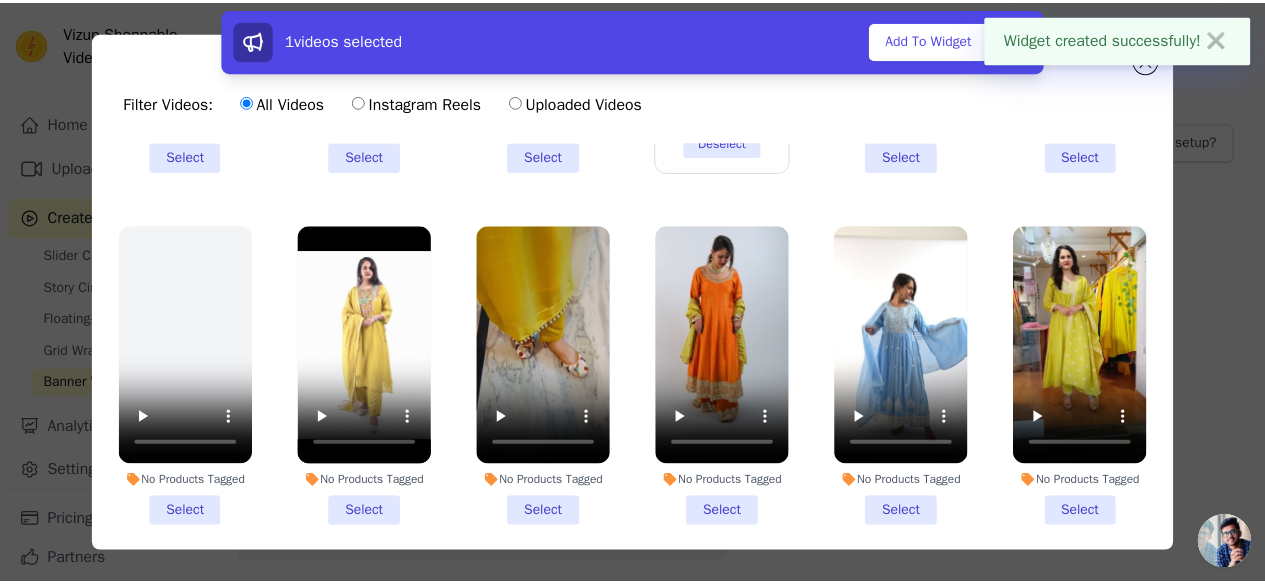 scroll, scrollTop: 300, scrollLeft: 0, axis: vertical 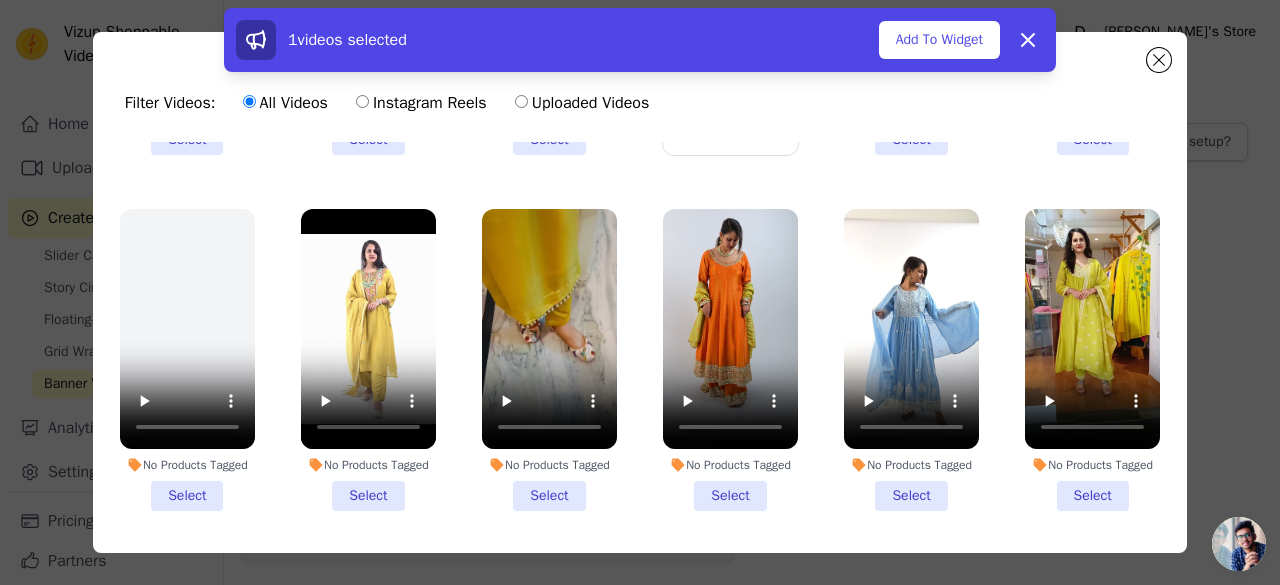 click on "No Products Tagged     Select" at bounding box center [368, 360] 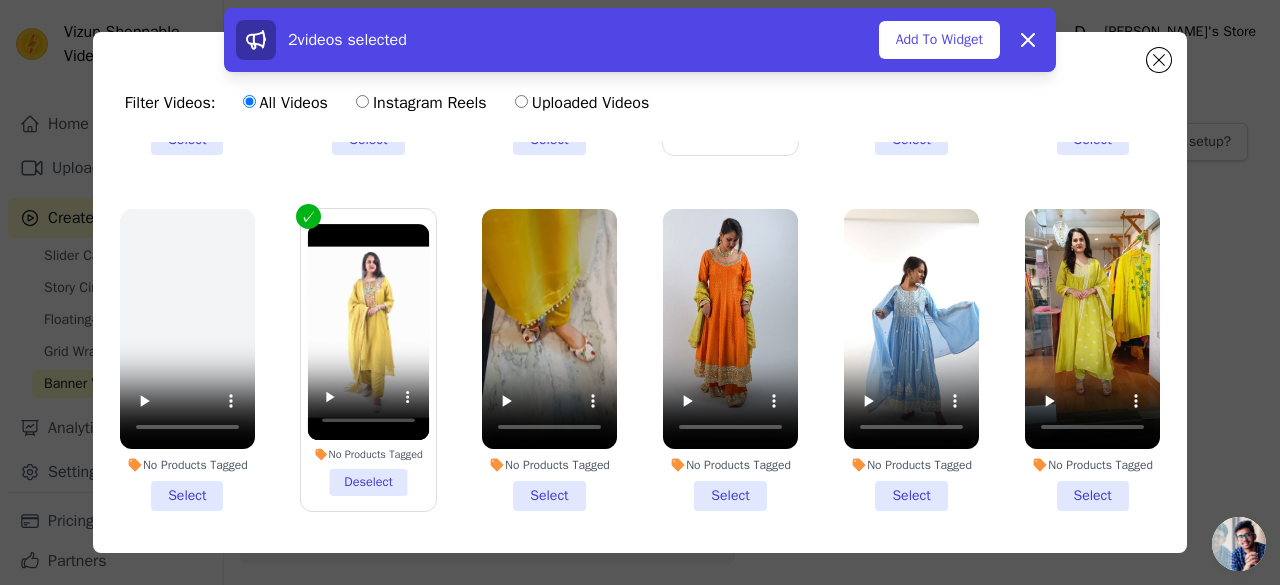 click on "No Products Tagged     Select" at bounding box center (549, 360) 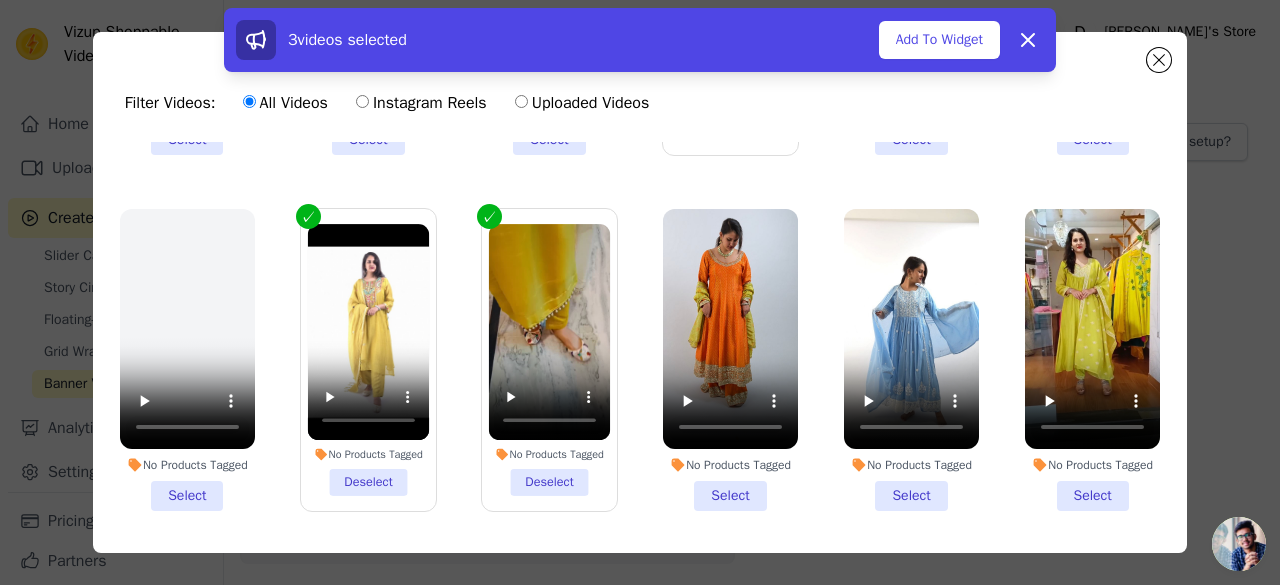 click on "No Products Tagged     Select" at bounding box center [730, 360] 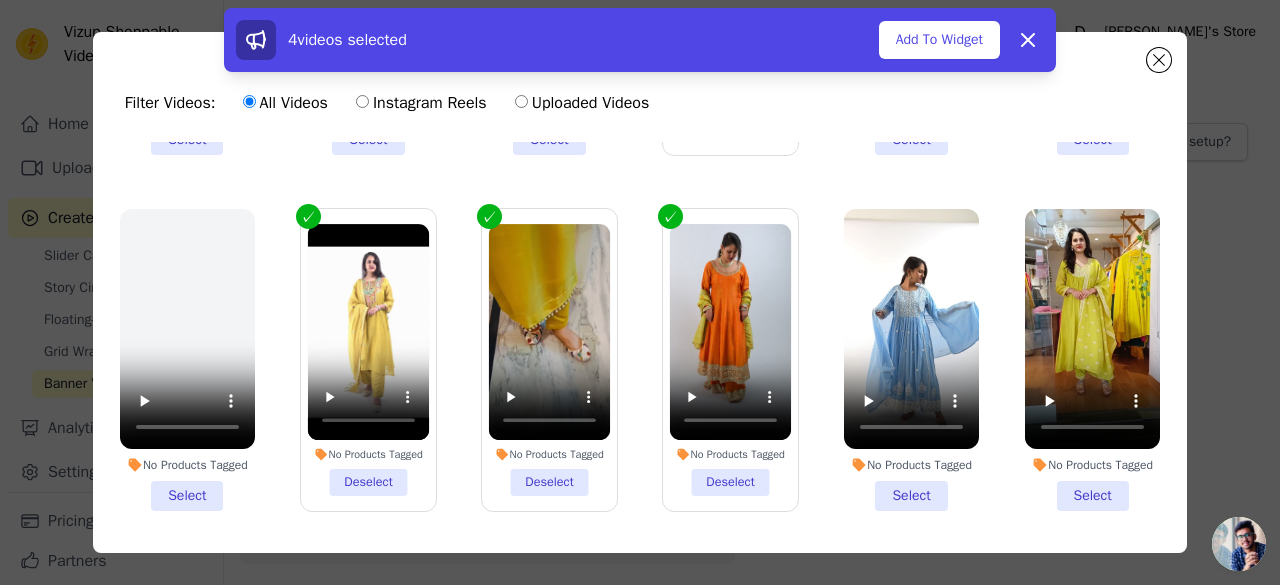 click on "No Products Tagged     Select" at bounding box center (911, 360) 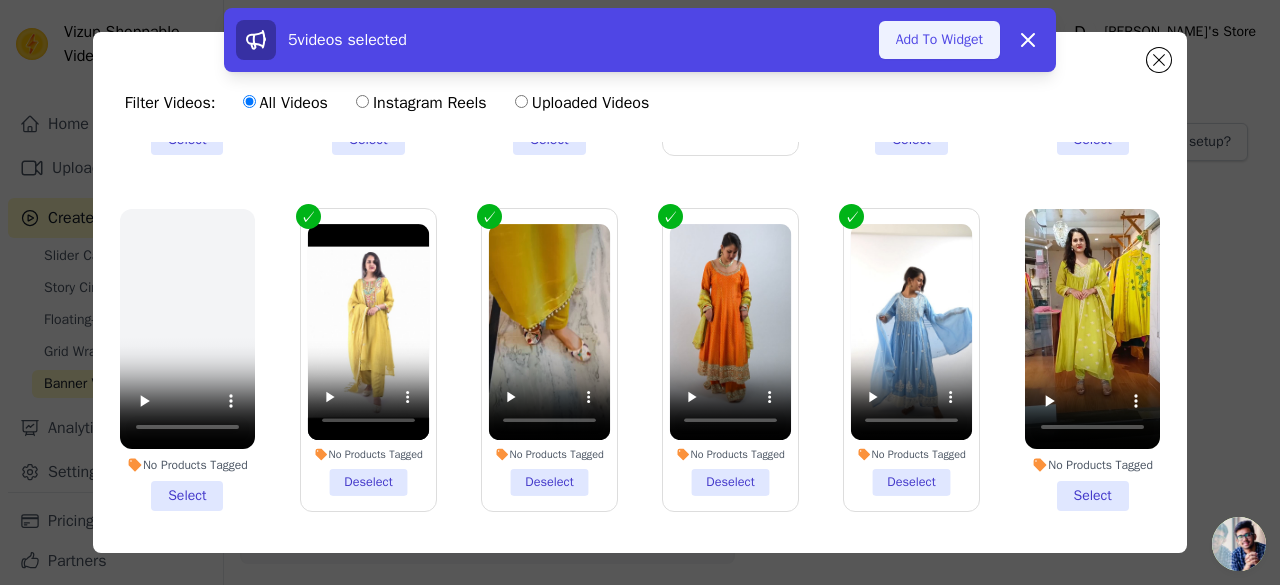 click on "Add To Widget" at bounding box center (939, 40) 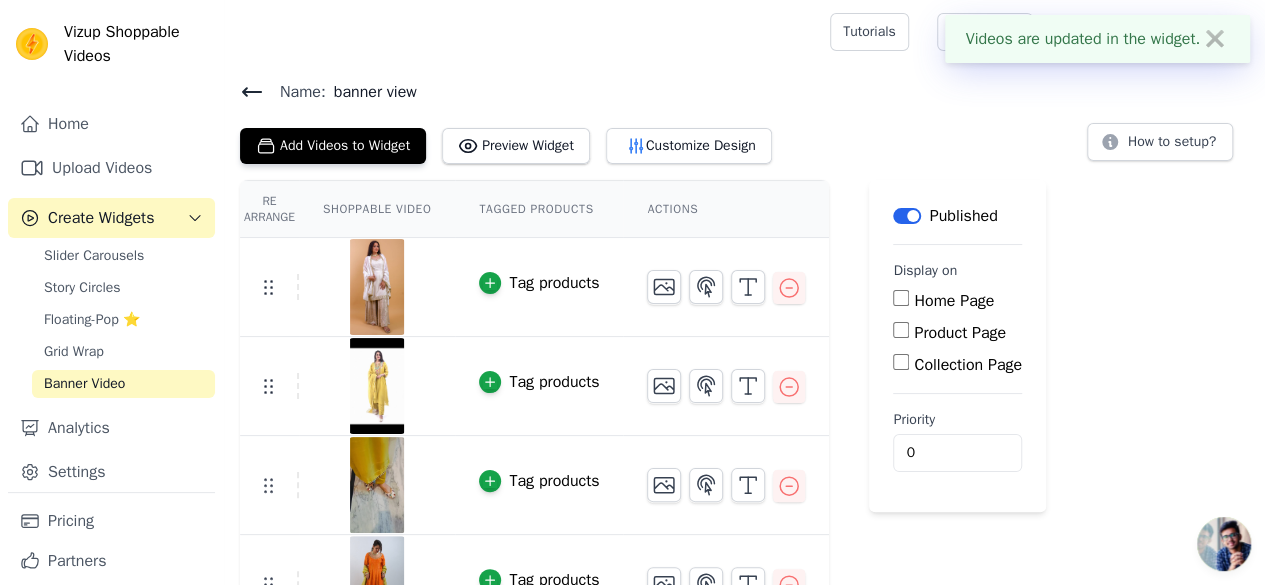 click on "Home Page" at bounding box center [901, 298] 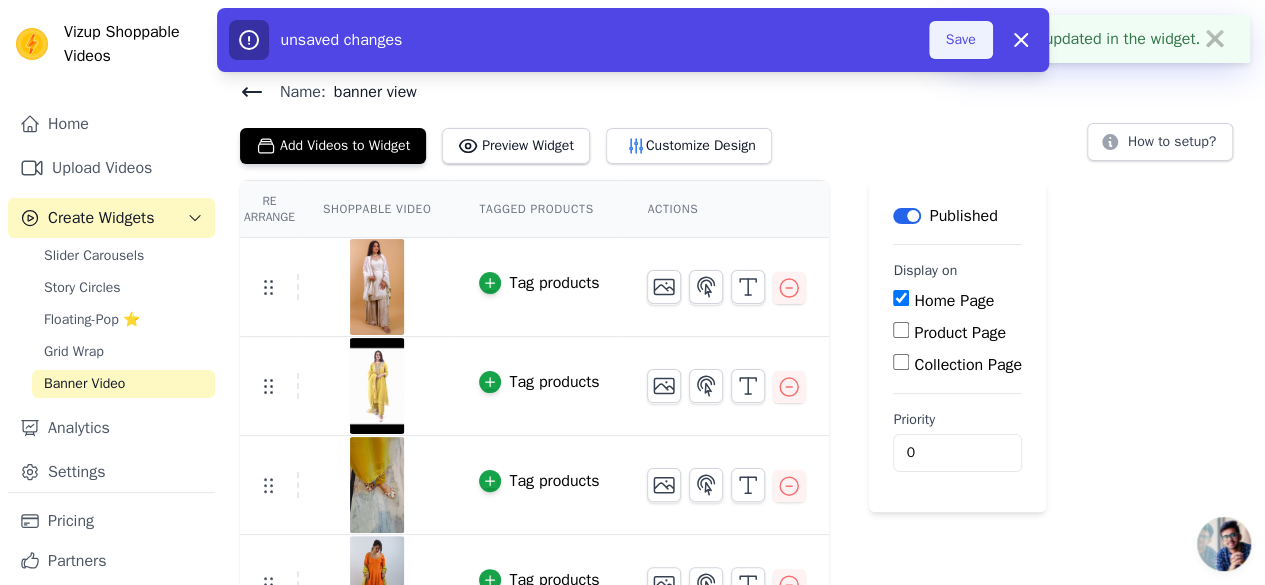 click on "Save" at bounding box center (961, 40) 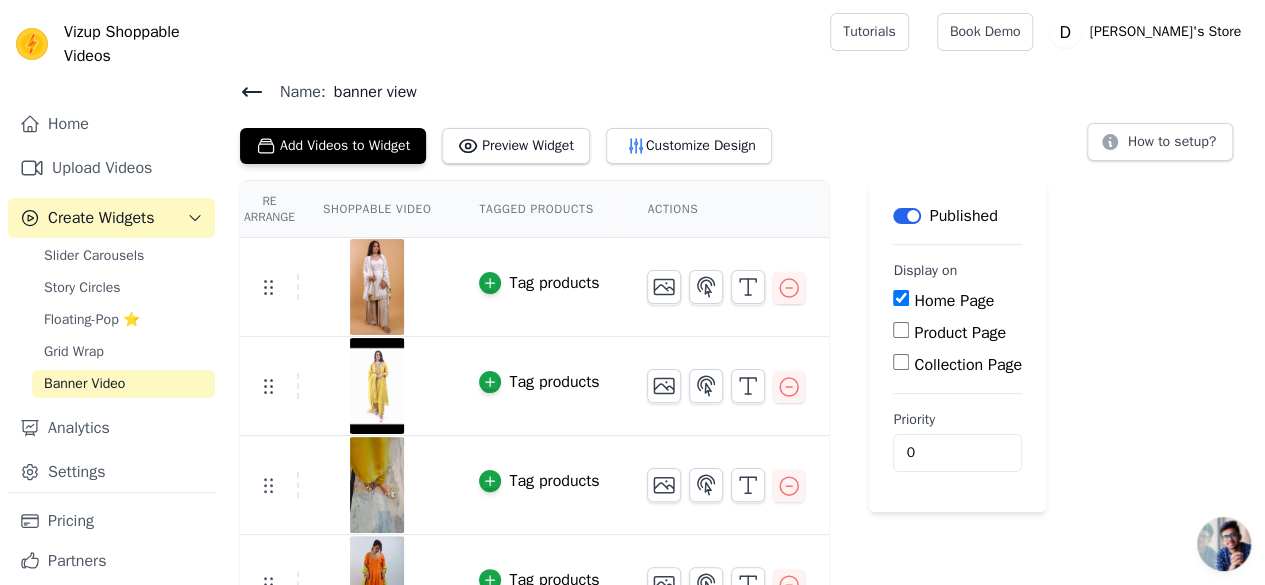 click on "Label" at bounding box center (907, 216) 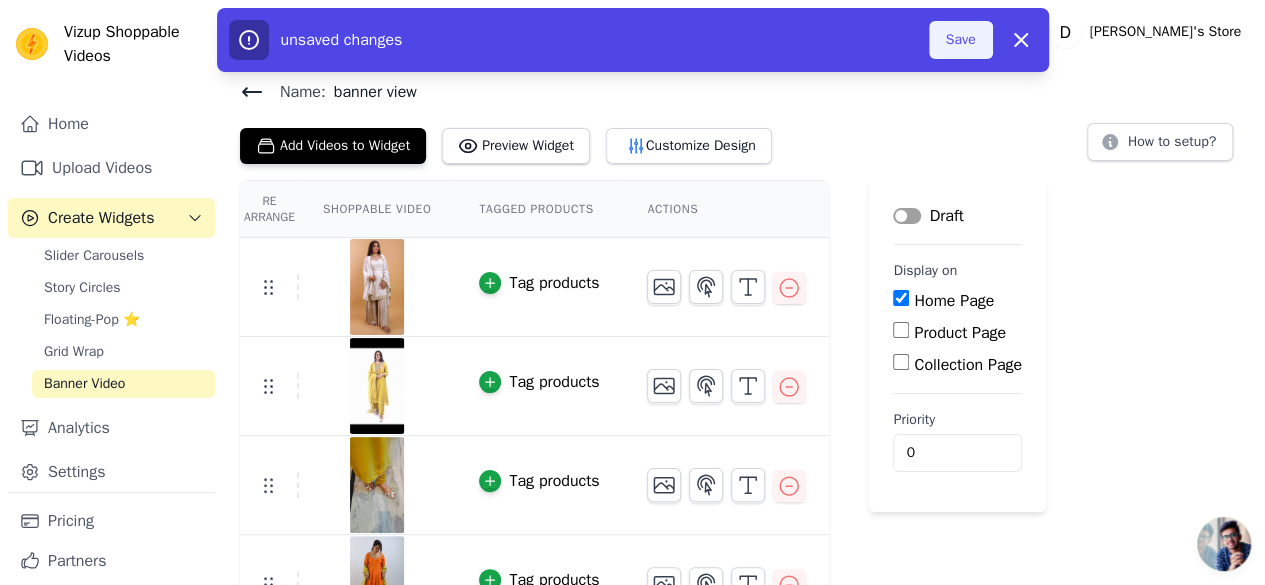 click on "Save" at bounding box center (961, 40) 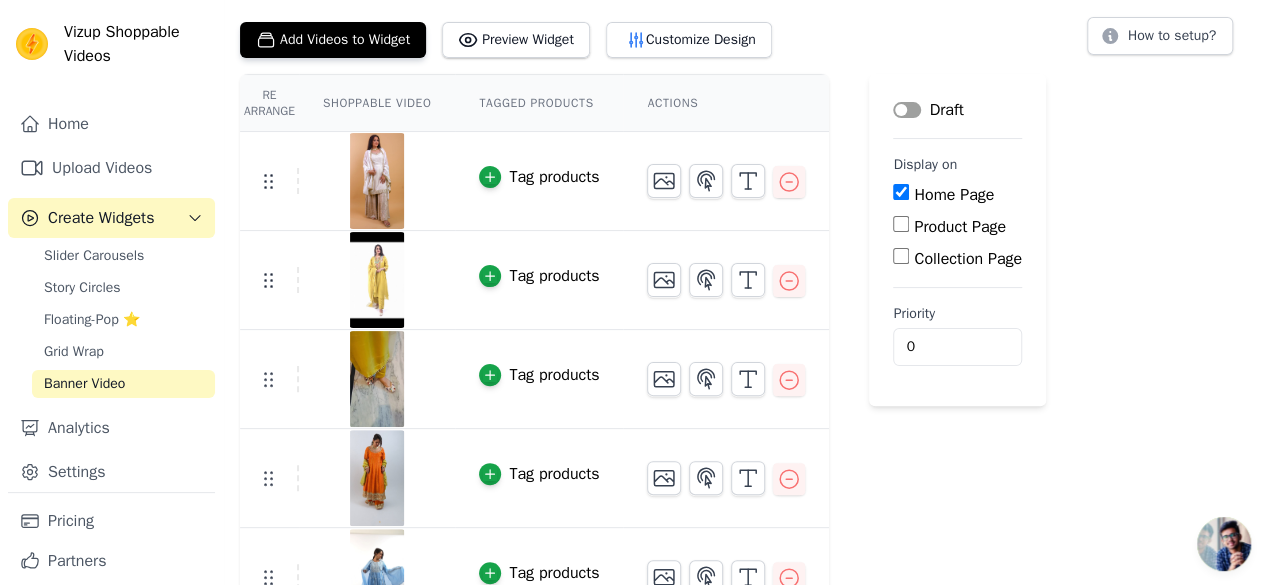 scroll, scrollTop: 145, scrollLeft: 0, axis: vertical 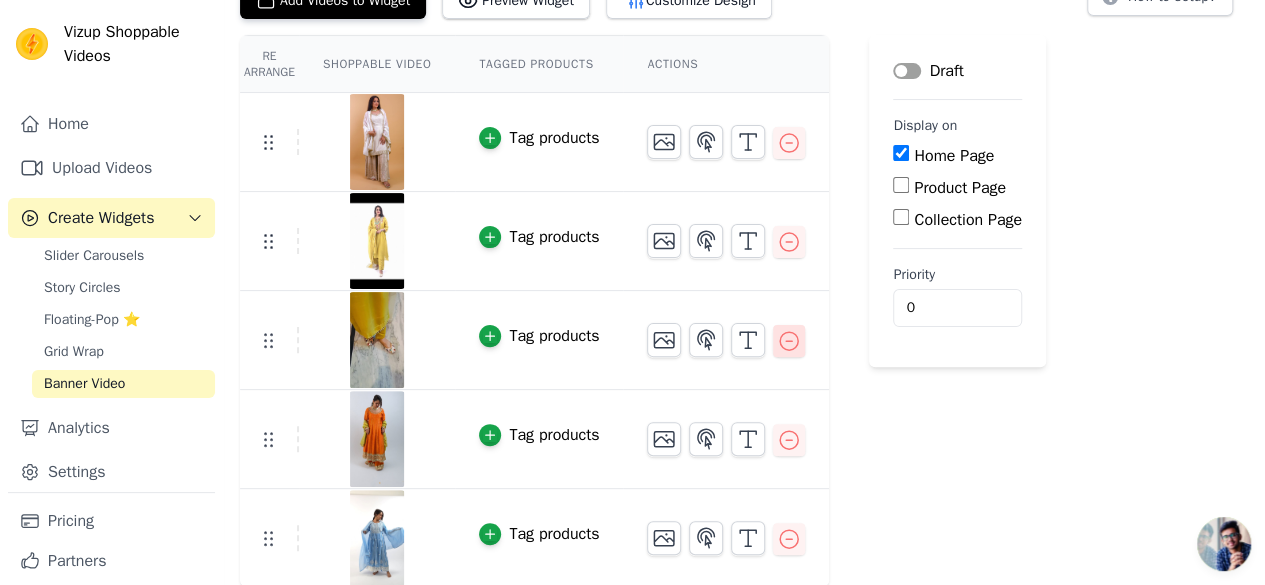 click 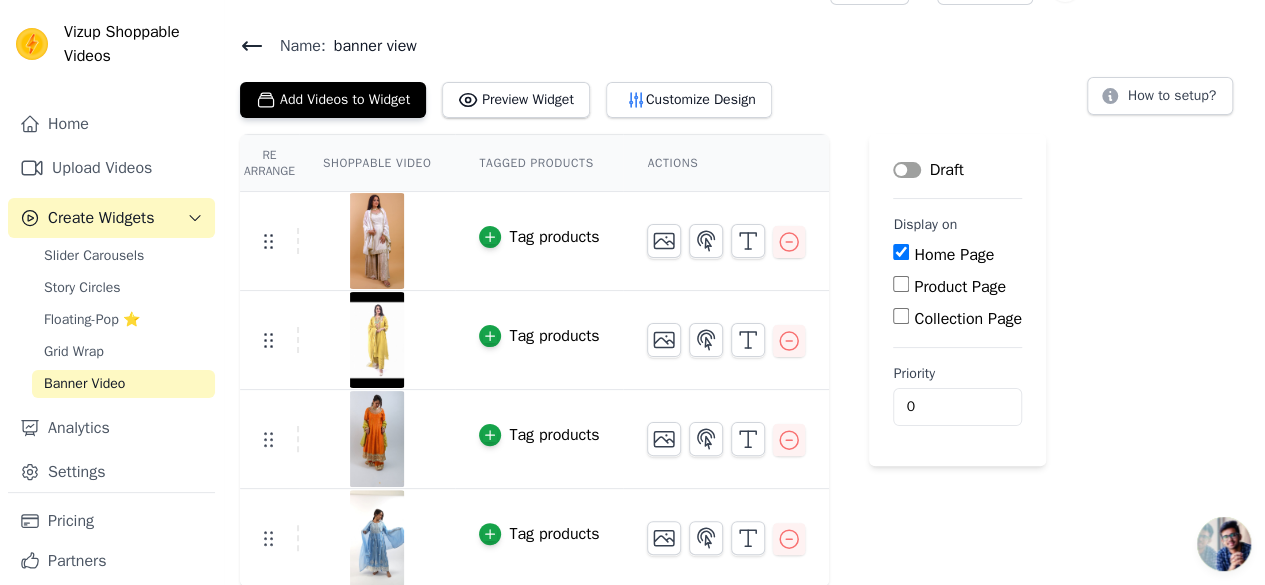 scroll, scrollTop: 0, scrollLeft: 0, axis: both 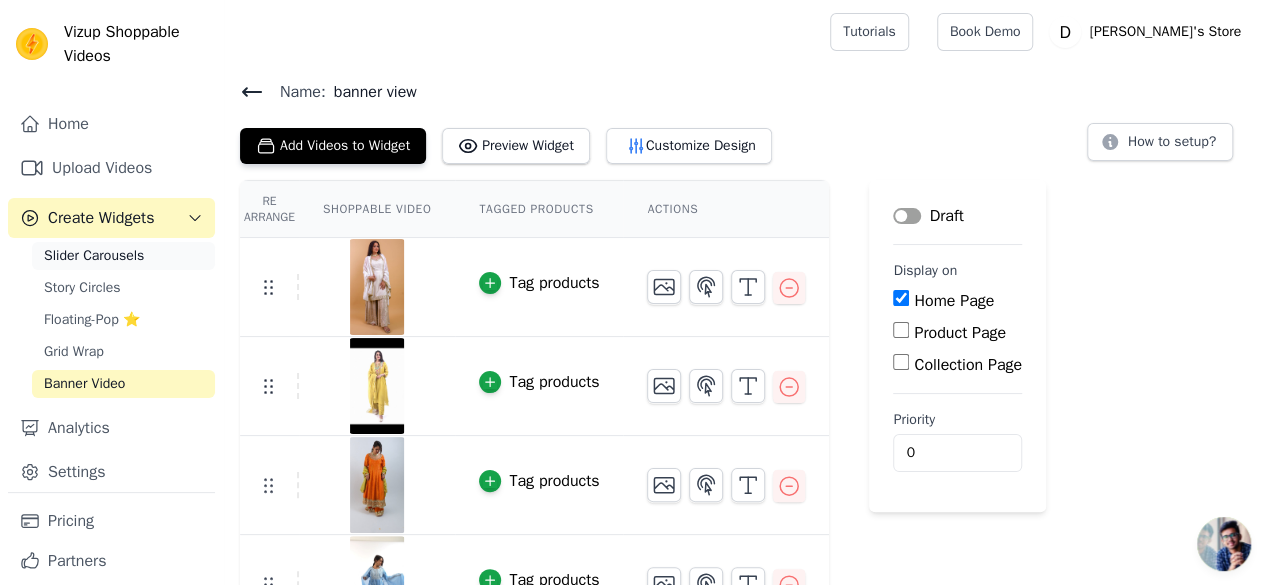 click on "Slider Carousels" at bounding box center [94, 256] 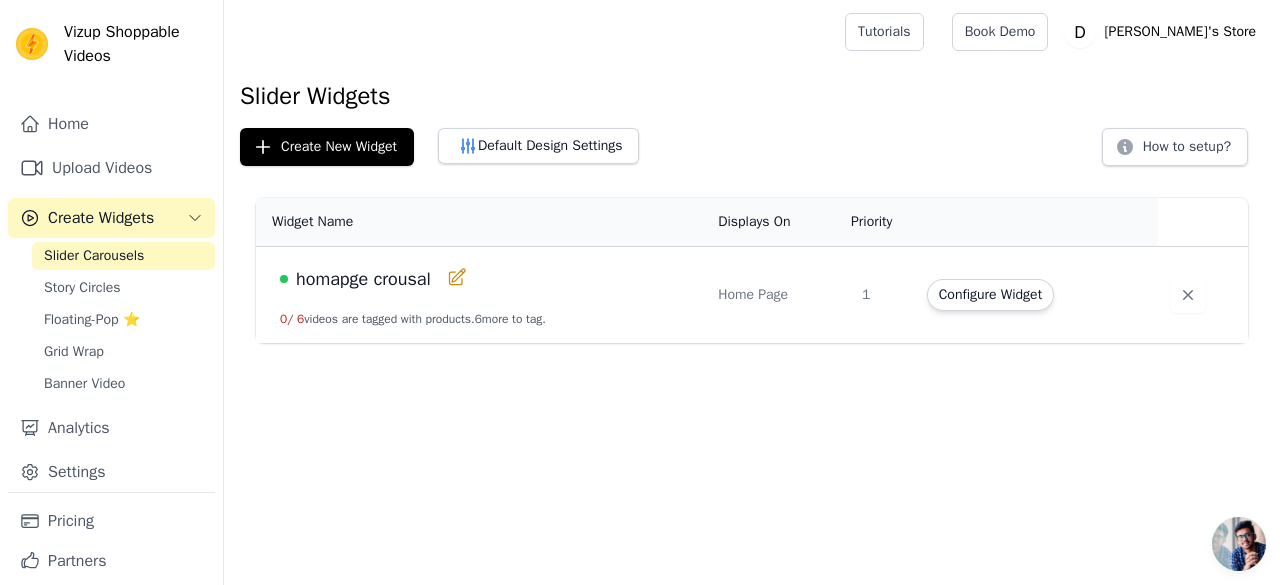click on "homapge crousal" at bounding box center (363, 279) 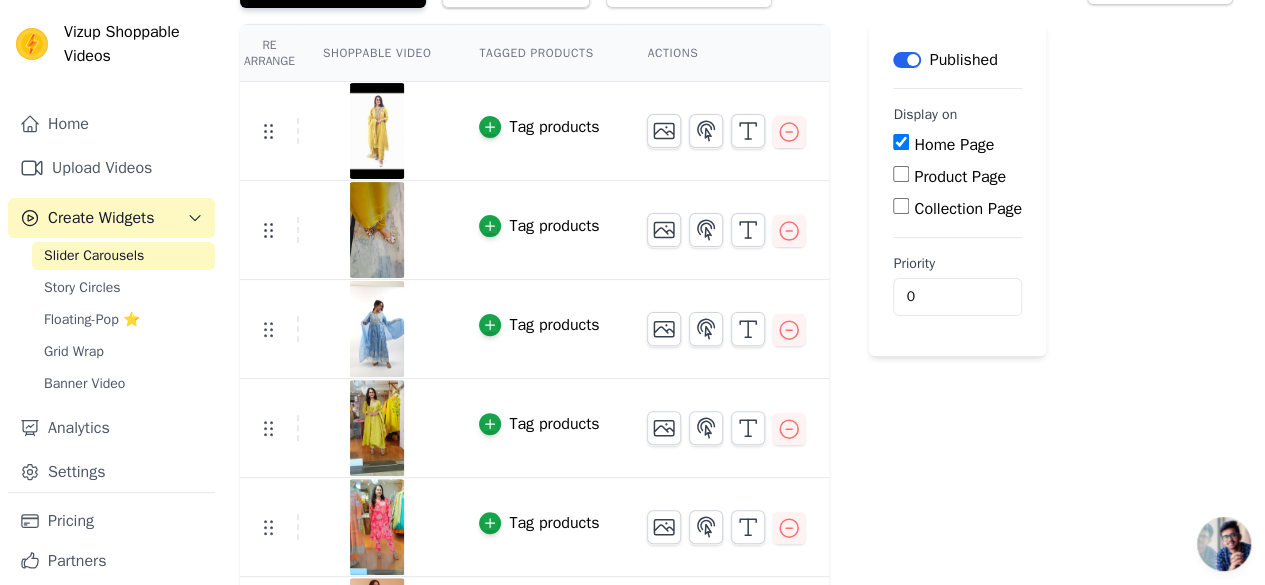 scroll, scrollTop: 244, scrollLeft: 0, axis: vertical 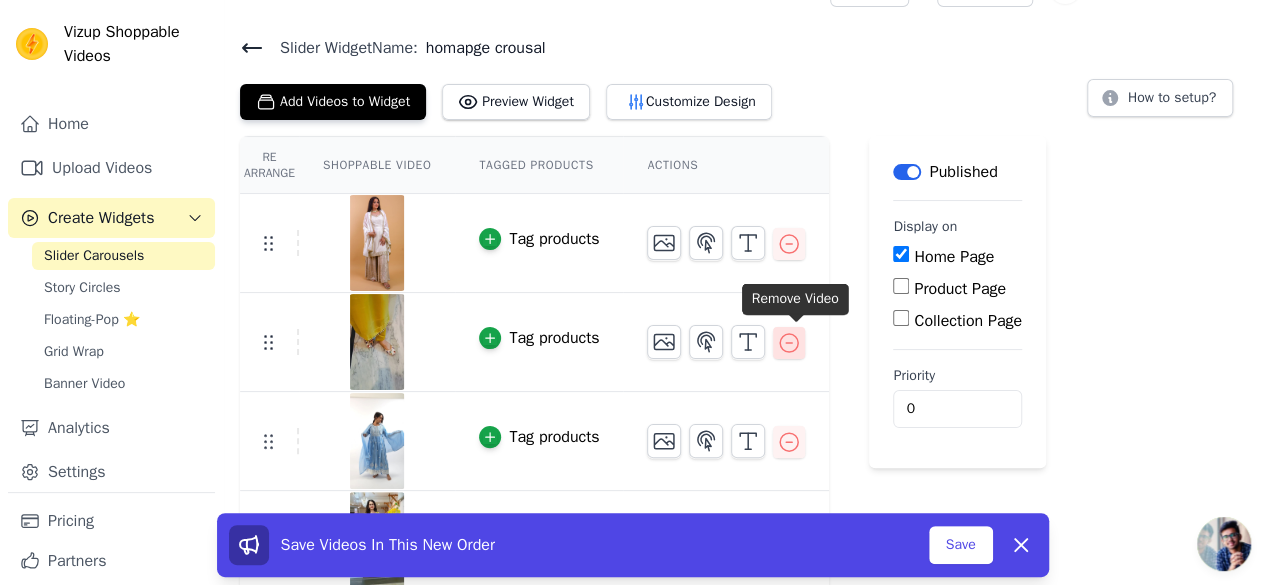 click 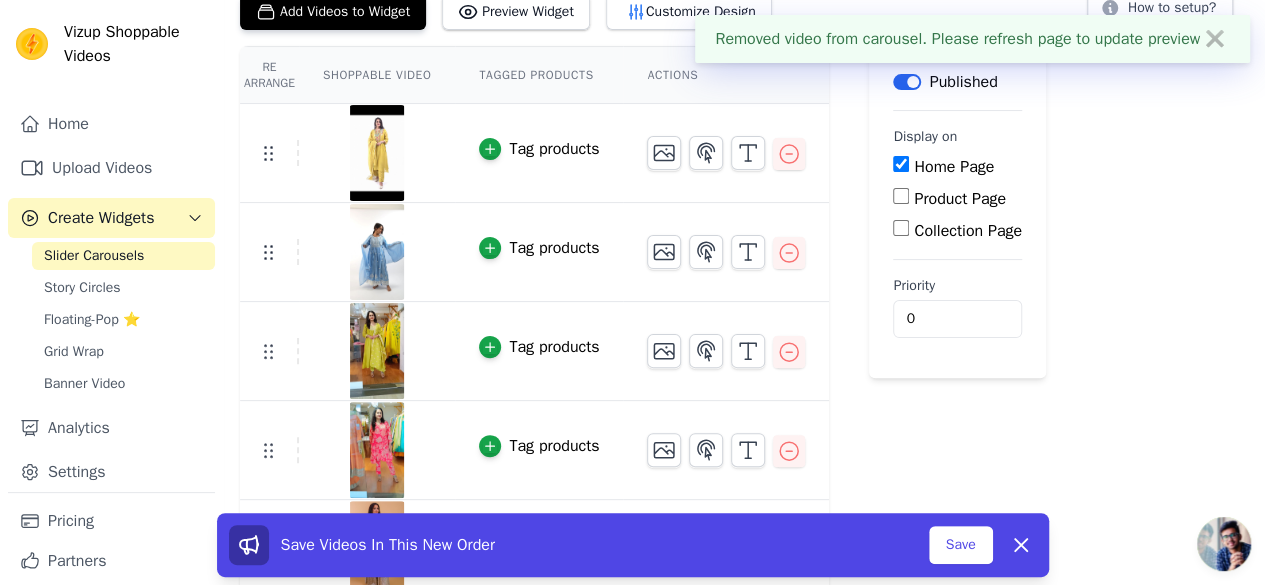 scroll, scrollTop: 145, scrollLeft: 0, axis: vertical 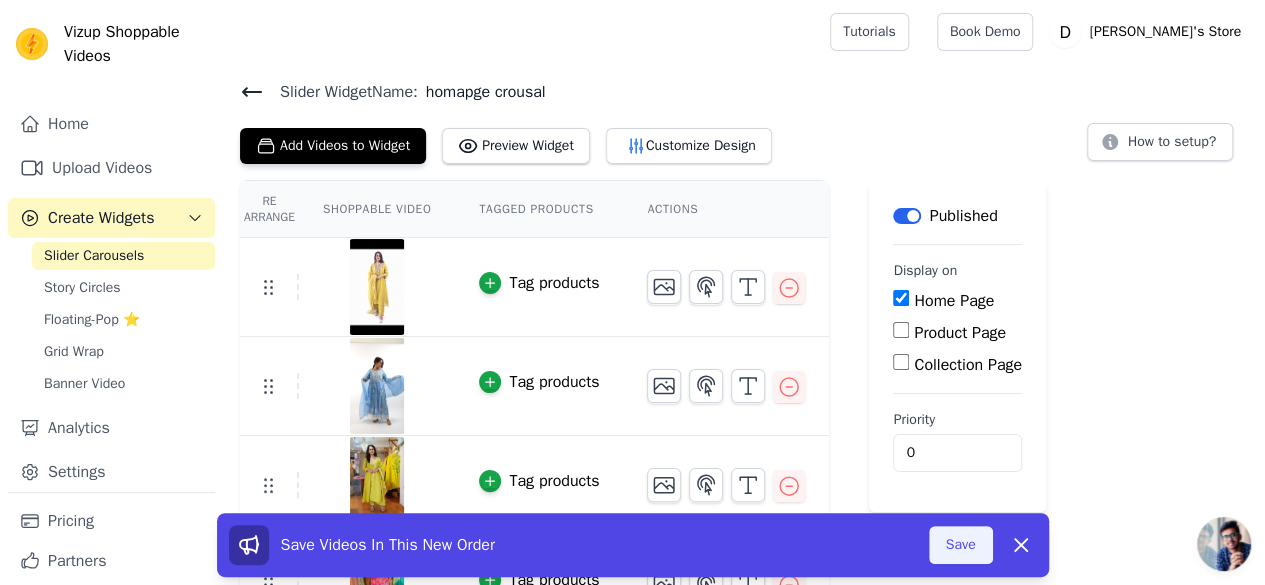 click on "Save" at bounding box center [961, 545] 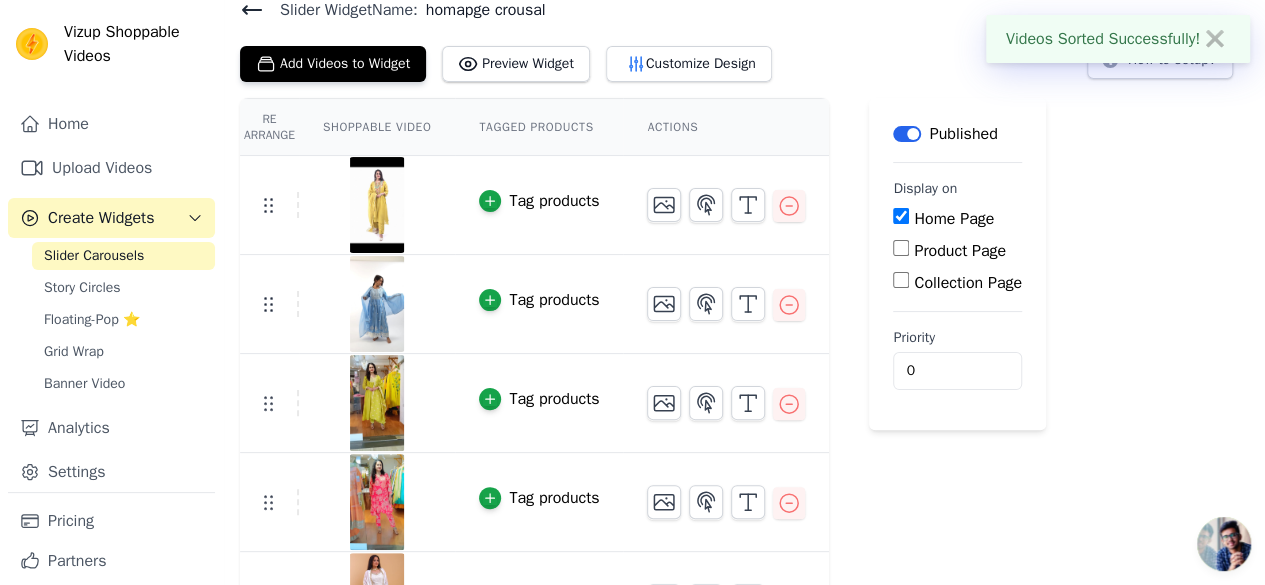 scroll, scrollTop: 145, scrollLeft: 0, axis: vertical 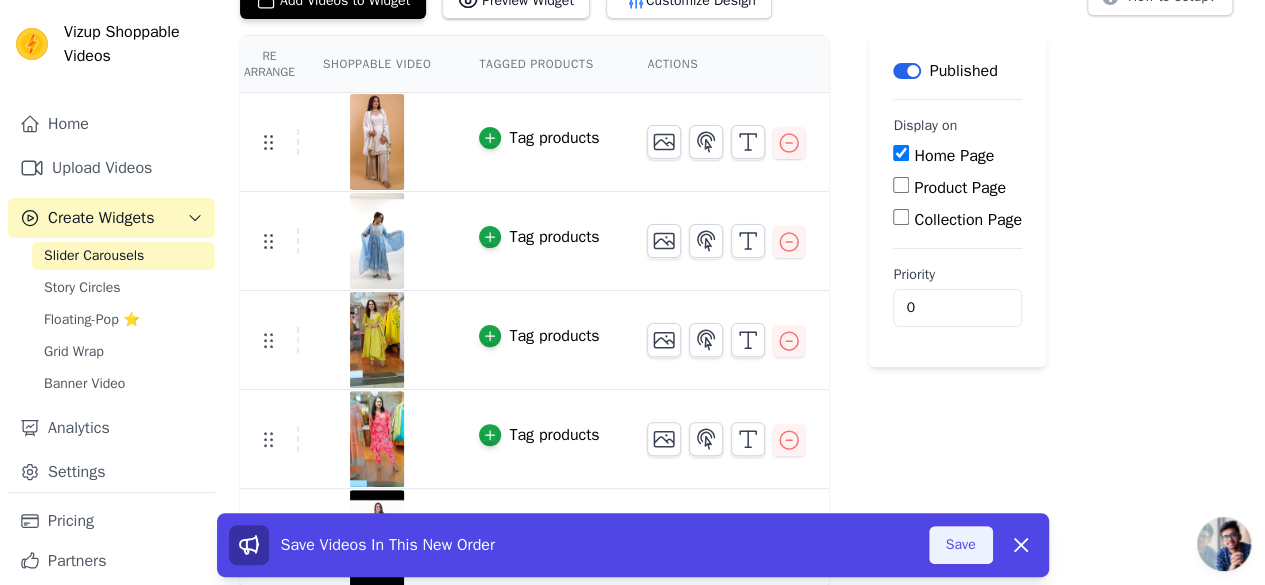 click on "Save" at bounding box center (961, 545) 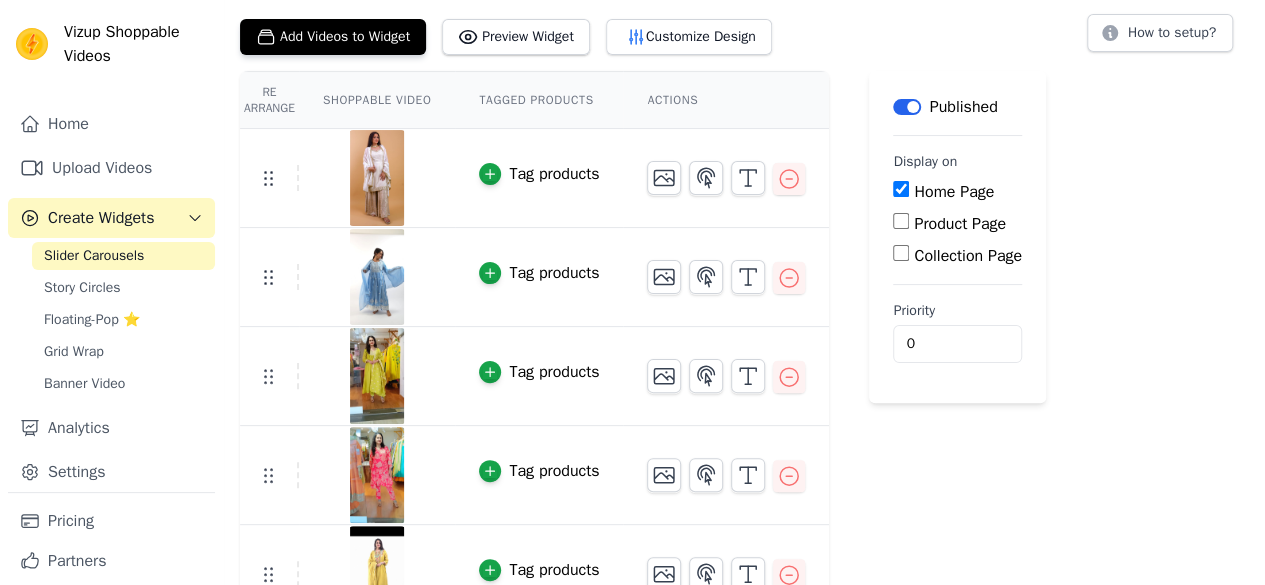 scroll, scrollTop: 145, scrollLeft: 0, axis: vertical 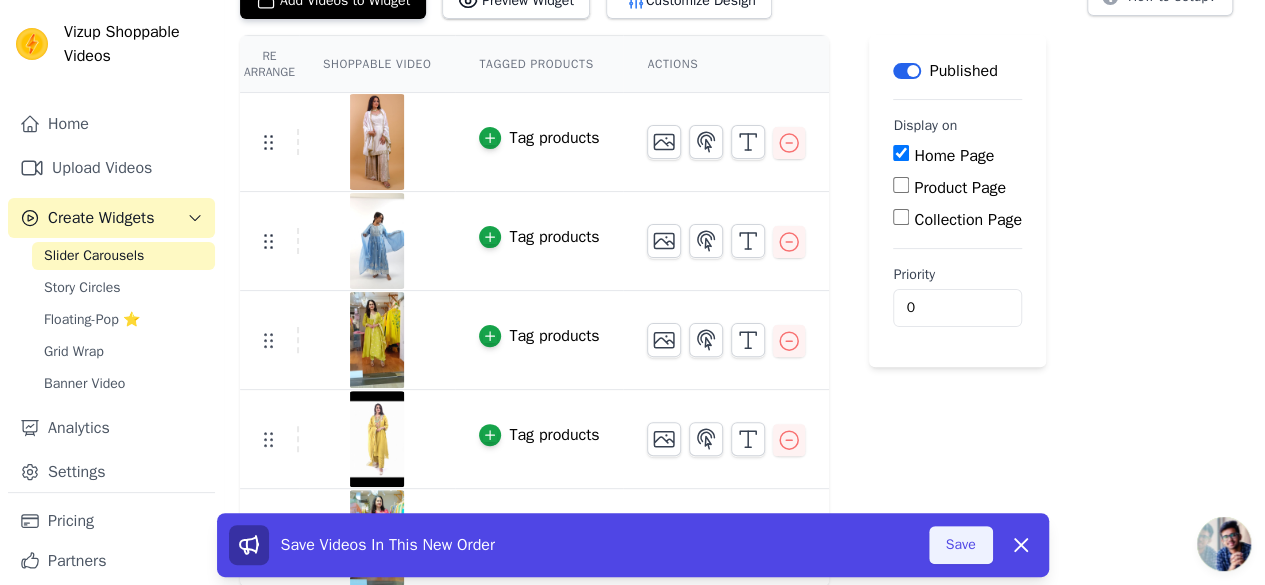 click on "Save" at bounding box center (961, 545) 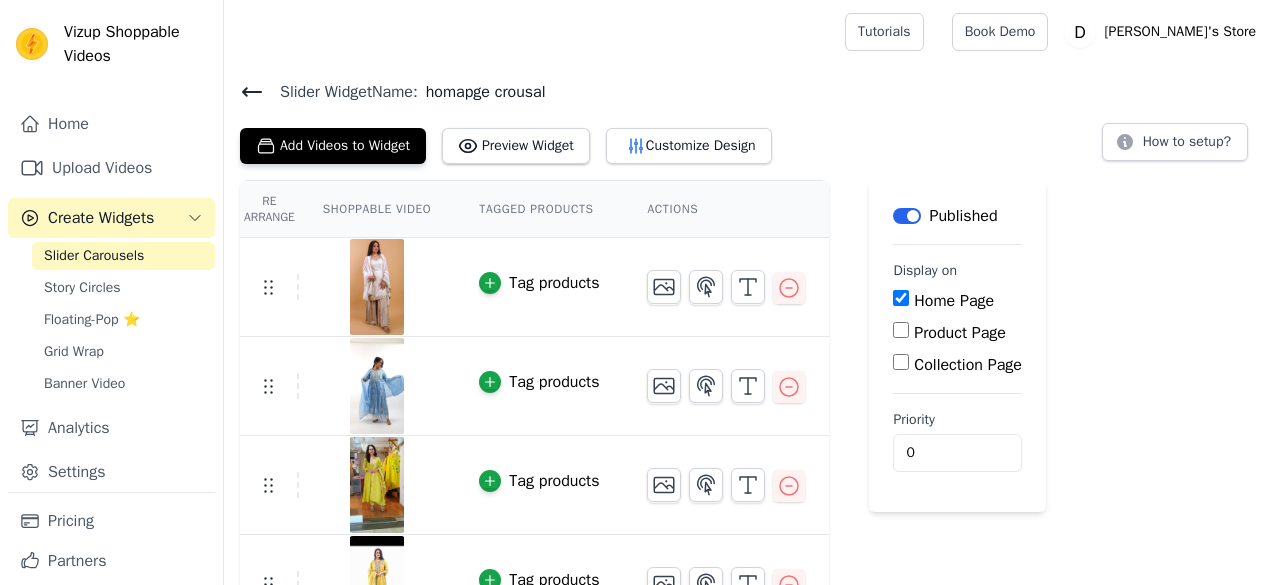 scroll, scrollTop: 0, scrollLeft: 0, axis: both 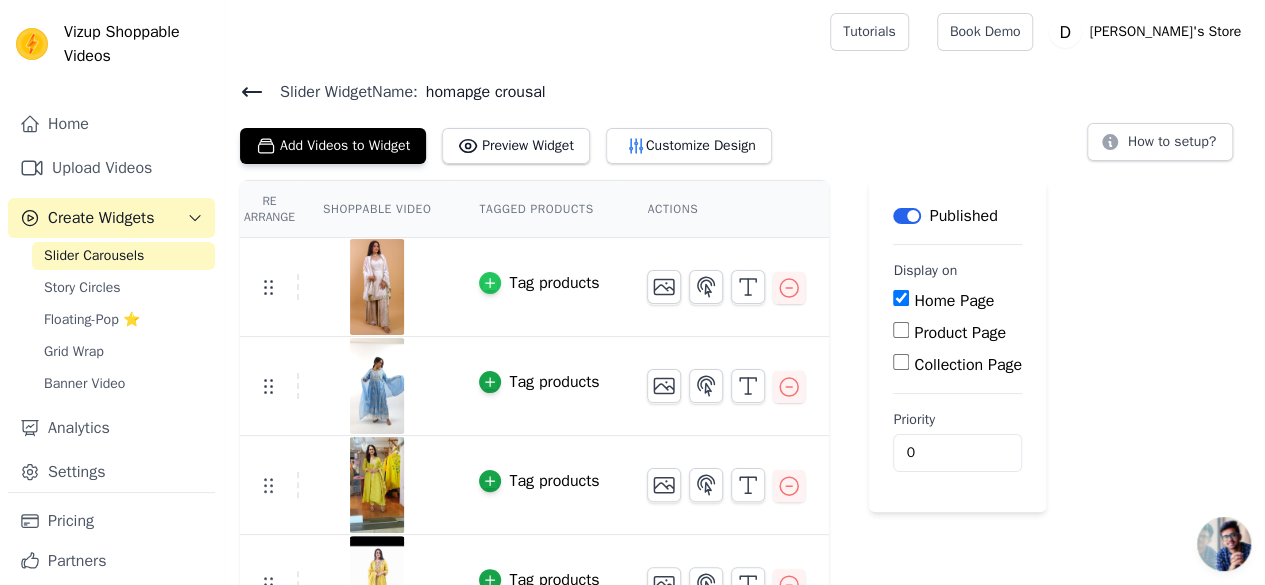 click 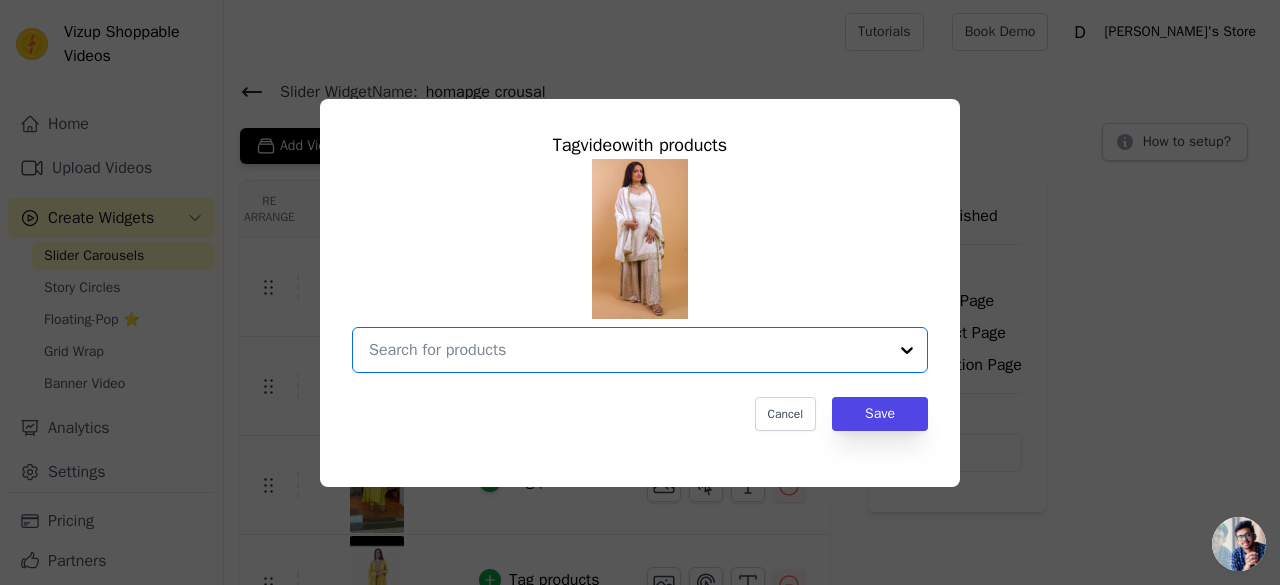 click at bounding box center [628, 350] 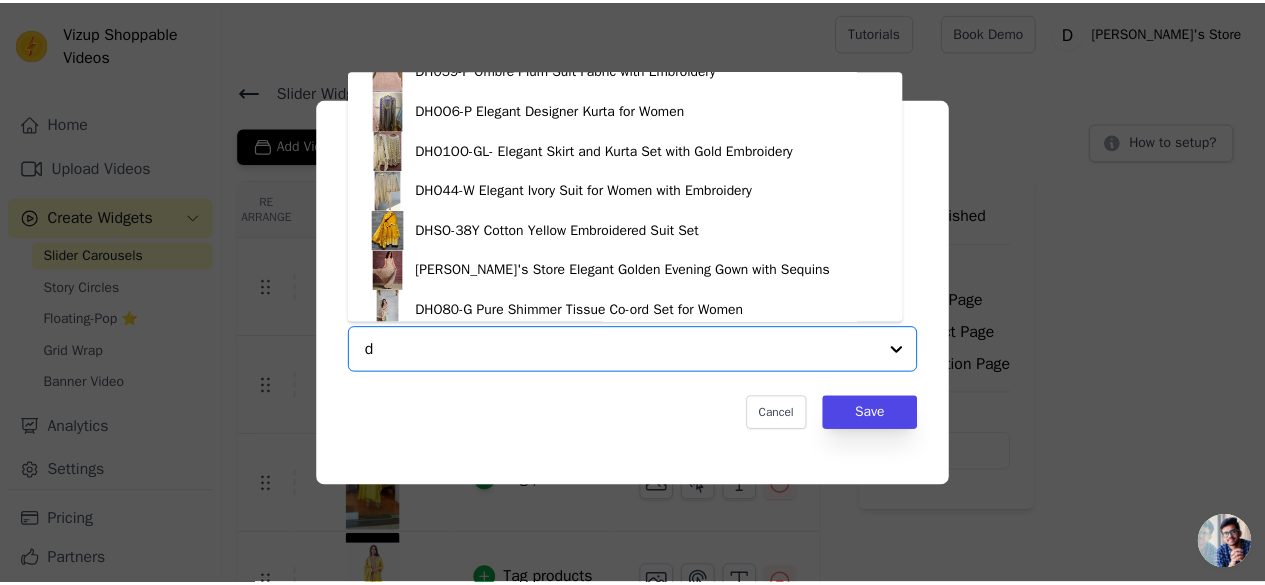scroll, scrollTop: 0, scrollLeft: 0, axis: both 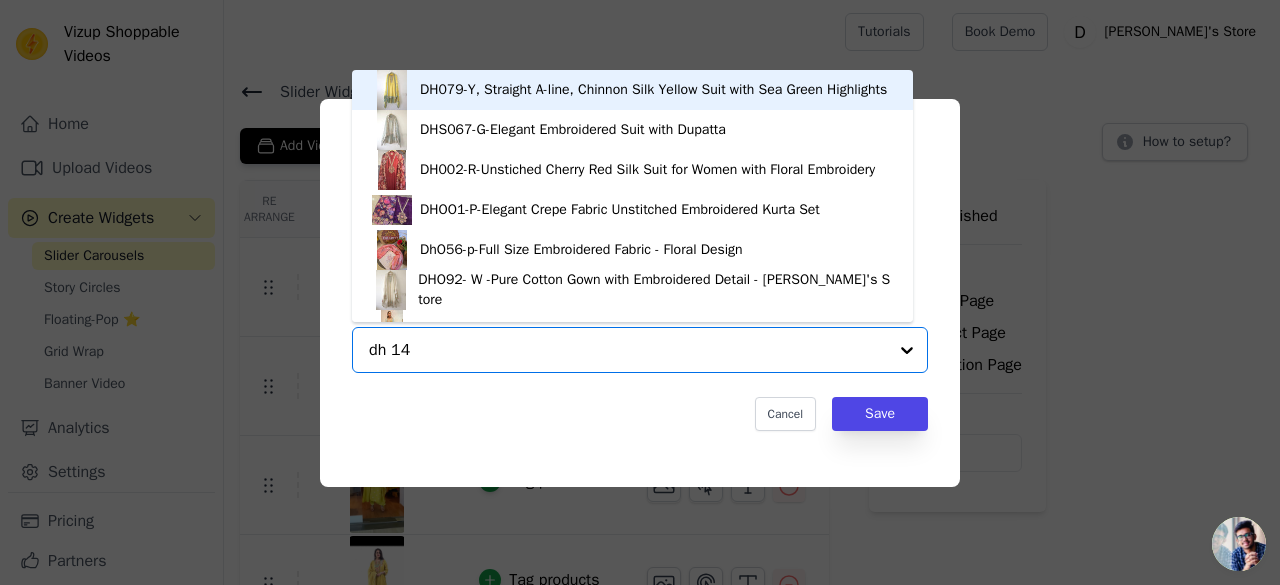 type on "dh 144" 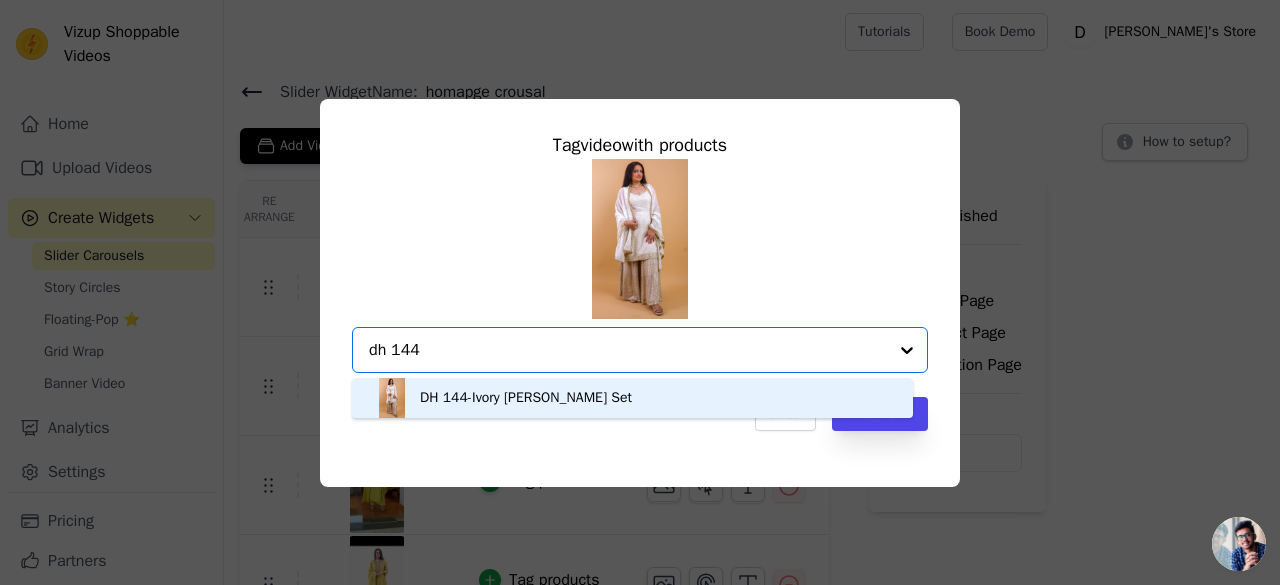 click on "DH 144-Ivory [PERSON_NAME] Set" at bounding box center [632, 398] 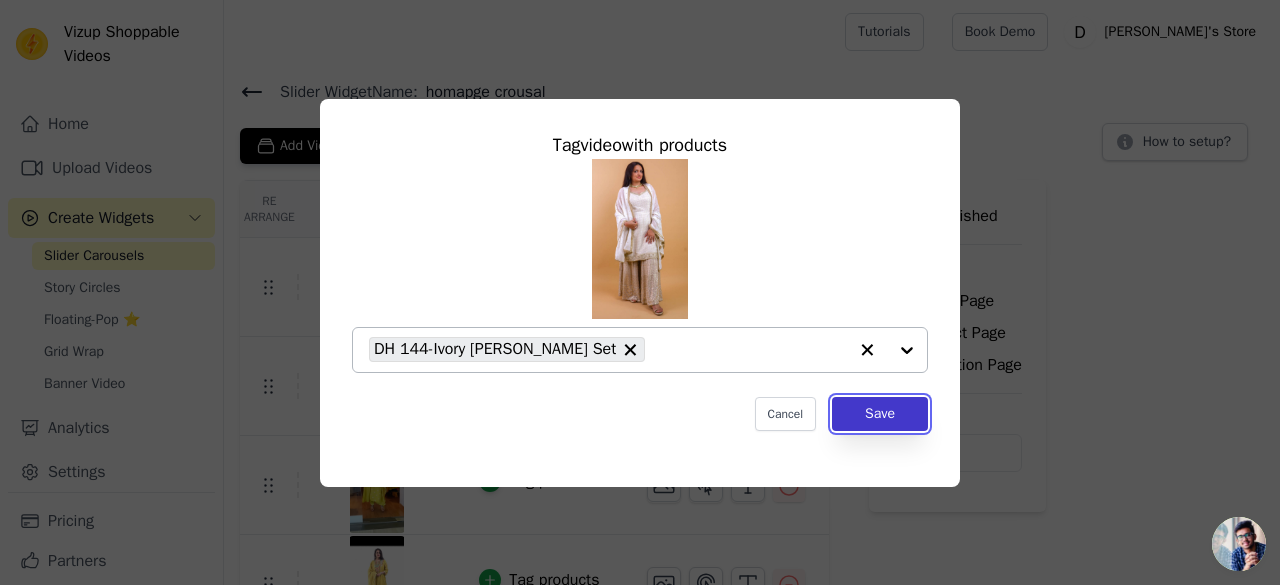 click on "Save" at bounding box center [880, 414] 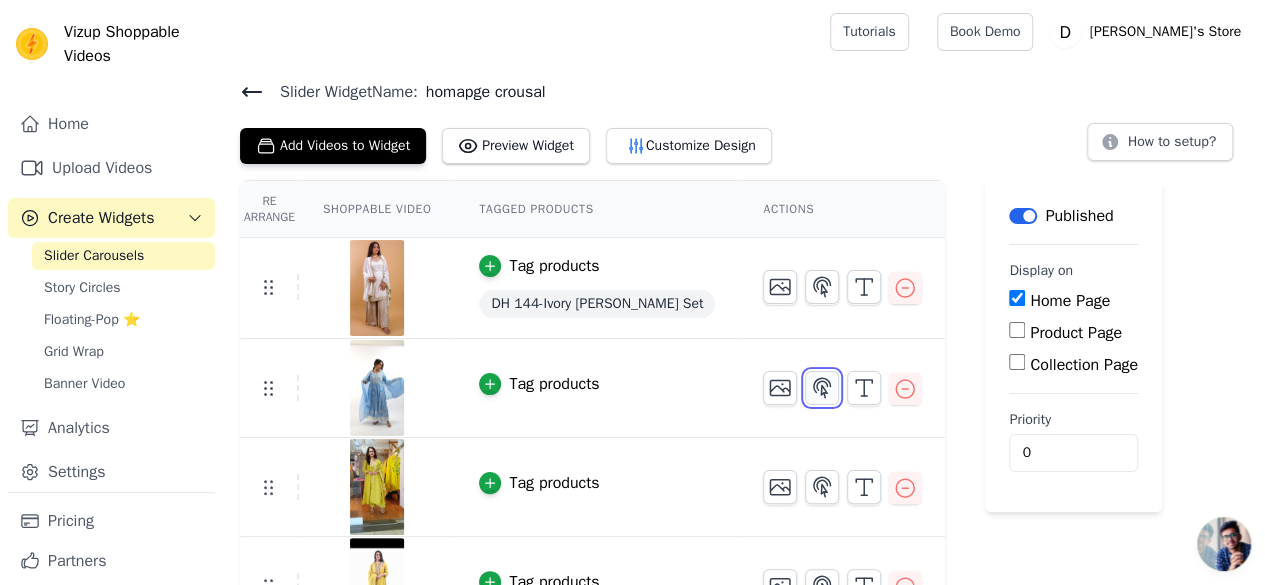 click at bounding box center [822, 388] 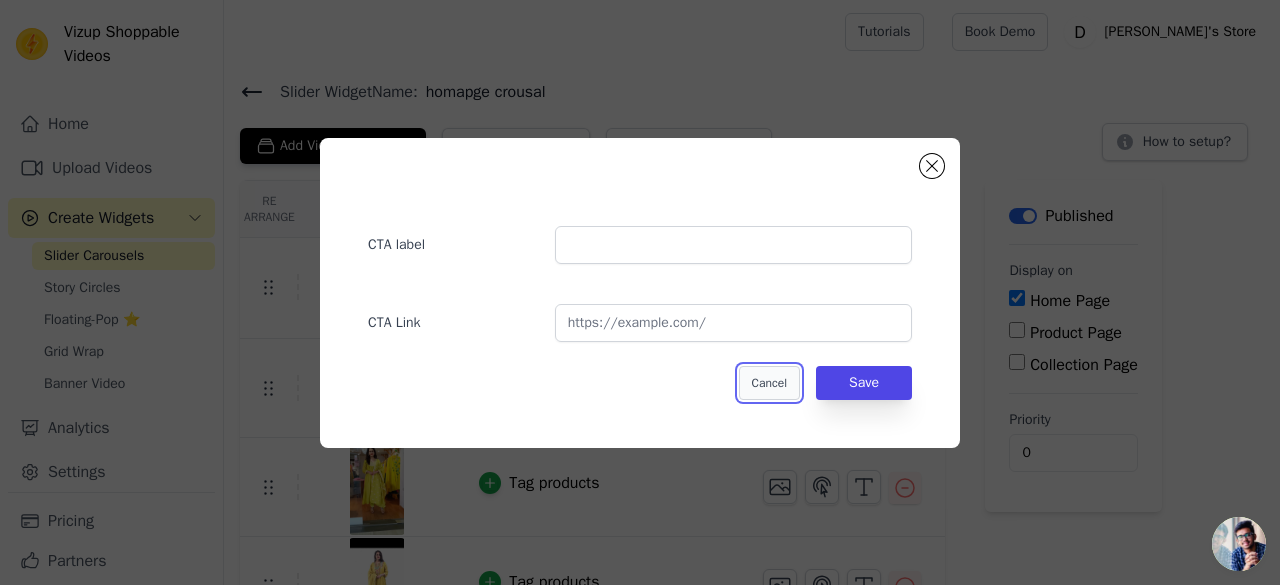 click on "Cancel" at bounding box center [769, 383] 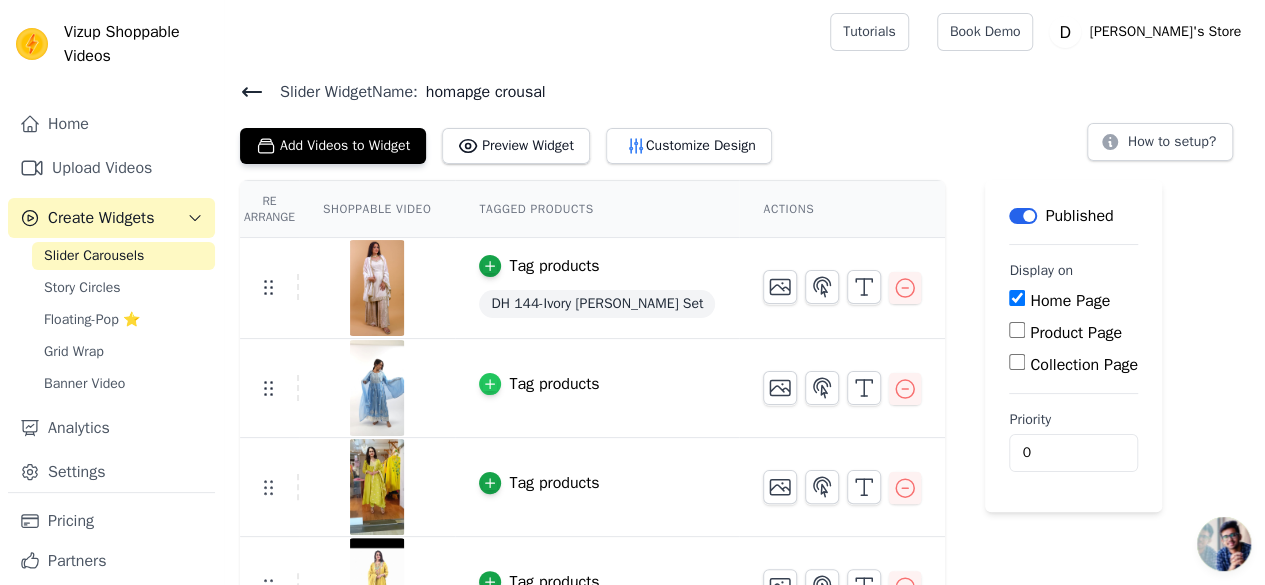 click 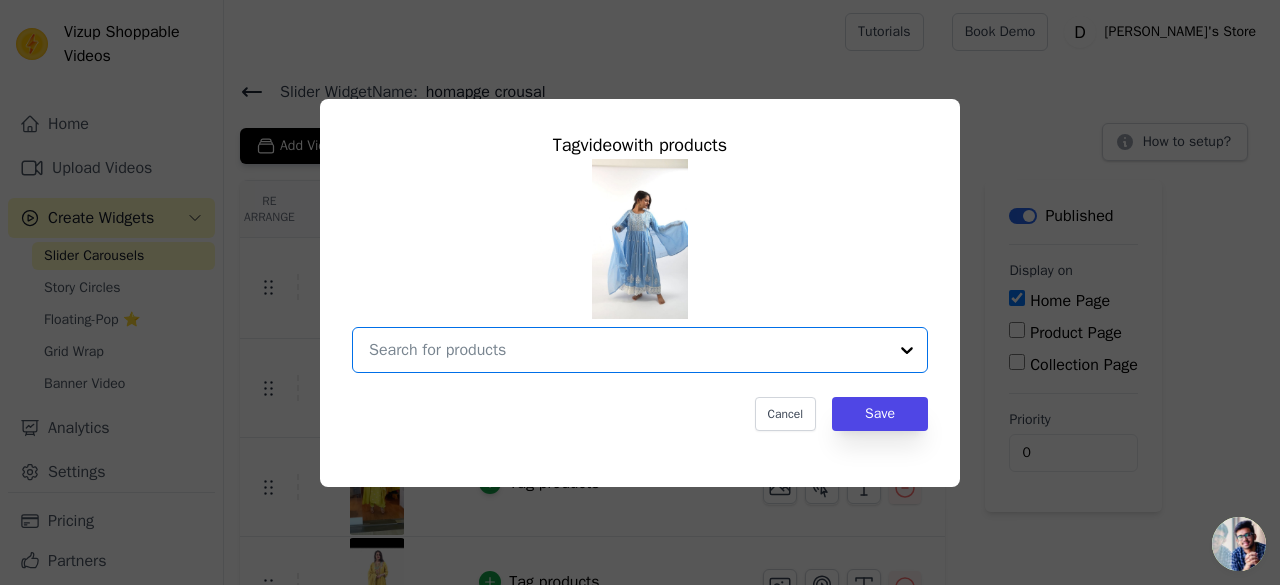 click at bounding box center [628, 350] 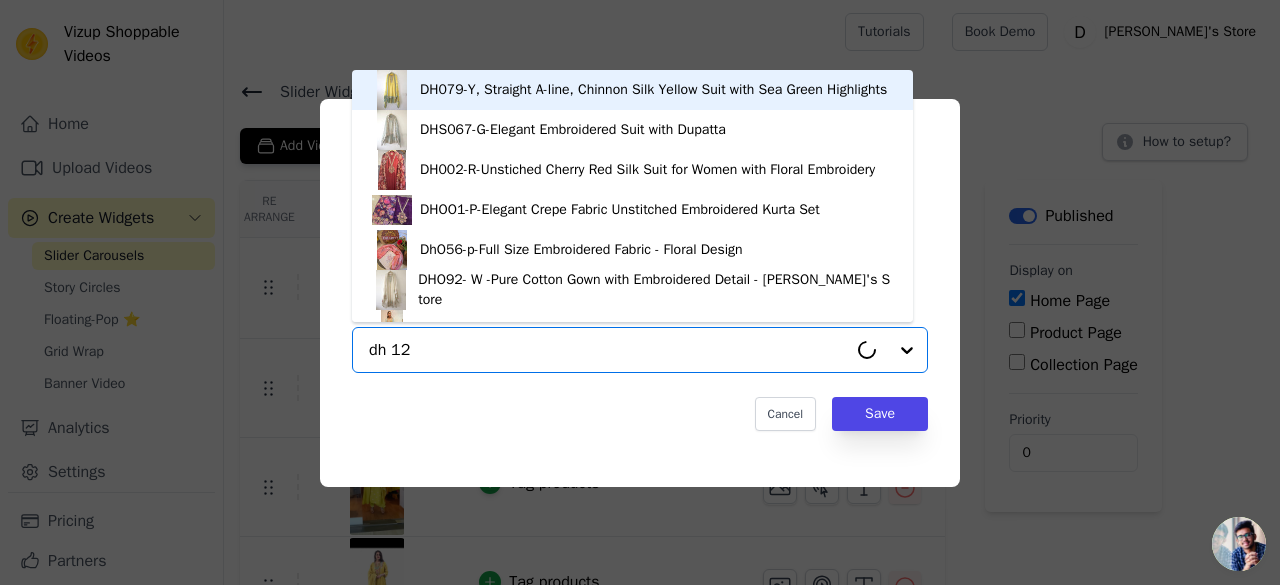 type on "dh 129" 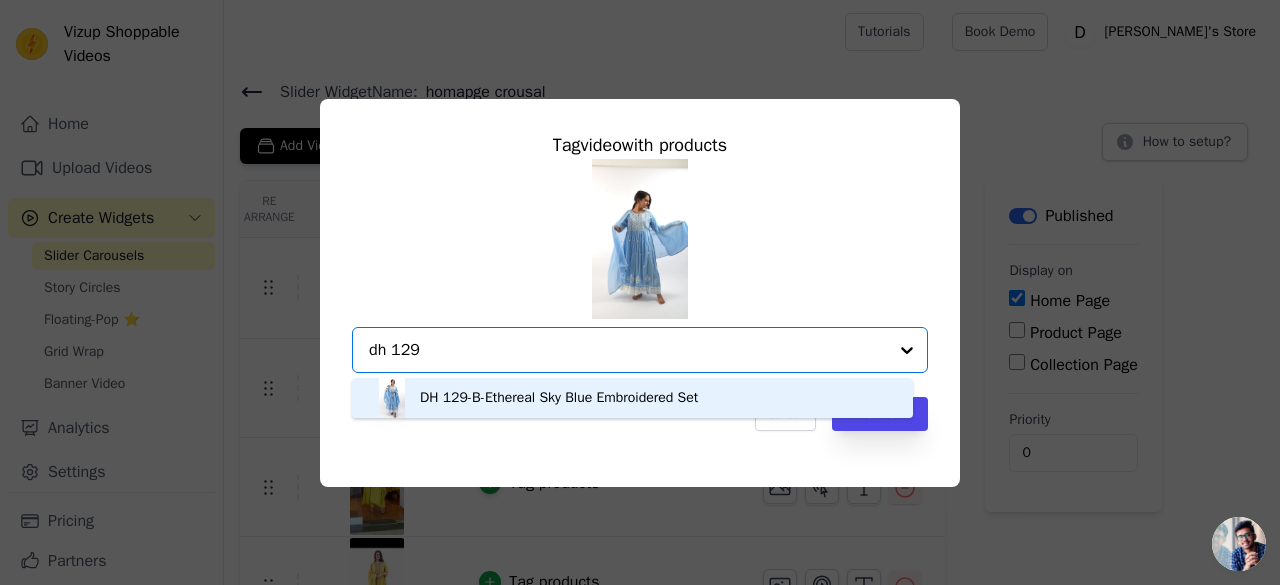 click on "DH 129-B-Ethereal Sky Blue Embroidered Set" at bounding box center (559, 398) 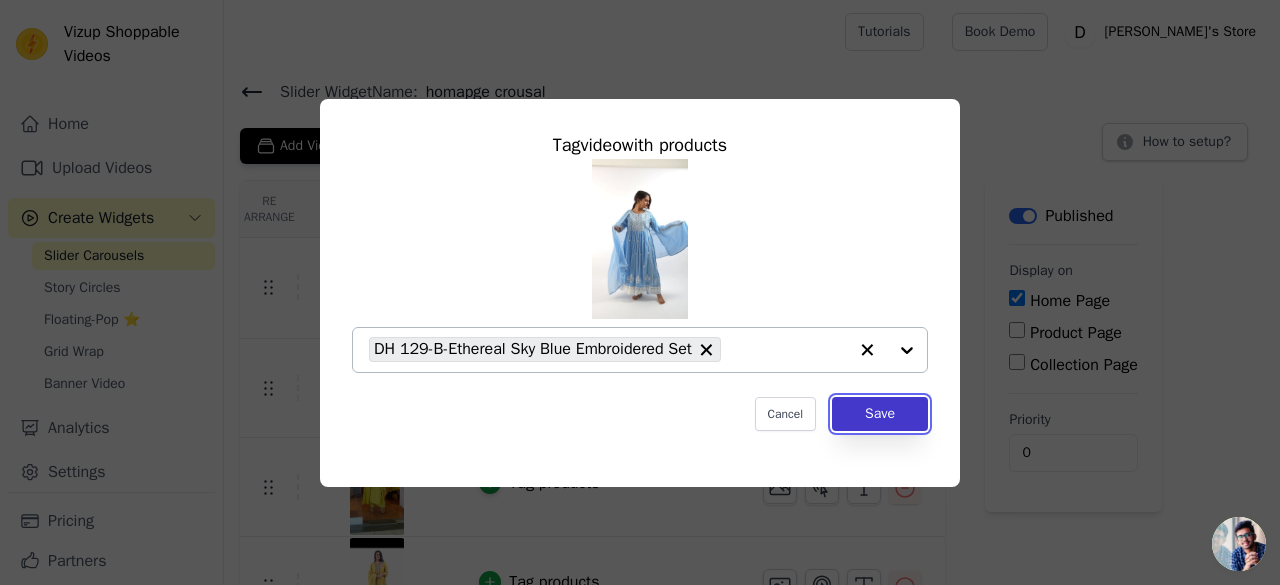 click on "Save" at bounding box center (880, 414) 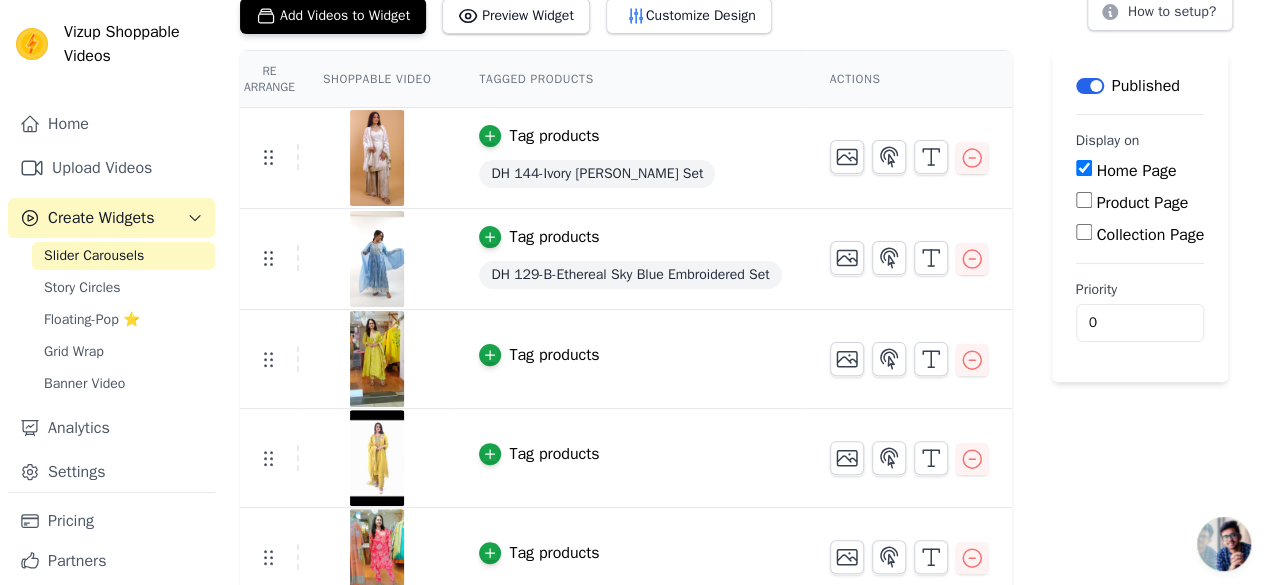scroll, scrollTop: 149, scrollLeft: 0, axis: vertical 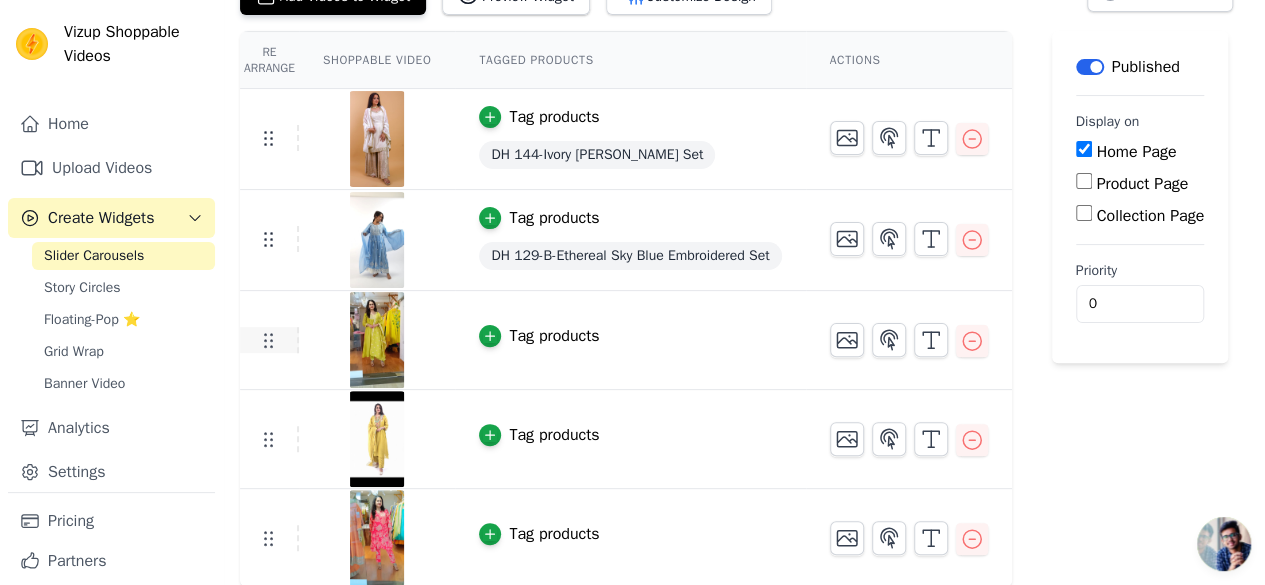 click 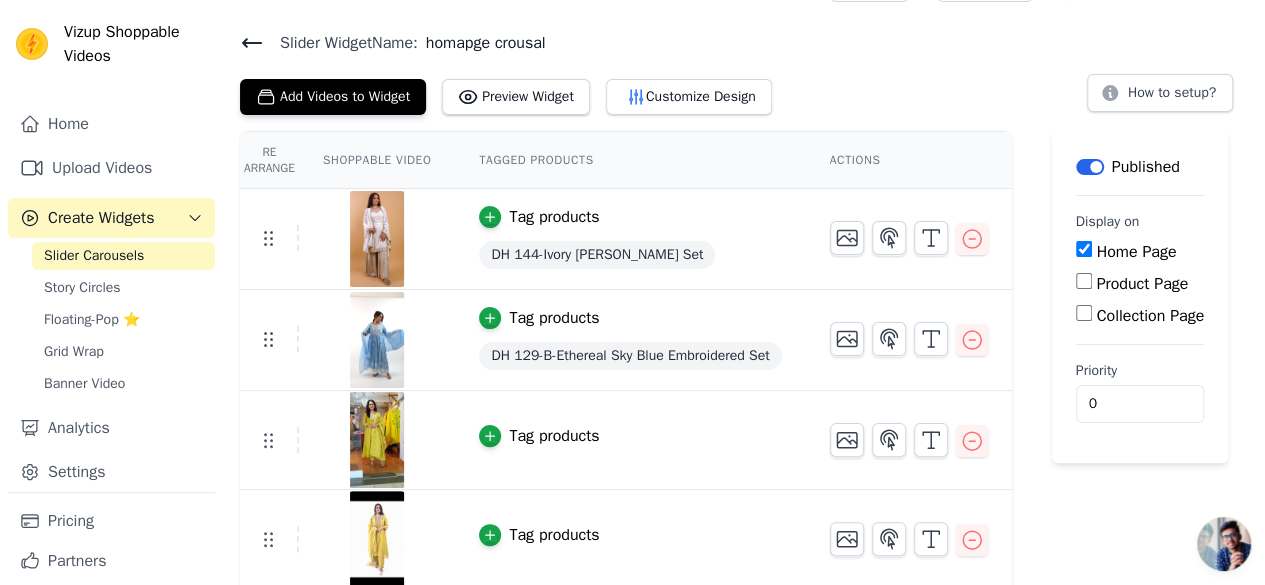 scroll, scrollTop: 0, scrollLeft: 0, axis: both 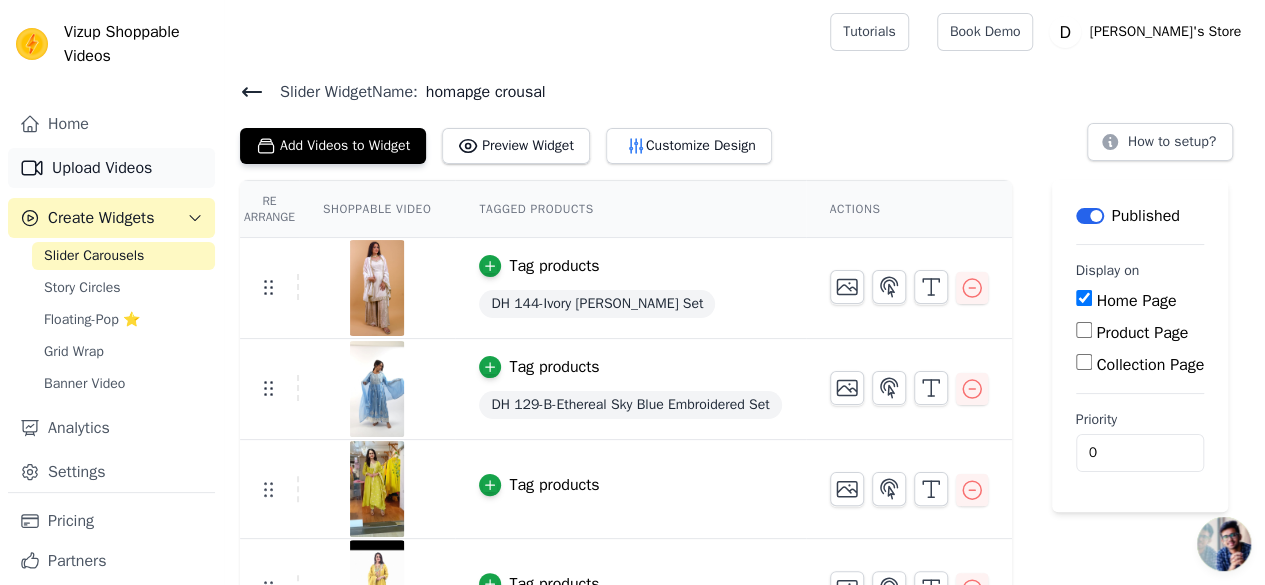 click on "Upload Videos" at bounding box center (111, 168) 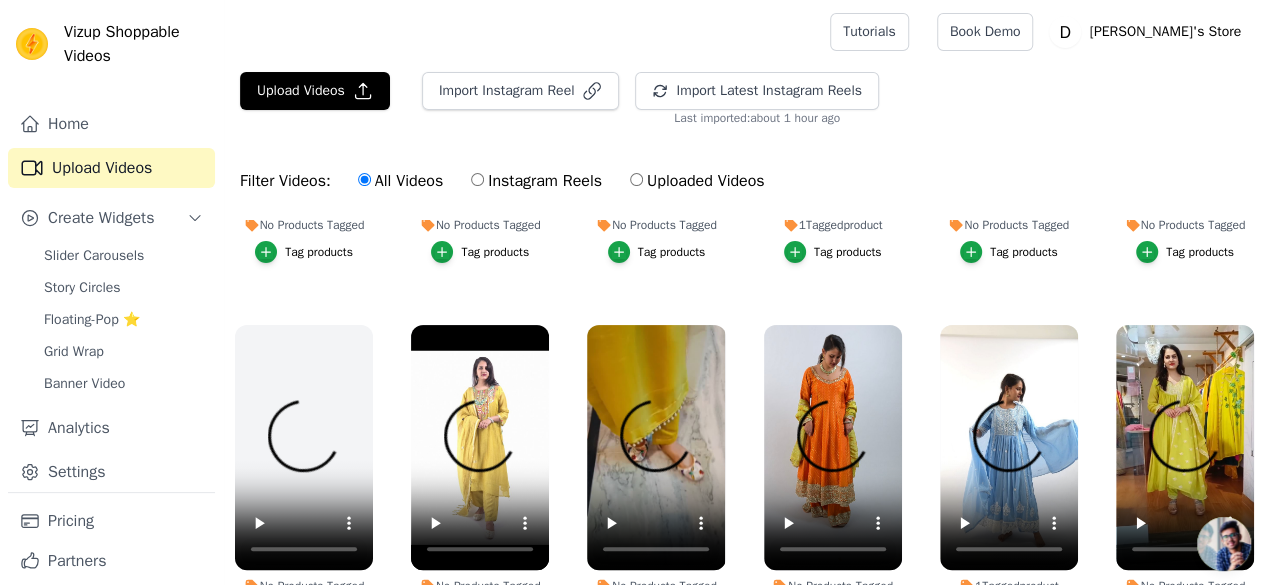 scroll, scrollTop: 300, scrollLeft: 0, axis: vertical 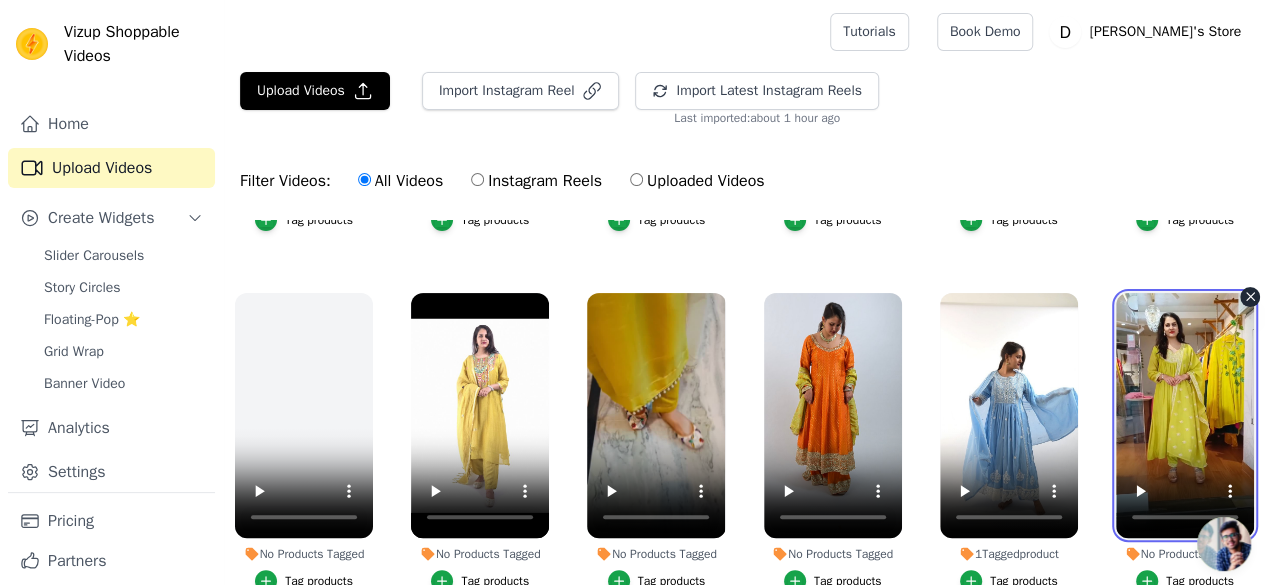 type 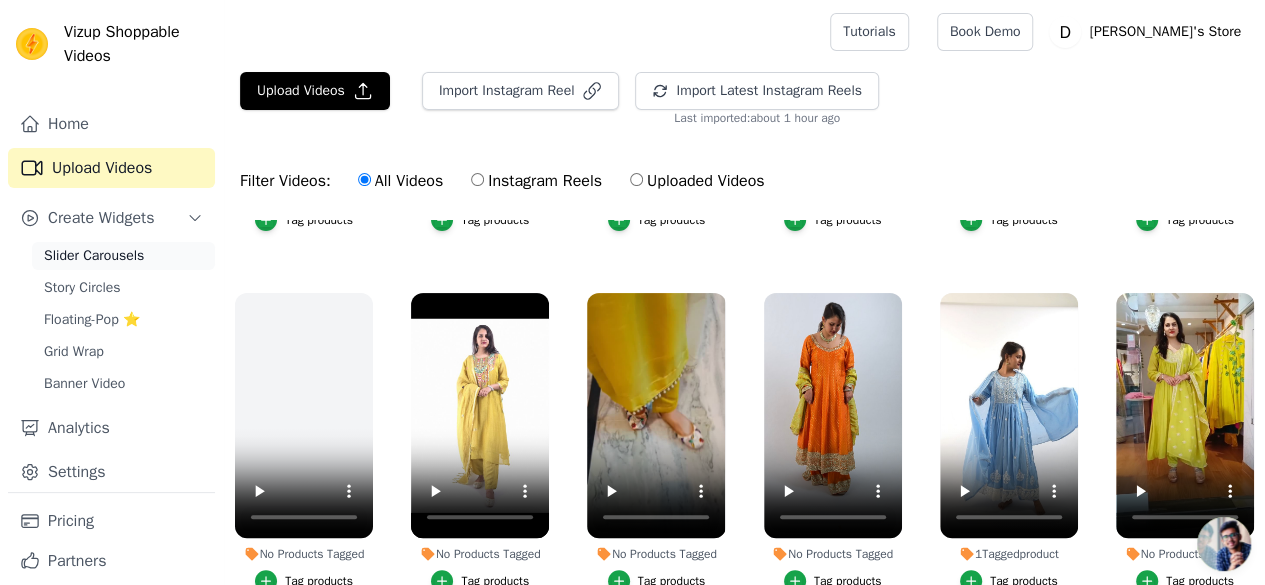 click on "Slider Carousels" at bounding box center (94, 256) 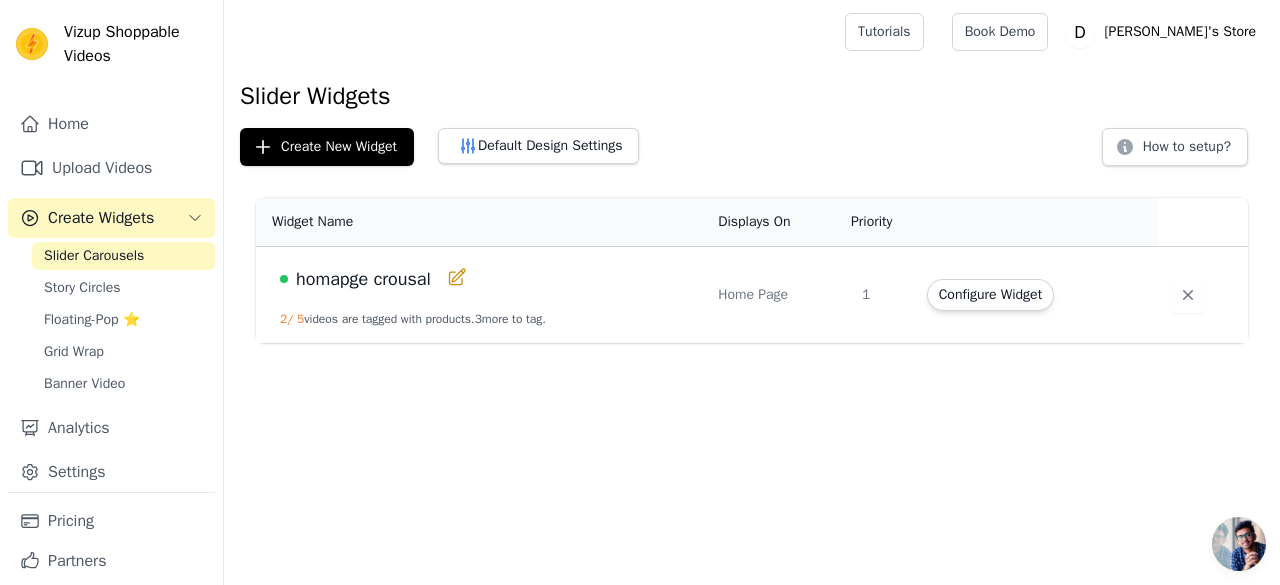 click on "homapge crousal" at bounding box center (363, 279) 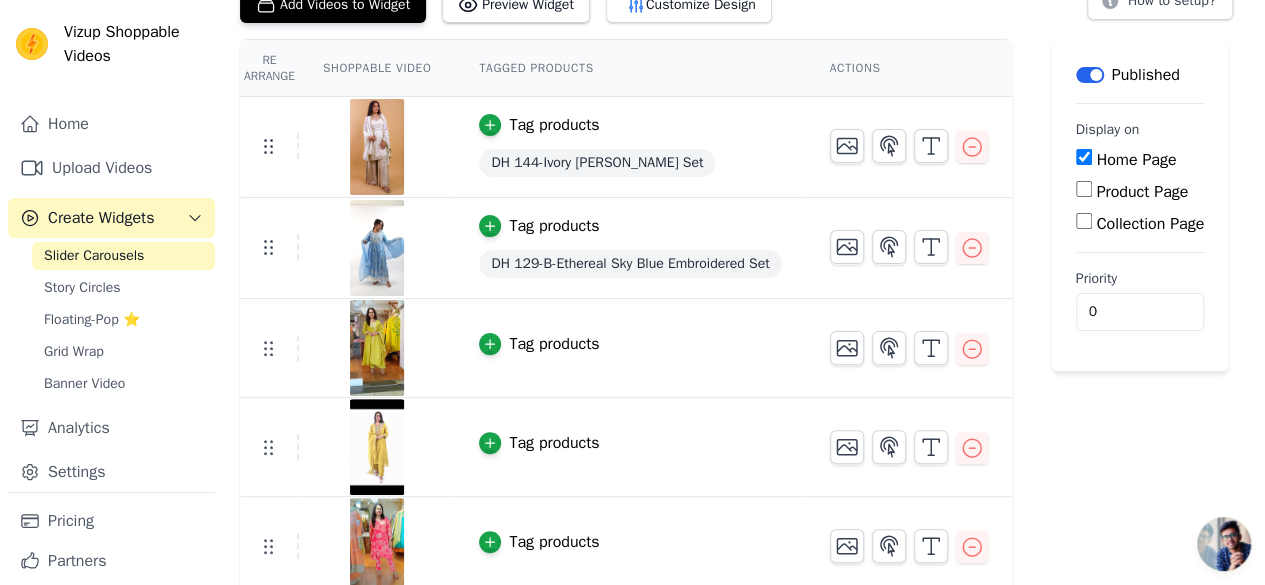 scroll, scrollTop: 149, scrollLeft: 0, axis: vertical 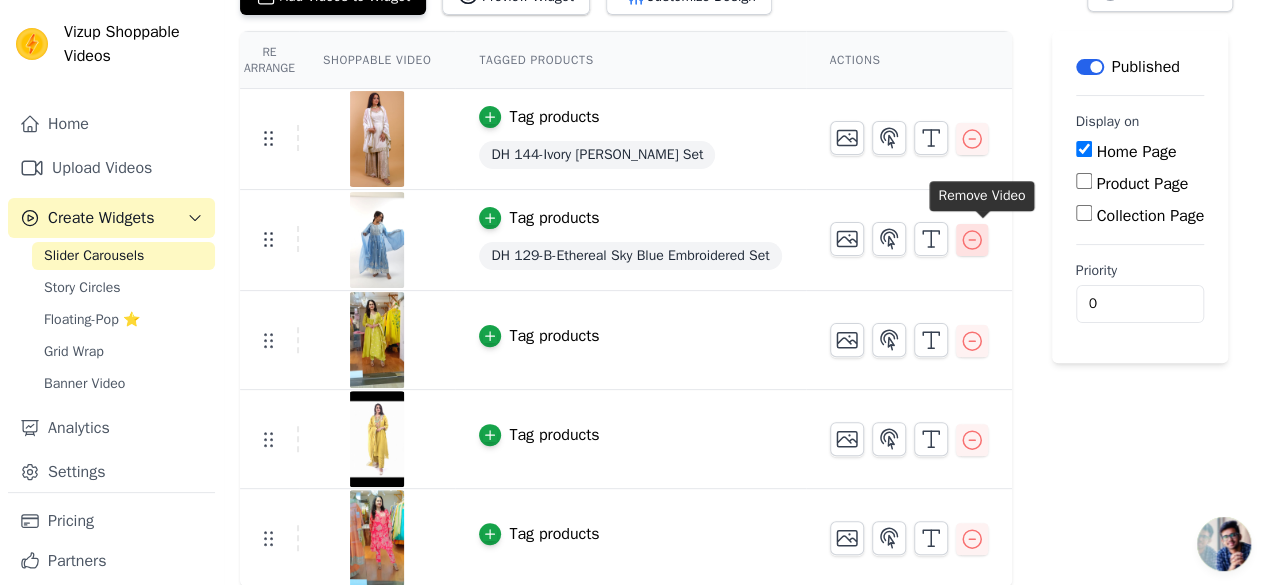 click 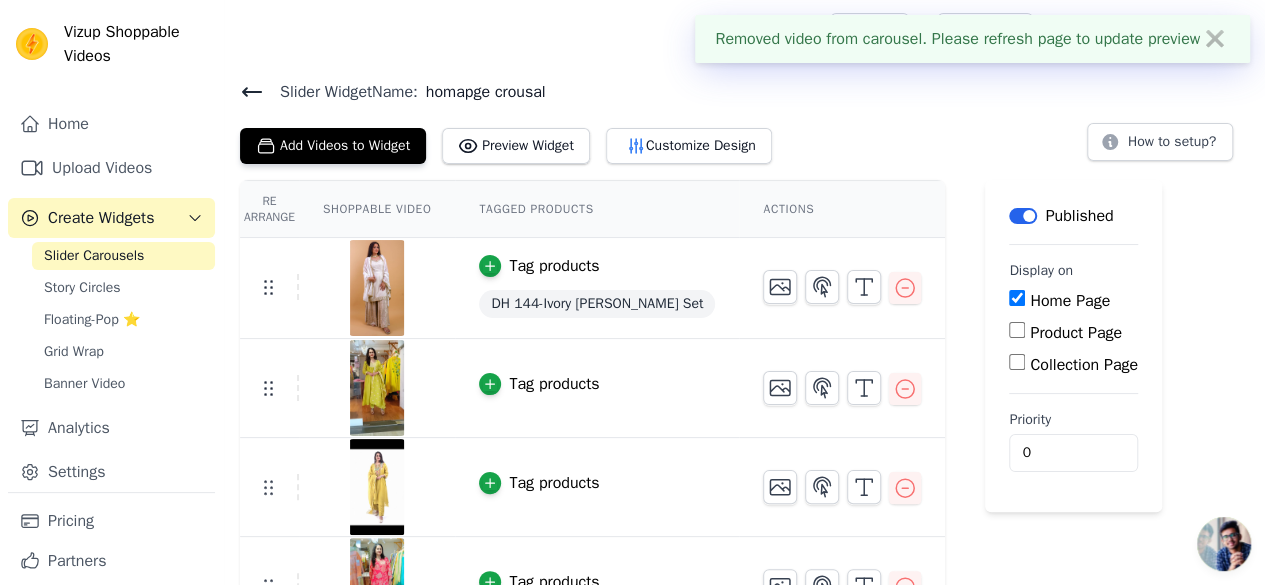 scroll, scrollTop: 48, scrollLeft: 0, axis: vertical 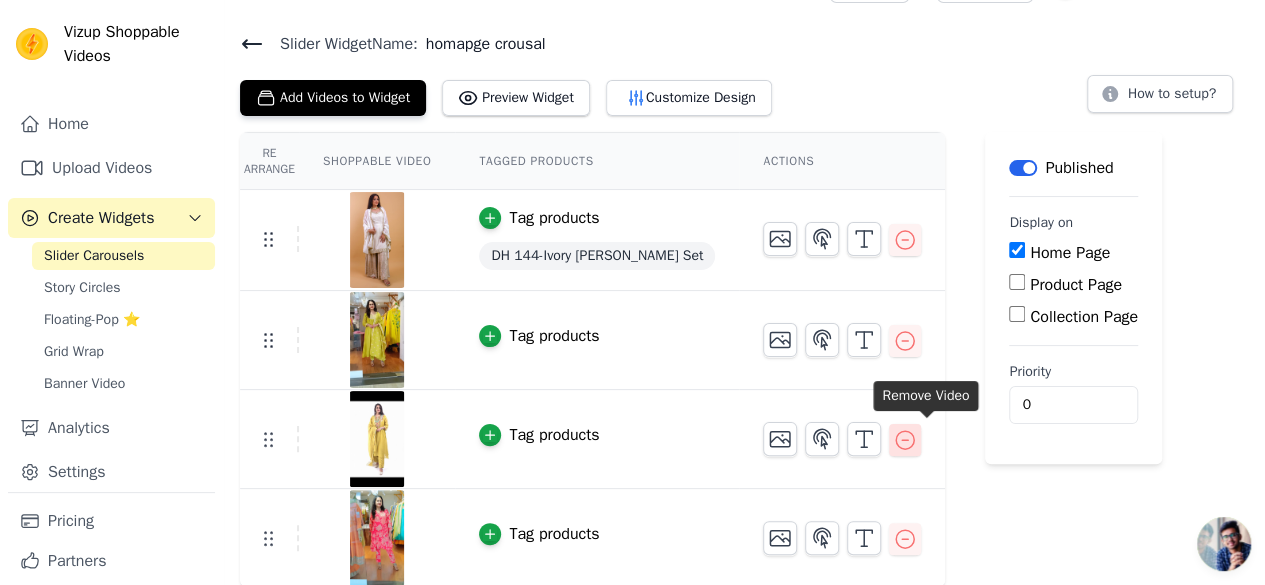 click 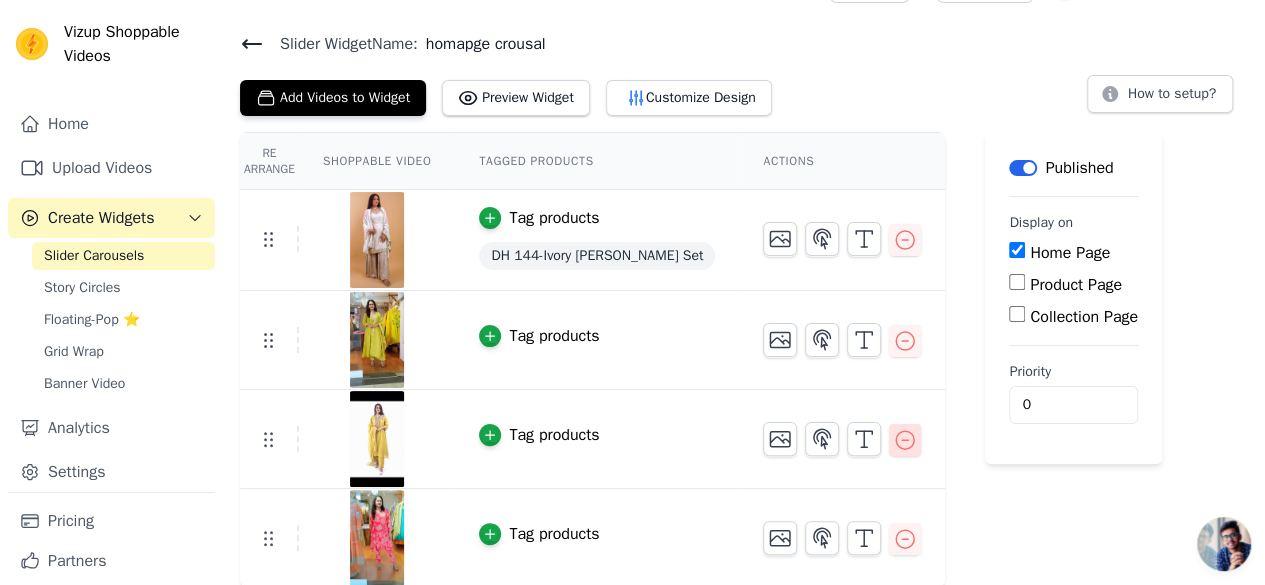 scroll, scrollTop: 0, scrollLeft: 0, axis: both 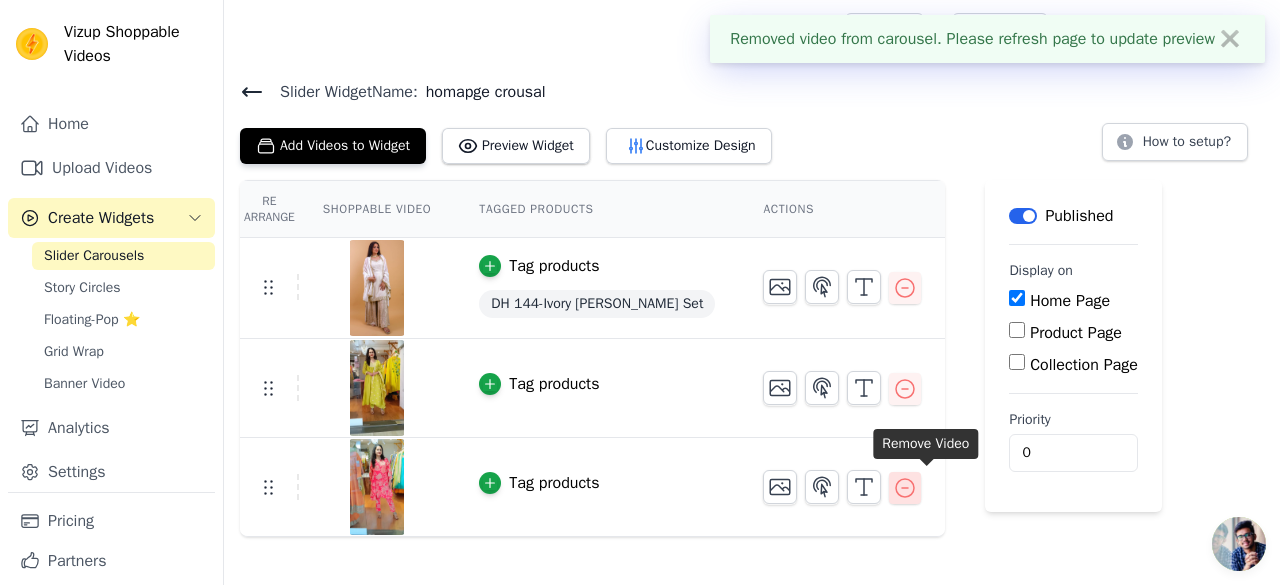 click 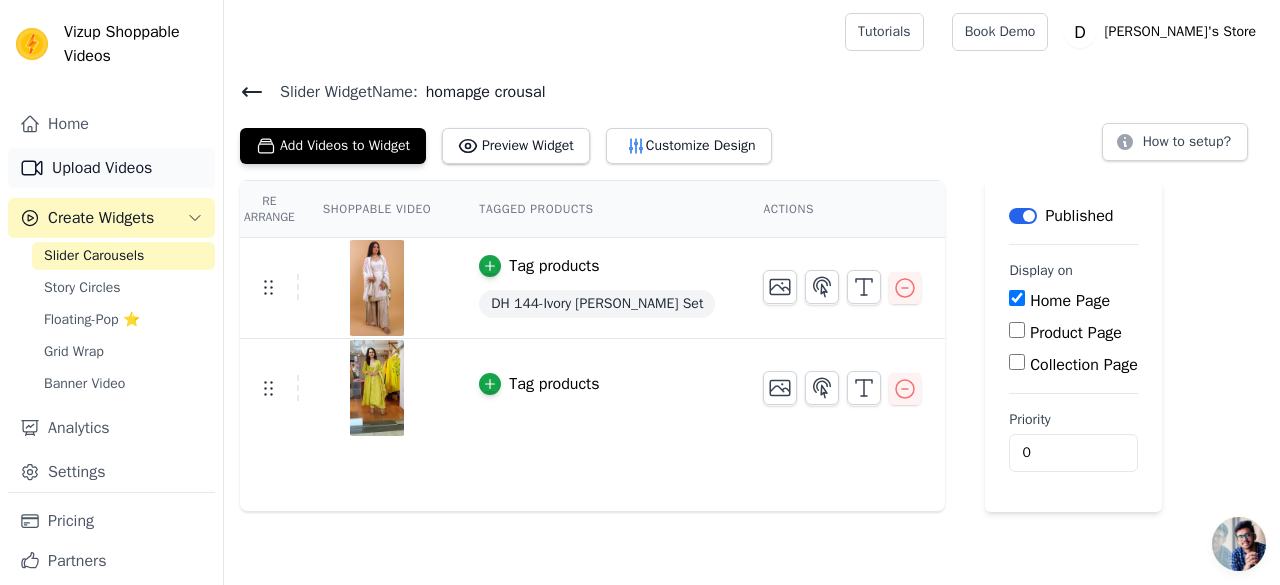 click on "Upload Videos" at bounding box center (111, 168) 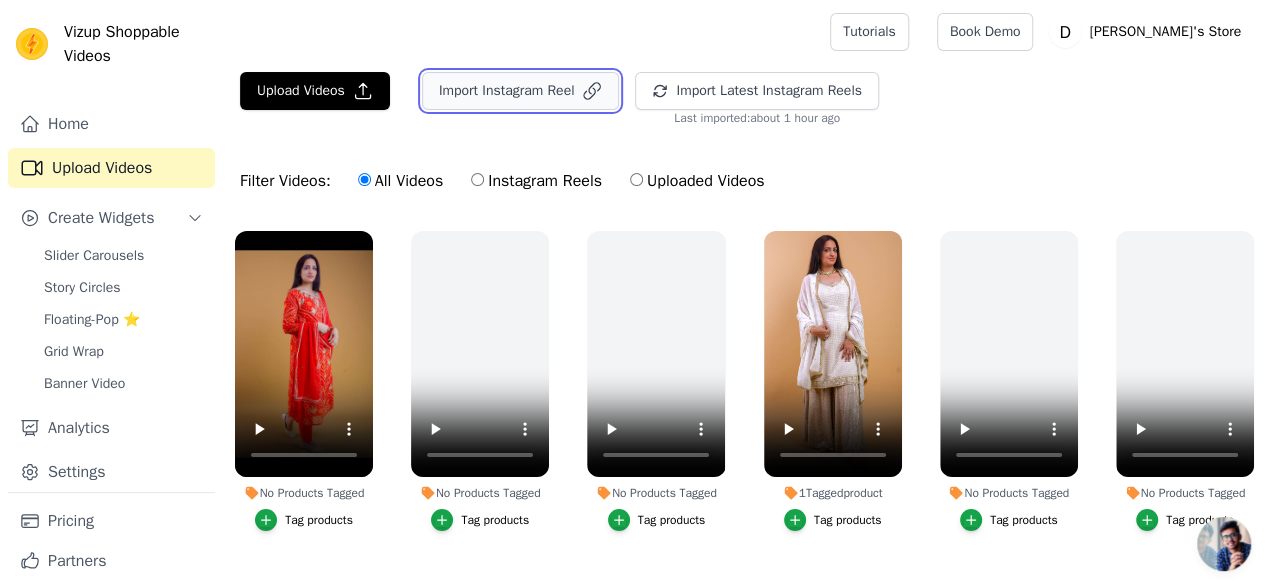 click on "Import Instagram Reel" at bounding box center (521, 91) 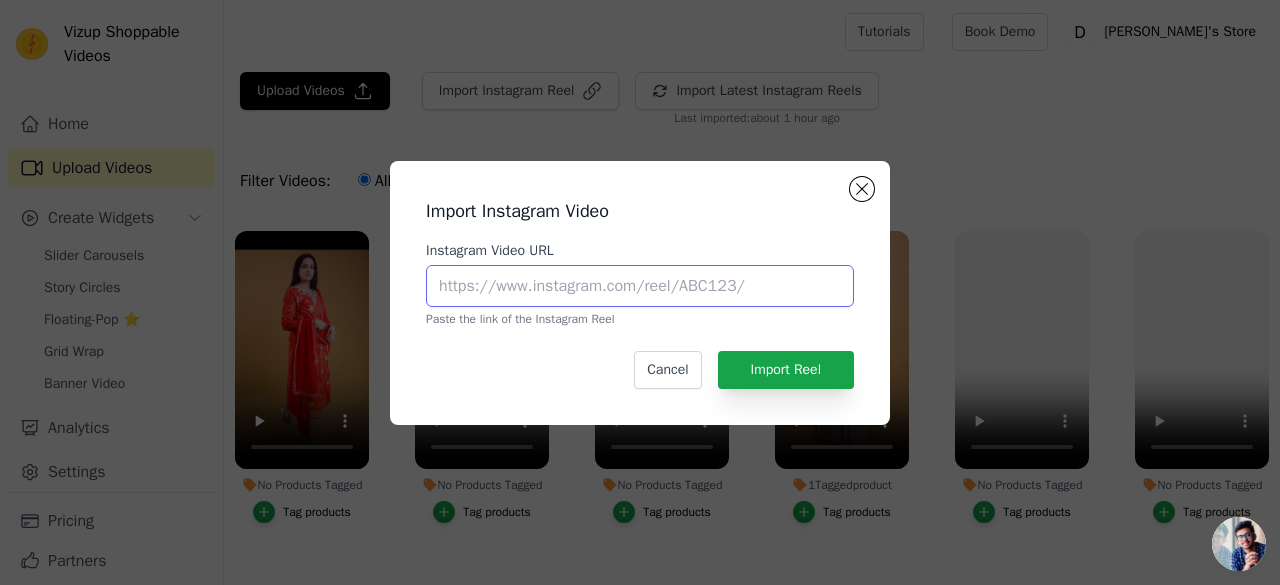 click on "Instagram Video URL" at bounding box center (640, 286) 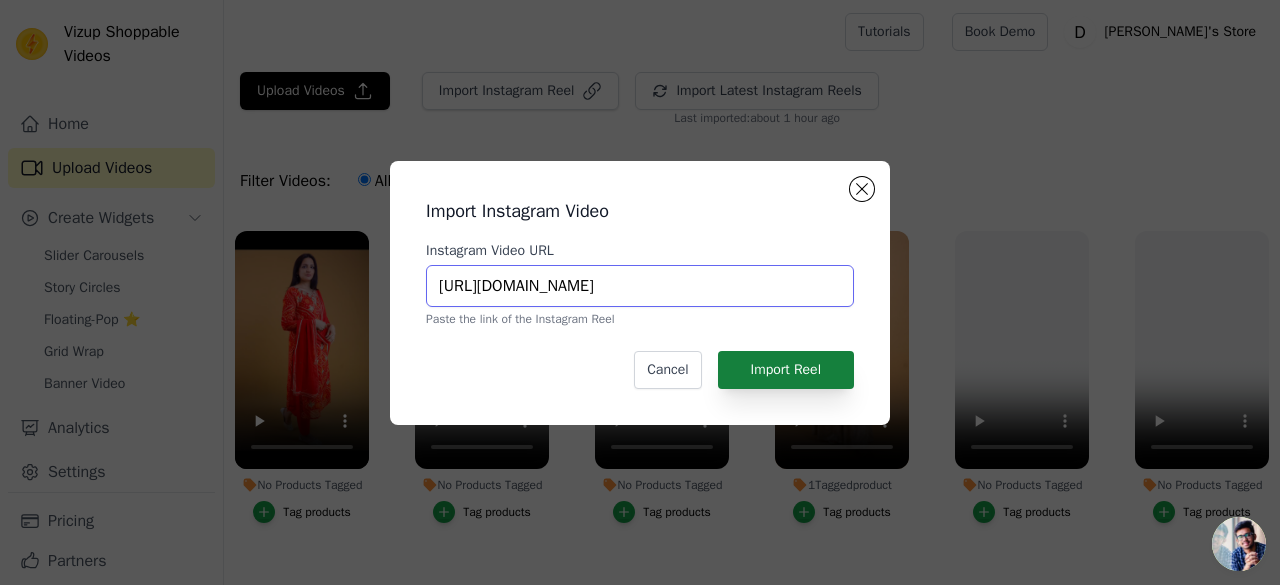 type on "https://www.instagram.com/reel/DGiww5wSpCp/" 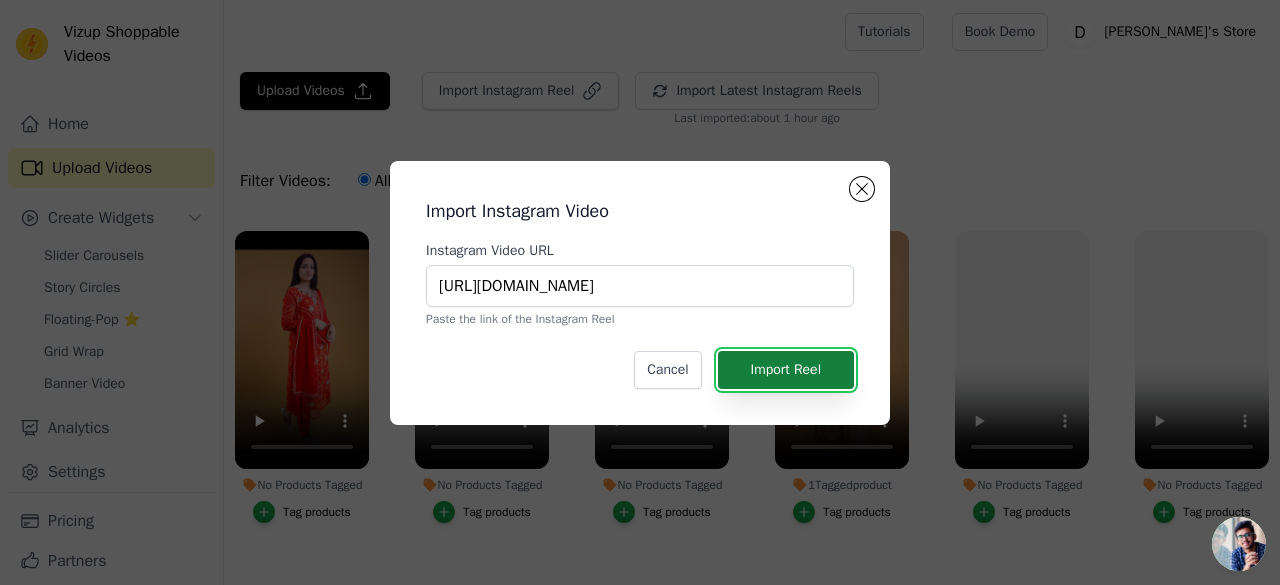 click on "Import Reel" at bounding box center (786, 370) 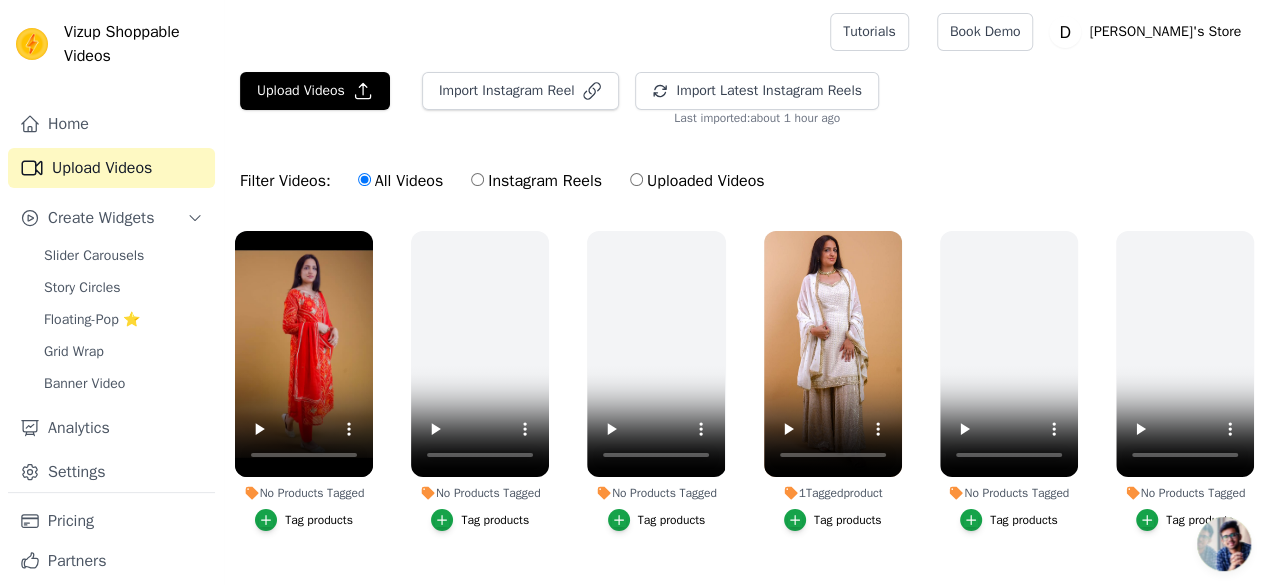 click on "Instagram Reels" at bounding box center [536, 181] 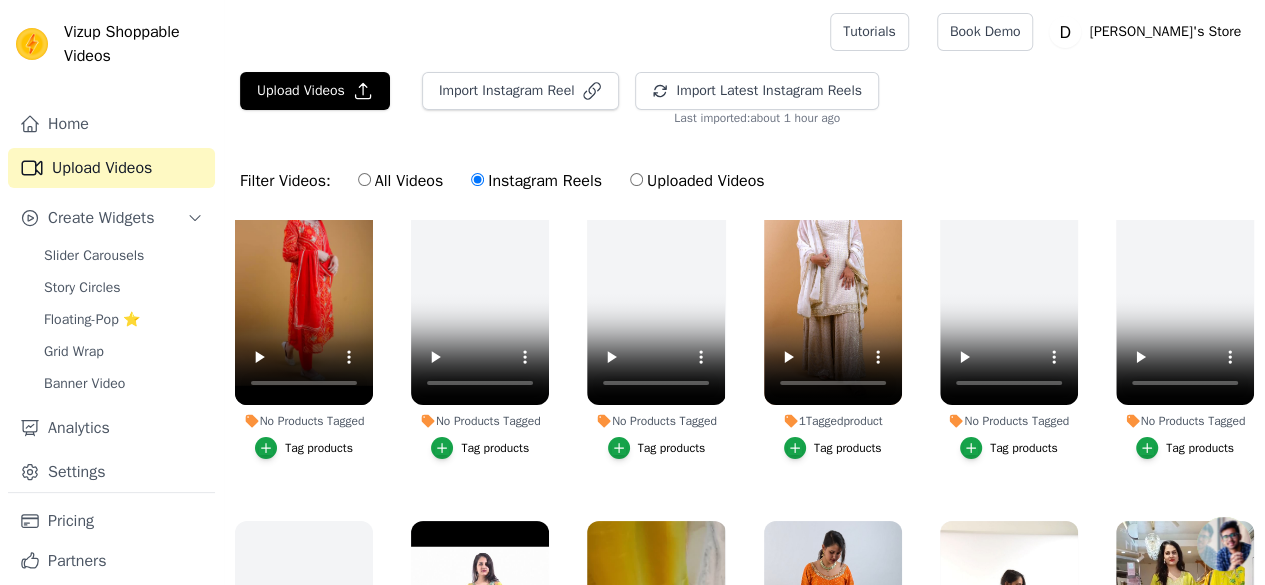 scroll, scrollTop: 0, scrollLeft: 0, axis: both 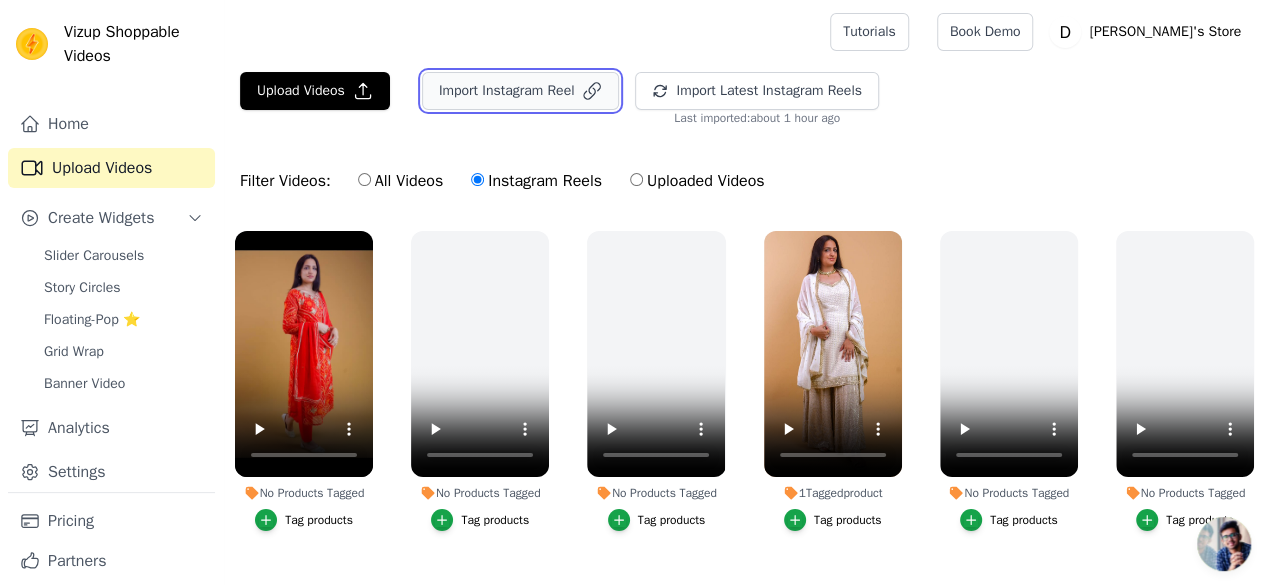 click on "Import Instagram Reel" at bounding box center [521, 91] 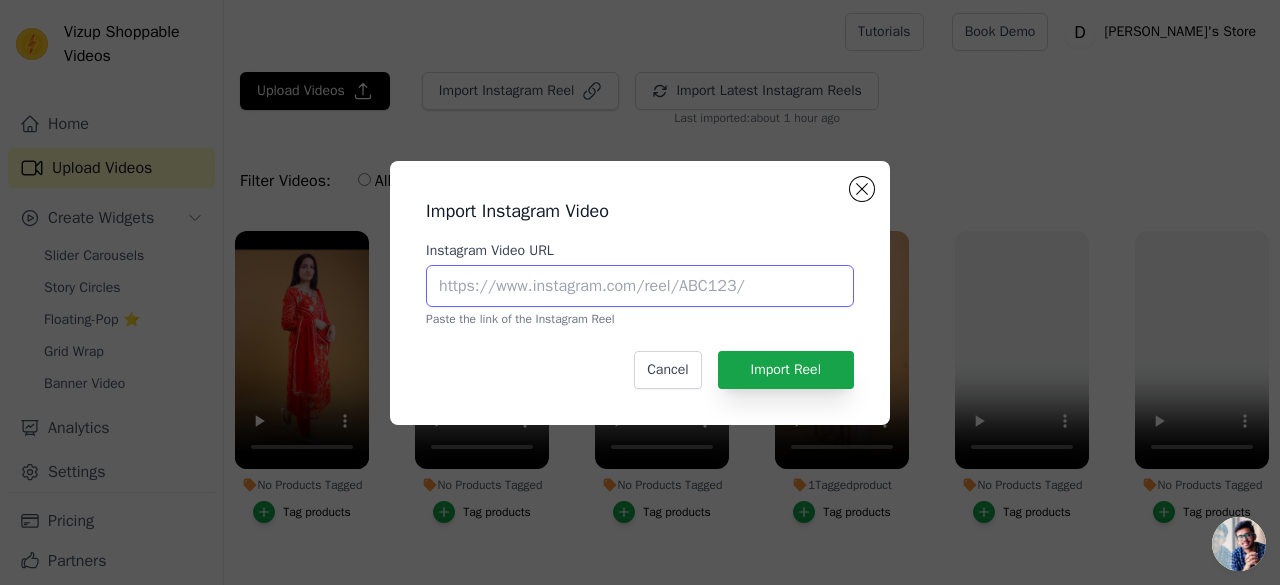 click on "Instagram Video URL" at bounding box center [640, 286] 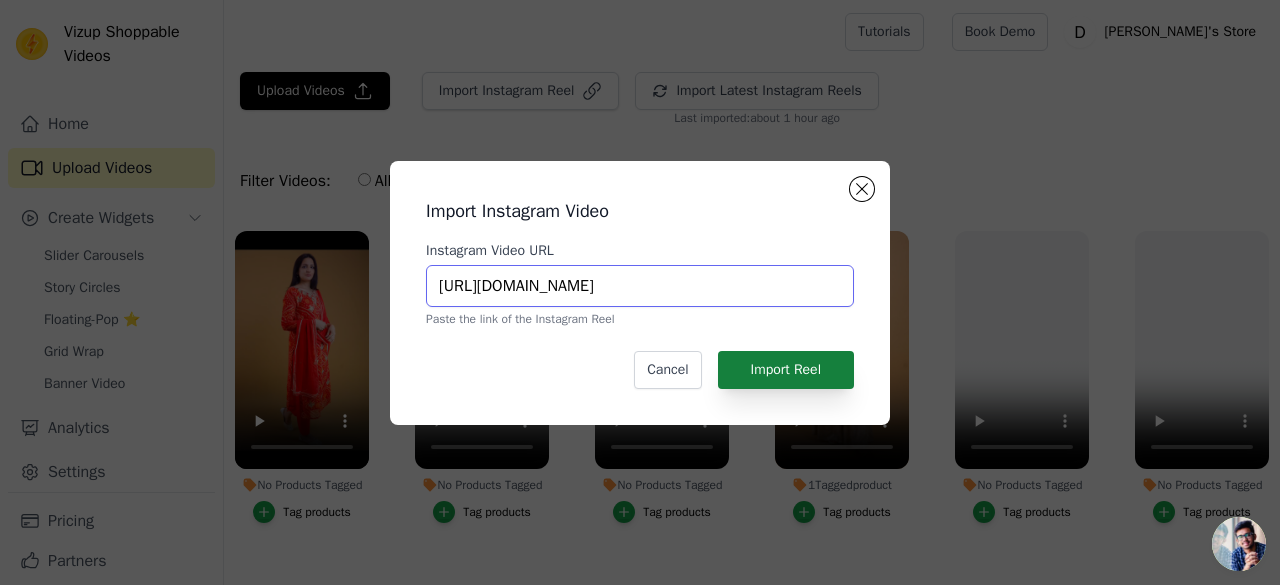 type on "https://www.instagram.com/reel/DGiww5wSpCp/" 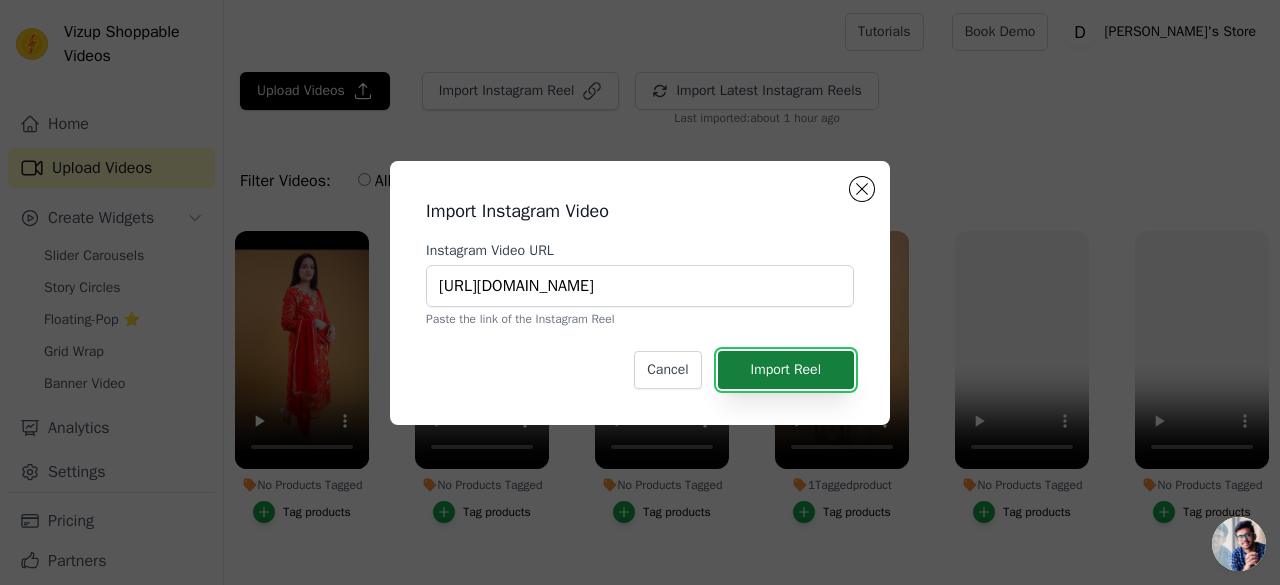click on "Import Reel" at bounding box center (786, 370) 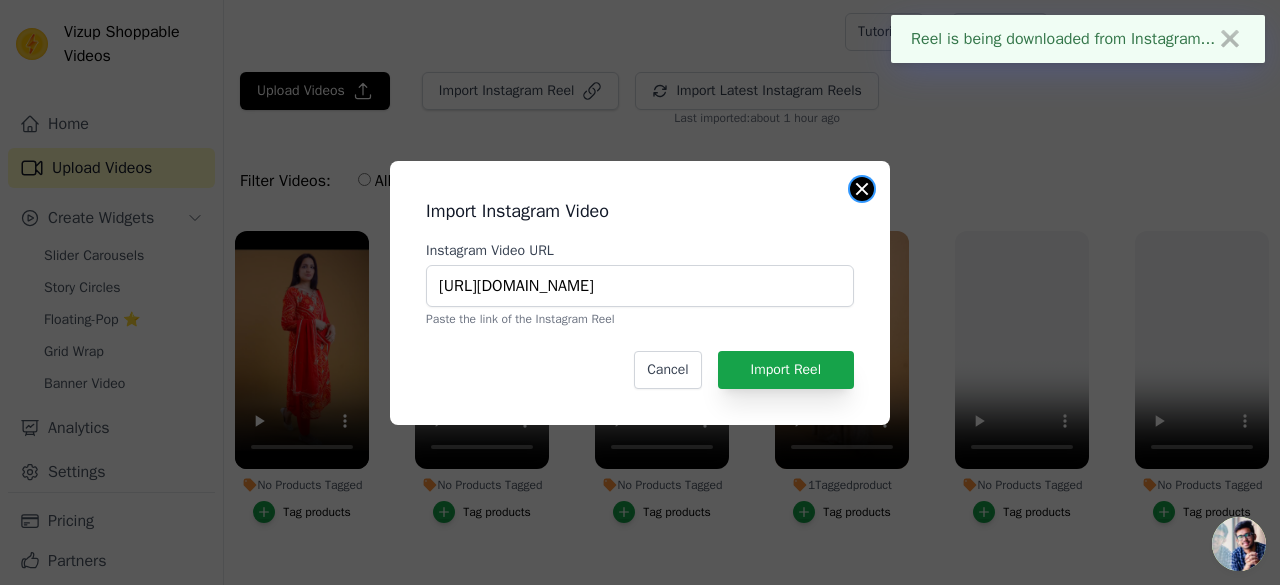 click at bounding box center (862, 189) 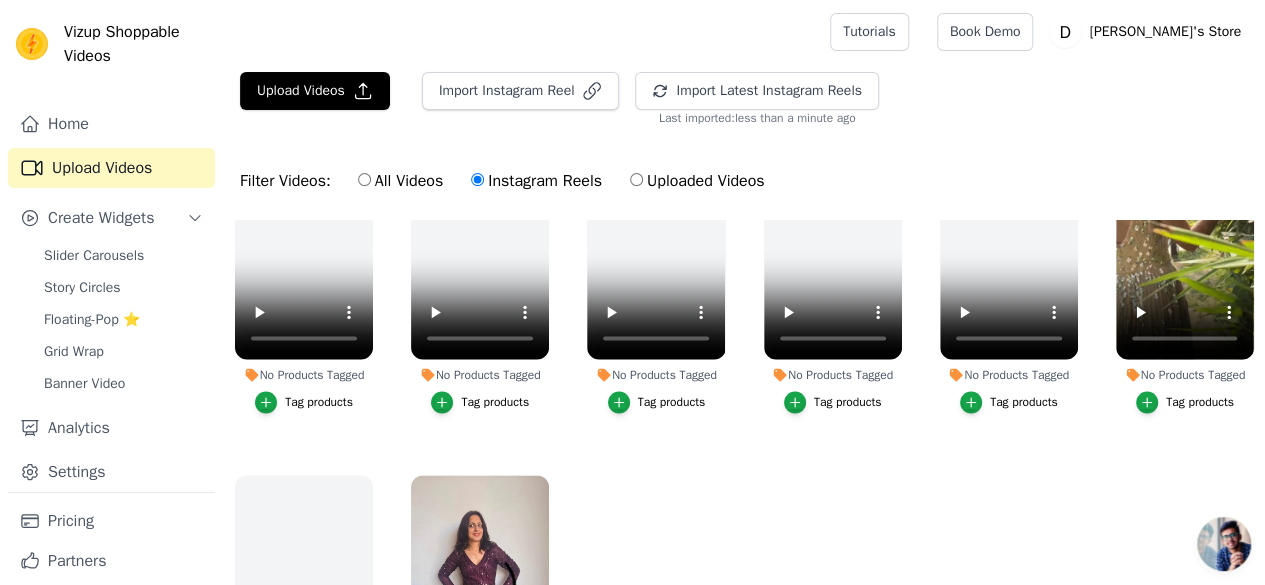 scroll, scrollTop: 1572, scrollLeft: 0, axis: vertical 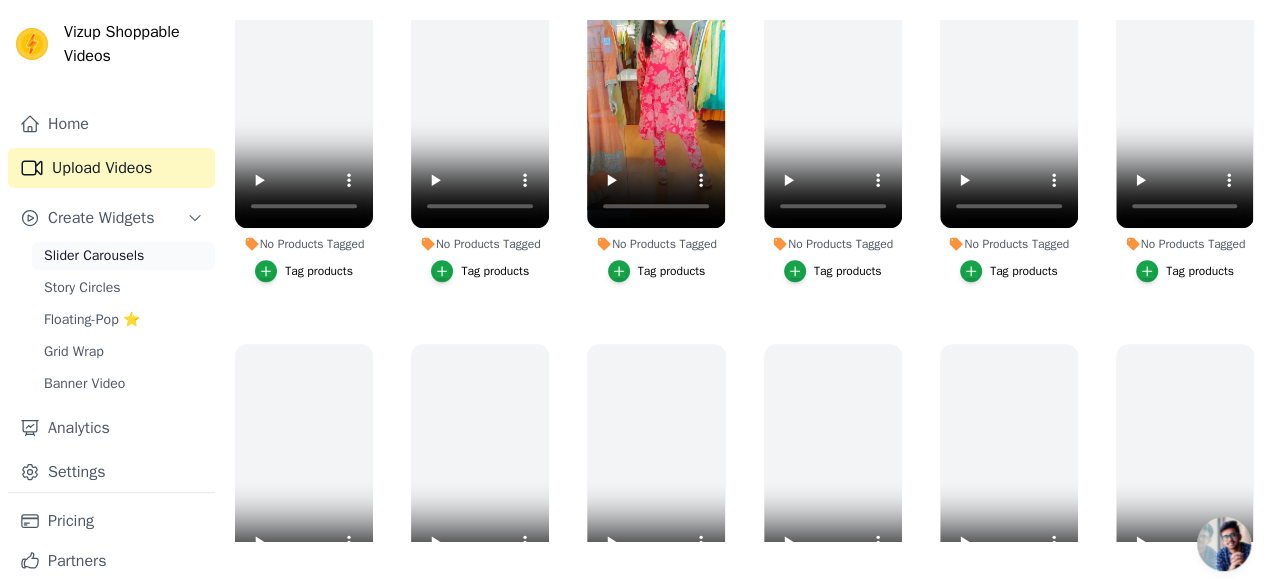click on "Slider Carousels" at bounding box center (94, 256) 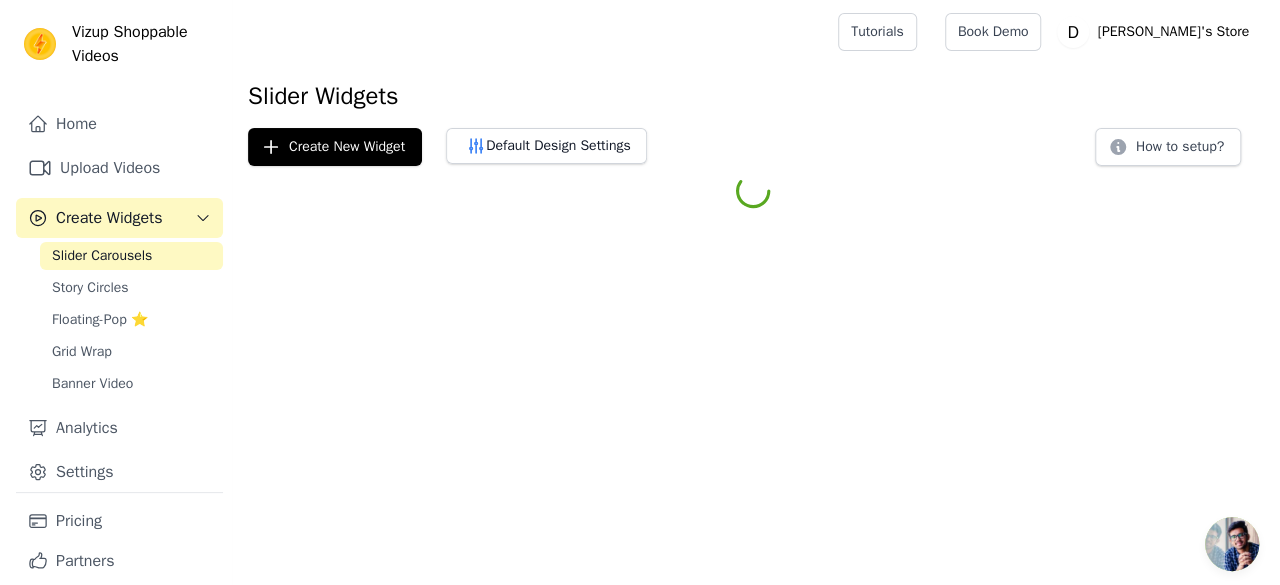 scroll, scrollTop: 0, scrollLeft: 0, axis: both 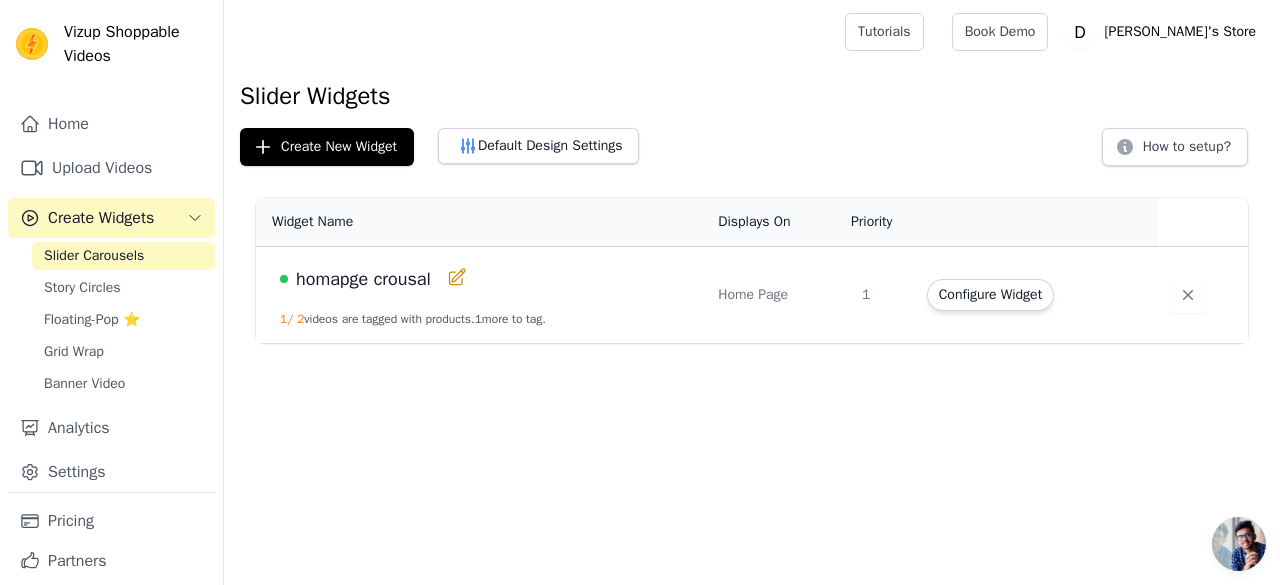 click on "homapge crousal" at bounding box center [363, 279] 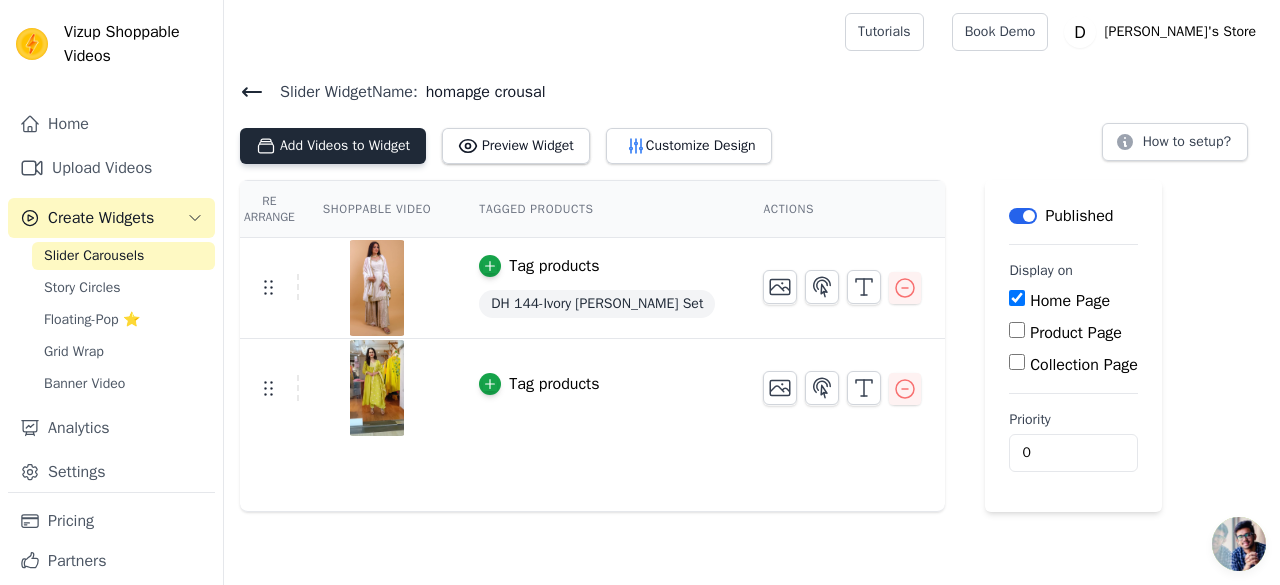click on "Add Videos to Widget" at bounding box center [333, 146] 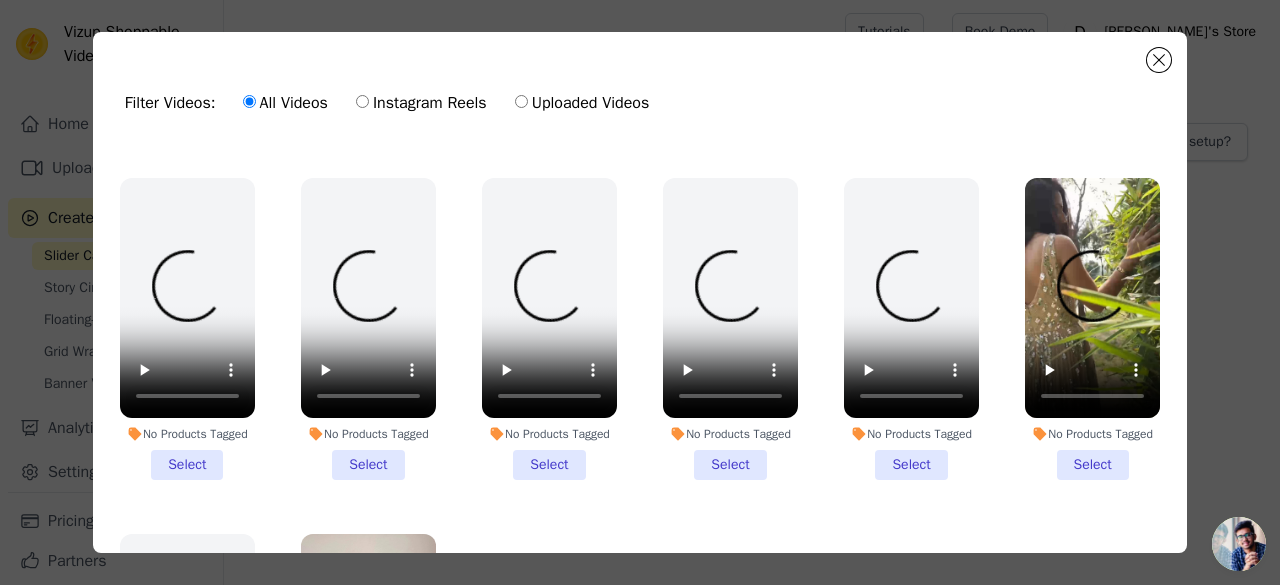 scroll, scrollTop: 1579, scrollLeft: 0, axis: vertical 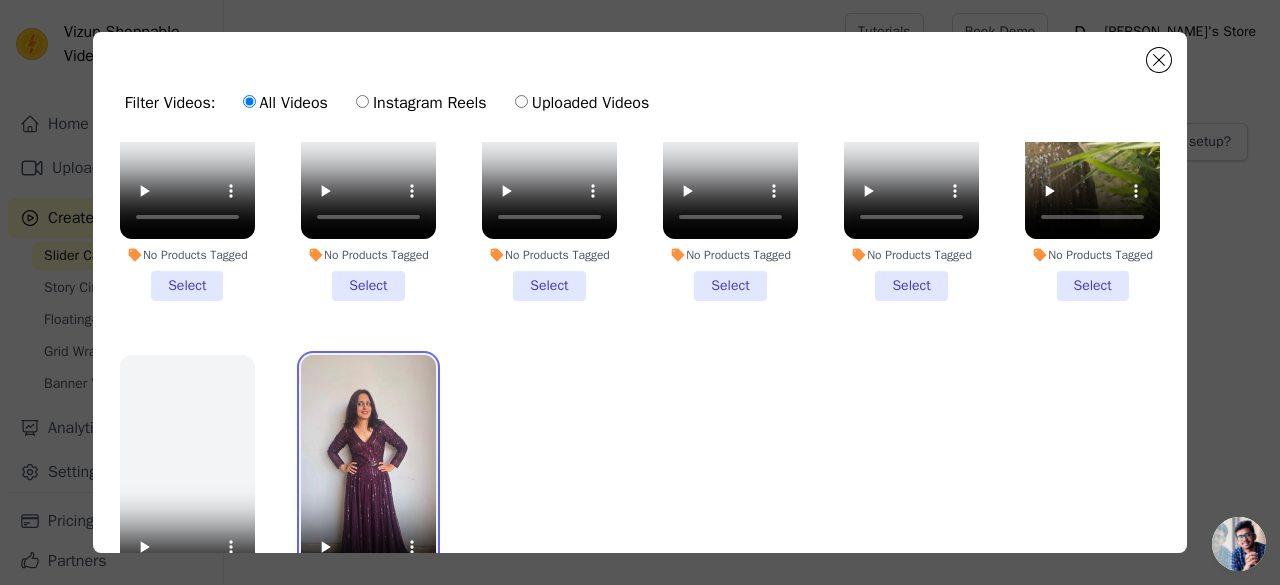 click at bounding box center (368, 475) 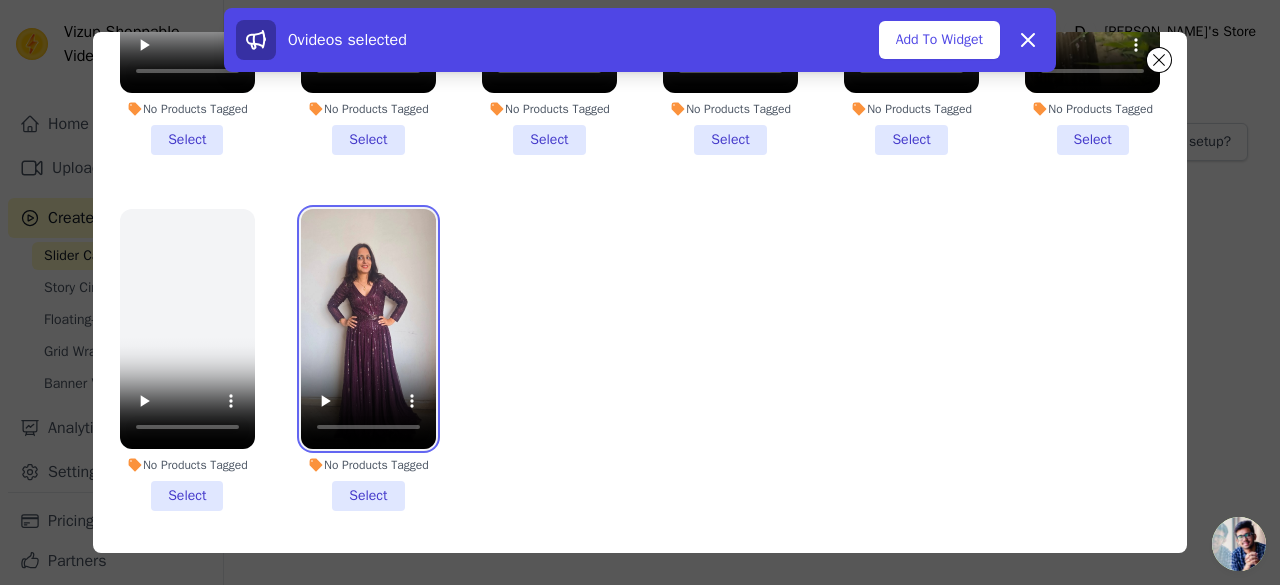 scroll, scrollTop: 173, scrollLeft: 0, axis: vertical 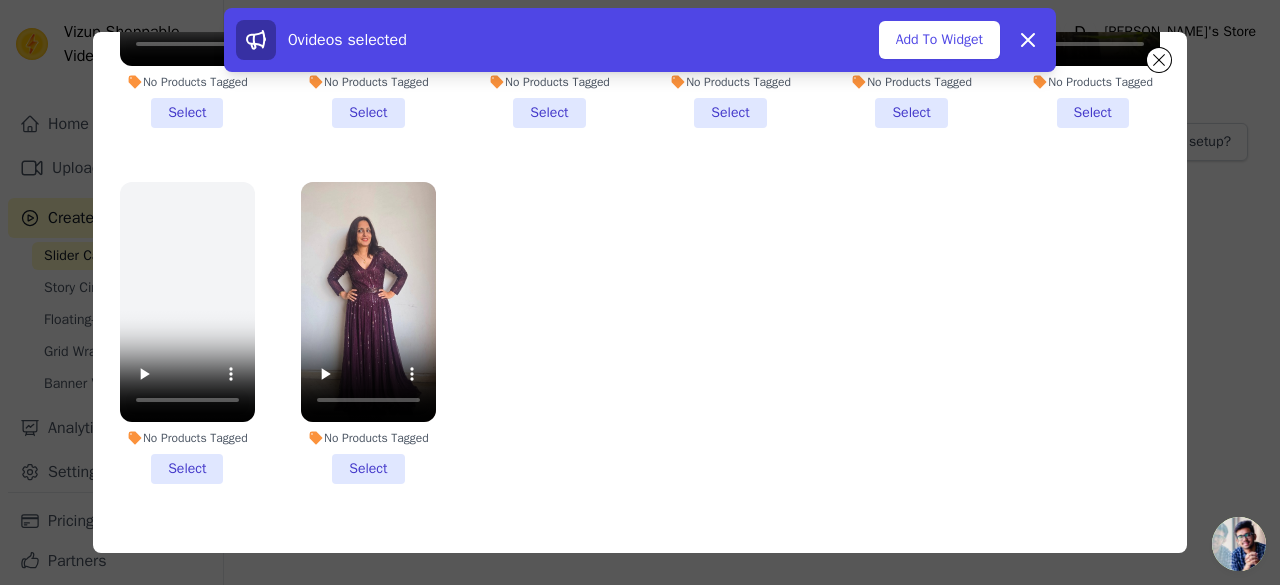 click on "No Products Tagged     Select" at bounding box center (368, 333) 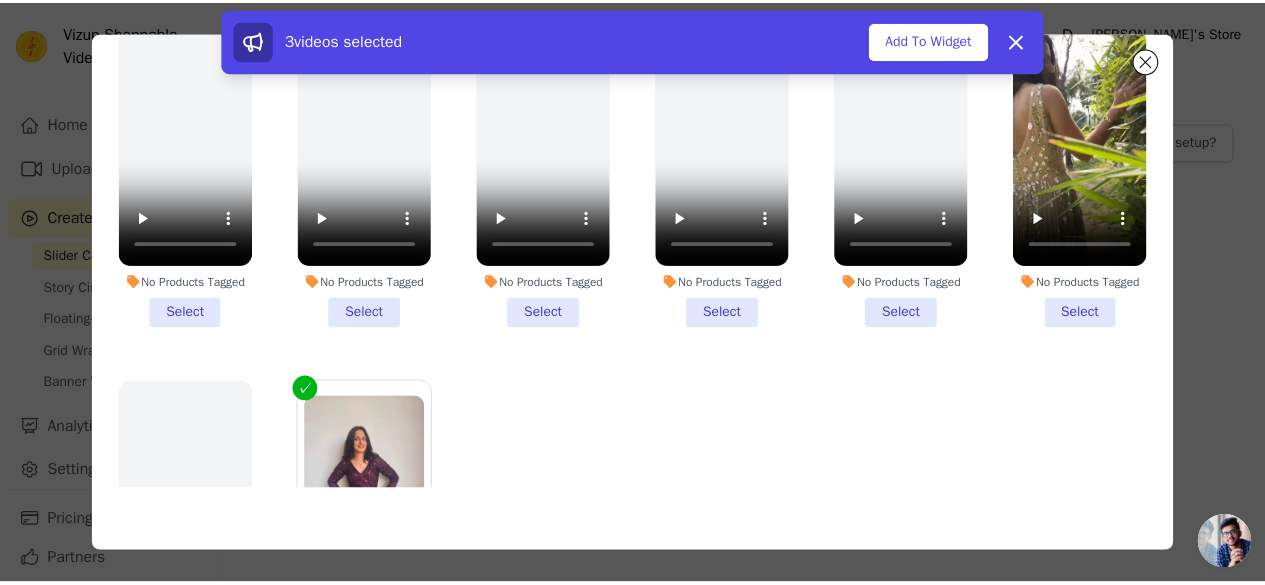 scroll, scrollTop: 1279, scrollLeft: 0, axis: vertical 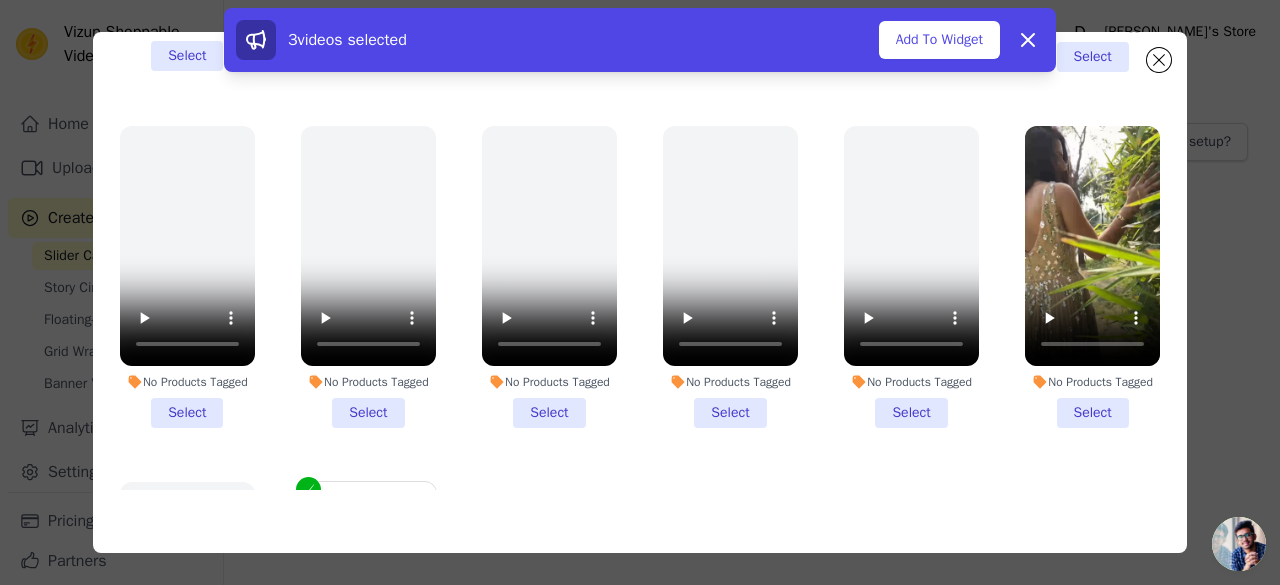 click on "No Products Tagged     Select" at bounding box center [1092, 277] 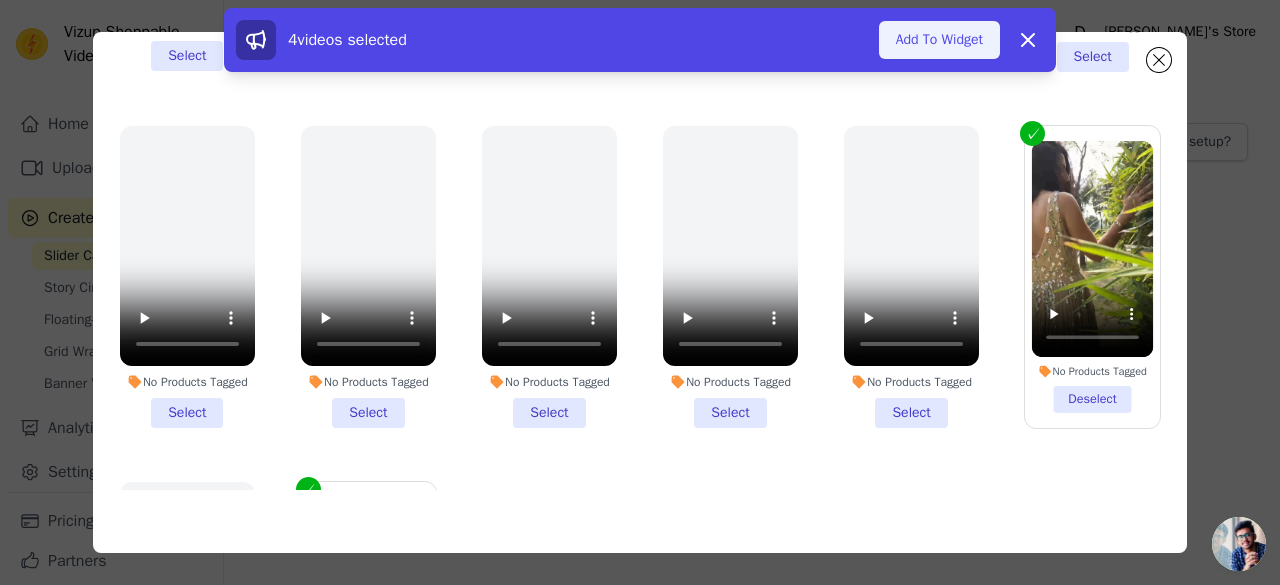 click on "Add To Widget" at bounding box center (939, 40) 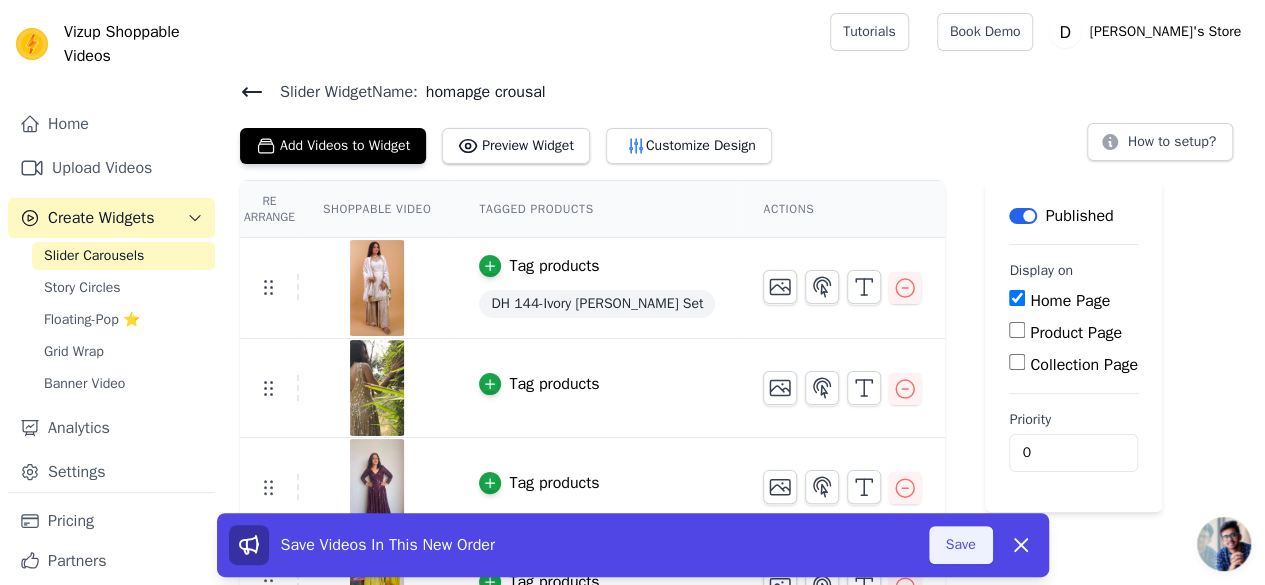 click on "Save" at bounding box center [961, 545] 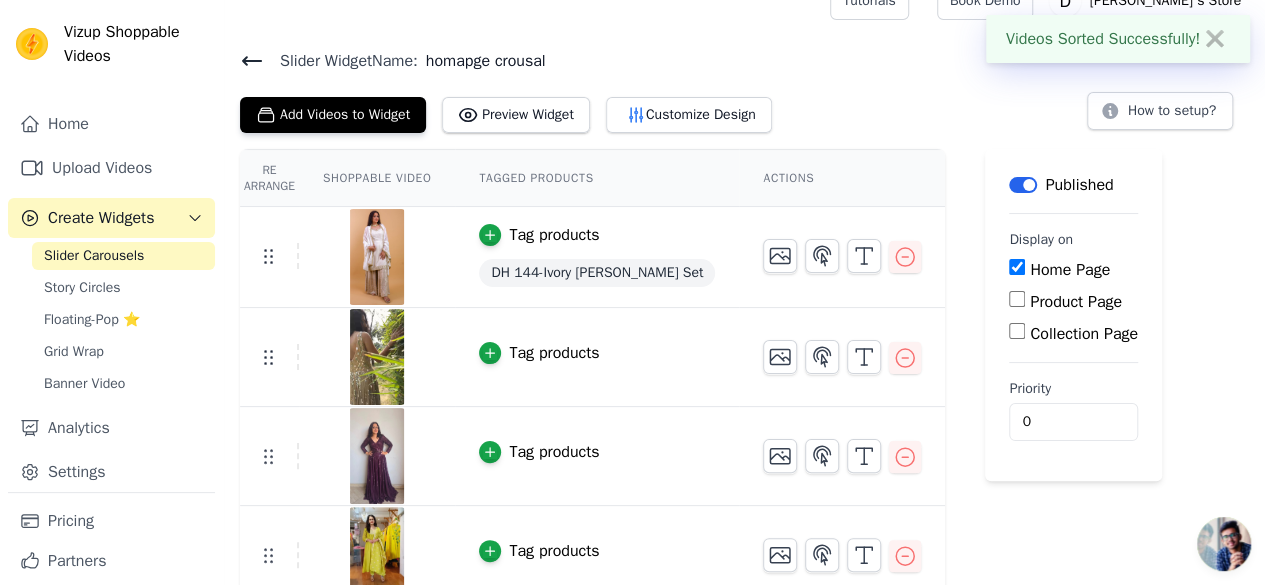 scroll, scrollTop: 48, scrollLeft: 0, axis: vertical 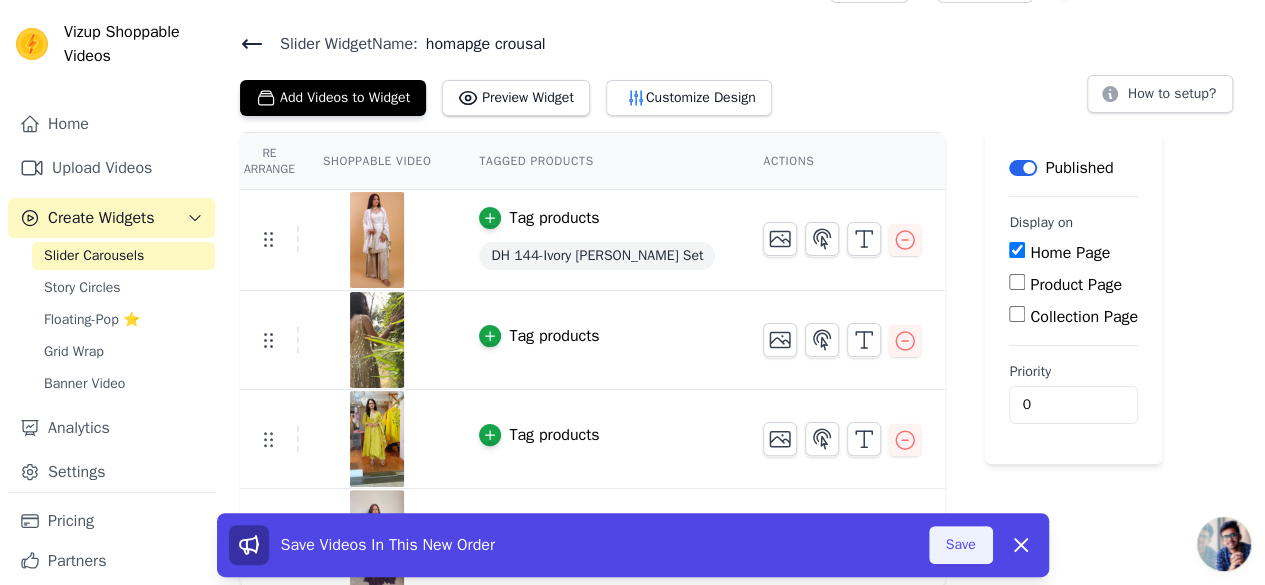 click on "Save" at bounding box center (961, 545) 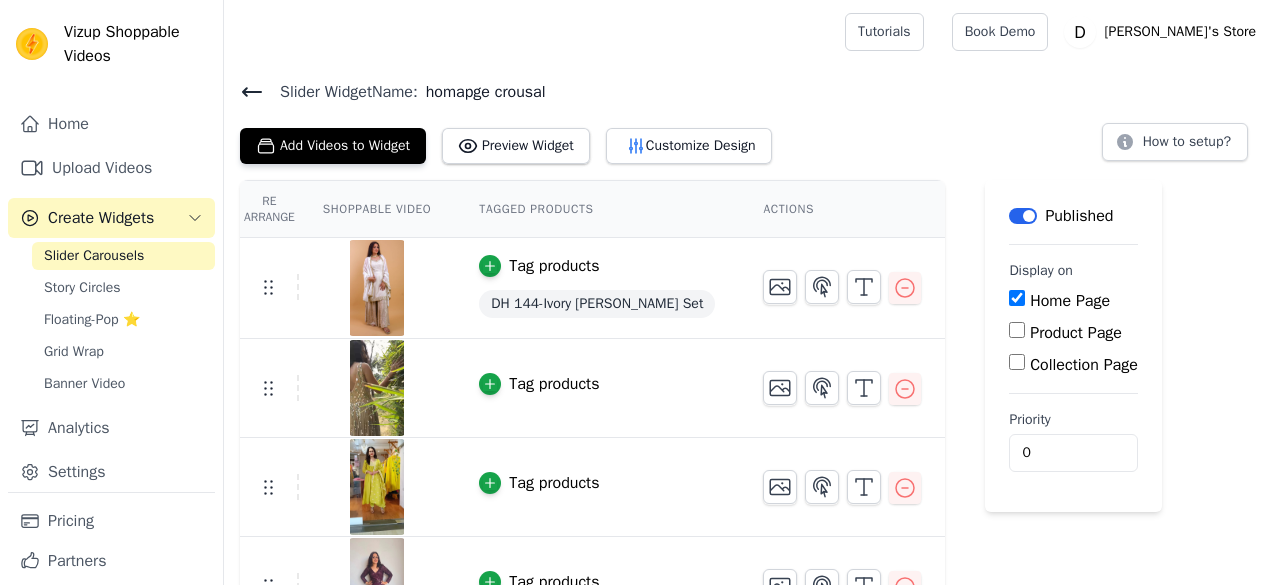 scroll, scrollTop: 0, scrollLeft: 0, axis: both 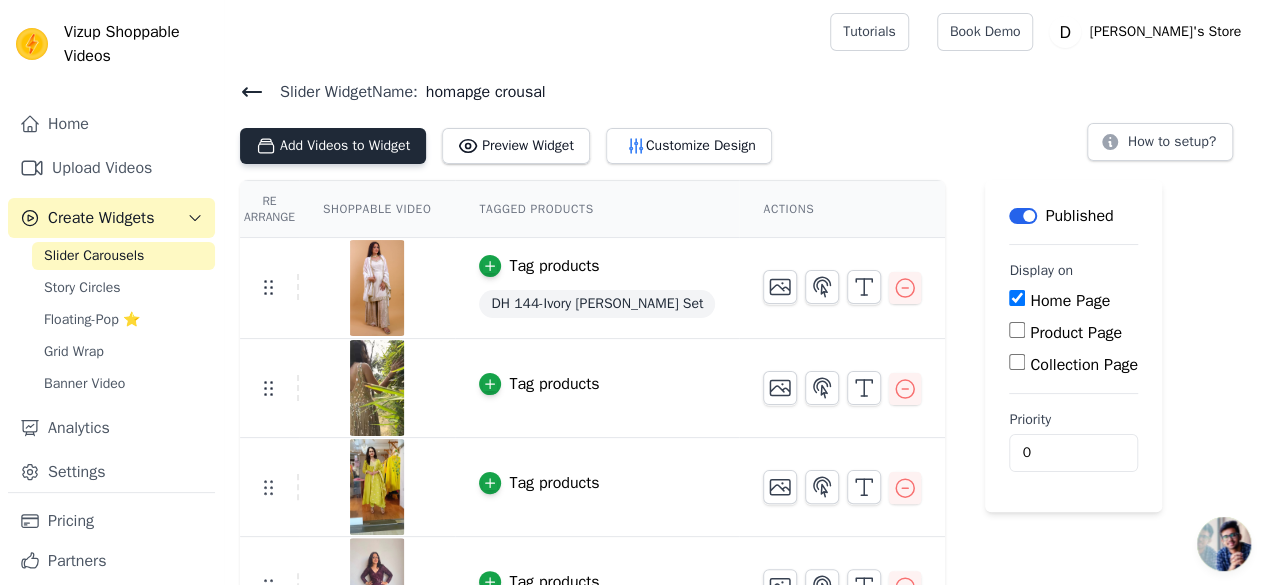 click on "Add Videos to Widget" at bounding box center (333, 146) 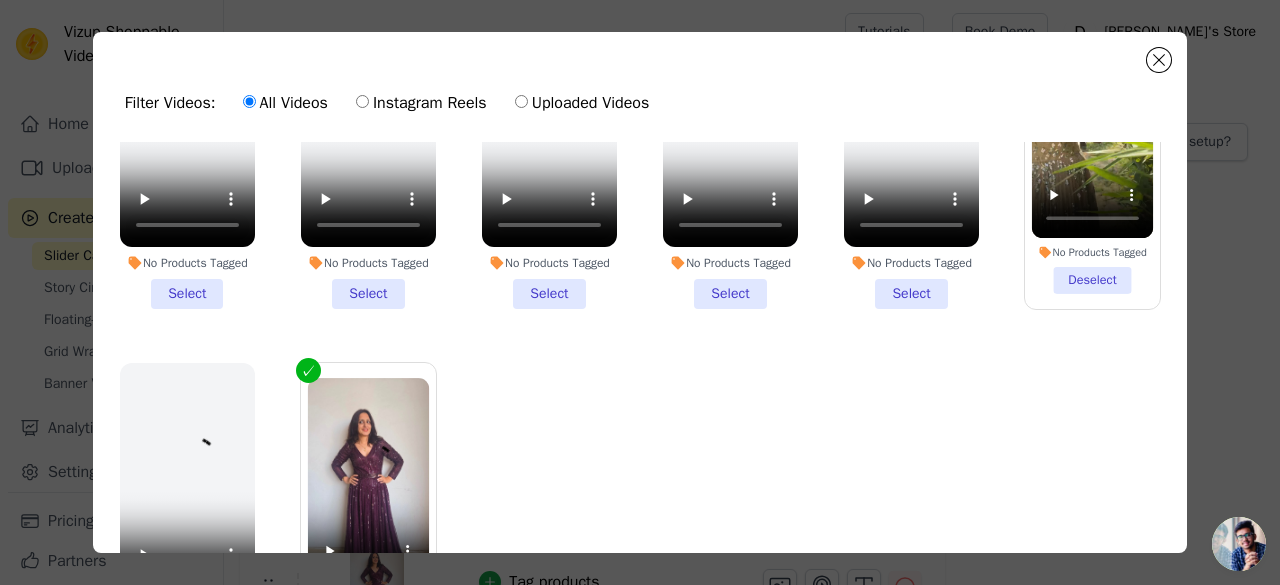scroll, scrollTop: 1579, scrollLeft: 0, axis: vertical 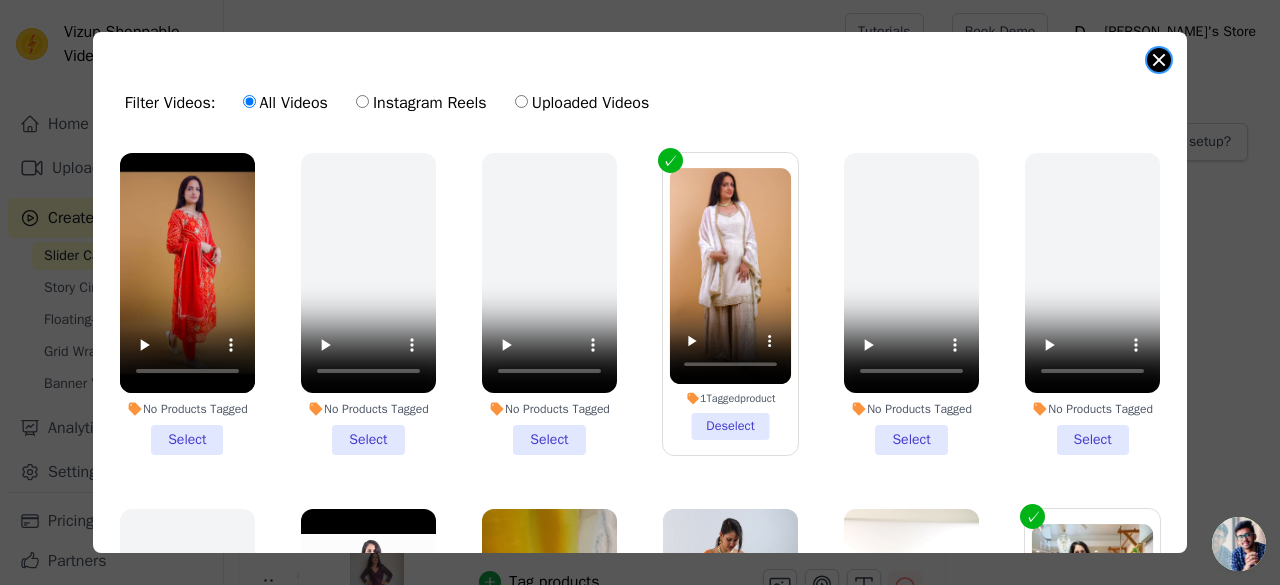click at bounding box center (1159, 60) 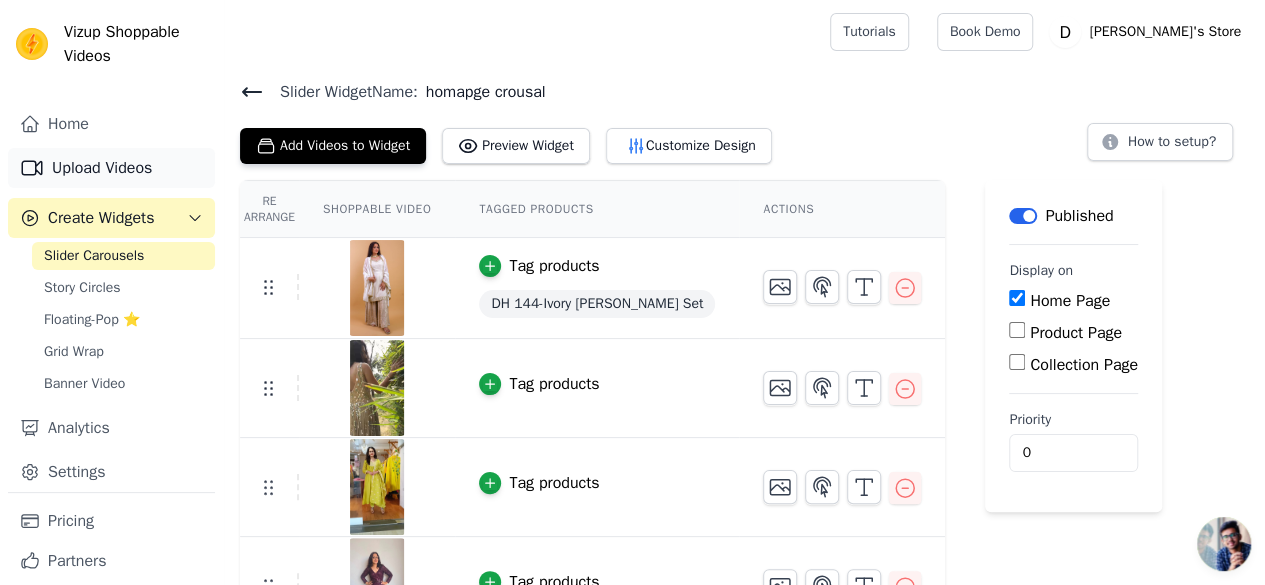 click on "Upload Videos" at bounding box center [111, 168] 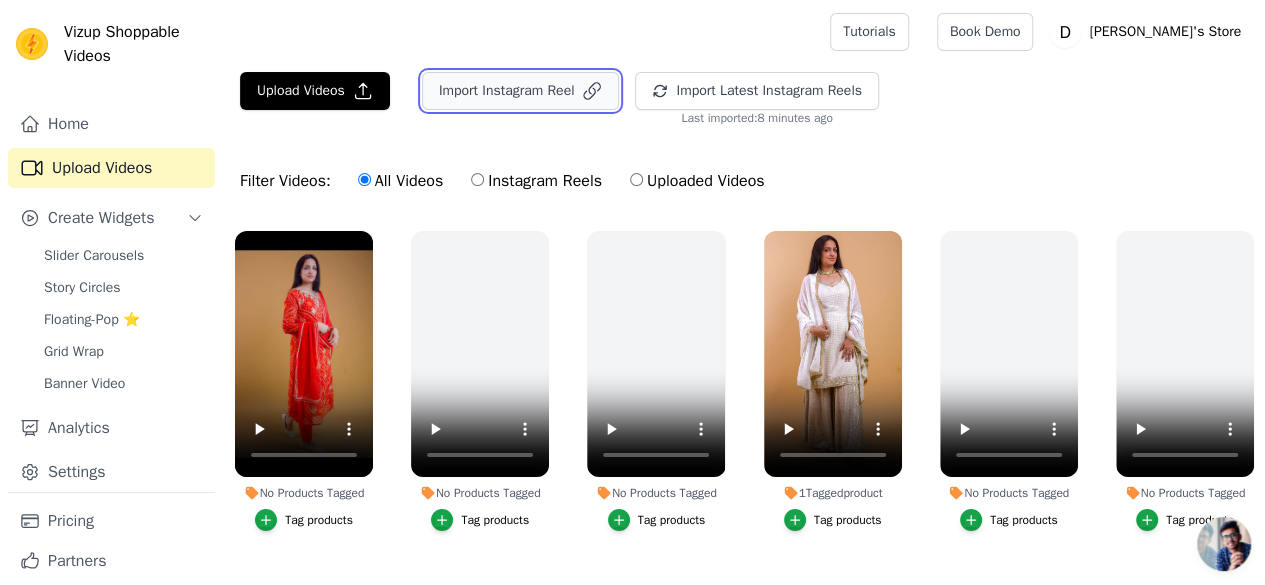 click on "Import Instagram Reel" at bounding box center (521, 91) 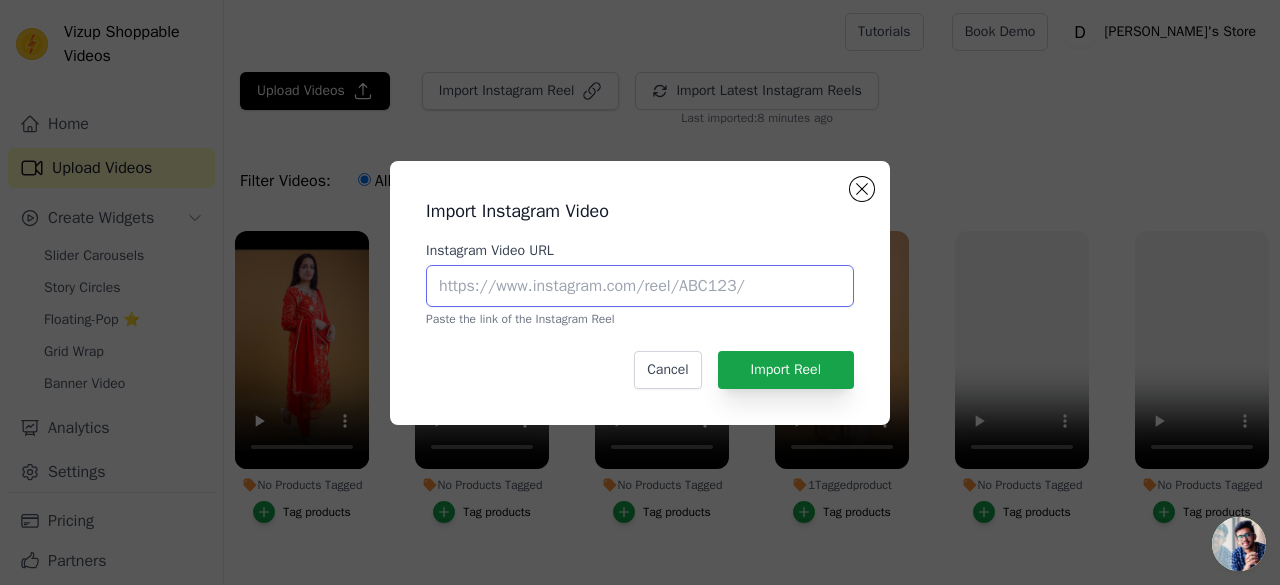 click on "Instagram Video URL" at bounding box center (640, 286) 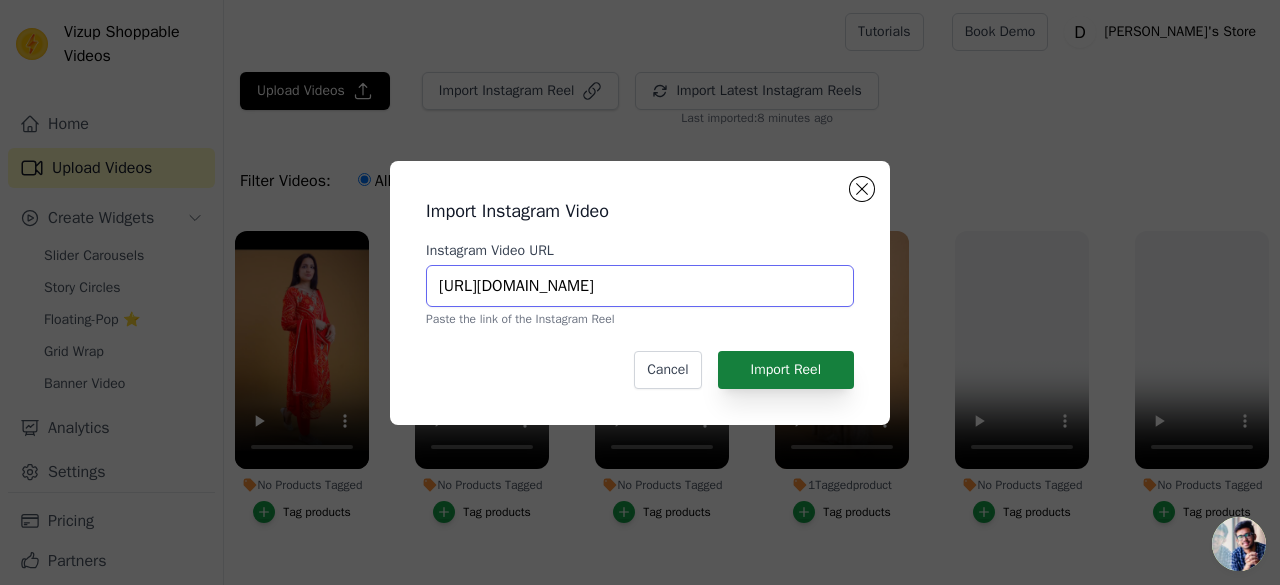 type on "[URL][DOMAIN_NAME]" 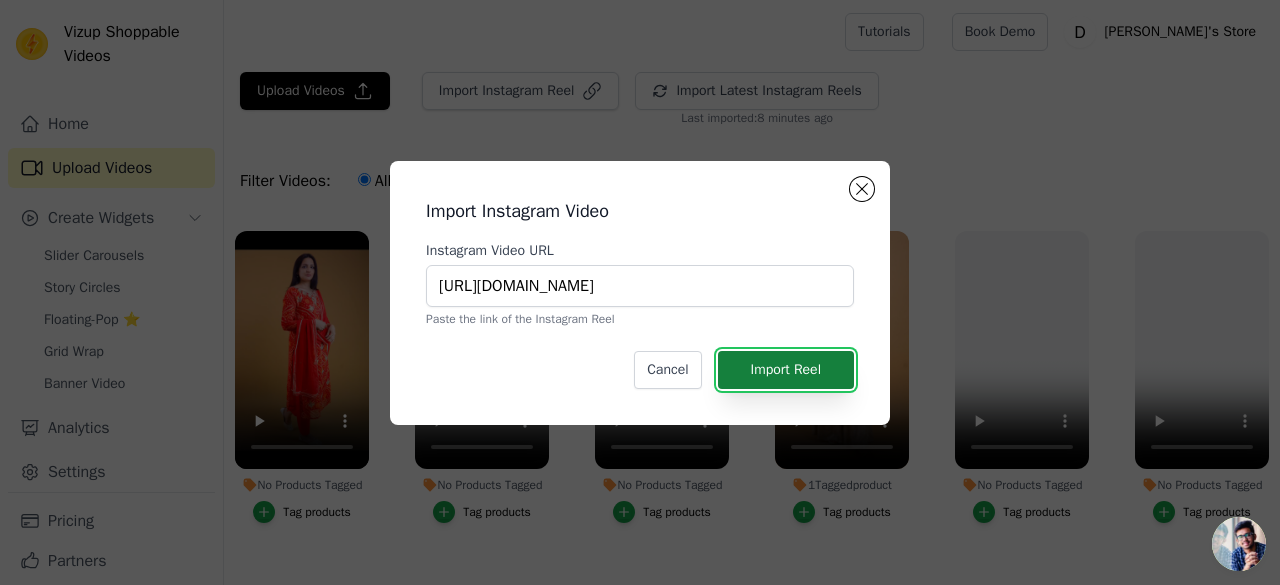 click on "Import Reel" at bounding box center (786, 370) 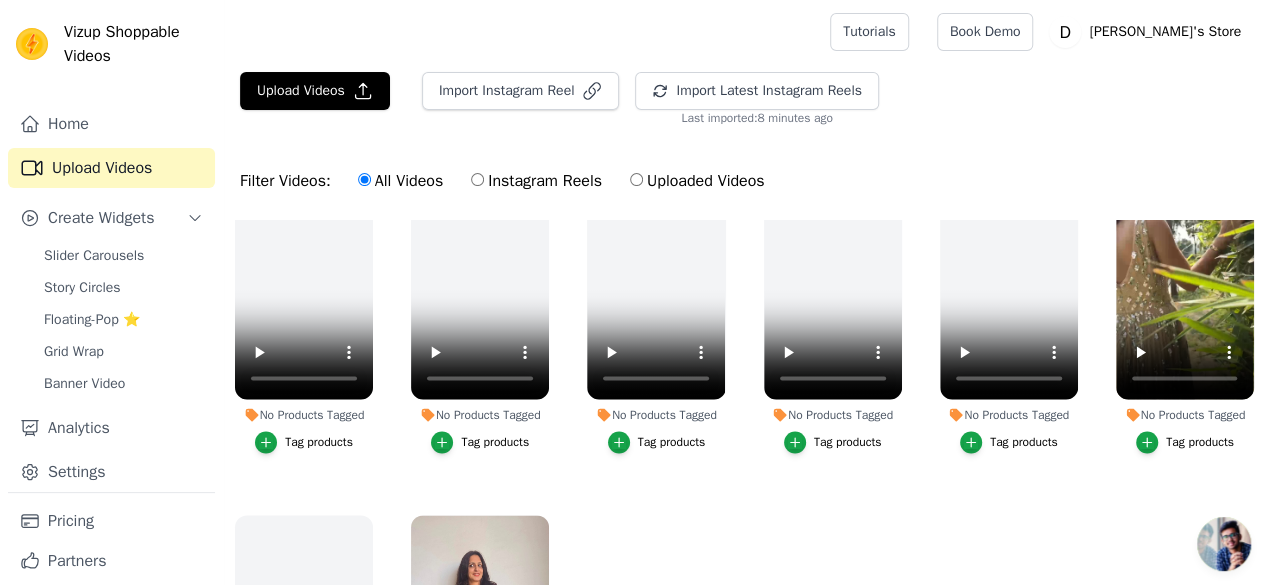scroll, scrollTop: 1572, scrollLeft: 0, axis: vertical 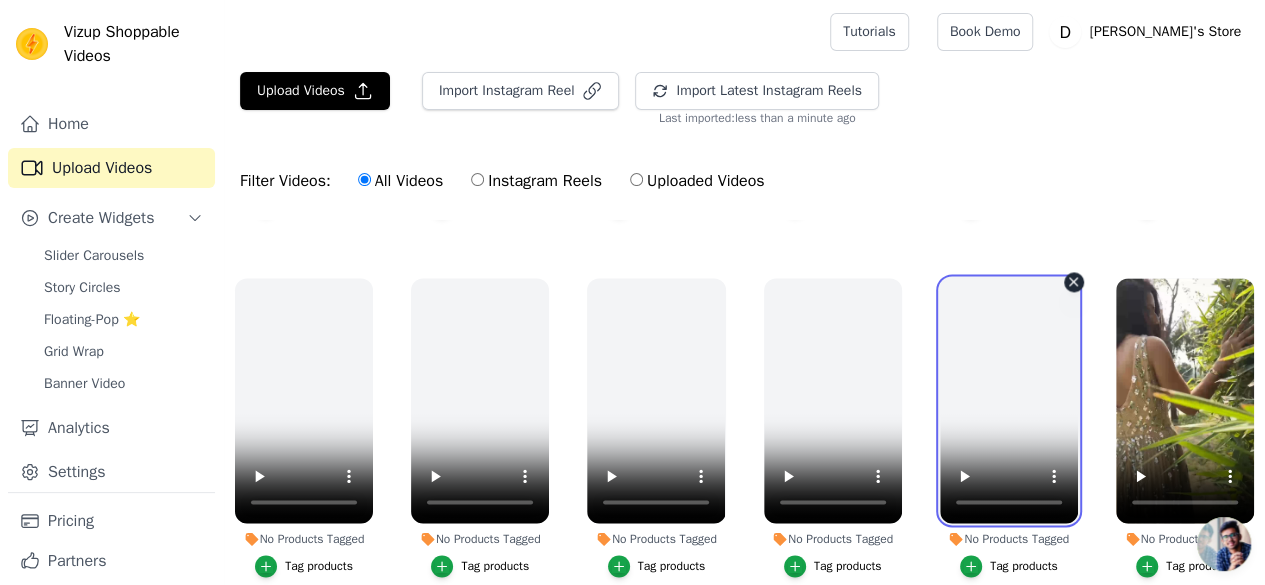 click at bounding box center (1009, 401) 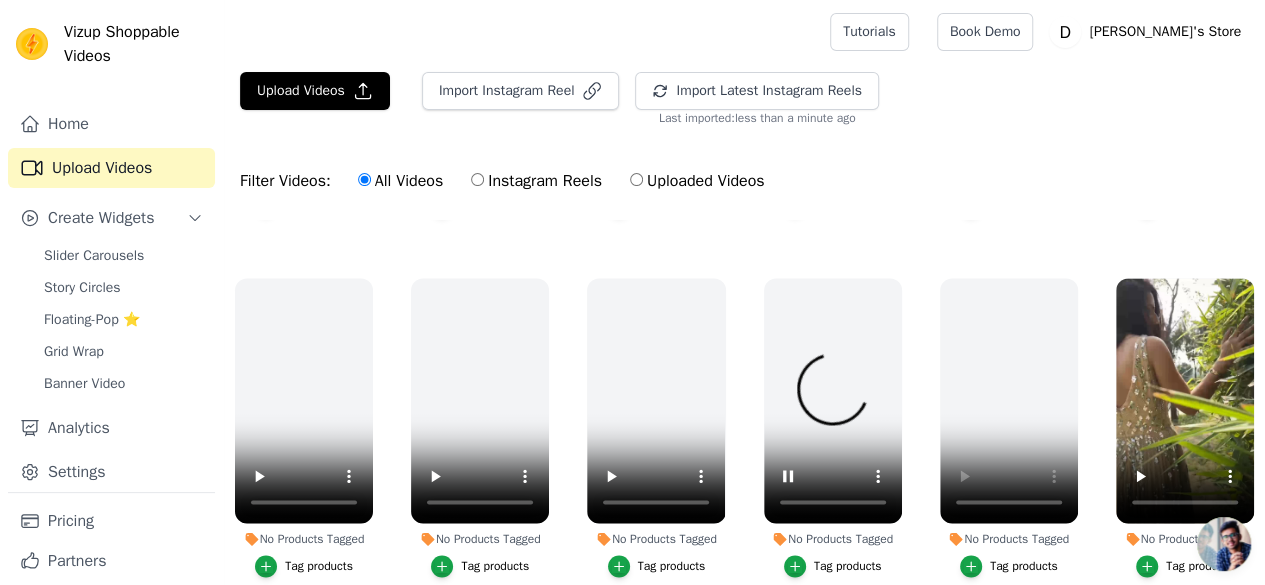 scroll, scrollTop: 1572, scrollLeft: 0, axis: vertical 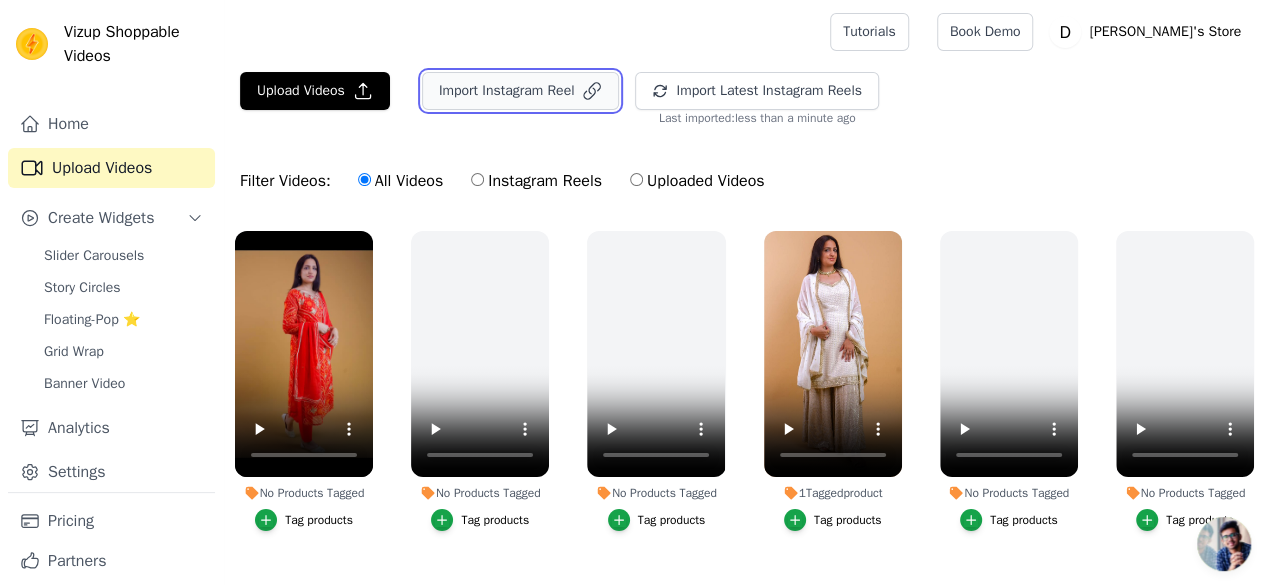 click on "Import Instagram Reel" at bounding box center [521, 91] 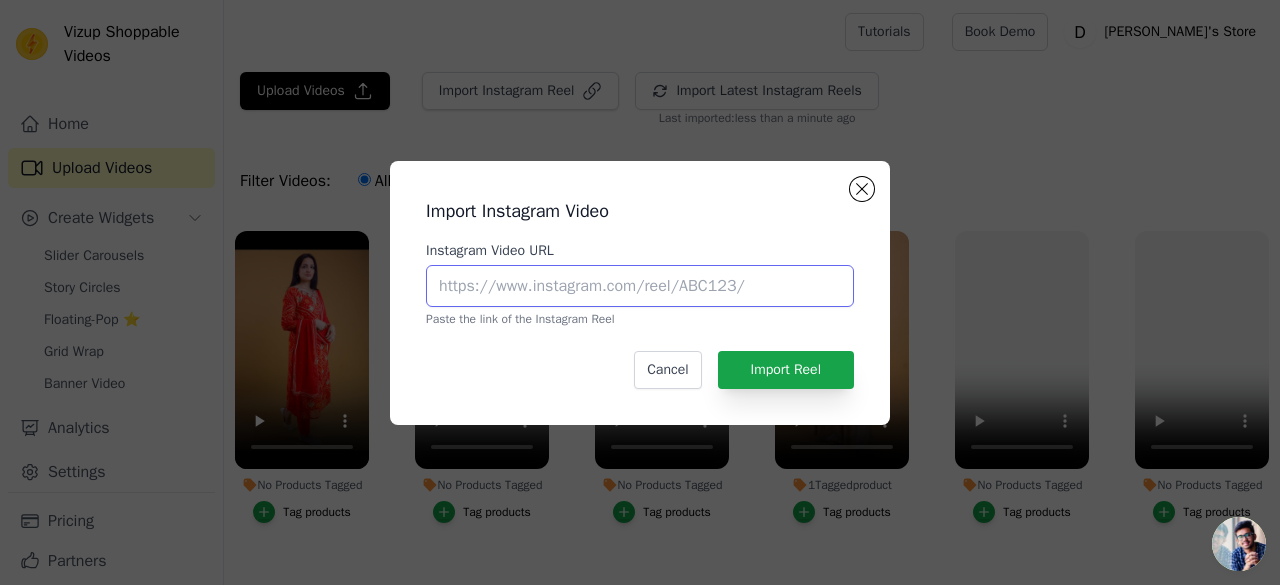 click on "Instagram Video URL" at bounding box center (640, 286) 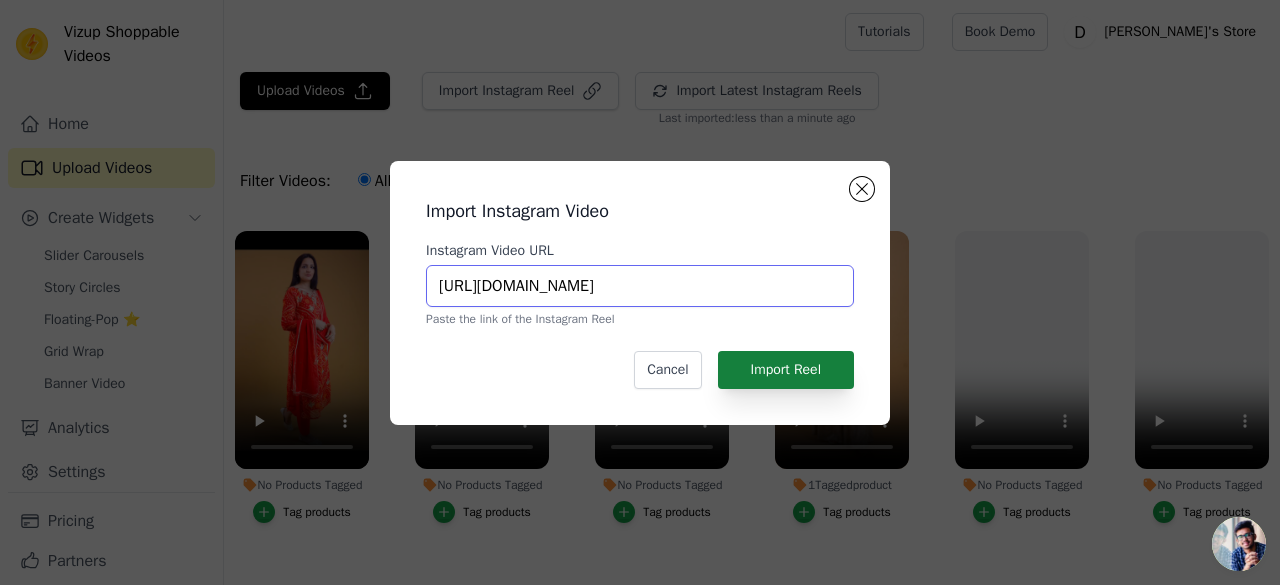 type on "[URL][DOMAIN_NAME]" 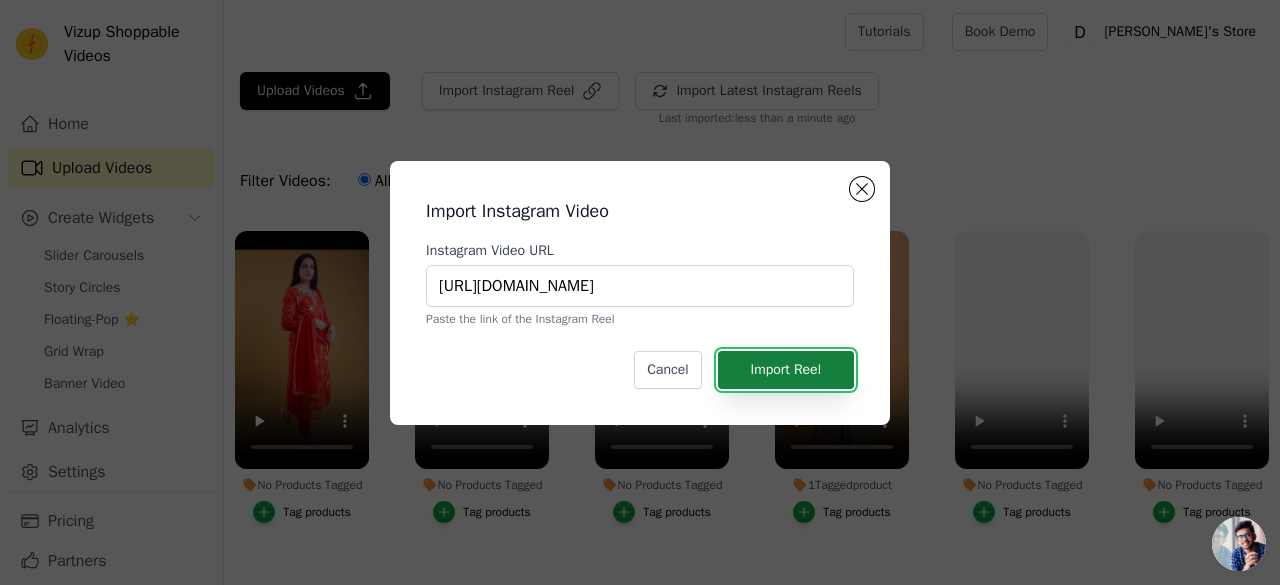 click on "Import Reel" at bounding box center [786, 370] 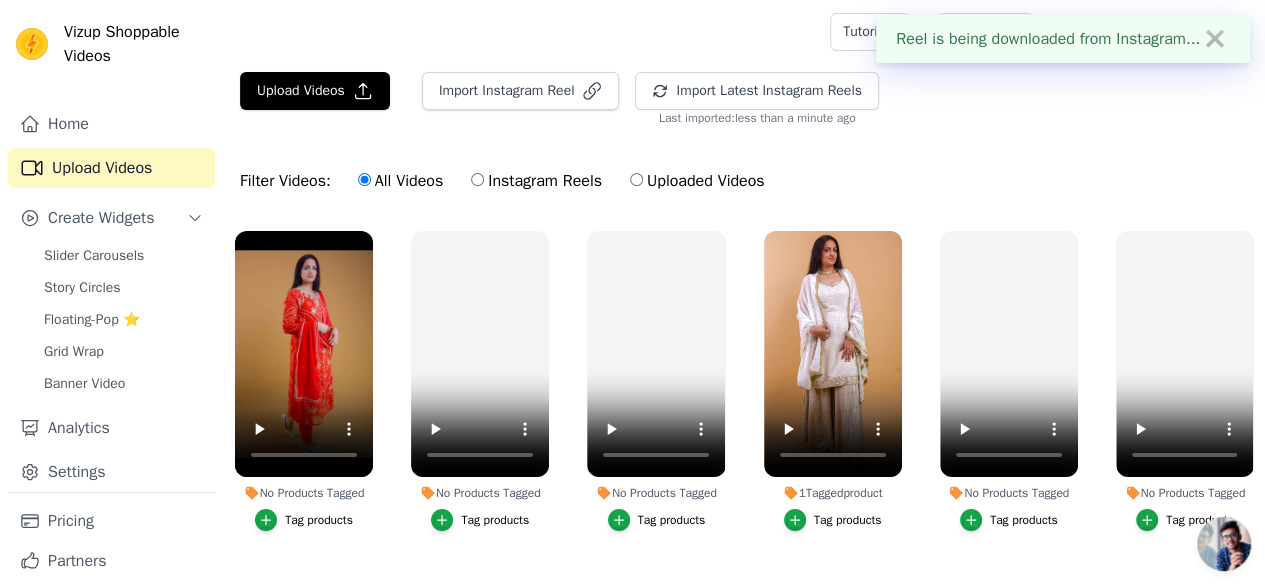 click on "Upload Videos
Import Instagram Video   Instagram Video URL   [URL][DOMAIN_NAME]     Paste the link of the Instagram Reel   Cancel   Import Reel     Import Instagram Reel
Import Latest Instagram Reels     Import Latest IG Reels   Last imported:  less than a minute ago   Filter Videos:
All Videos
Instagram Reels
Uploaded Videos
No Products Tagged       Tag products
No Products Tagged       Tag products
No Products Tagged       Tag products           1  Tagged  product       Tag products
No Products Tagged       Tag products
No Products Tagged       Tag products
No Products Tagged       Tag products
No Products Tagged       Tag products
No Products Tagged       Tag products
No Products Tagged" at bounding box center (744, 406) 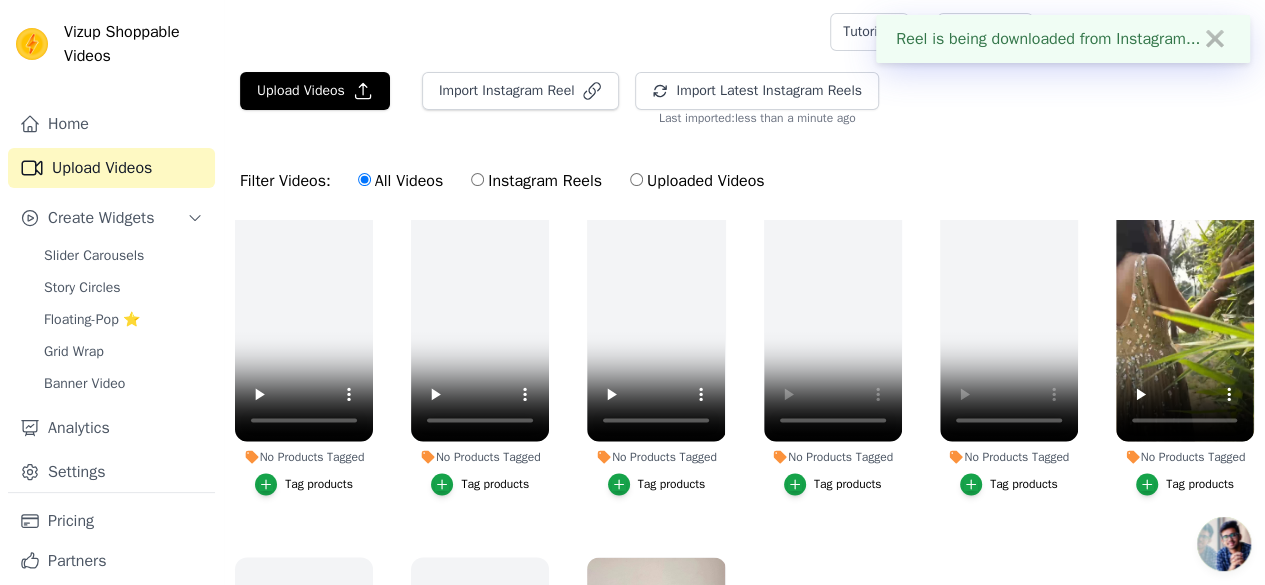 scroll, scrollTop: 1572, scrollLeft: 0, axis: vertical 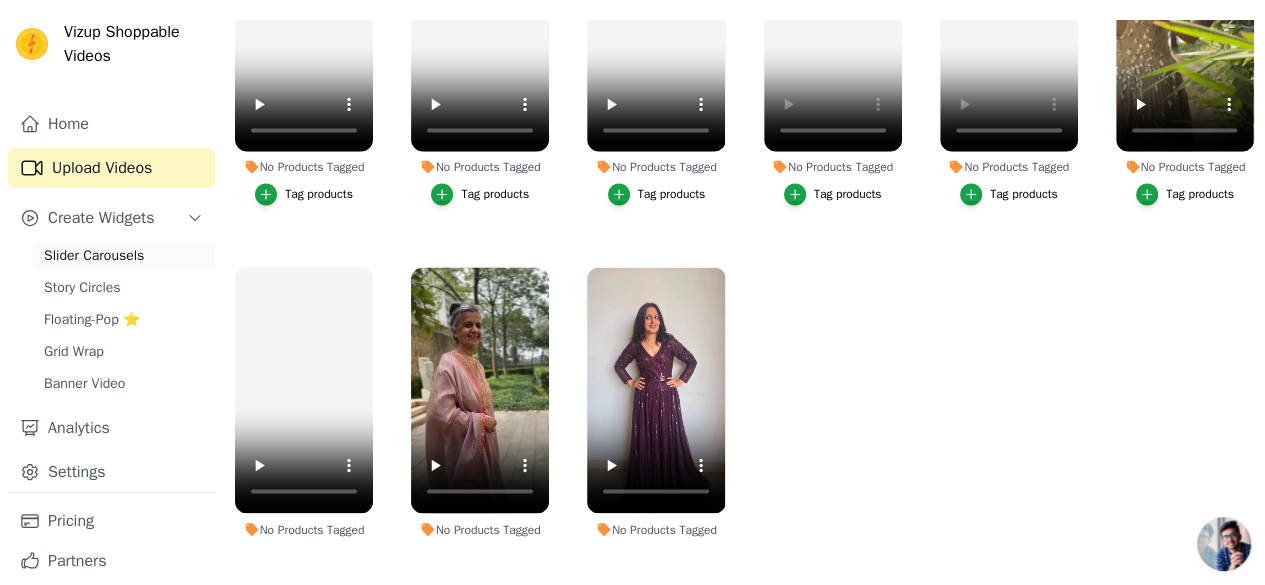 click on "Slider Carousels" at bounding box center [94, 256] 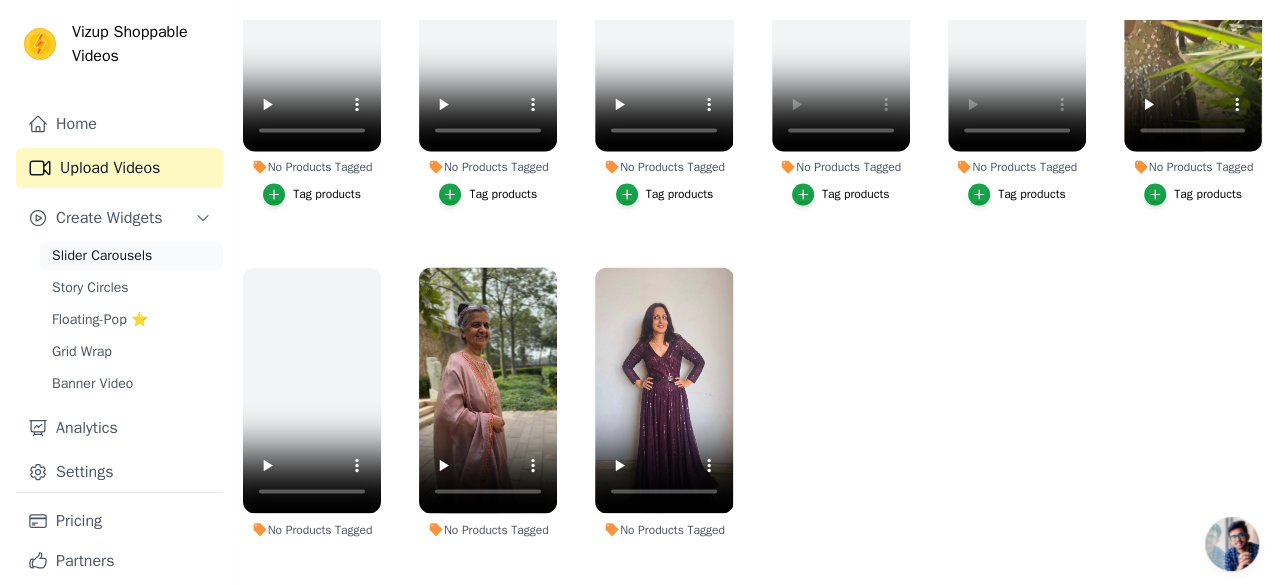 scroll, scrollTop: 0, scrollLeft: 0, axis: both 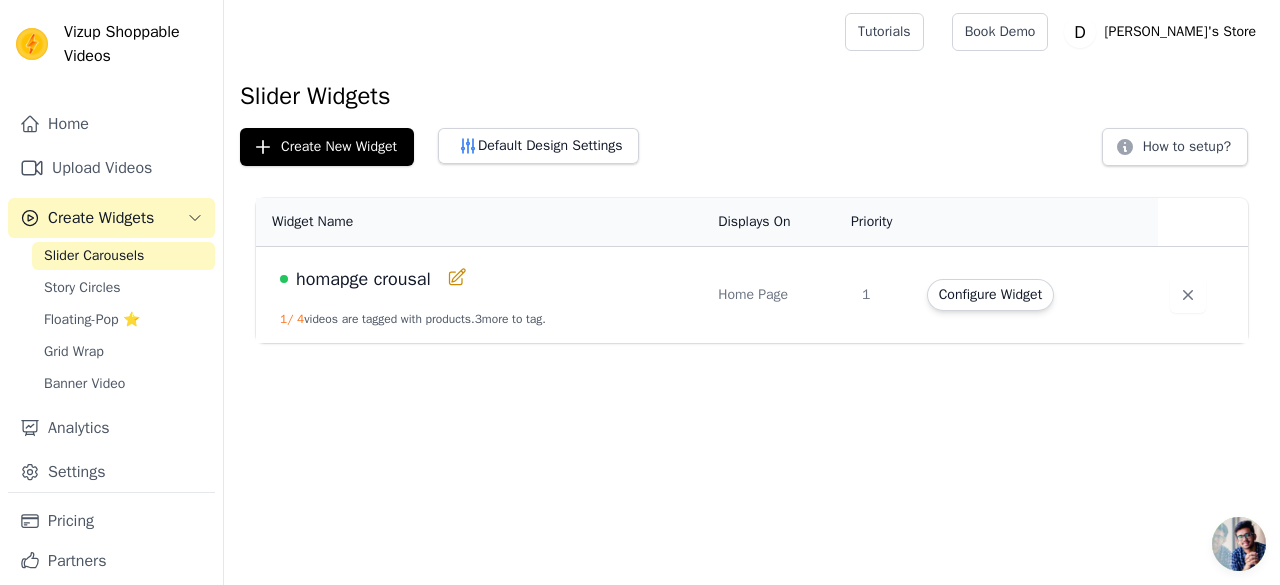 click on "homapge crousal" at bounding box center (363, 279) 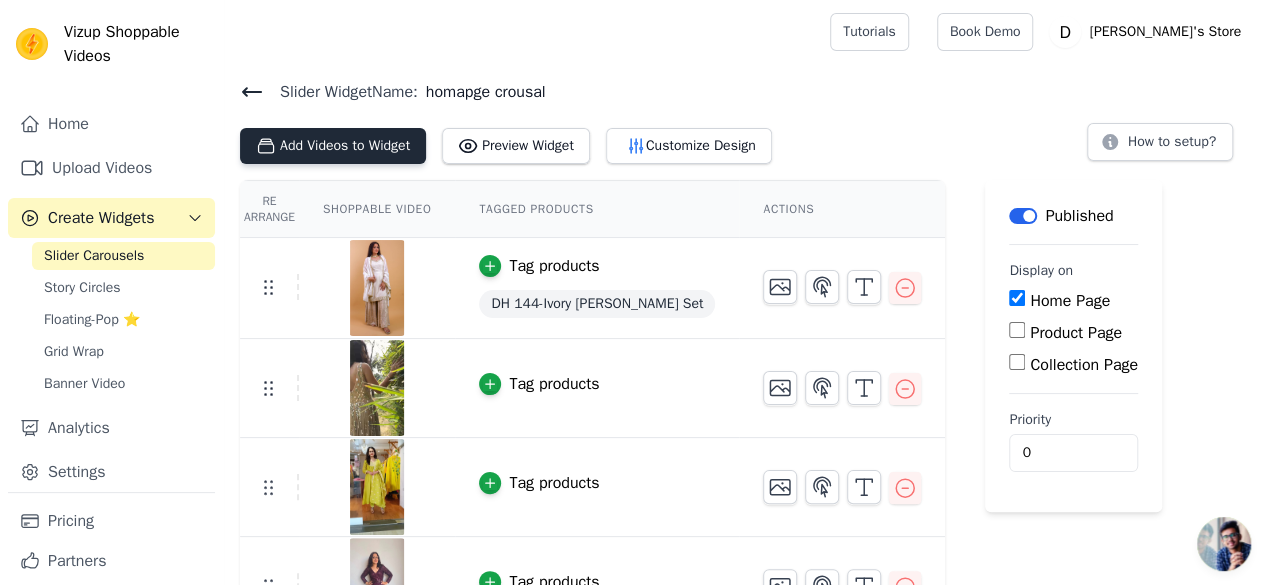 click on "Add Videos to Widget" at bounding box center (333, 146) 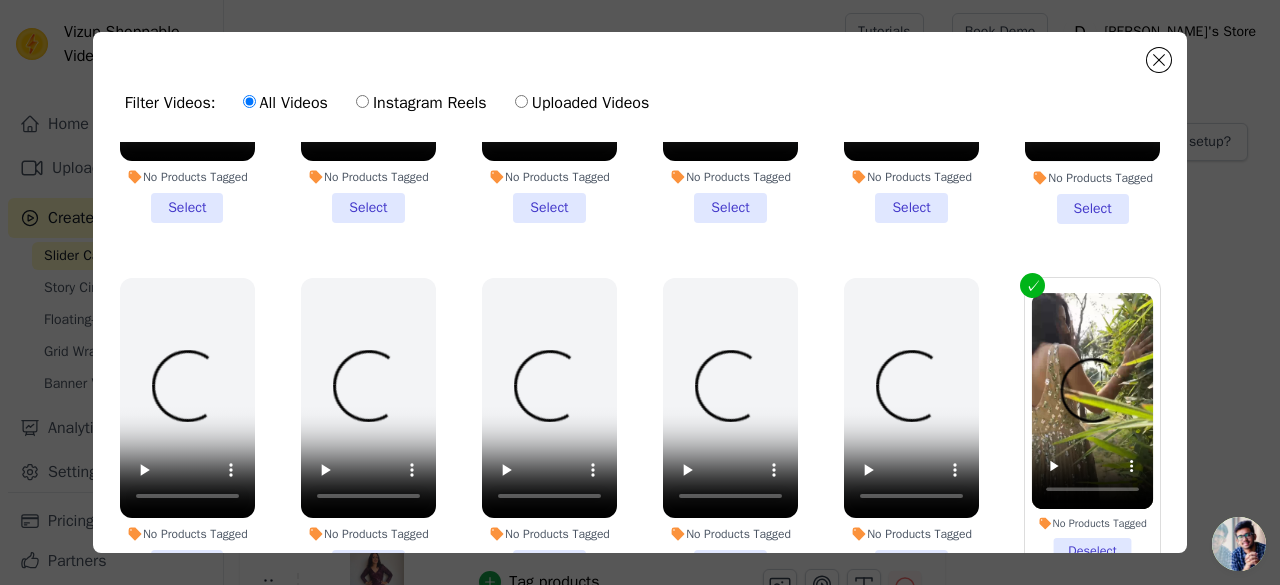 scroll, scrollTop: 1579, scrollLeft: 0, axis: vertical 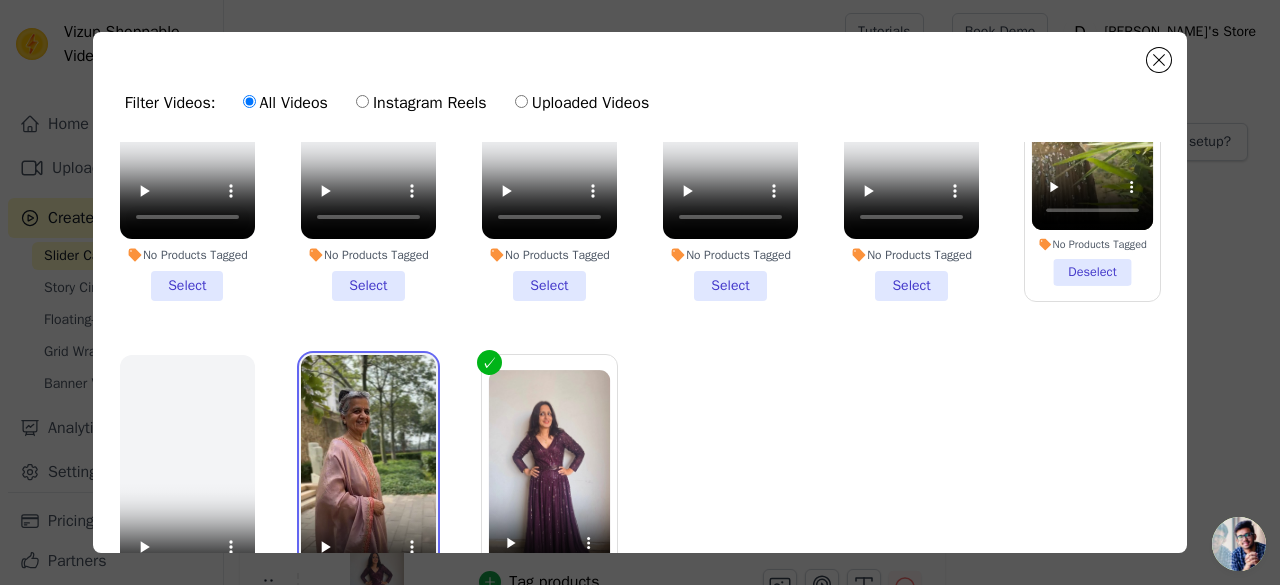 click at bounding box center (368, 475) 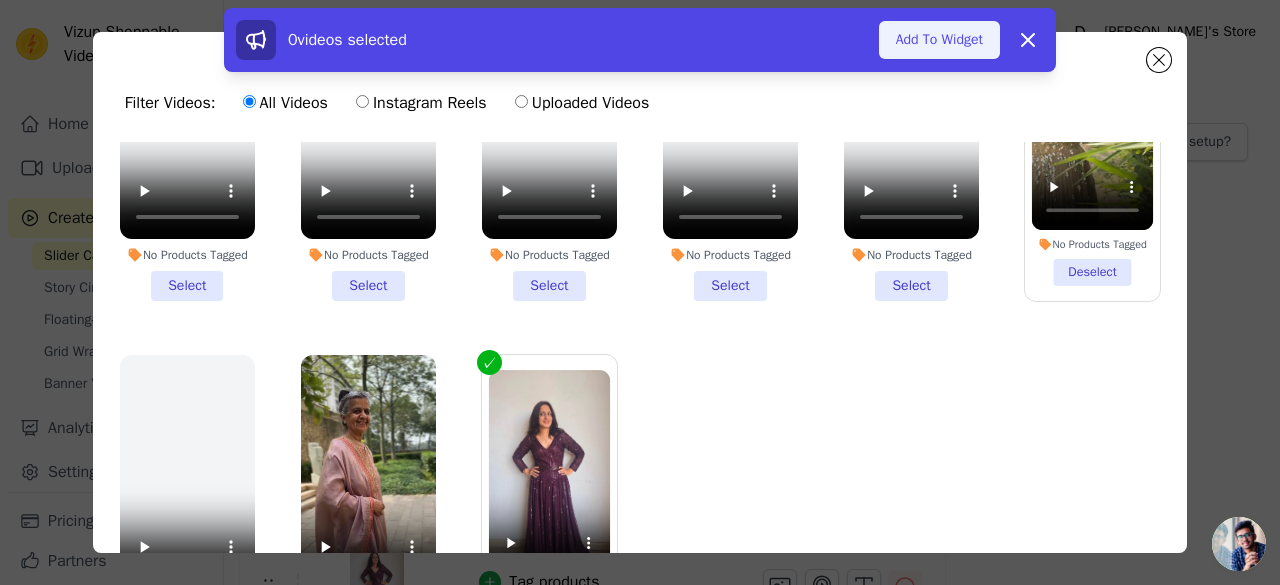 click on "Add To Widget" at bounding box center (939, 40) 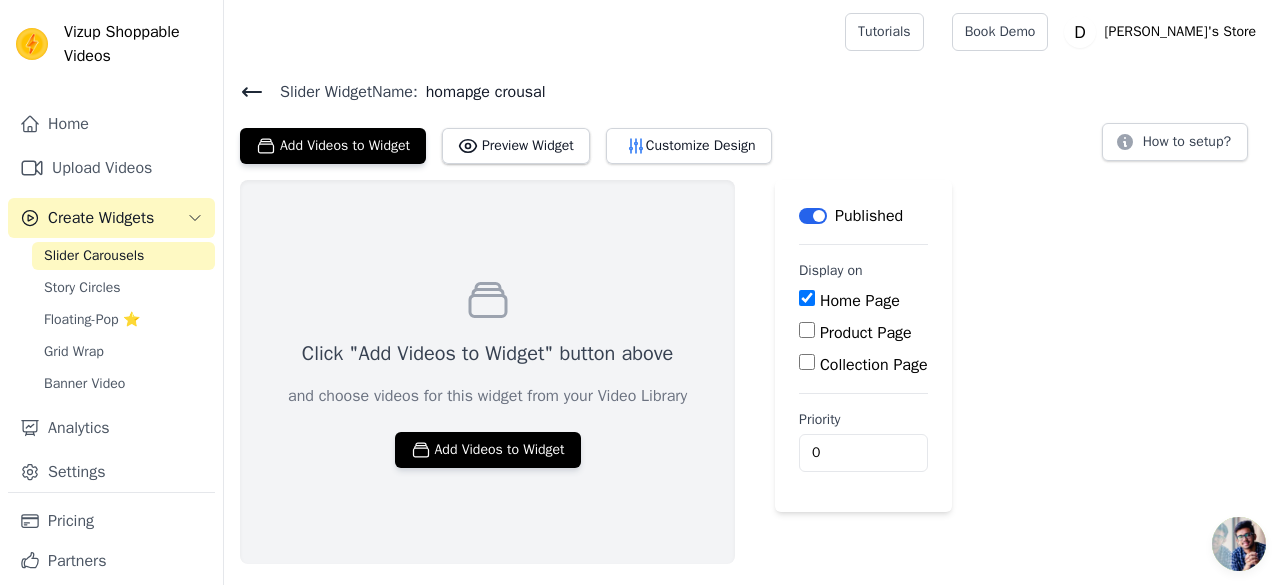 click on "Slider Carousels" at bounding box center [123, 256] 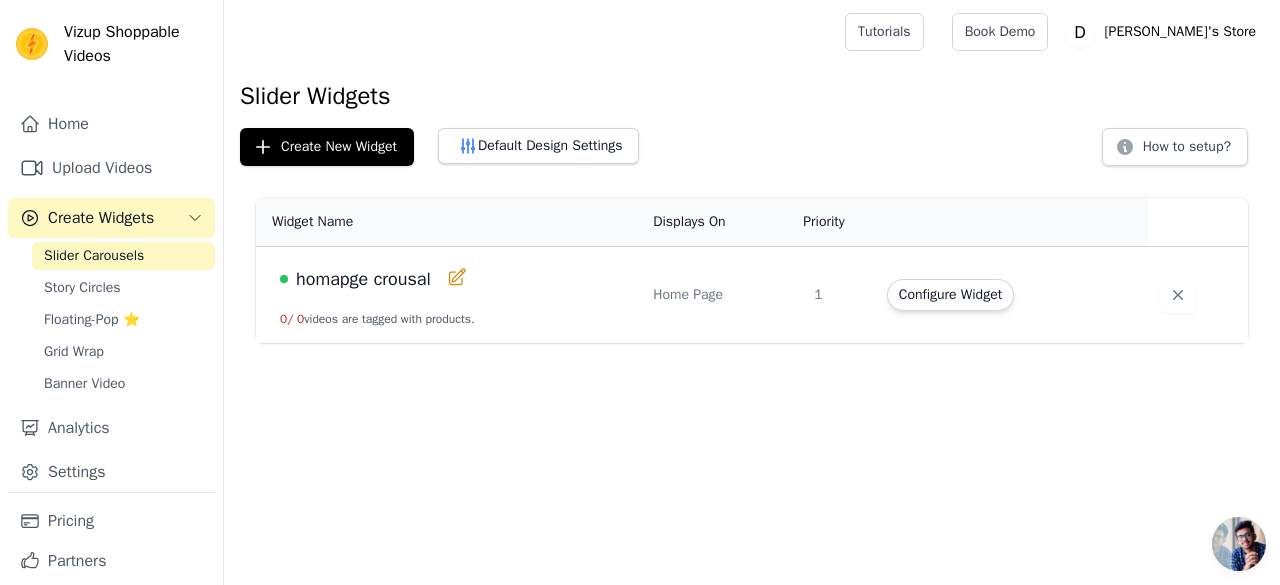 click on "homapge crousal" at bounding box center (363, 279) 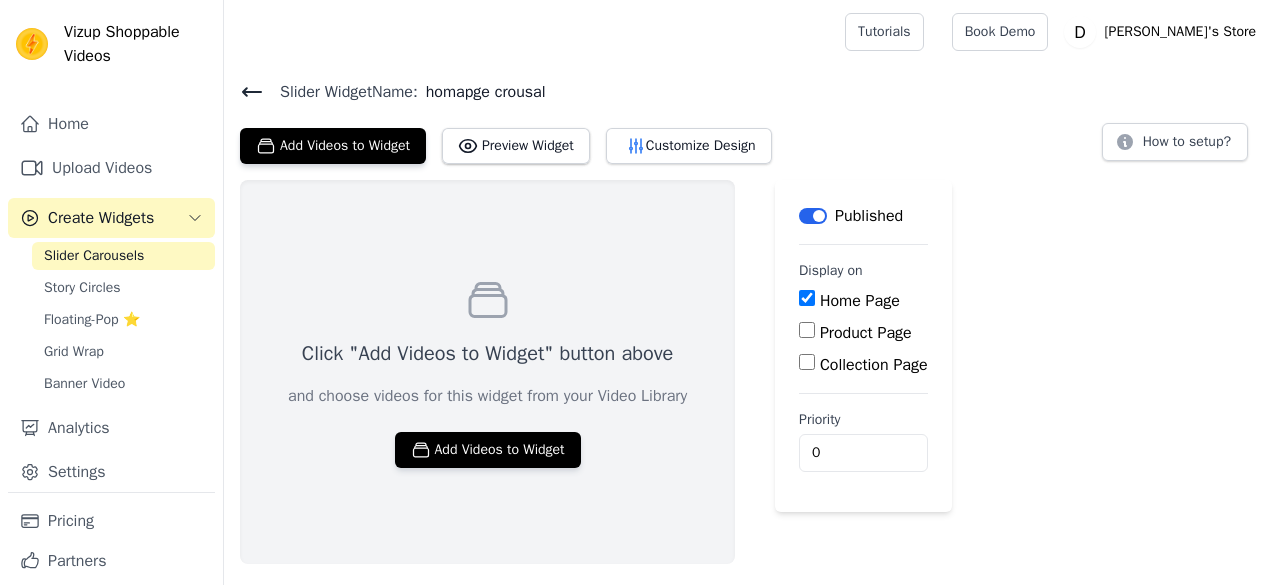 scroll, scrollTop: 0, scrollLeft: 0, axis: both 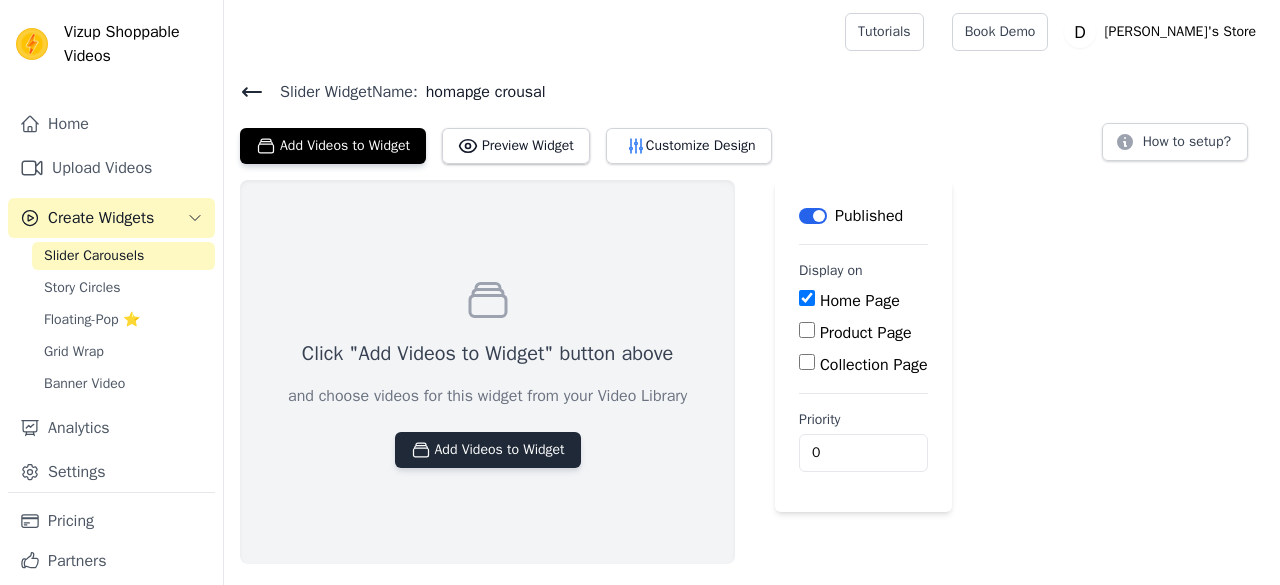 click on "Add Videos to Widget" at bounding box center [488, 450] 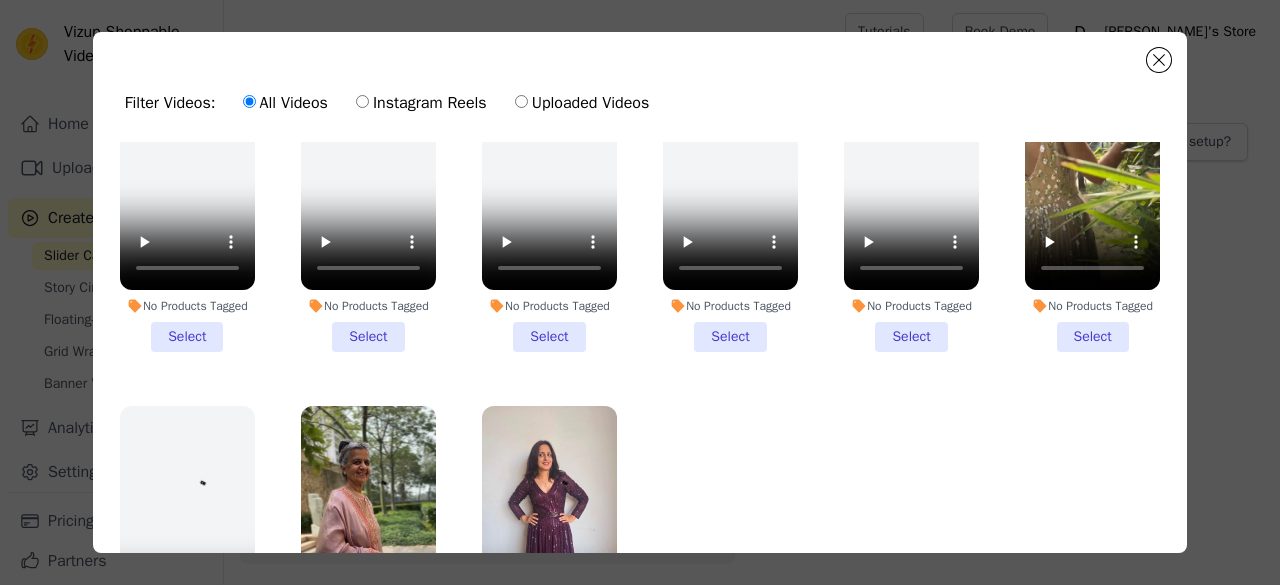 scroll, scrollTop: 1579, scrollLeft: 0, axis: vertical 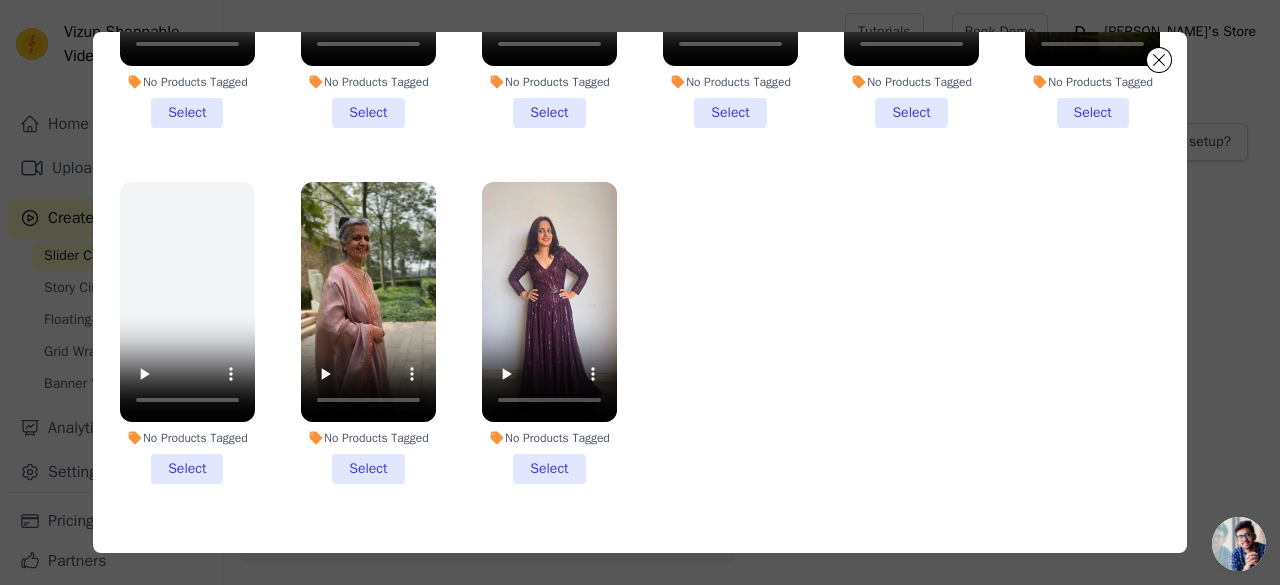 click on "No Products Tagged     Select" at bounding box center (549, 333) 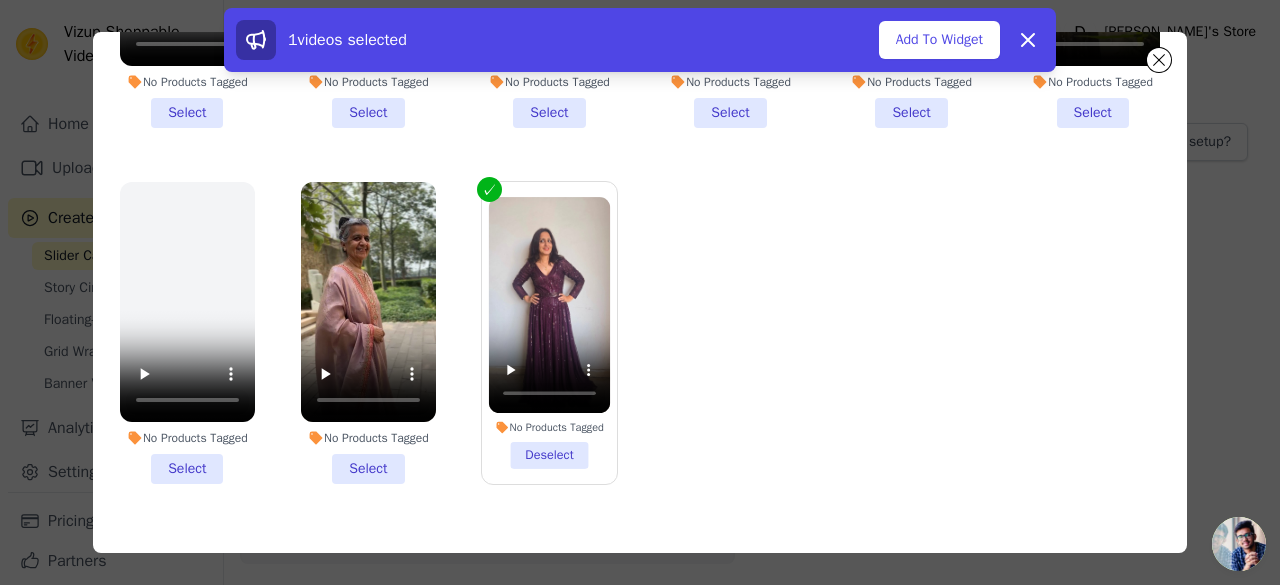 click on "No Products Tagged     Select" at bounding box center (368, 333) 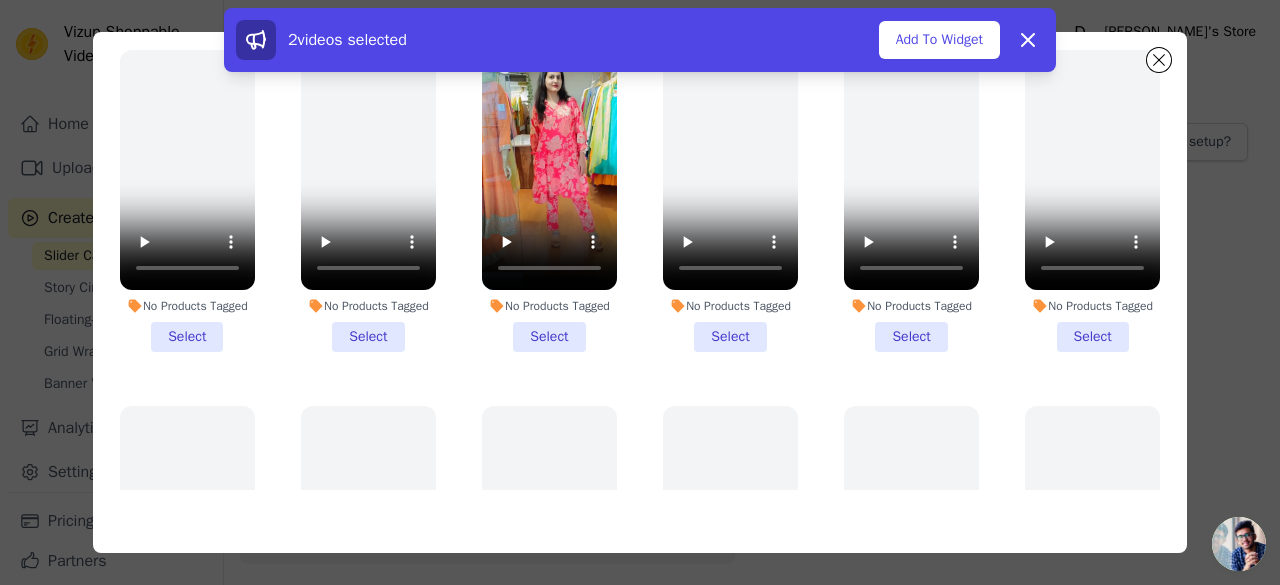 scroll, scrollTop: 679, scrollLeft: 0, axis: vertical 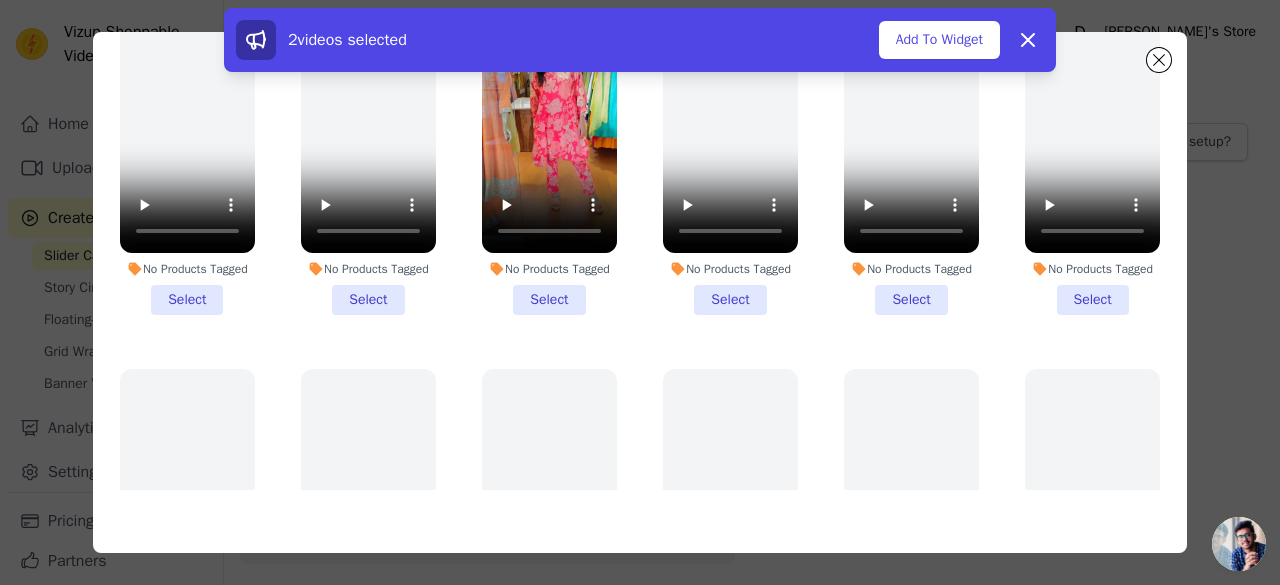 click on "No Products Tagged     Select" at bounding box center [549, 164] 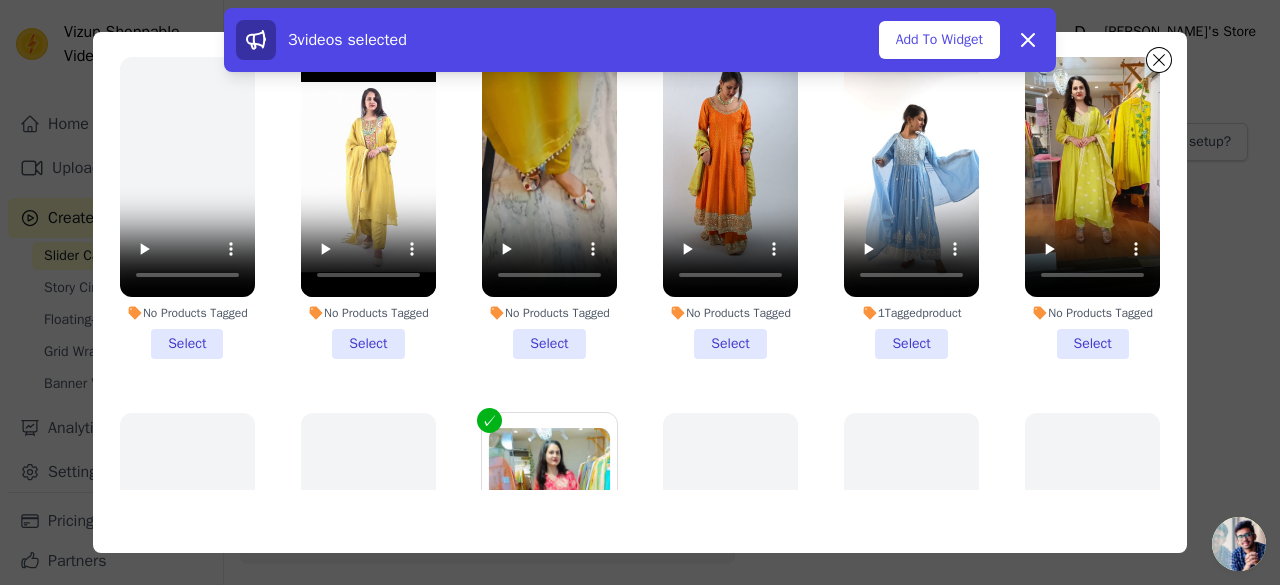 scroll, scrollTop: 179, scrollLeft: 0, axis: vertical 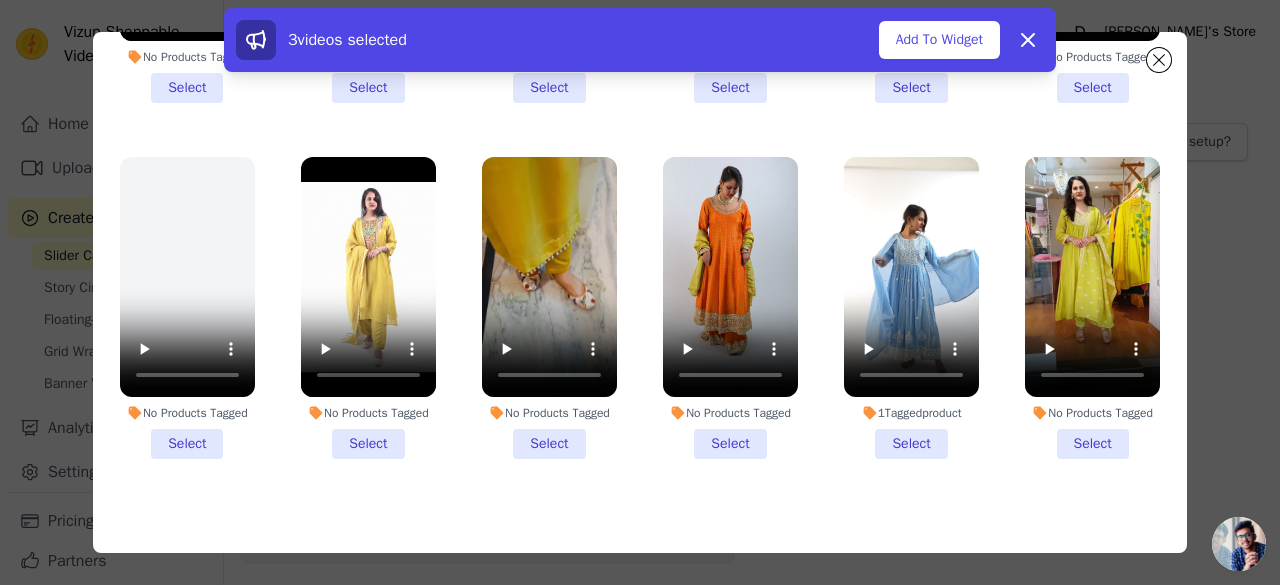 click on "No Products Tagged     Select" at bounding box center [730, 308] 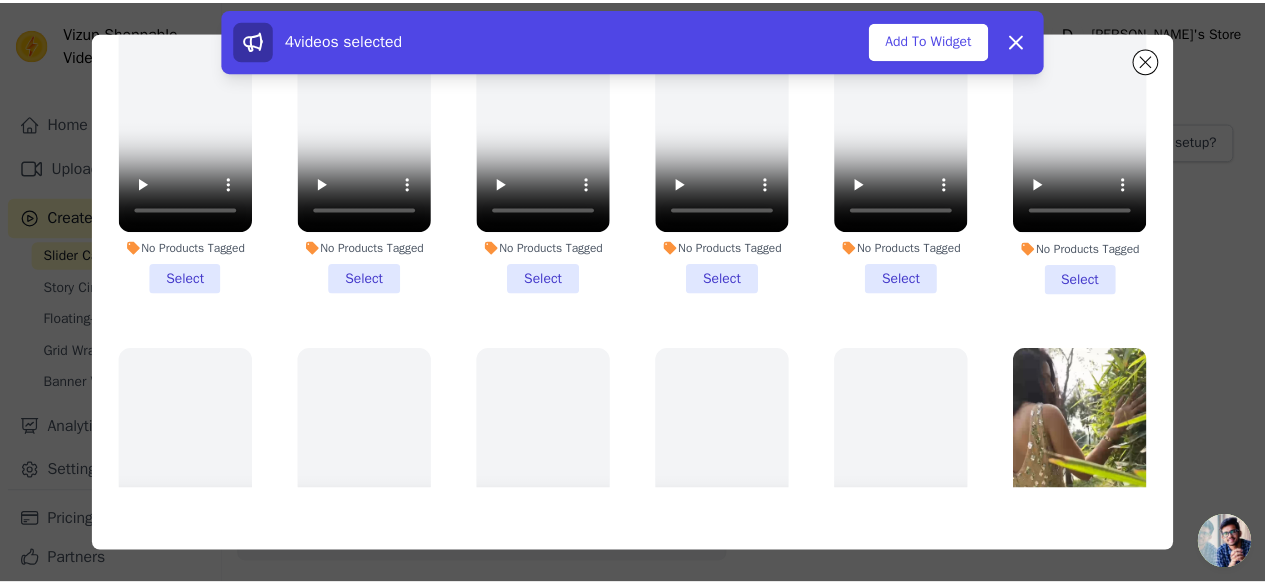 scroll, scrollTop: 1179, scrollLeft: 0, axis: vertical 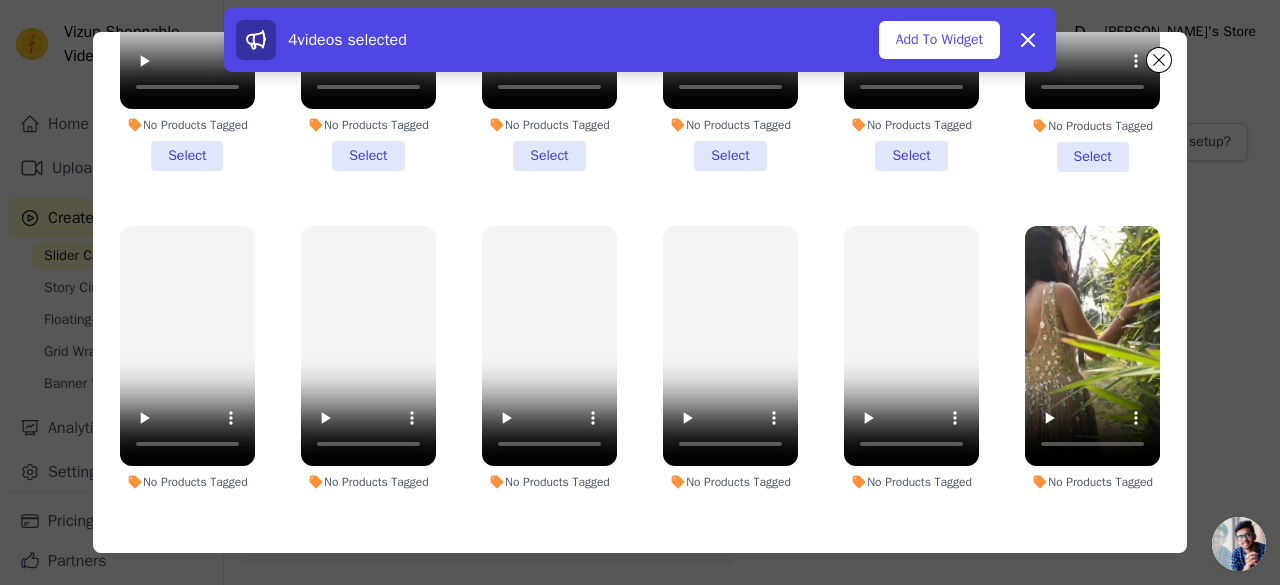 click on "No Products Tagged     Select" at bounding box center [1092, 377] 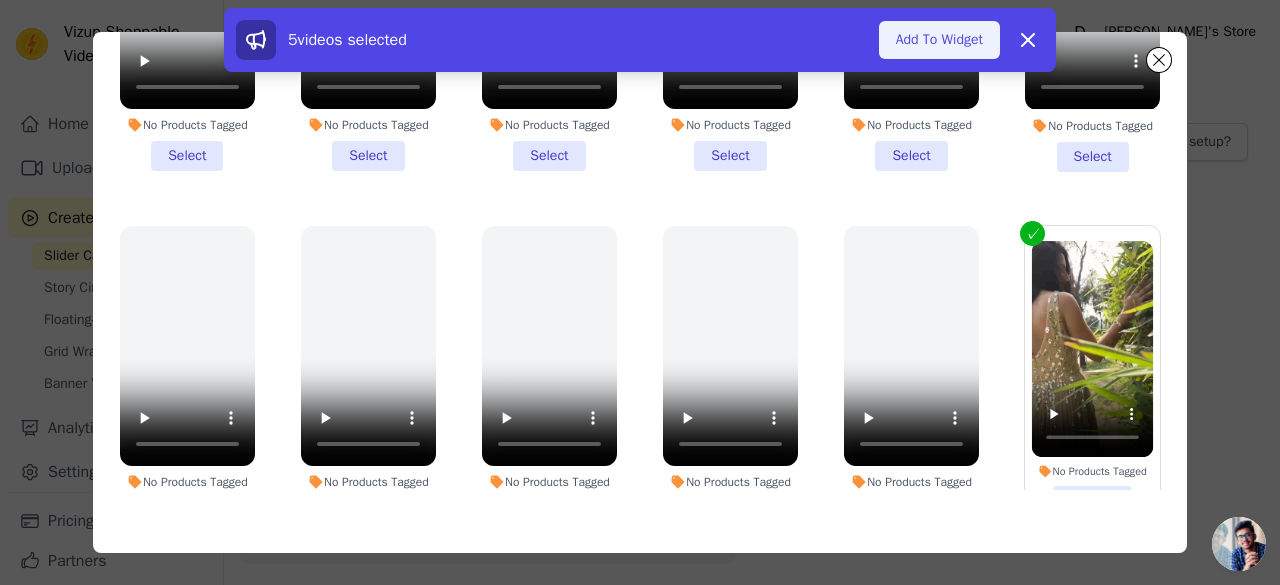 click on "Add To Widget" at bounding box center (939, 40) 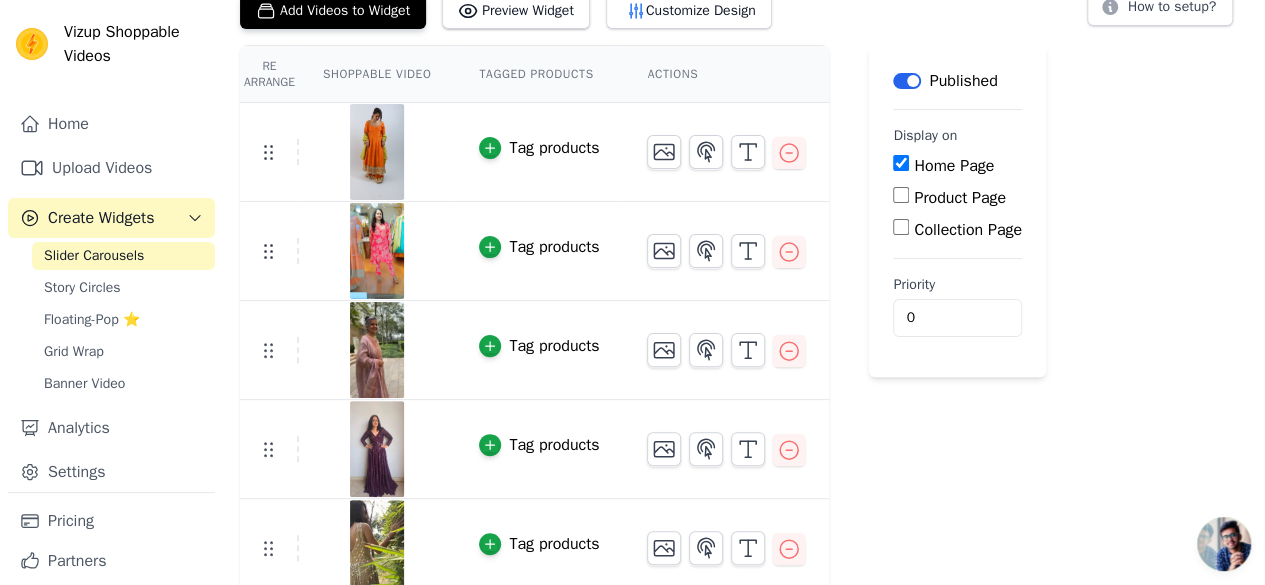scroll, scrollTop: 145, scrollLeft: 0, axis: vertical 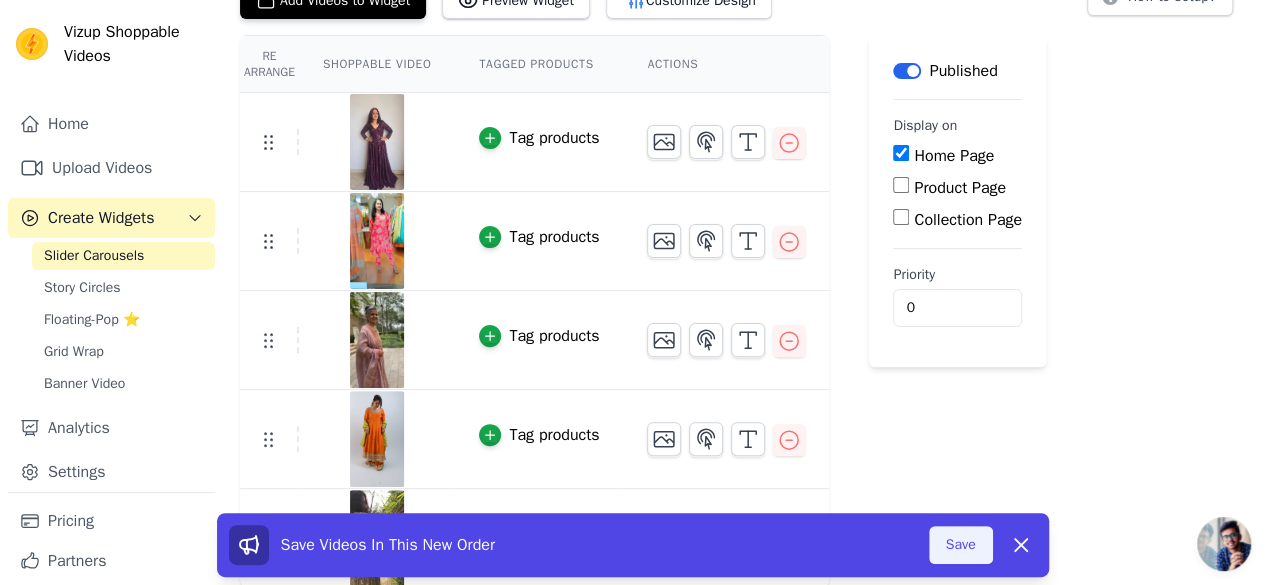 click on "Save" at bounding box center [961, 545] 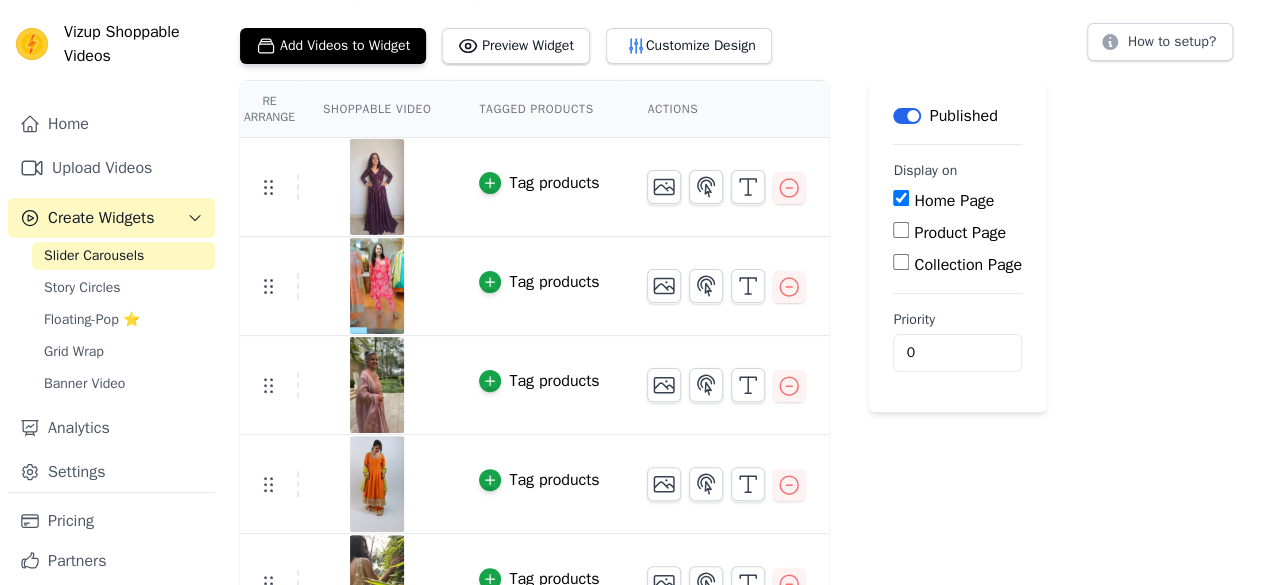 scroll, scrollTop: 145, scrollLeft: 0, axis: vertical 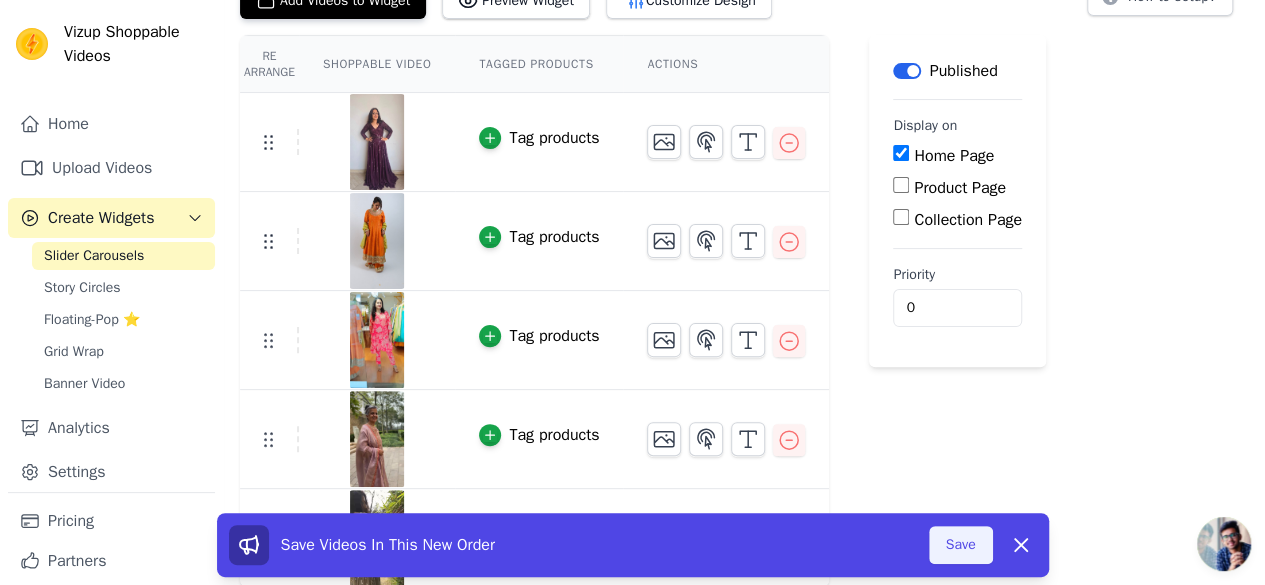click on "Save" at bounding box center [961, 545] 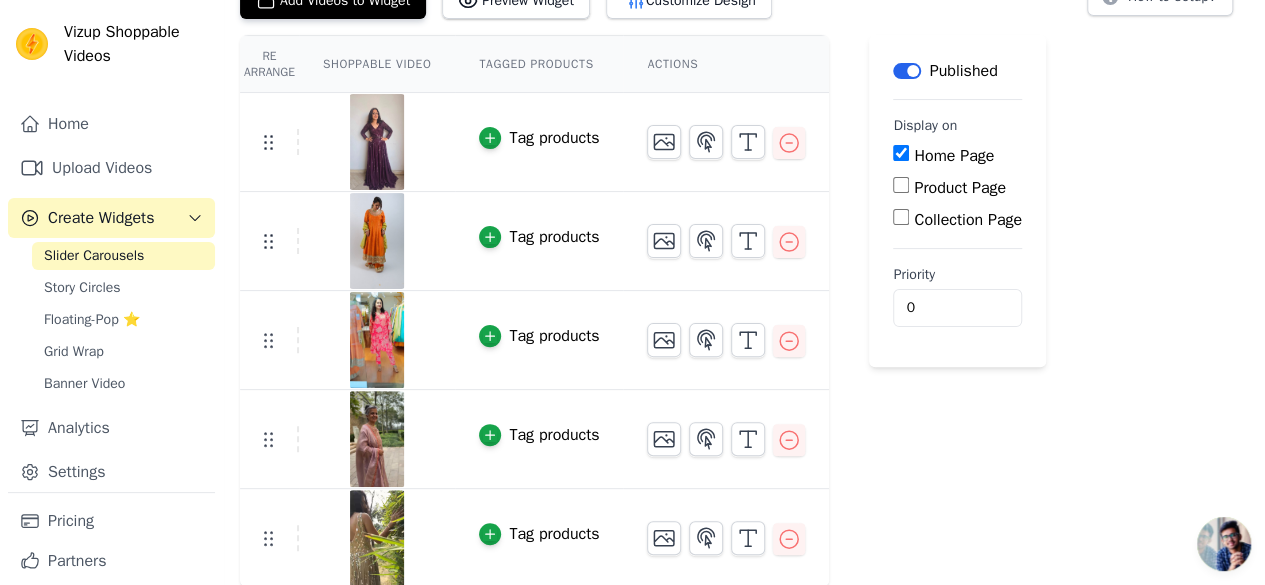 scroll, scrollTop: 45, scrollLeft: 0, axis: vertical 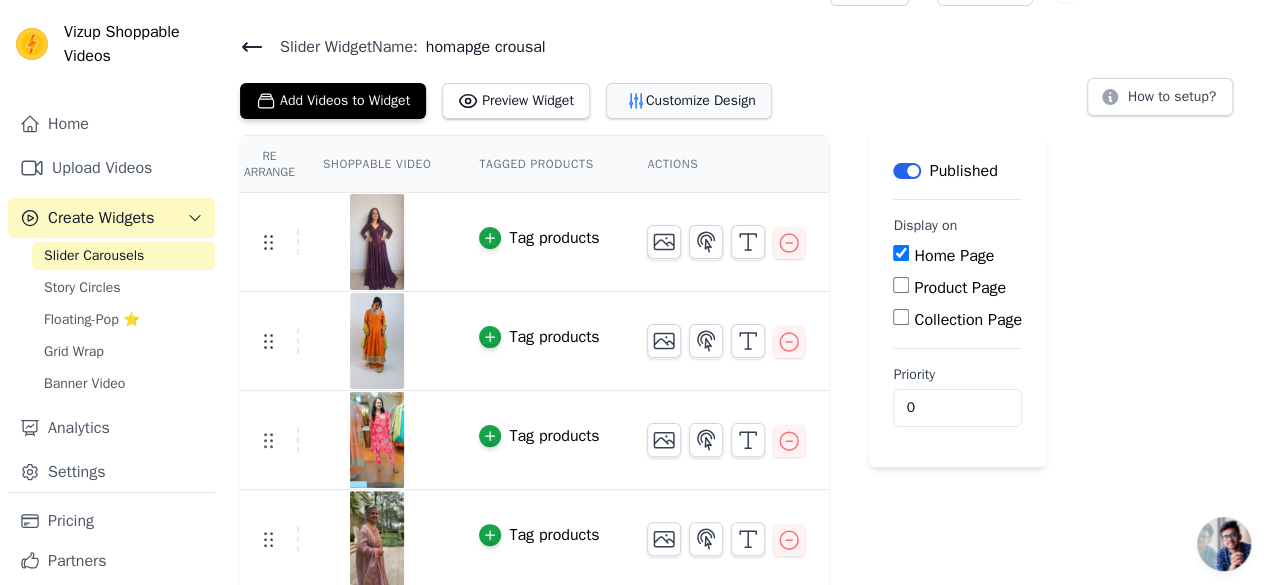 click on "Customize Design" at bounding box center [689, 101] 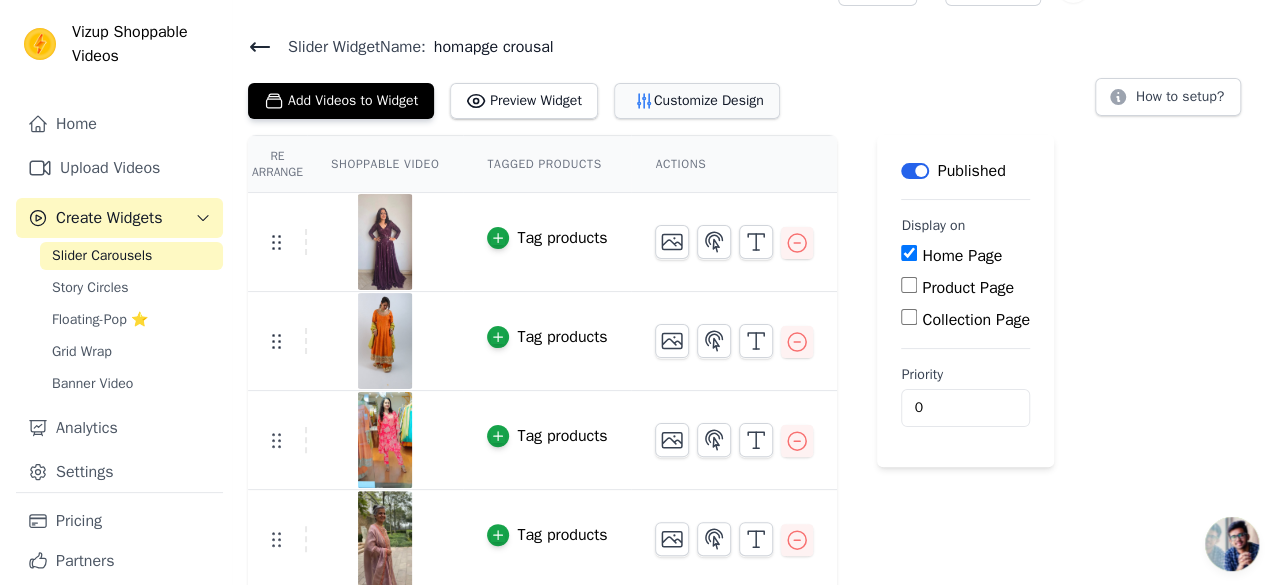 scroll, scrollTop: 0, scrollLeft: 0, axis: both 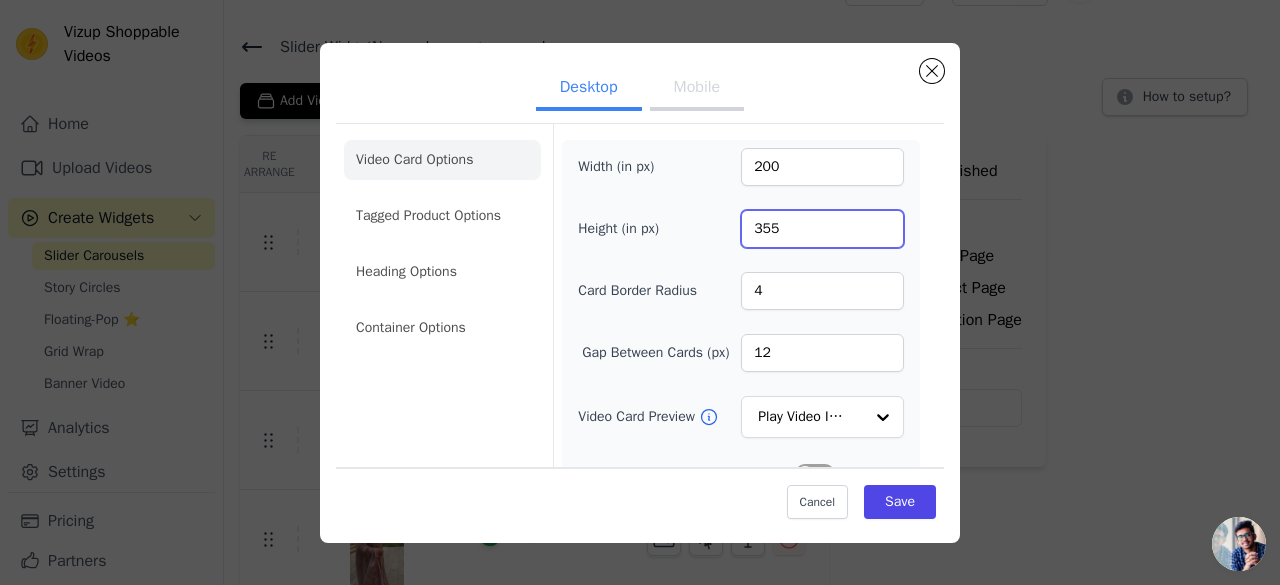 click on "355" at bounding box center [822, 229] 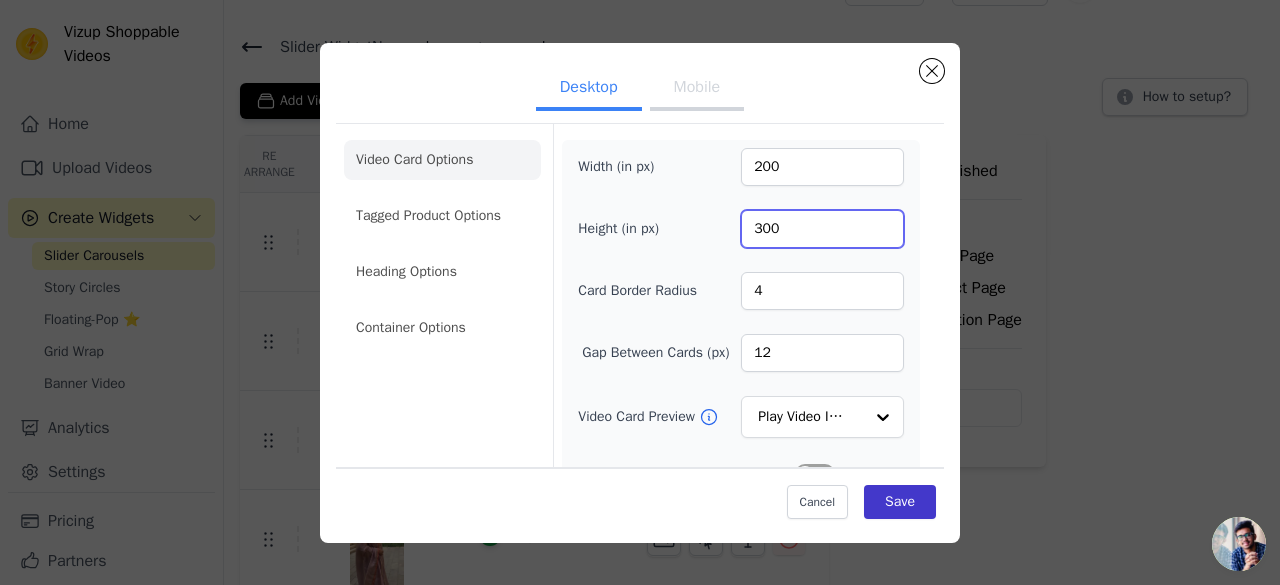 type on "300" 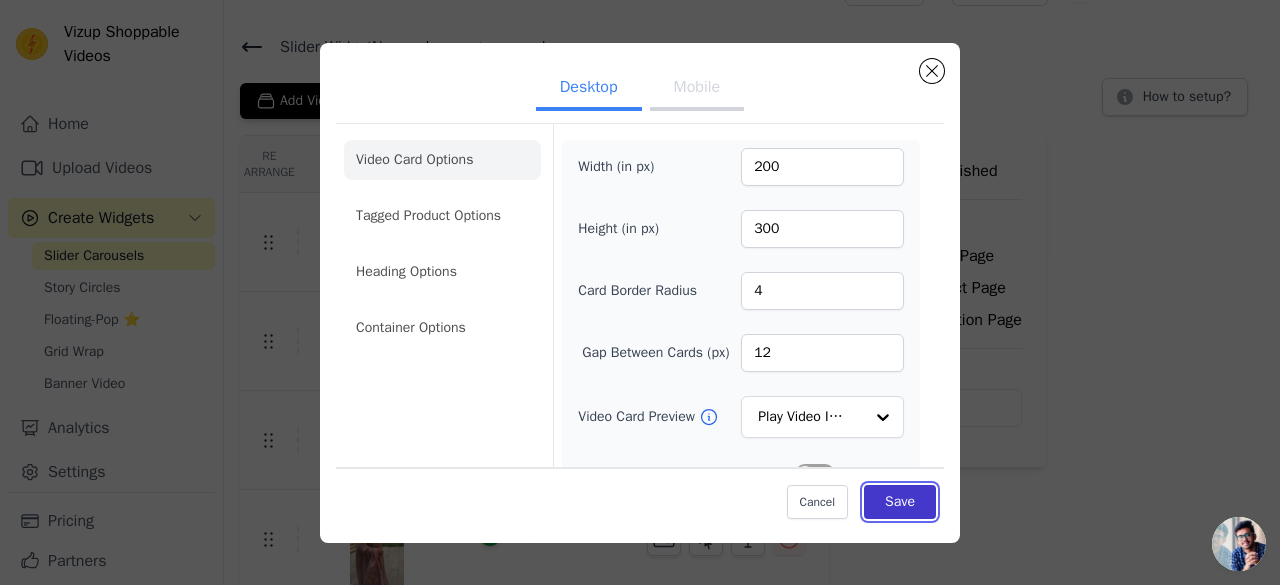 click on "Save" at bounding box center (900, 502) 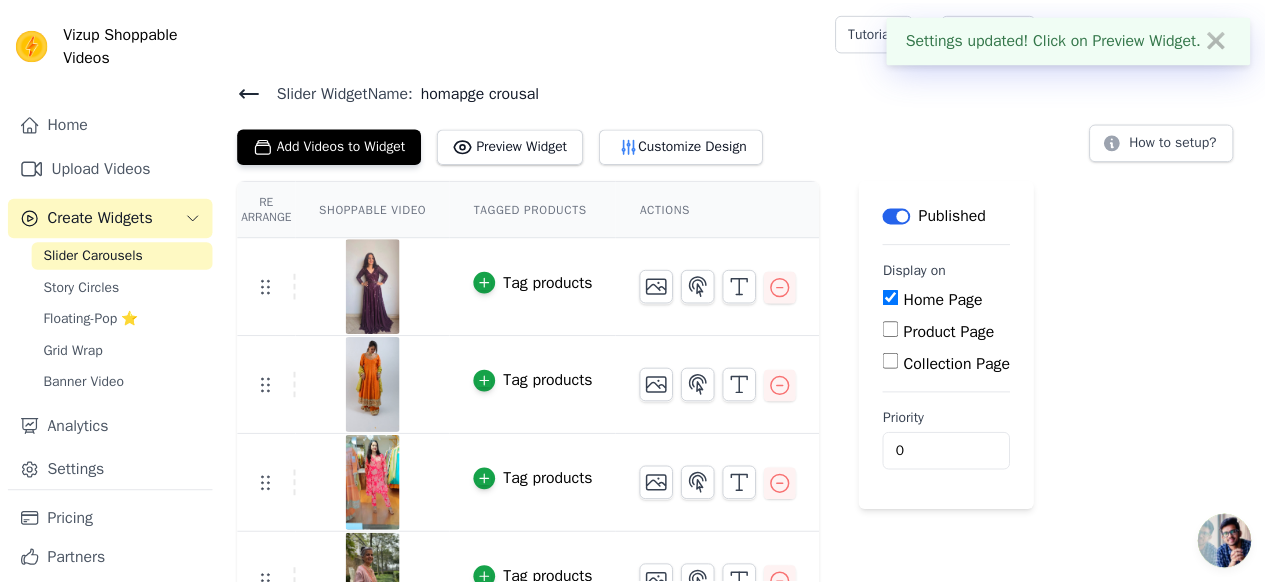 scroll, scrollTop: 45, scrollLeft: 0, axis: vertical 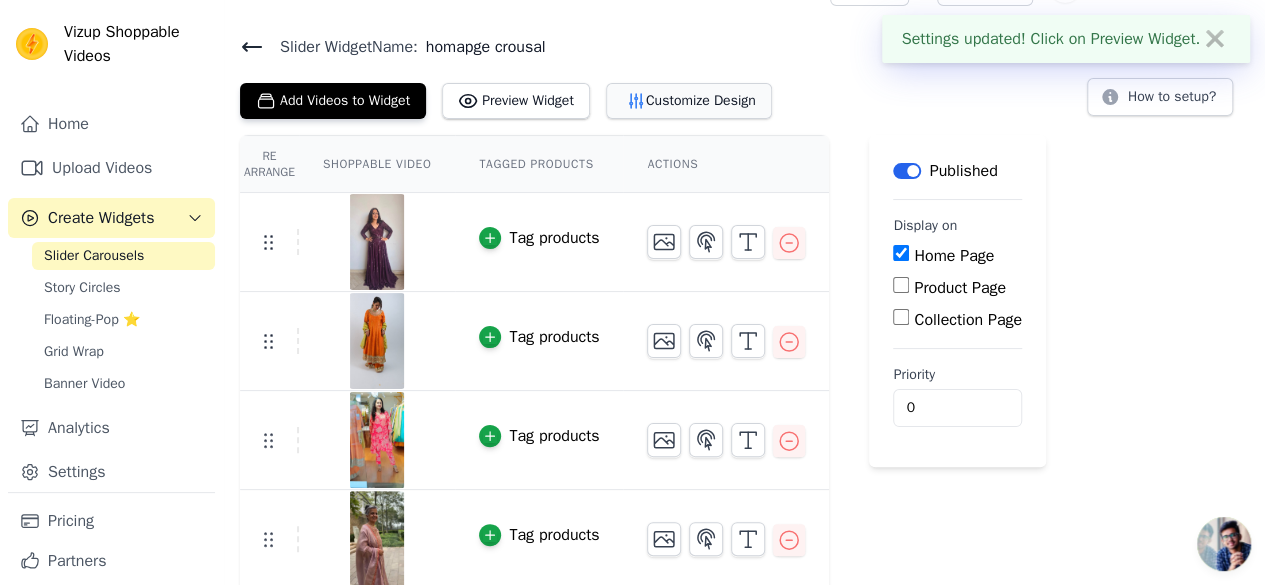 click on "Customize Design" at bounding box center (689, 101) 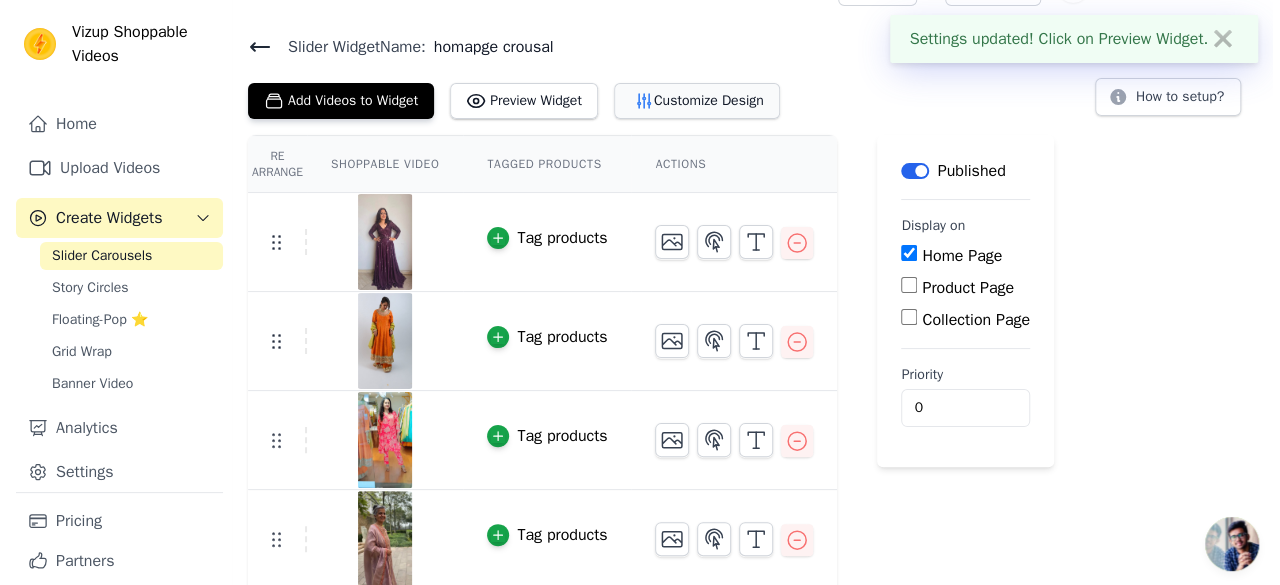 scroll, scrollTop: 0, scrollLeft: 0, axis: both 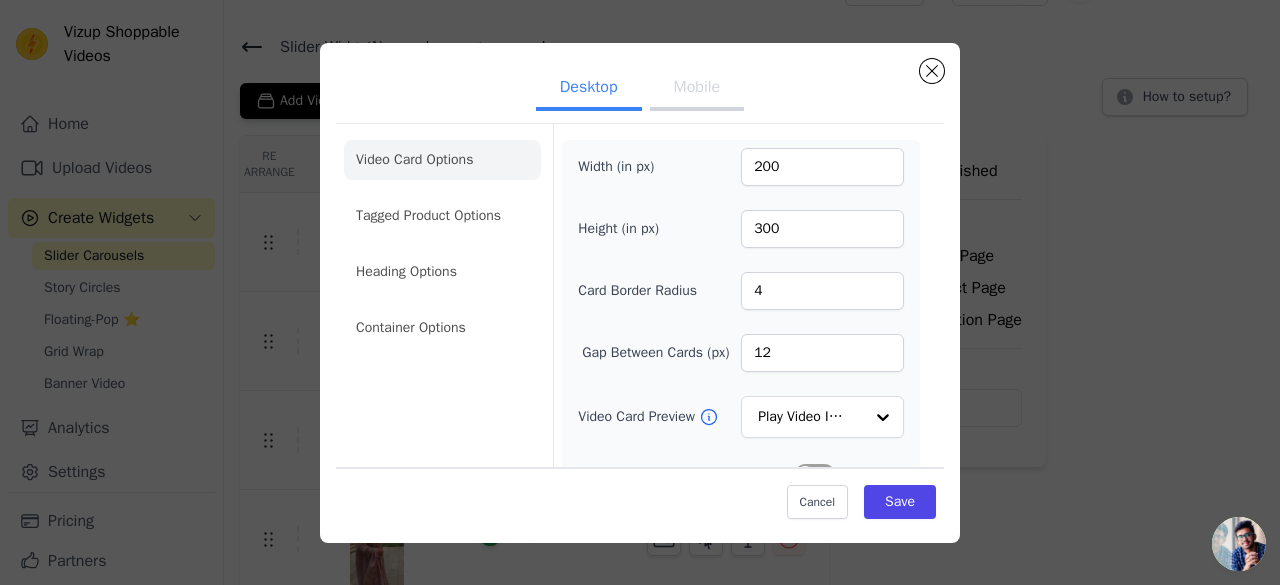 click on "Mobile" at bounding box center (697, 89) 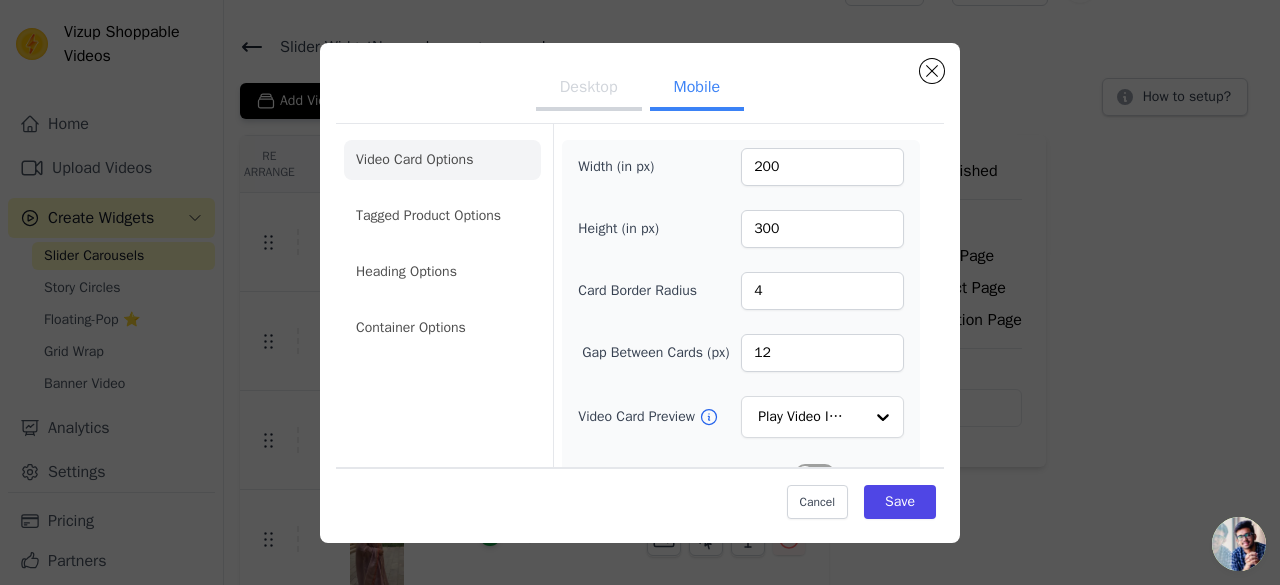 click on "Desktop" at bounding box center (589, 89) 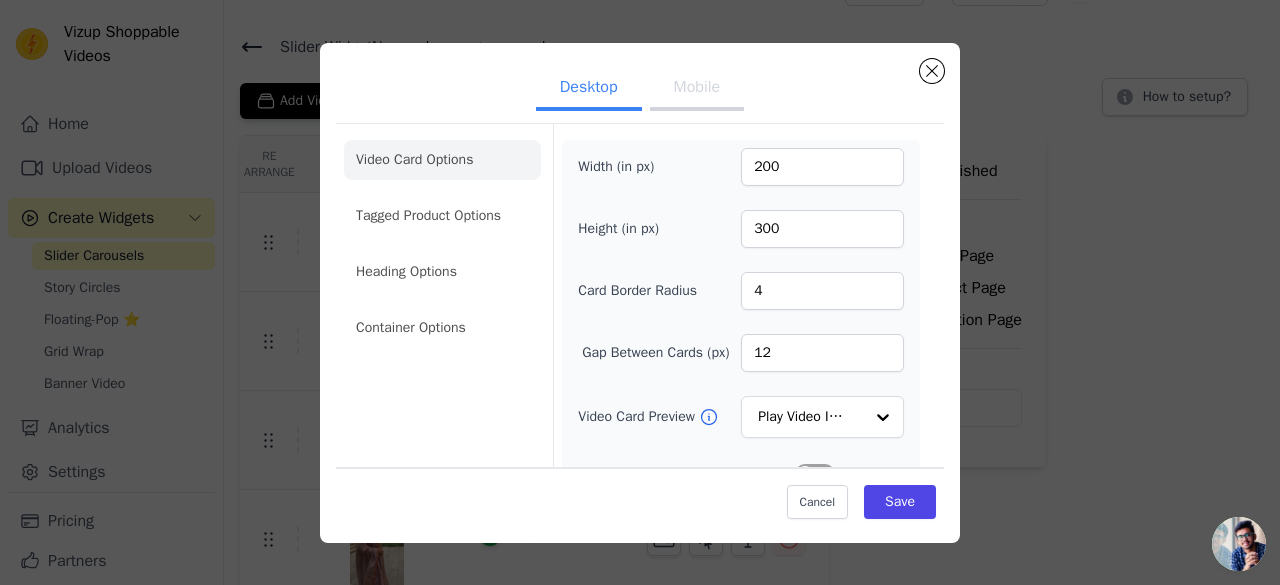 click on "Mobile" at bounding box center (697, 89) 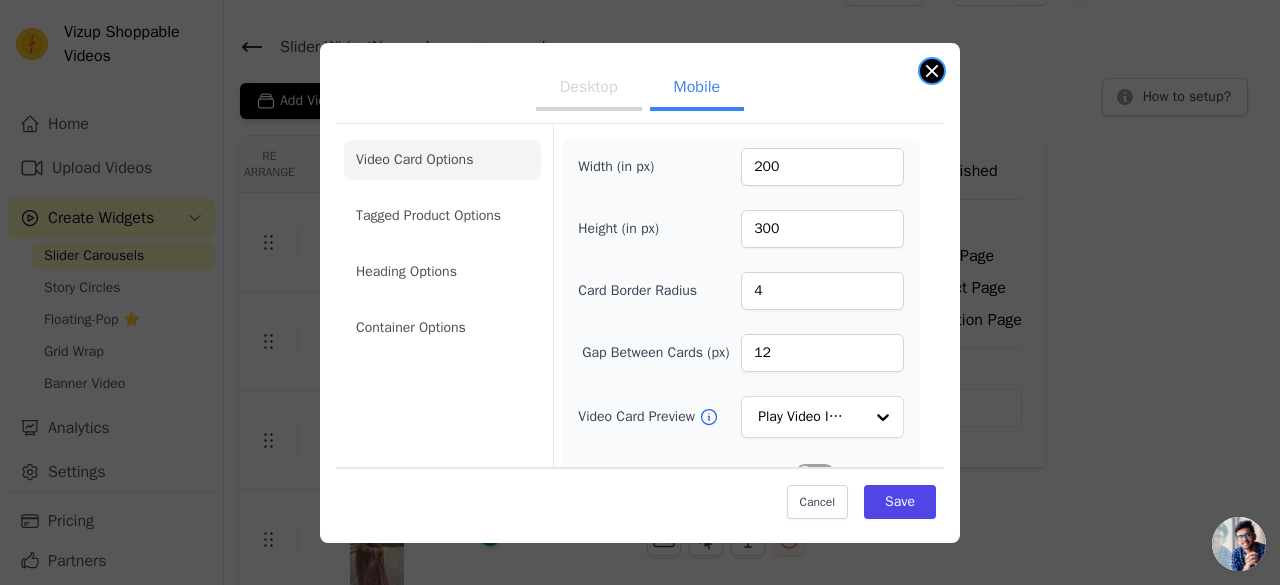 click at bounding box center (932, 71) 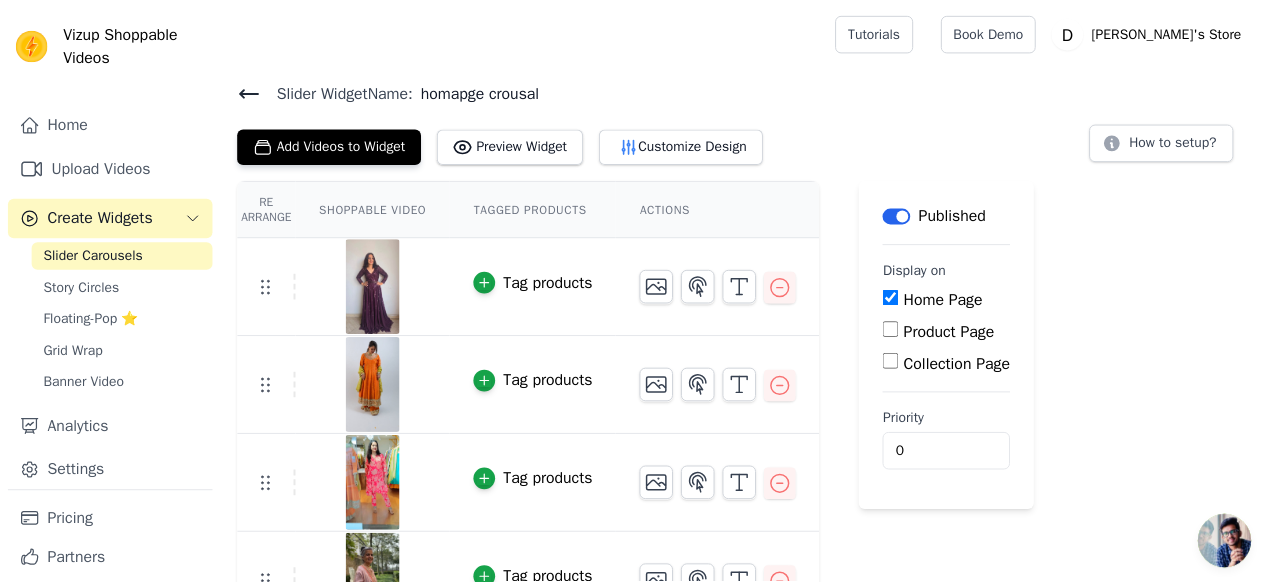 scroll, scrollTop: 45, scrollLeft: 0, axis: vertical 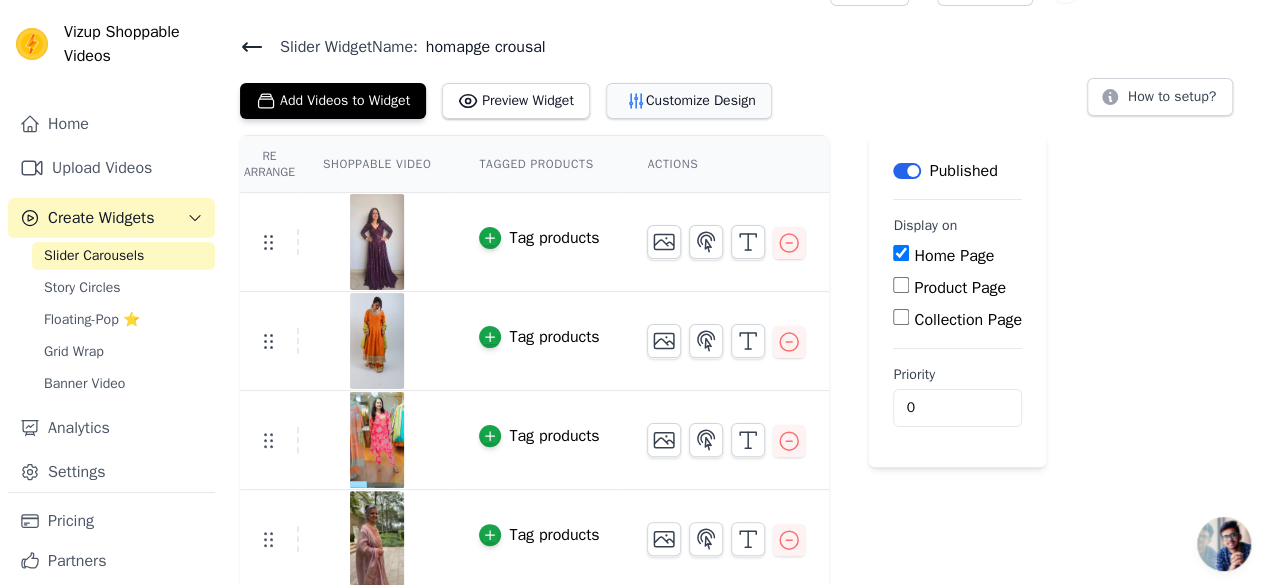click on "Customize Design" at bounding box center [689, 101] 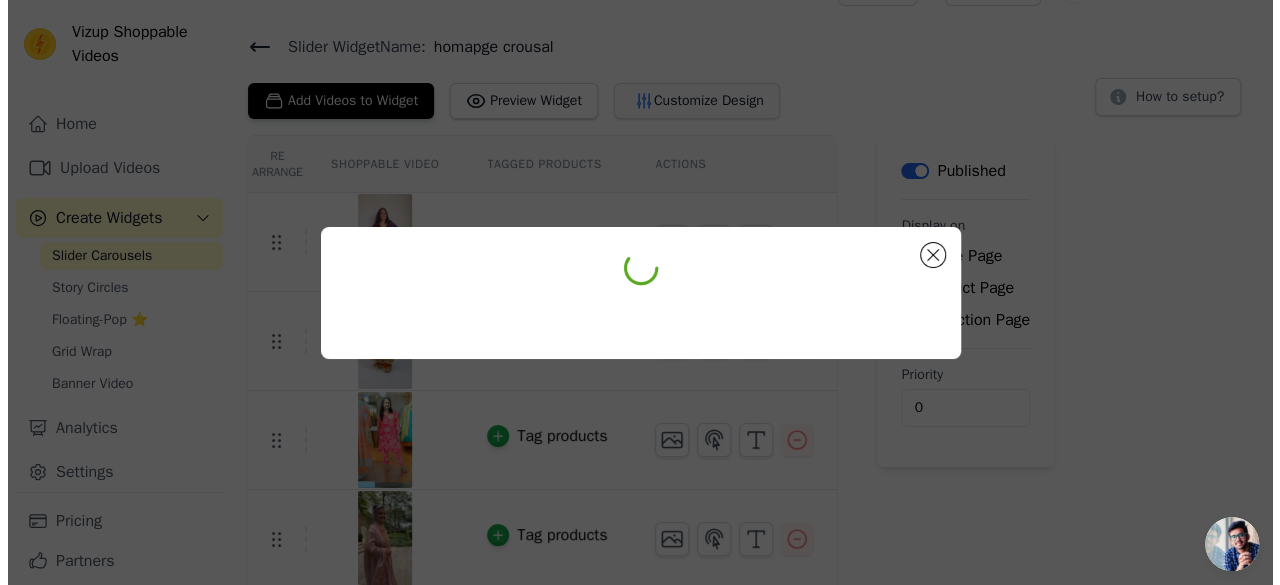 scroll, scrollTop: 0, scrollLeft: 0, axis: both 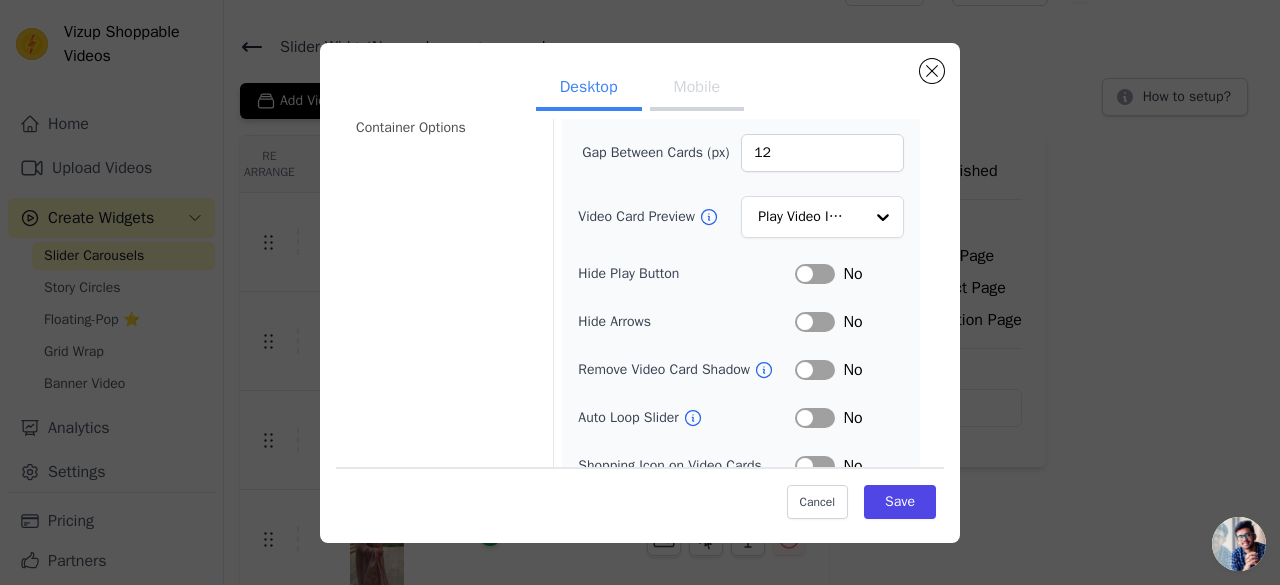 click on "Mobile" at bounding box center [697, 89] 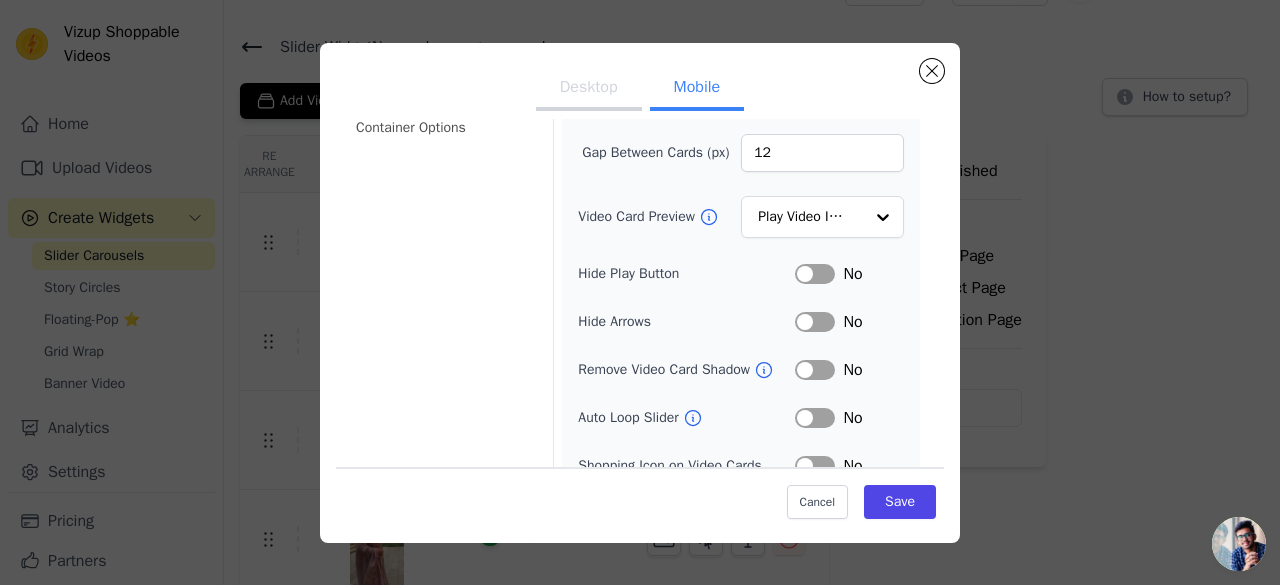 click on "Desktop" at bounding box center [589, 89] 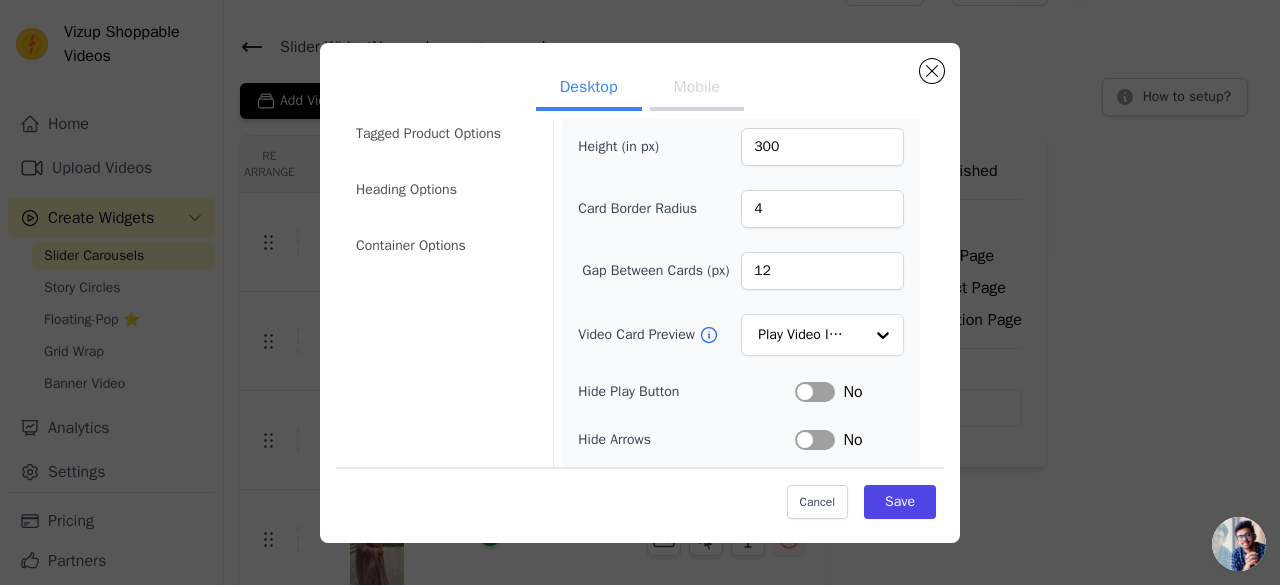 scroll, scrollTop: 71, scrollLeft: 0, axis: vertical 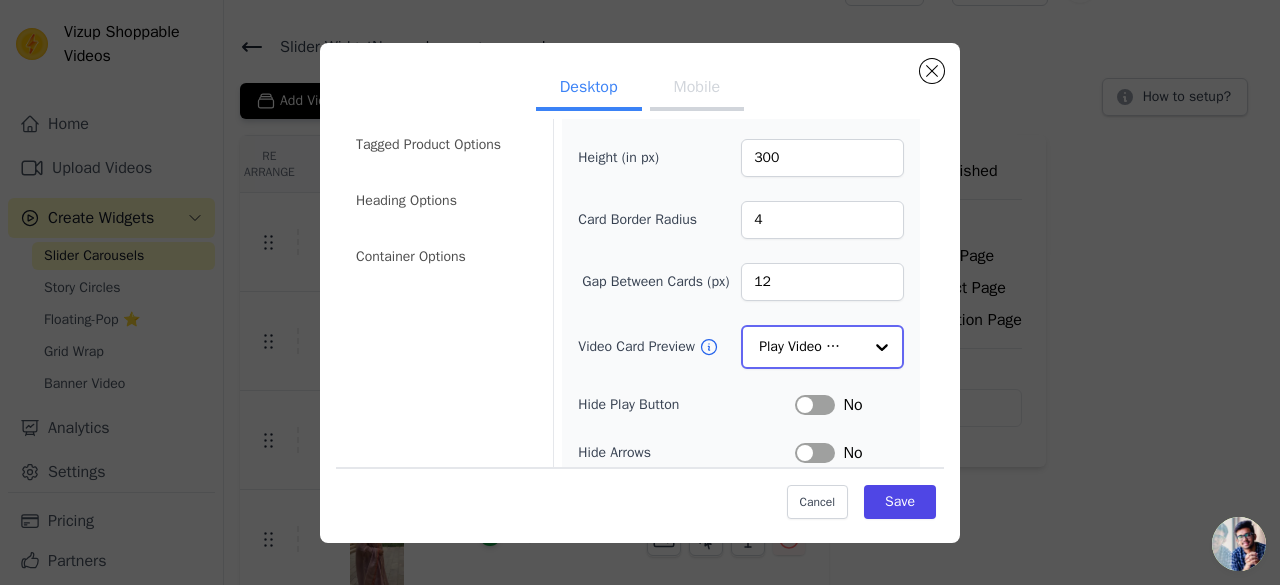 click on "Video Card Preview" 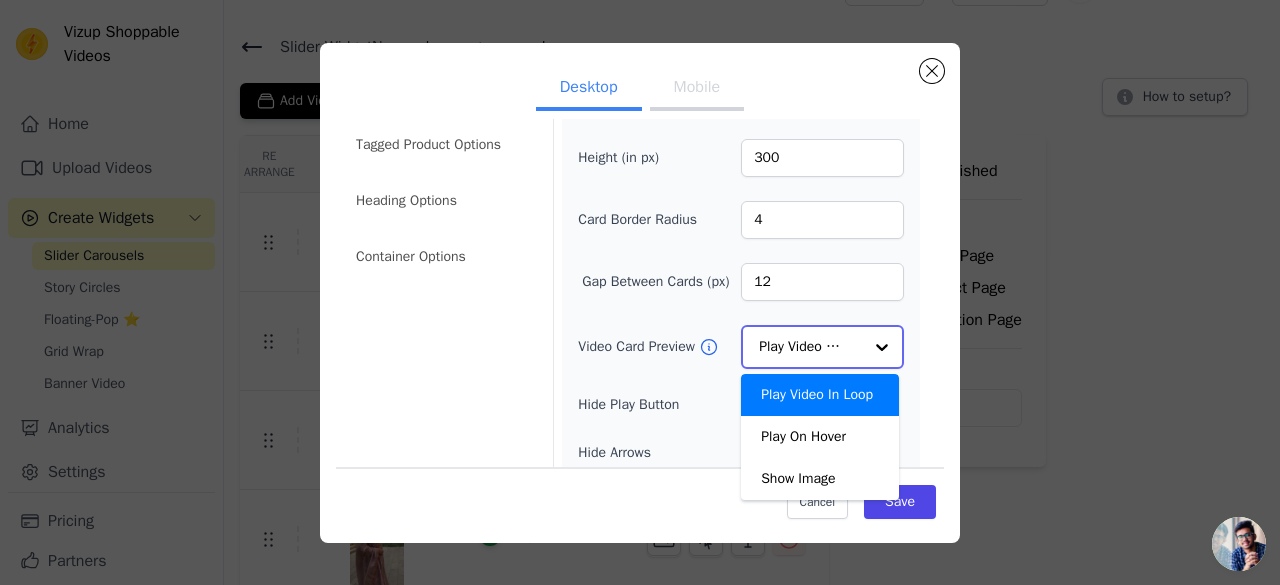 click on "Video Card Preview" 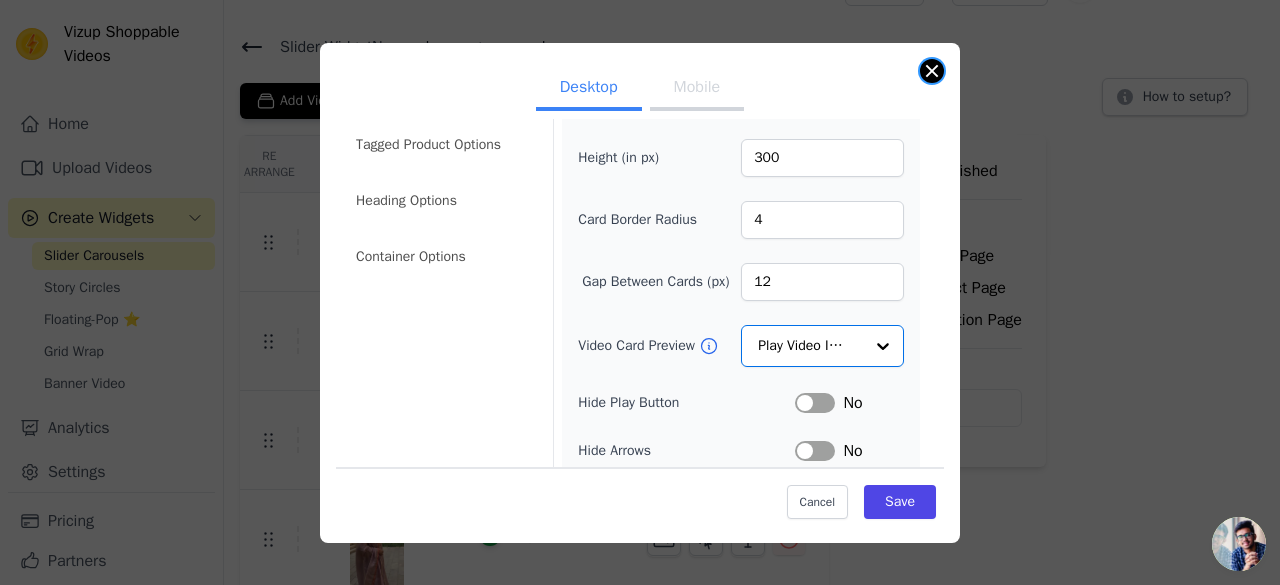 click at bounding box center [932, 71] 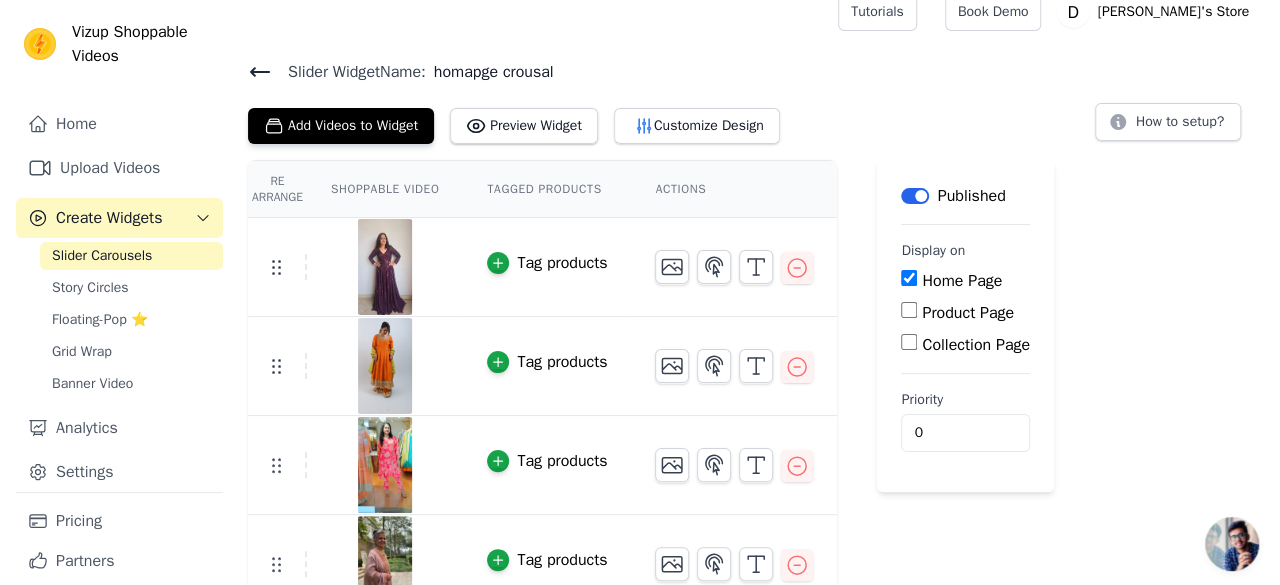 scroll, scrollTop: 0, scrollLeft: 0, axis: both 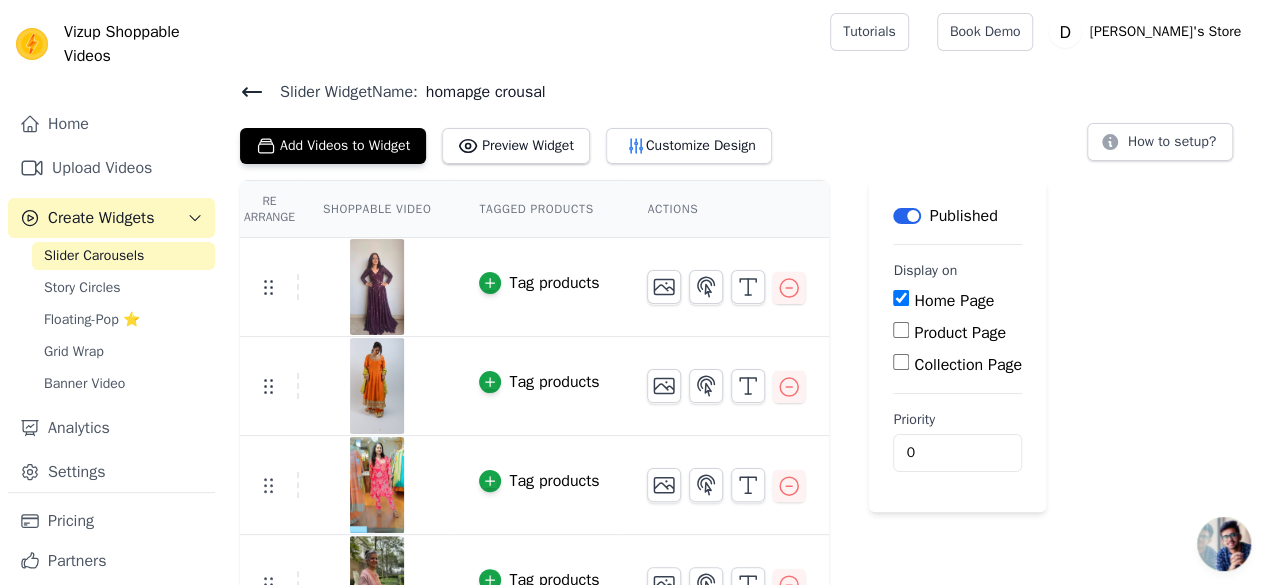 click 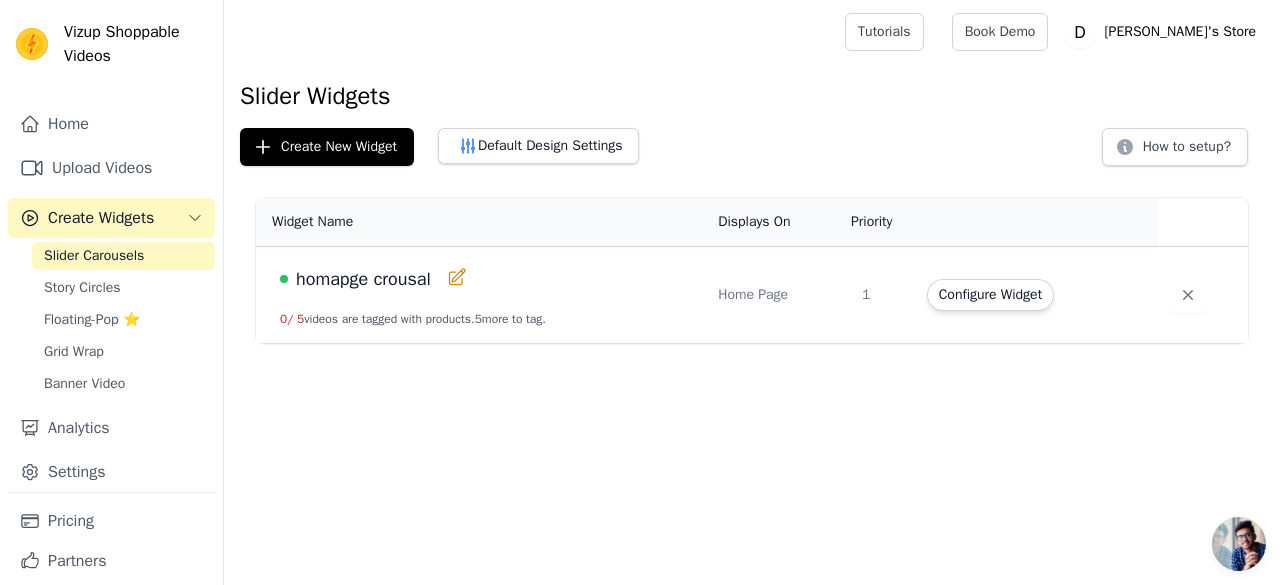 click 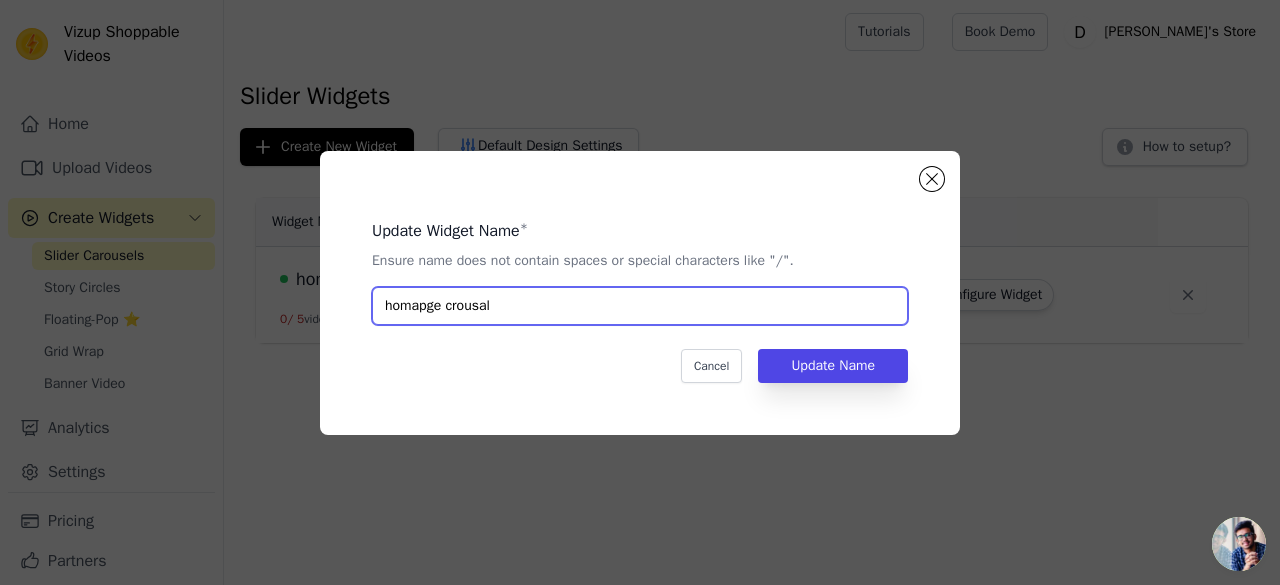 click on "homapge crousal" at bounding box center (640, 306) 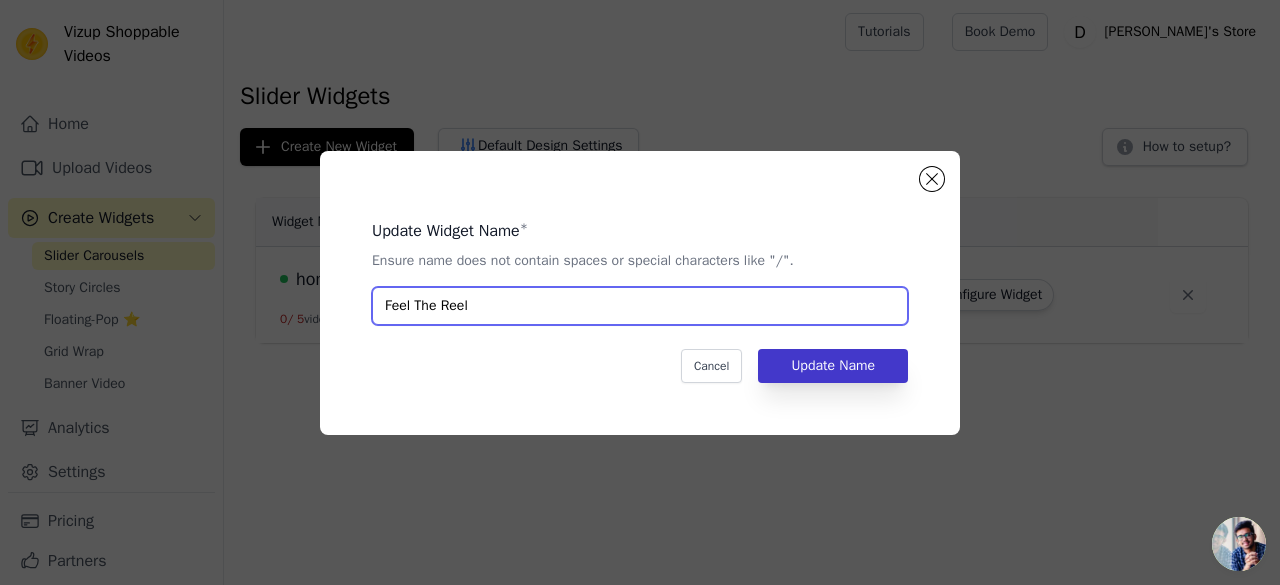 type on "Feel The Reel" 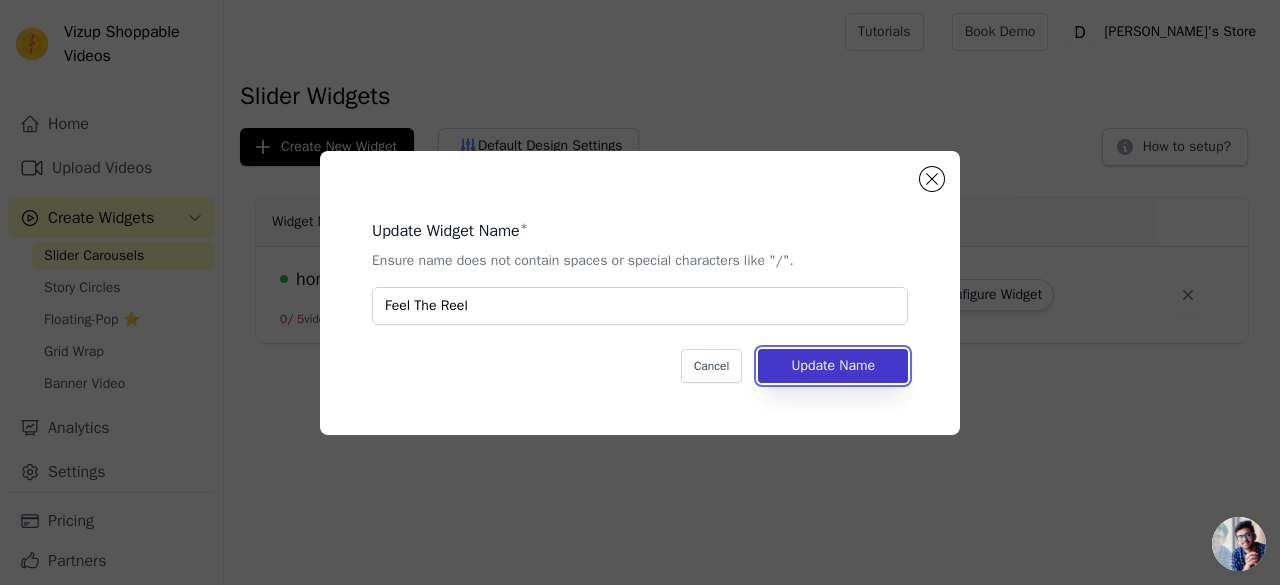 click on "Update Name" at bounding box center [833, 366] 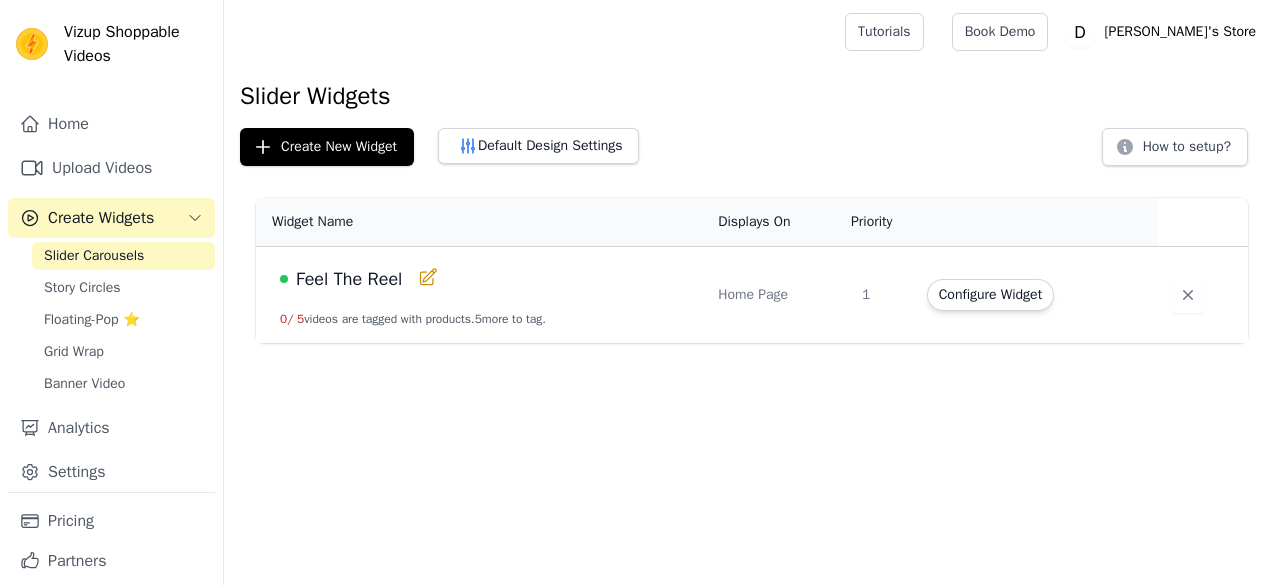 scroll, scrollTop: 0, scrollLeft: 0, axis: both 